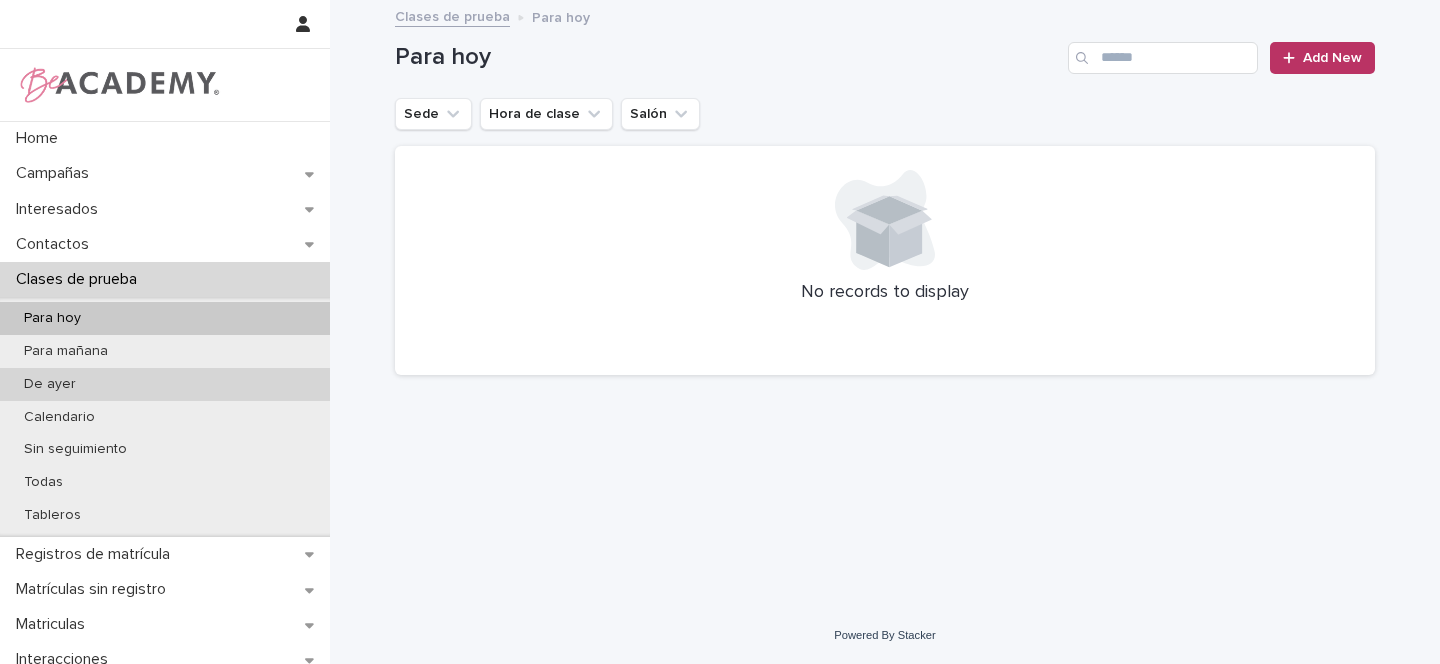 scroll, scrollTop: 0, scrollLeft: 0, axis: both 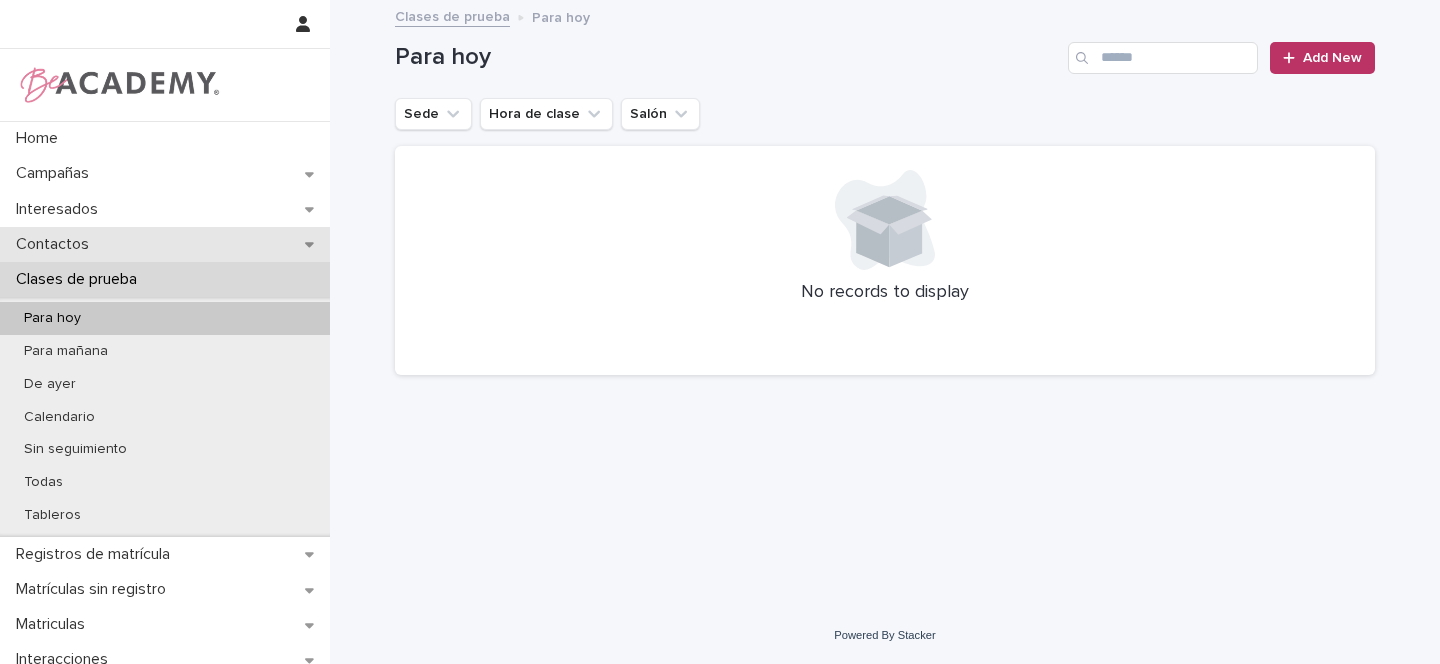 click on "Contactos" at bounding box center [165, 244] 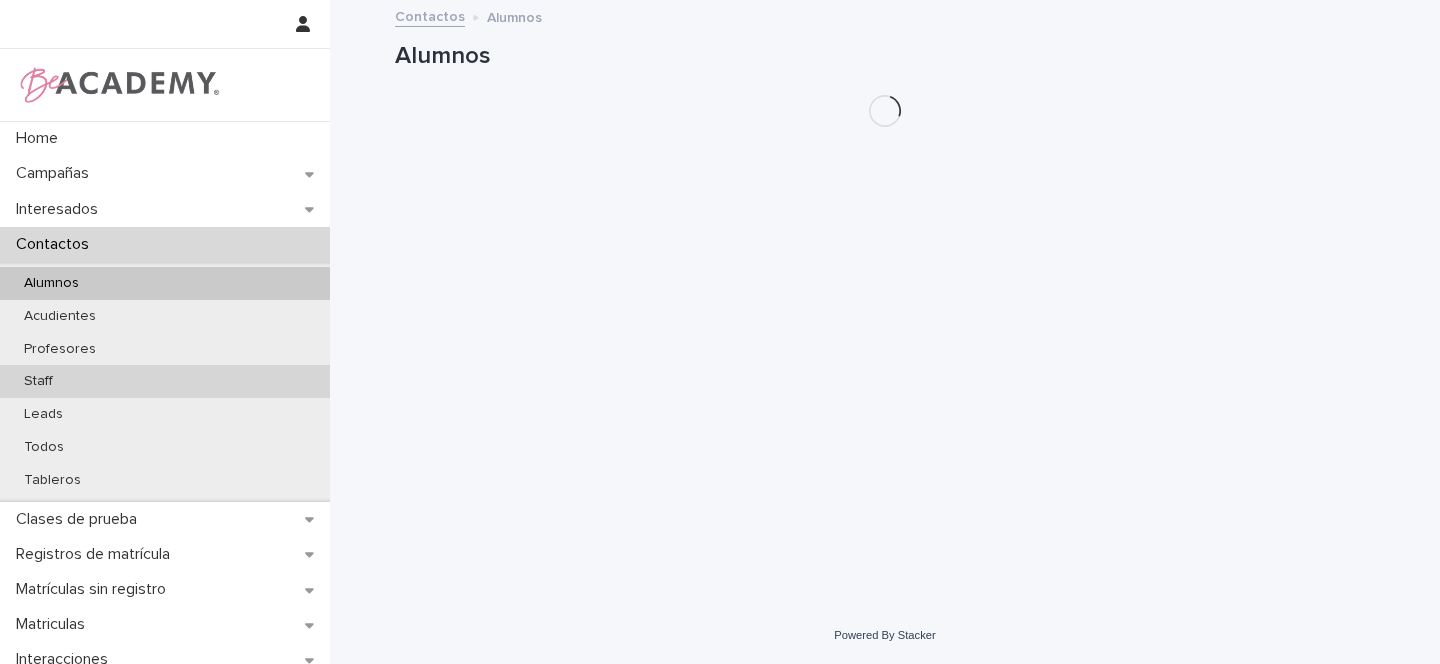 click on "Staff" at bounding box center (38, 381) 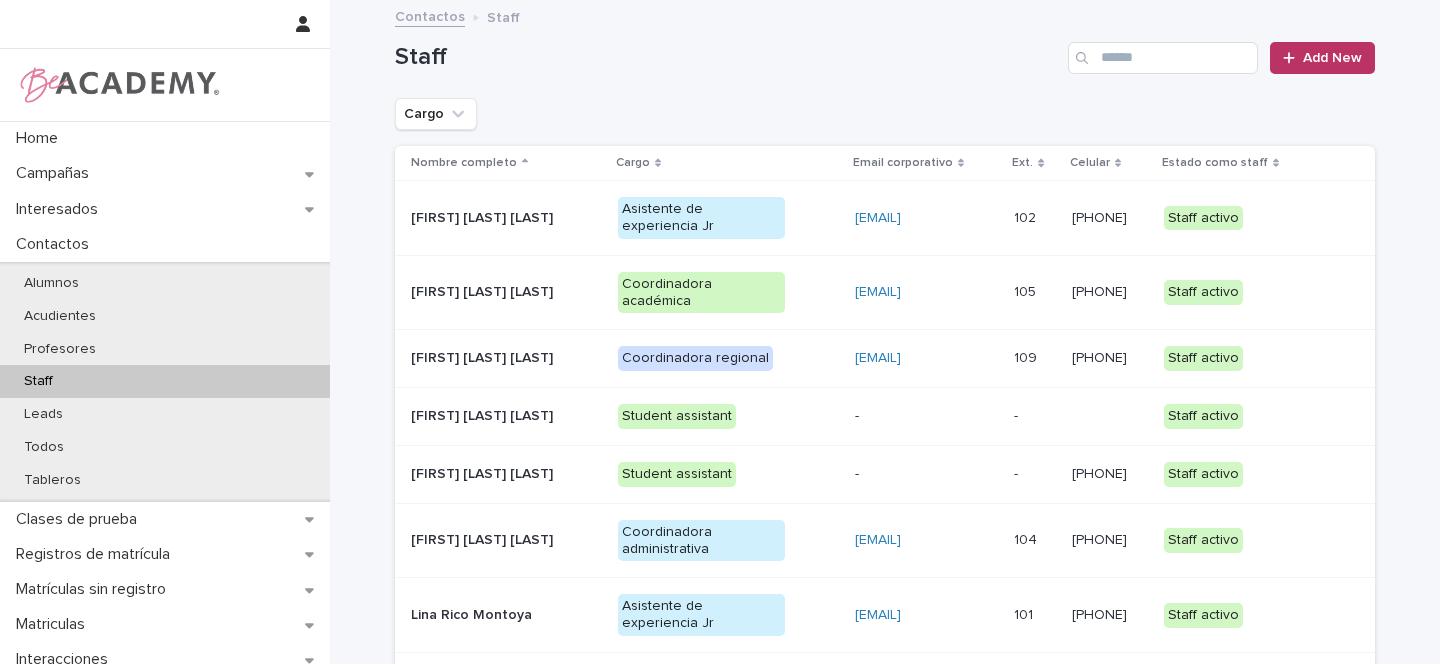 click on "Gina Orjuela Cortes" at bounding box center [494, 358] 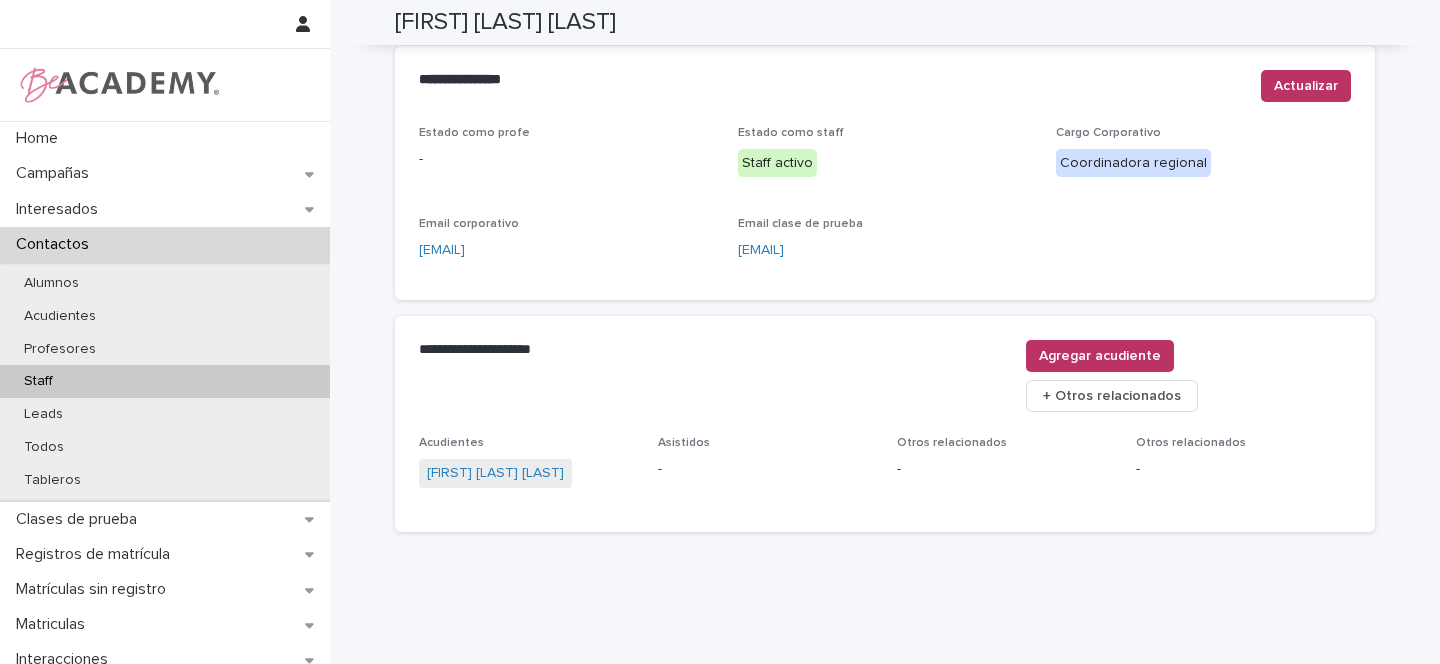 scroll, scrollTop: 0, scrollLeft: 0, axis: both 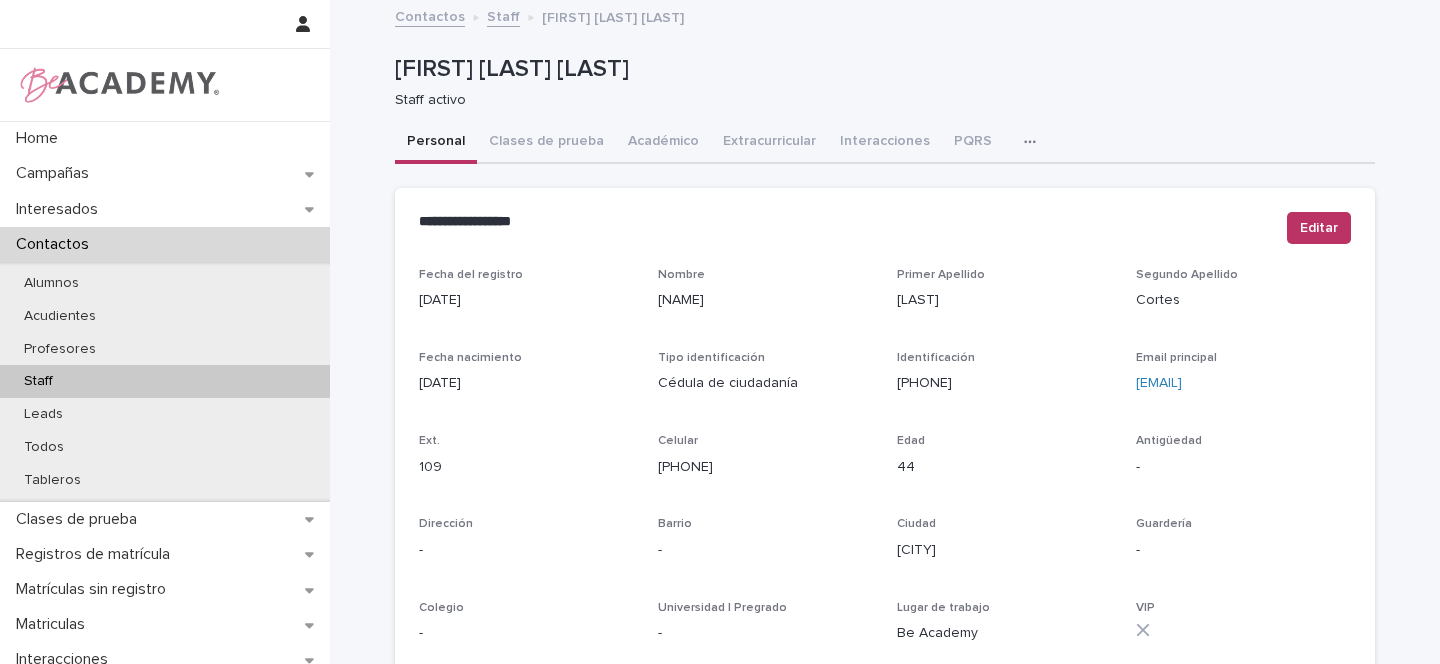 click 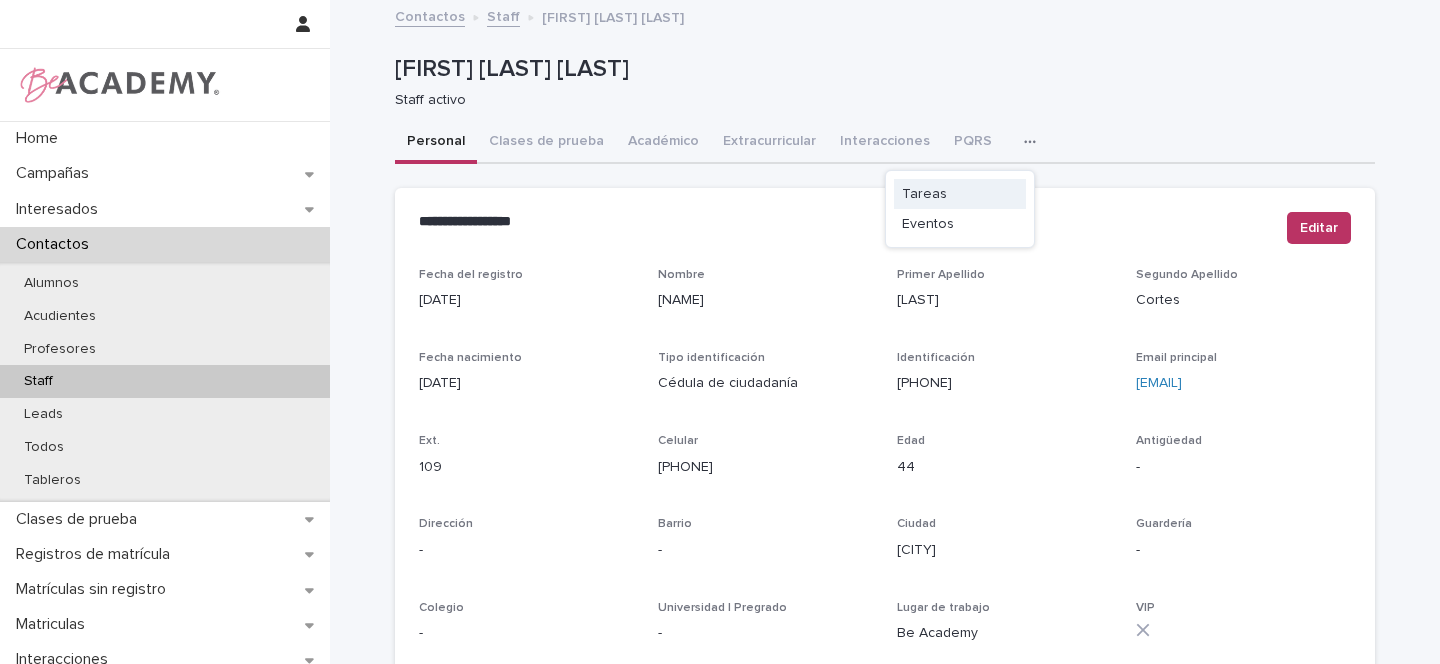 click on "Tareas" at bounding box center (960, 194) 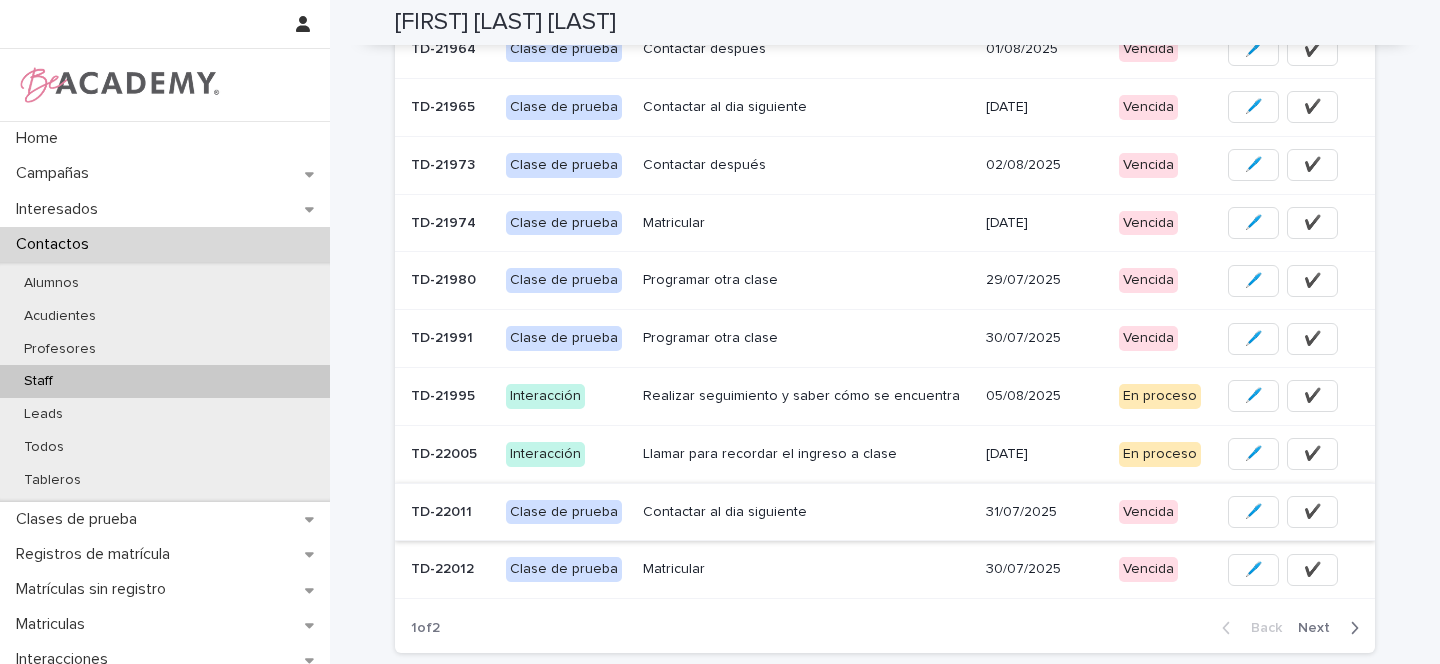 scroll, scrollTop: 350, scrollLeft: 0, axis: vertical 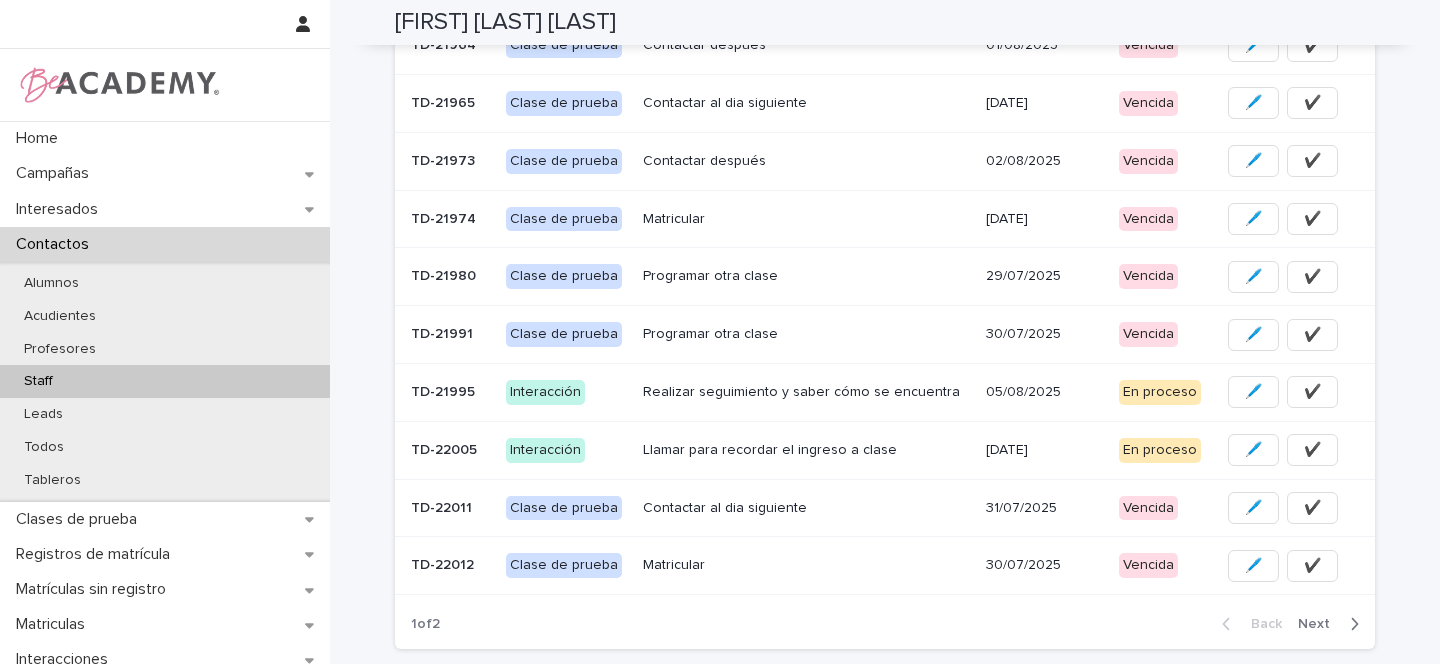 click on "Interacción" at bounding box center [566, 392] 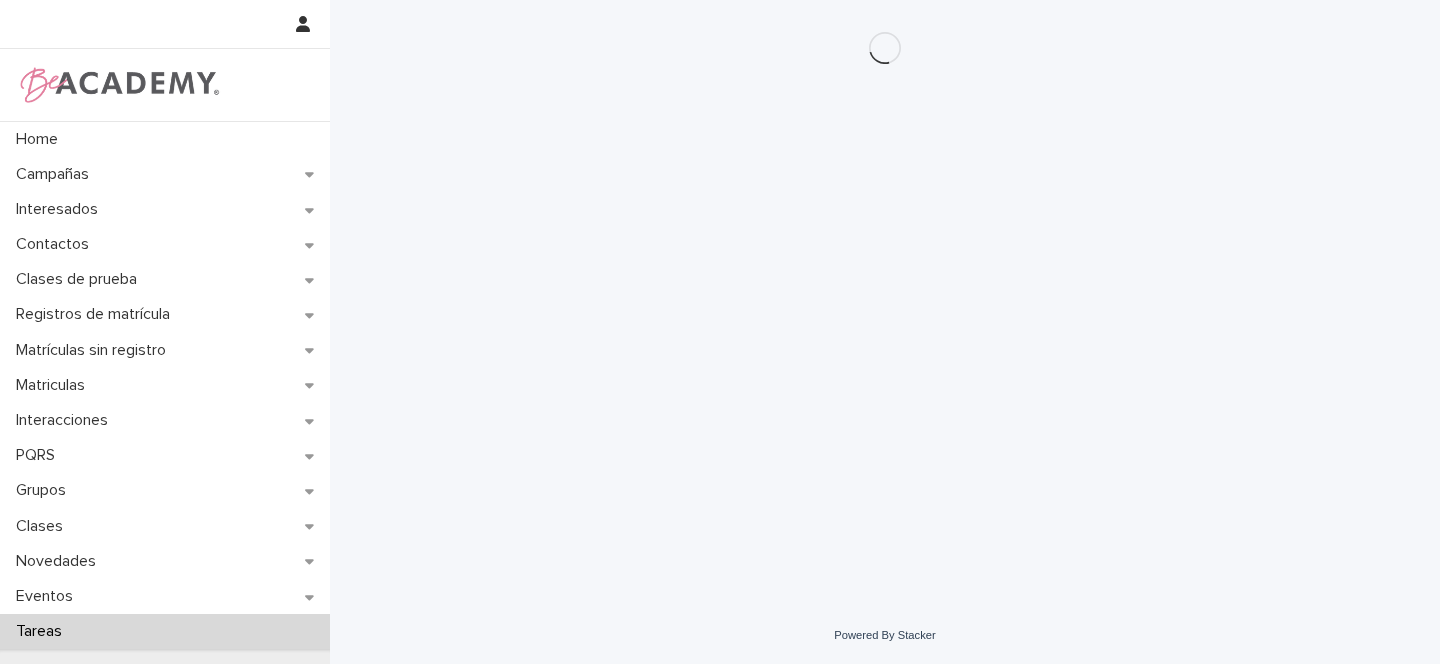 scroll, scrollTop: 0, scrollLeft: 0, axis: both 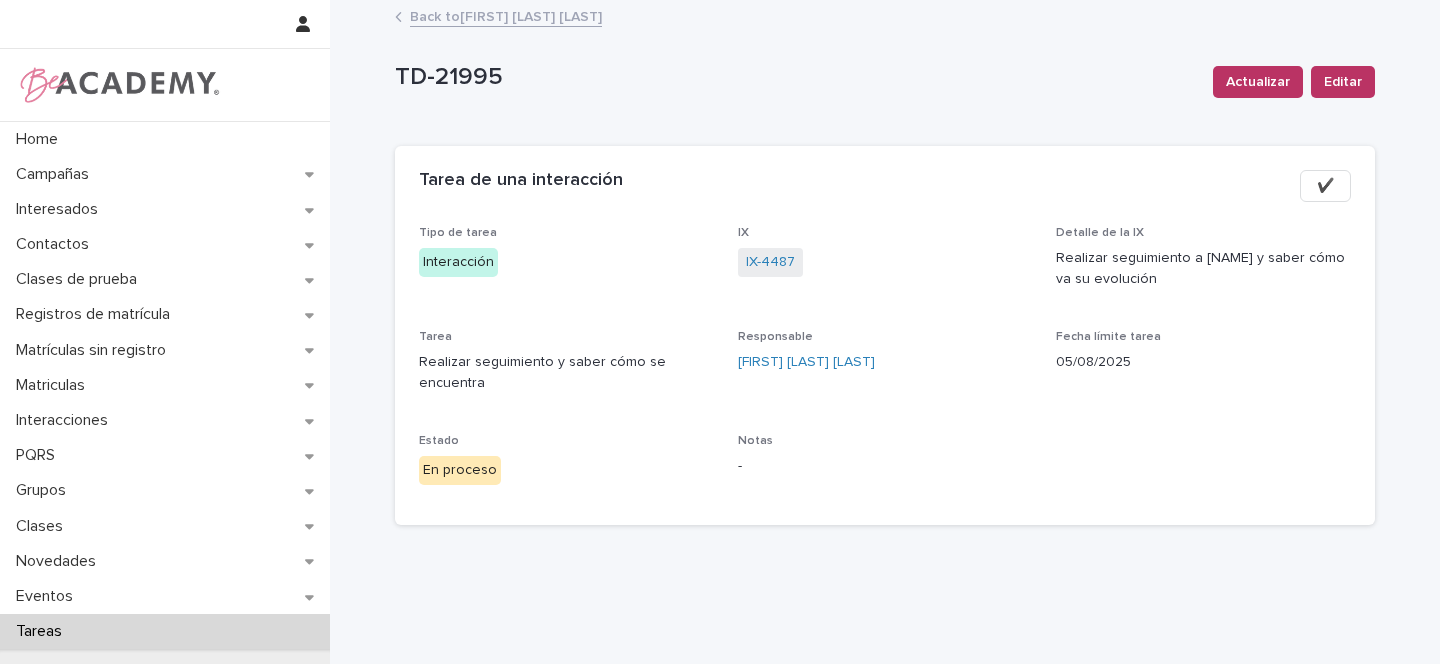 click on "Back to  Gina Orjuela Cortes" at bounding box center [506, 15] 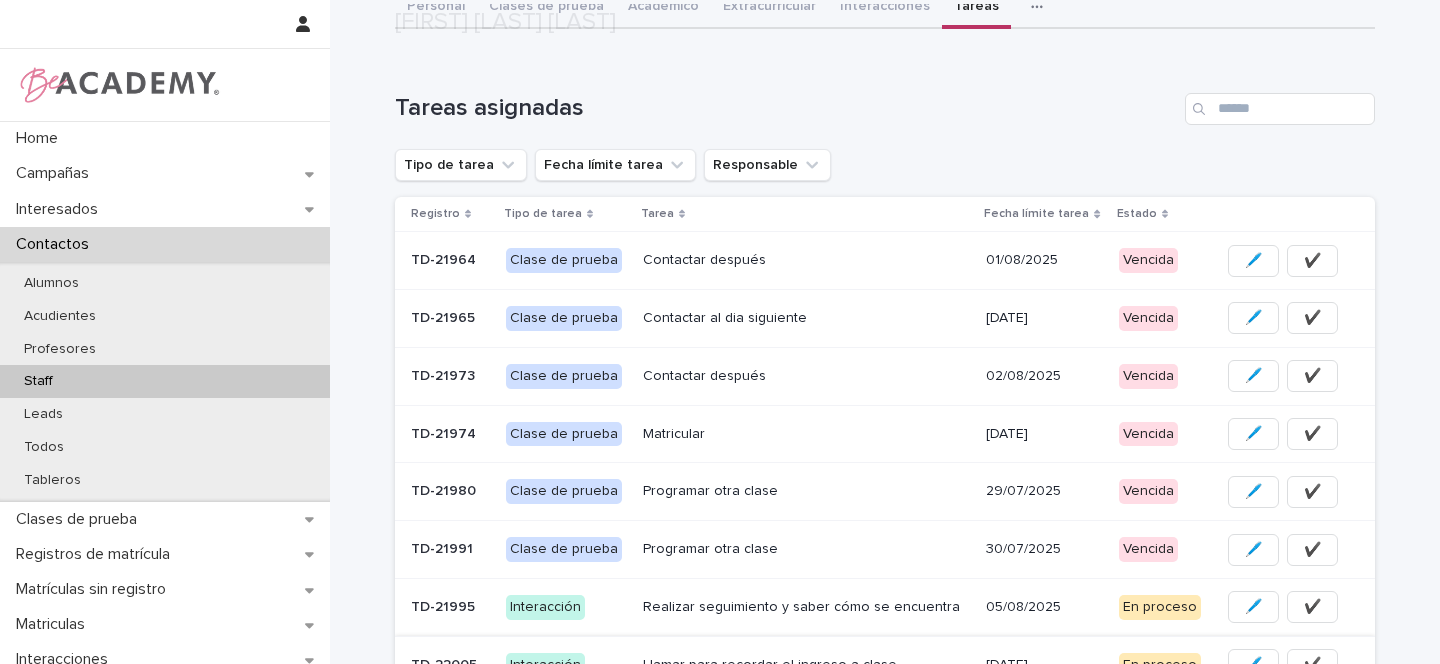 scroll, scrollTop: 355, scrollLeft: 0, axis: vertical 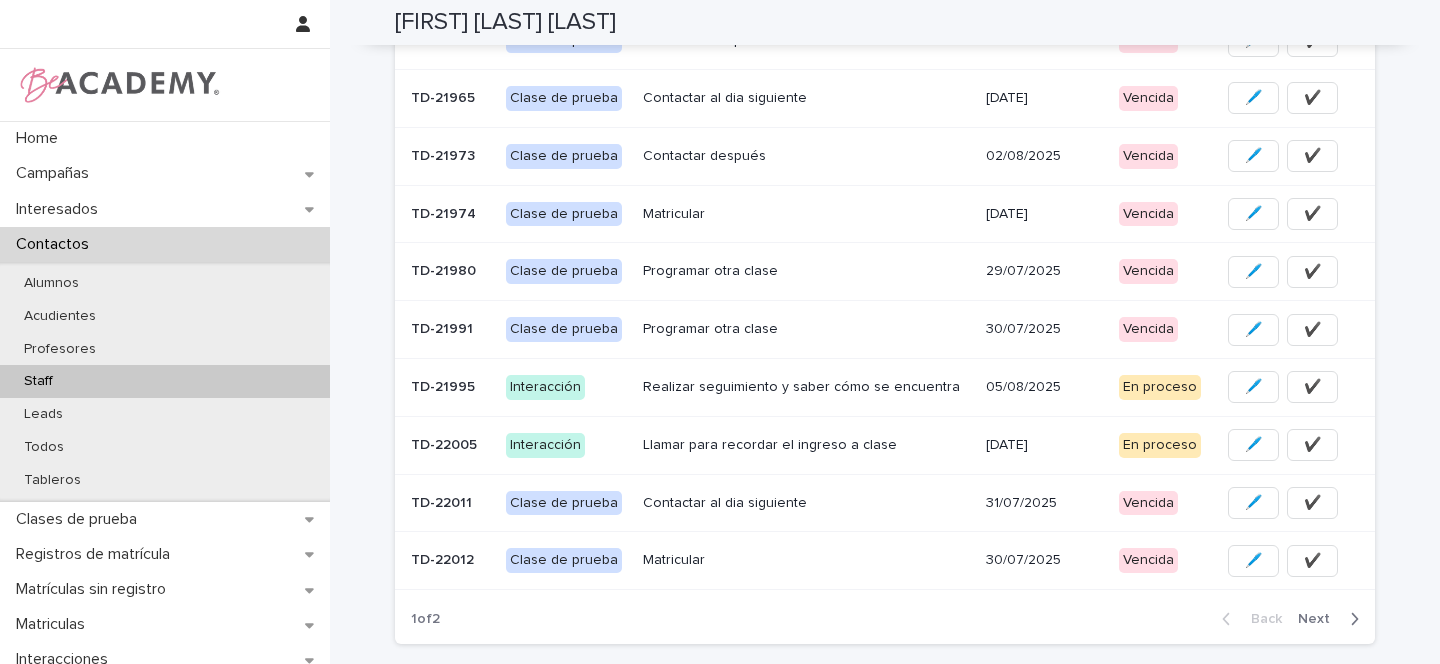 click on "Llamar para recordar el ingreso a clase" at bounding box center (807, 445) 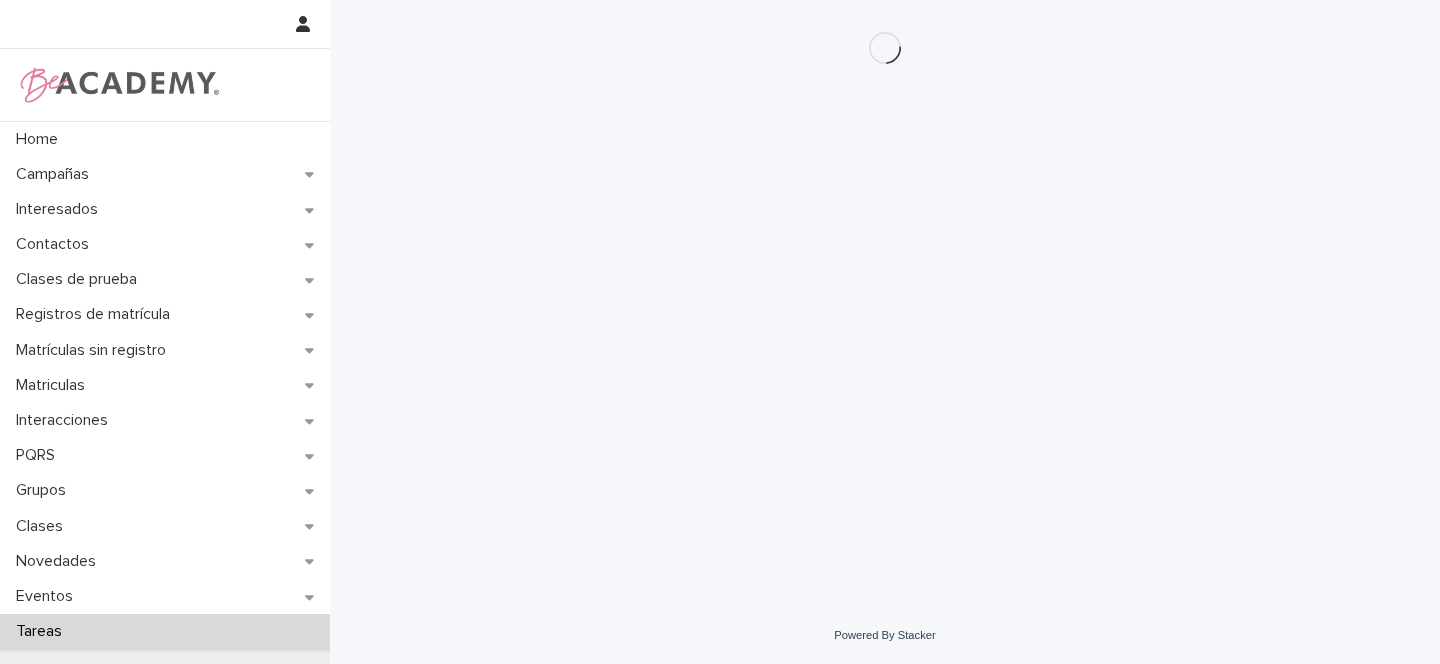 scroll, scrollTop: 0, scrollLeft: 0, axis: both 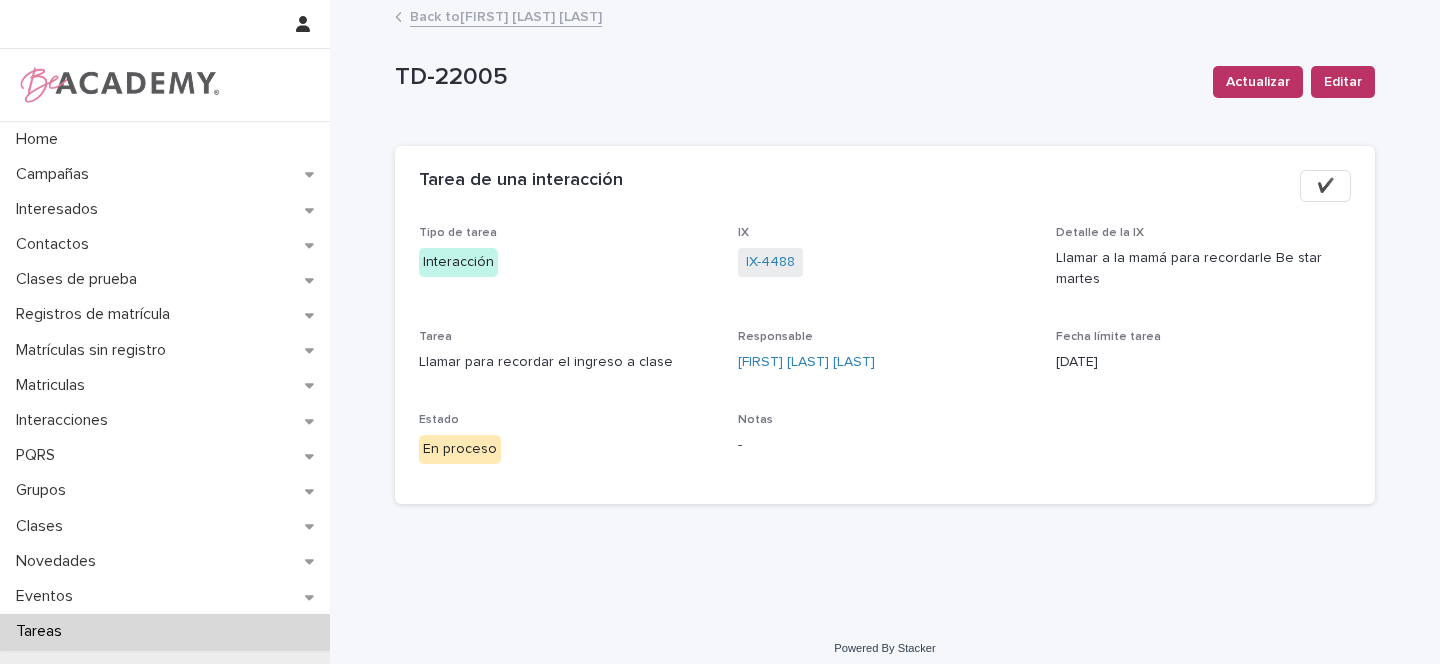 click on "Back to  Gina Orjuela Cortes" at bounding box center [506, 15] 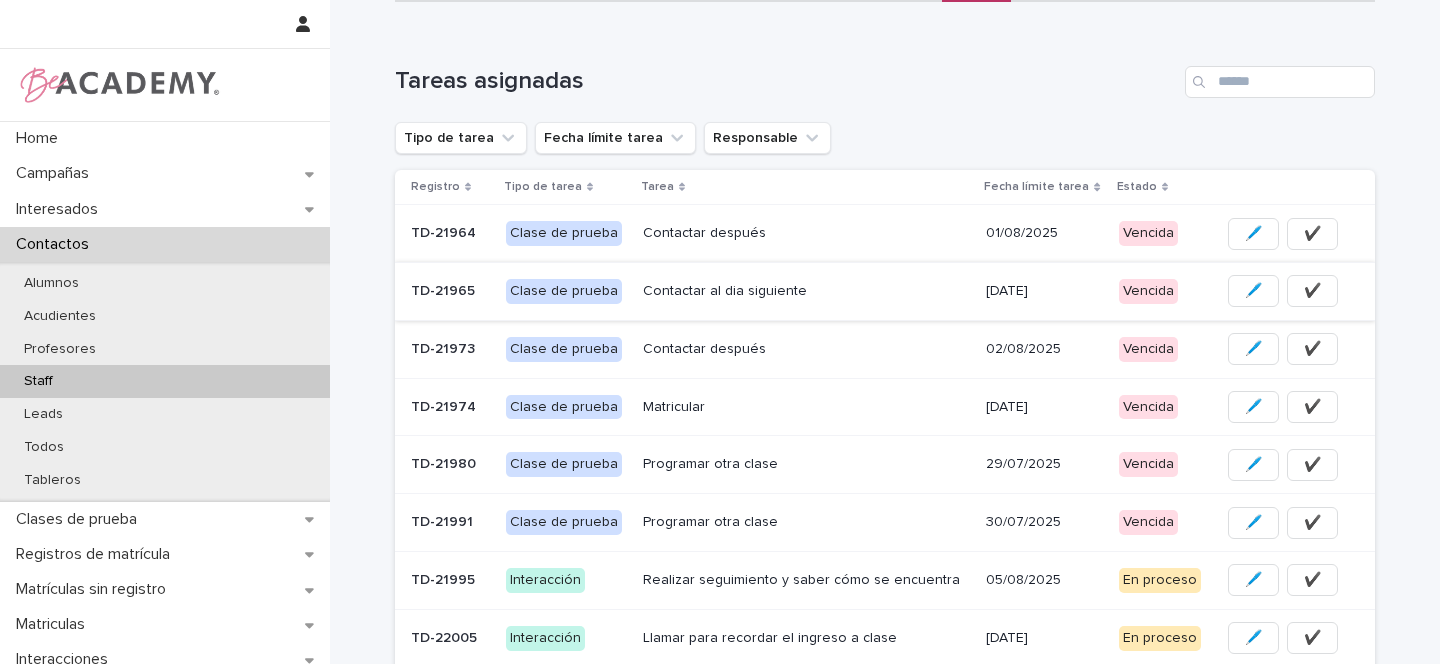 scroll, scrollTop: 508, scrollLeft: 0, axis: vertical 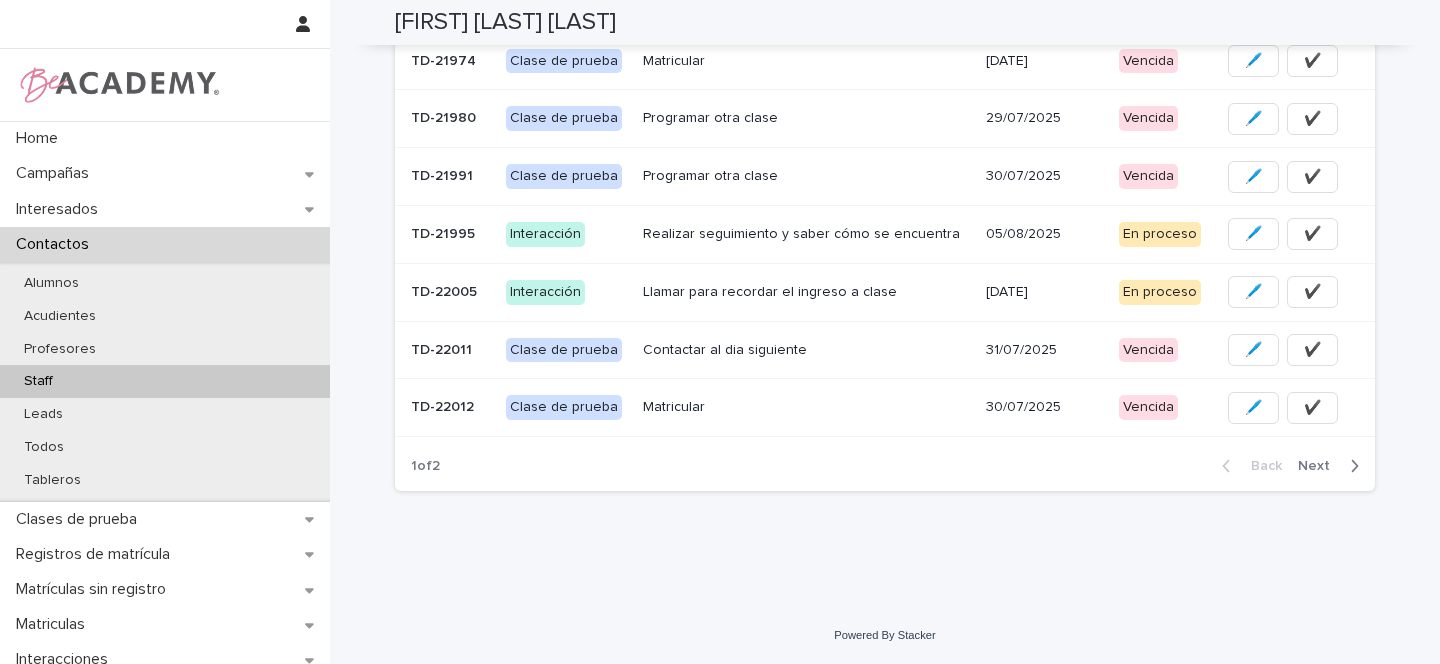 click on "Next" at bounding box center [1320, 466] 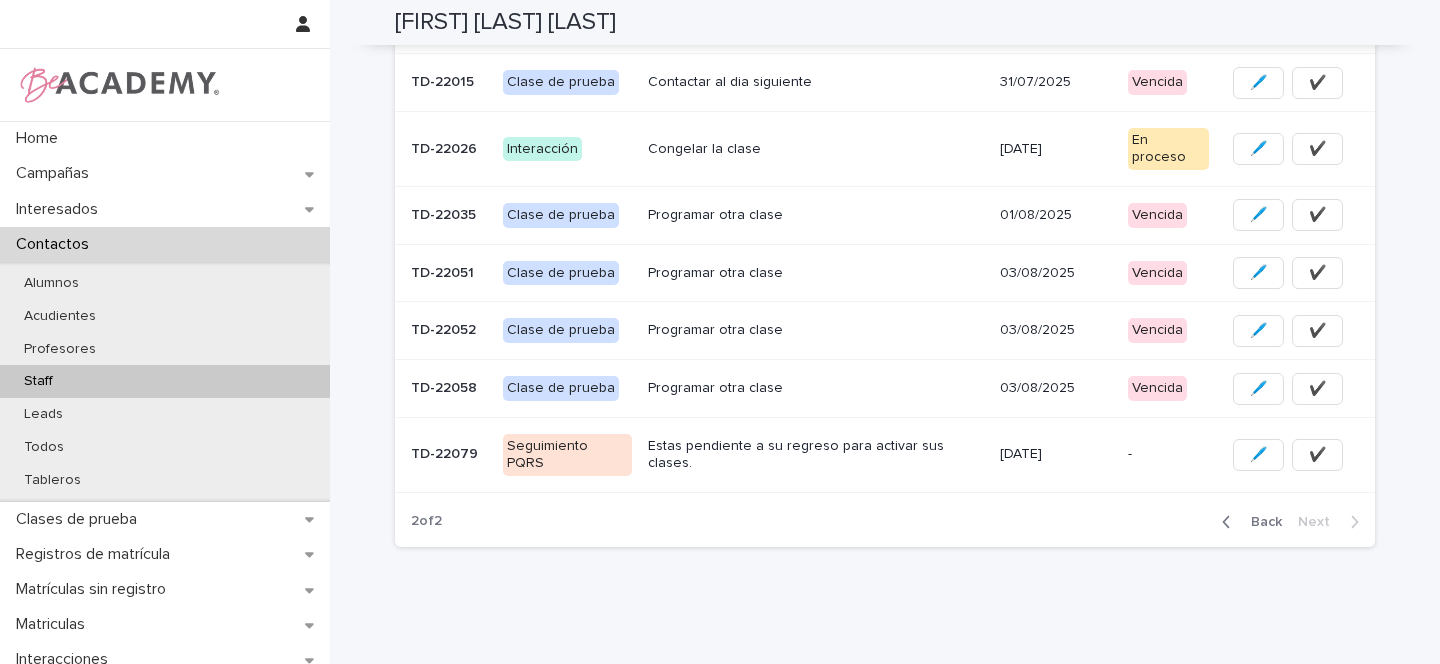 scroll, scrollTop: 371, scrollLeft: 0, axis: vertical 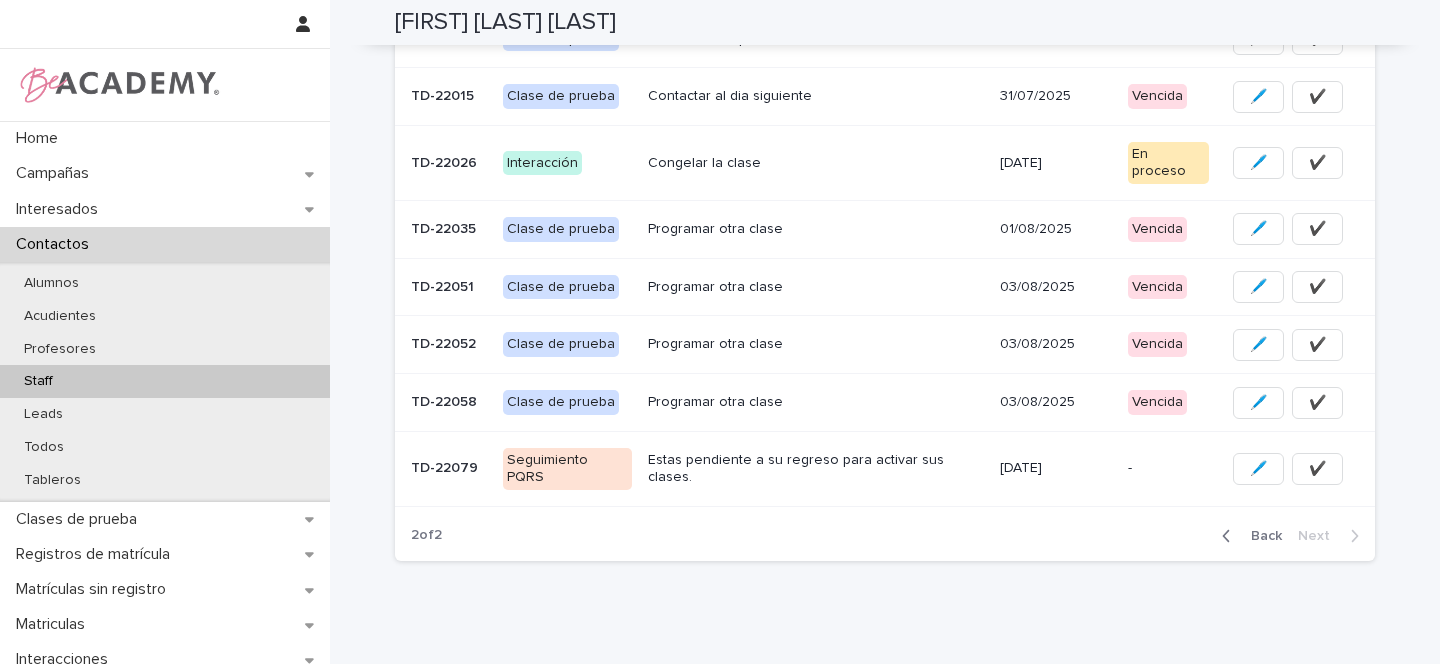 click on "Seguimiento PQRS" at bounding box center (567, 468) 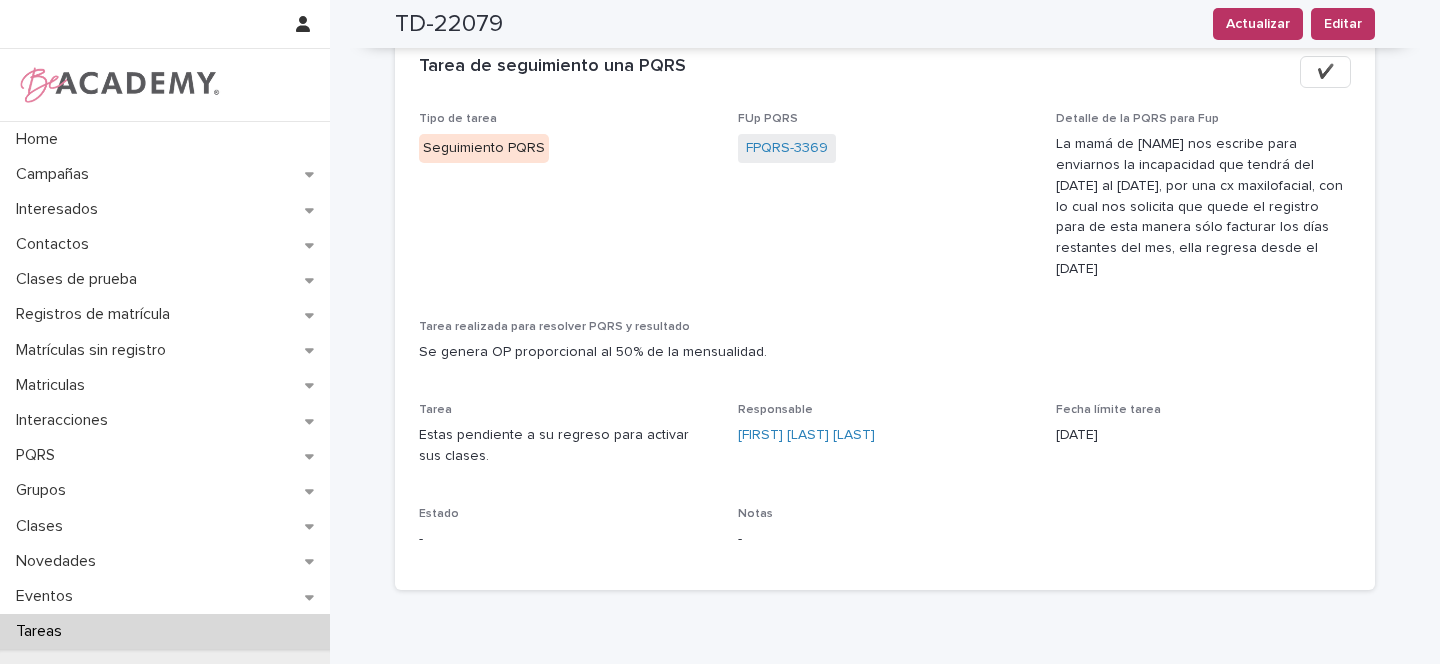 scroll, scrollTop: 0, scrollLeft: 0, axis: both 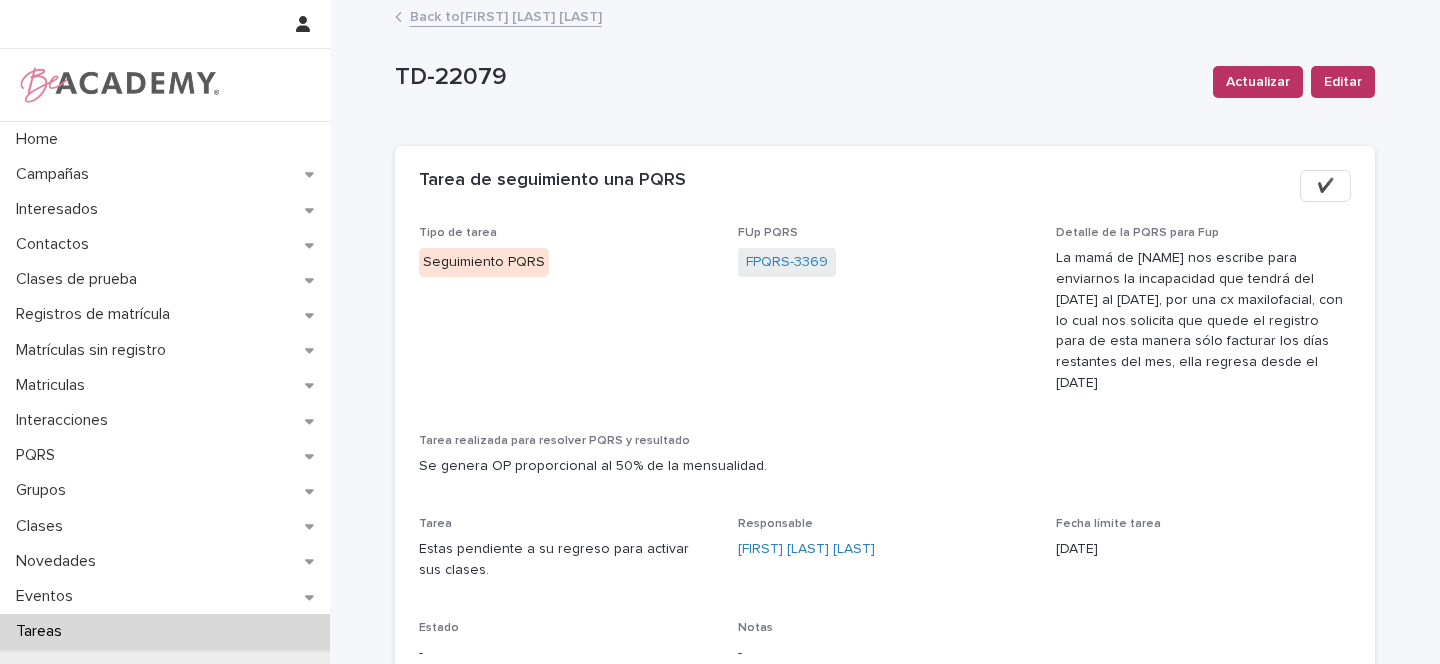 click on "Back to  Gina Orjuela Cortes" at bounding box center [506, 15] 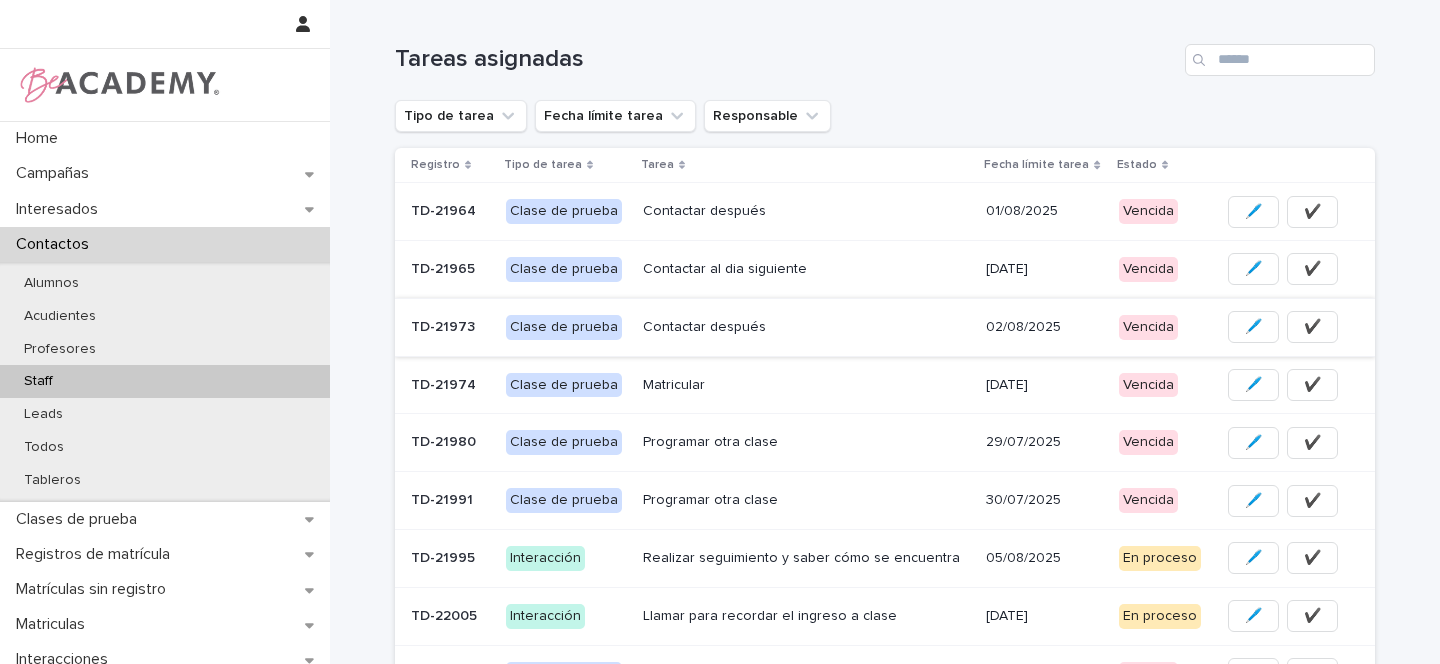 scroll, scrollTop: 508, scrollLeft: 0, axis: vertical 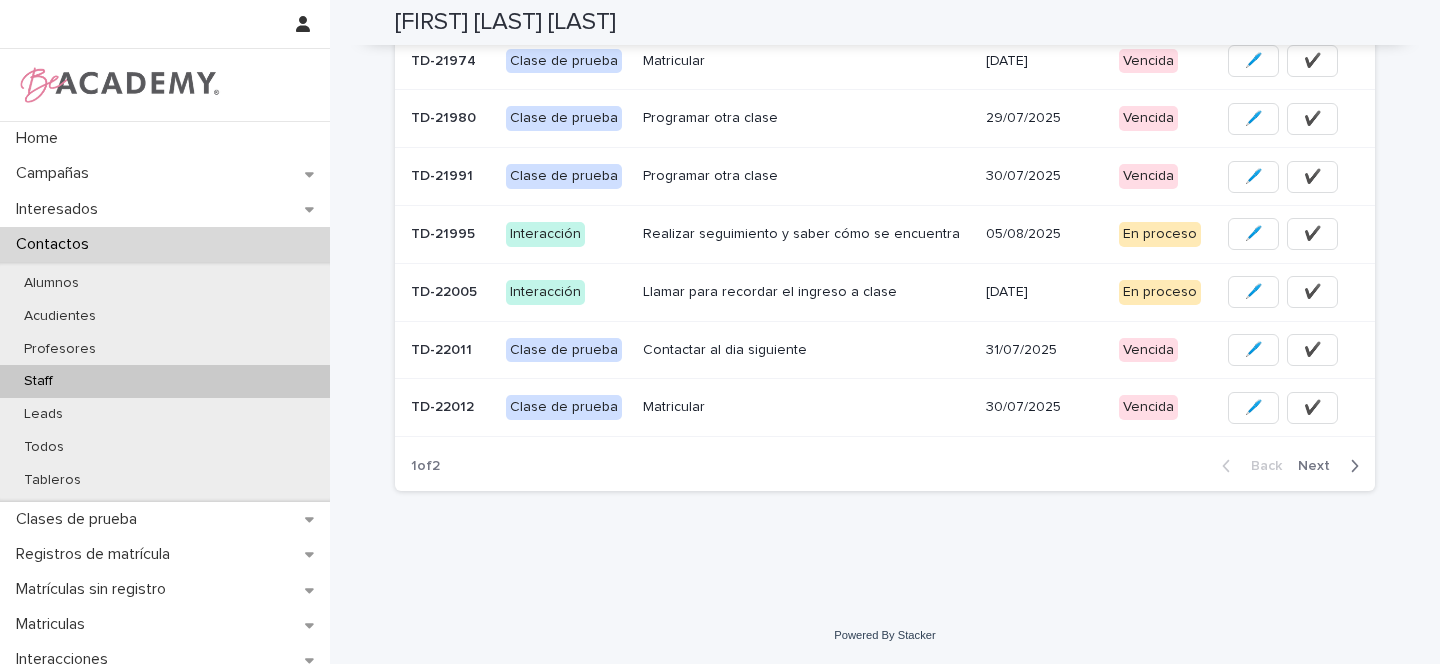 click on "Next" at bounding box center [1320, 466] 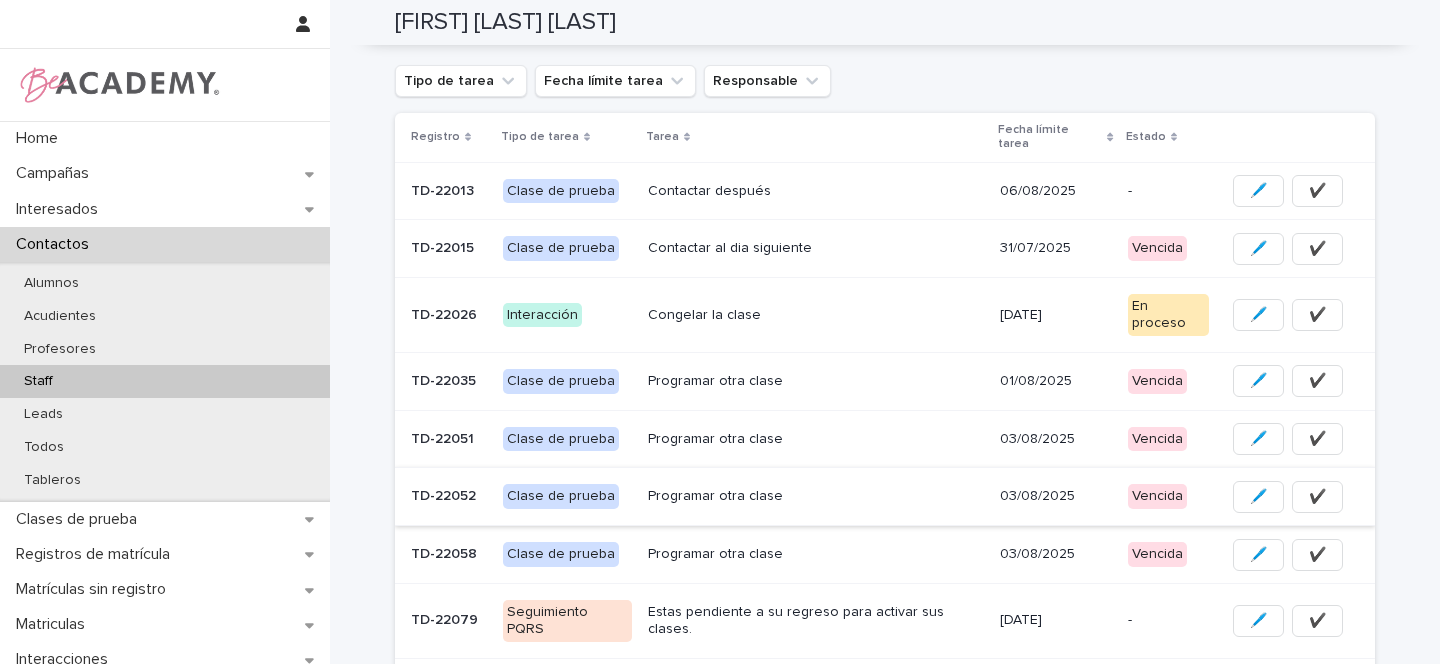 scroll, scrollTop: 392, scrollLeft: 0, axis: vertical 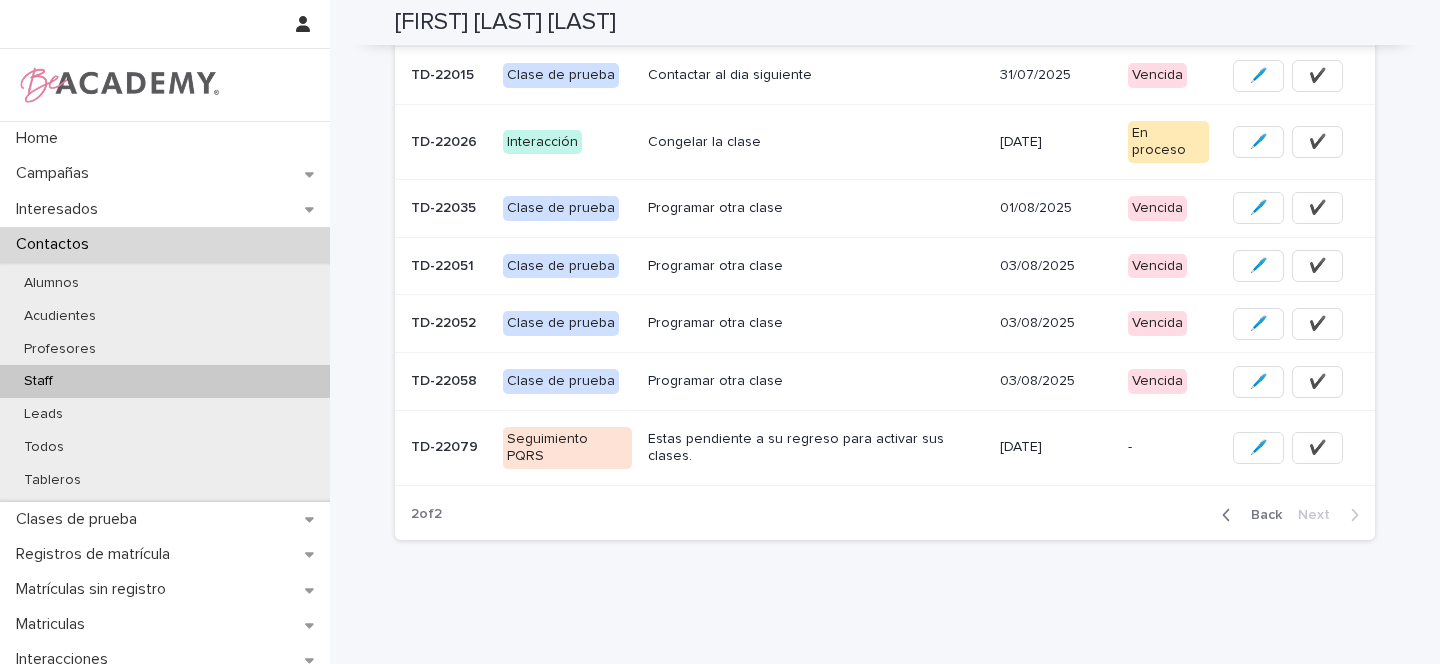 drag, startPoint x: 1262, startPoint y: 465, endPoint x: 1135, endPoint y: 515, distance: 136.4881 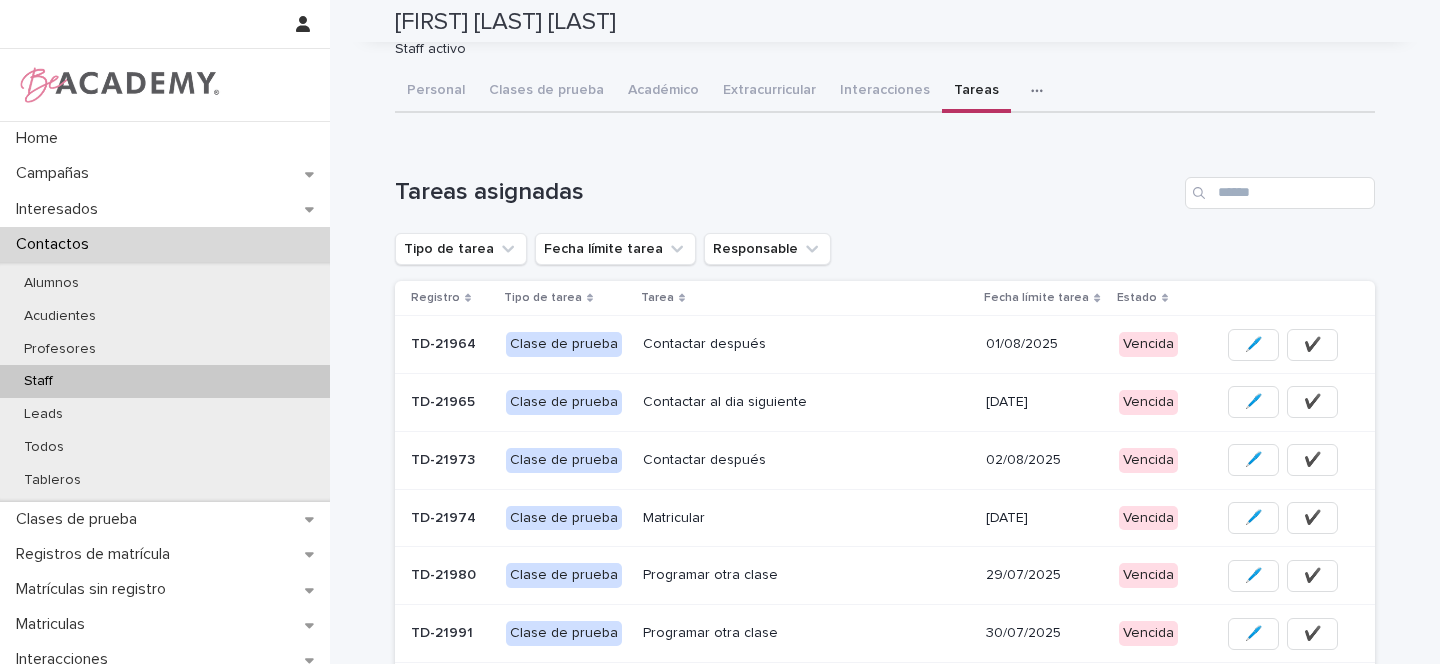 scroll, scrollTop: 0, scrollLeft: 0, axis: both 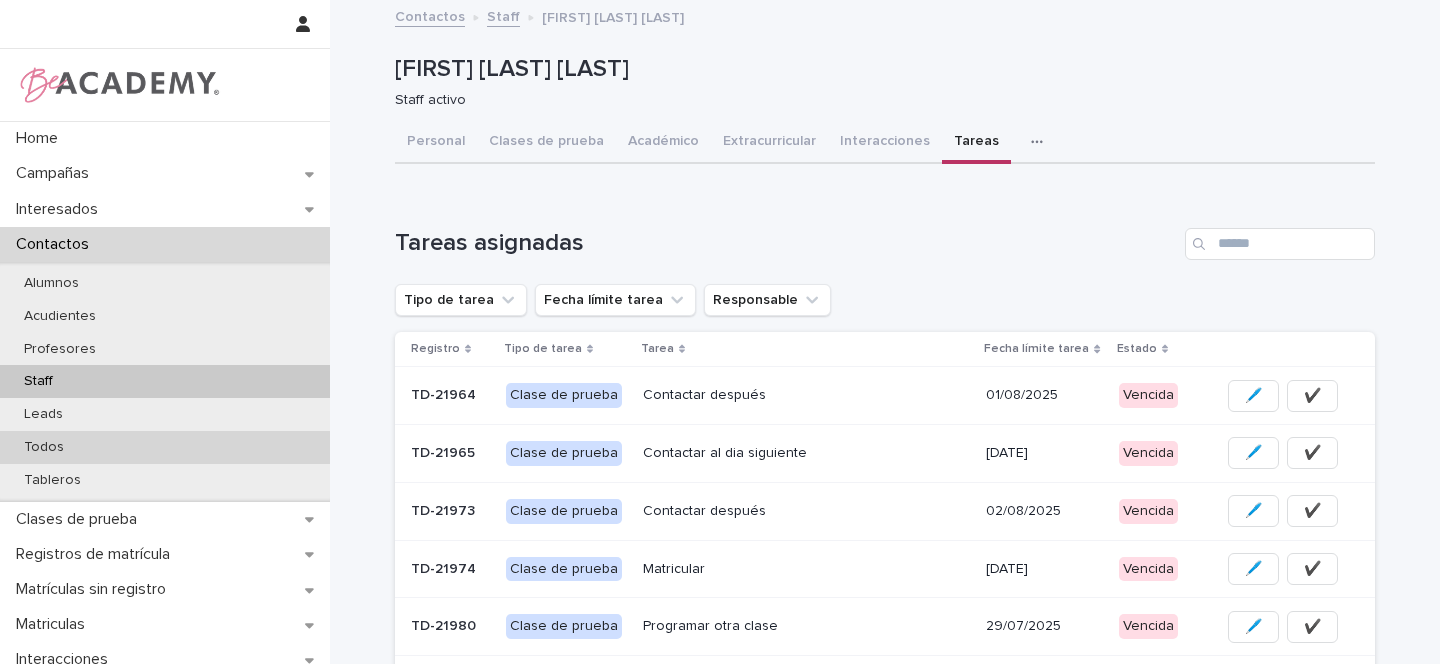 click on "Todos" at bounding box center (44, 447) 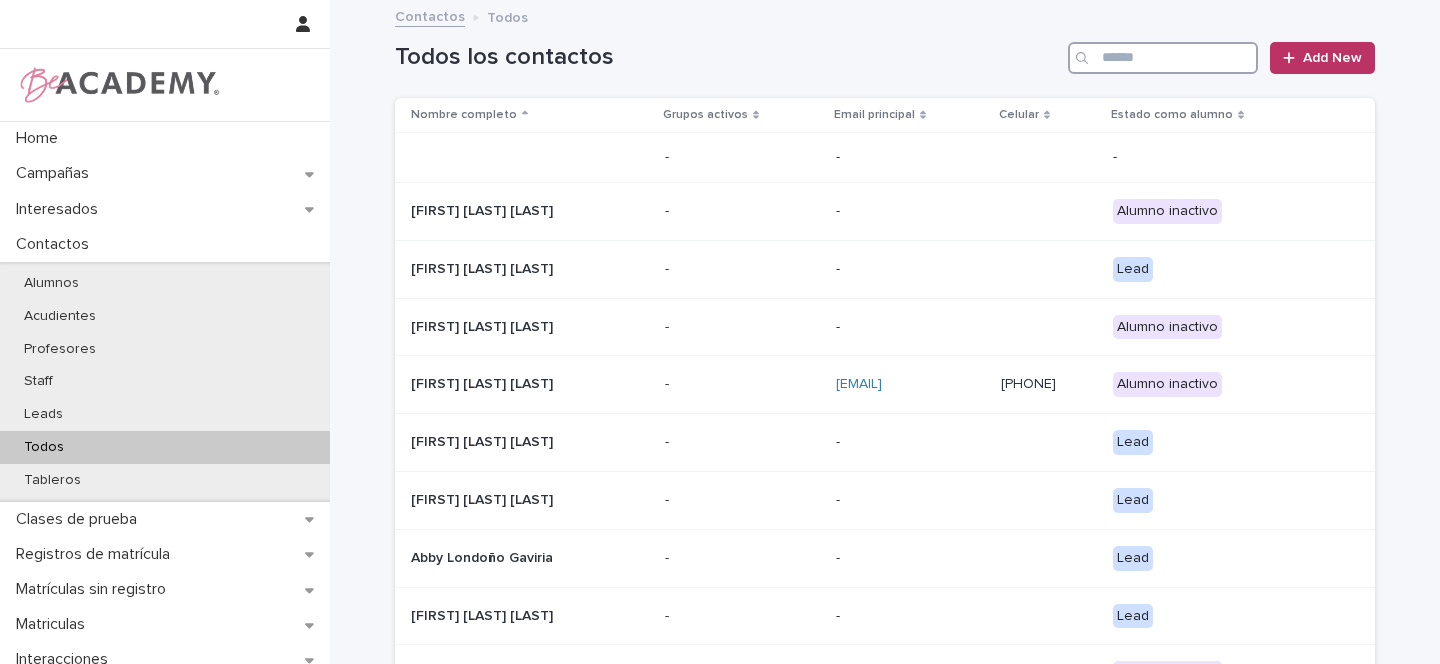 click at bounding box center (1163, 58) 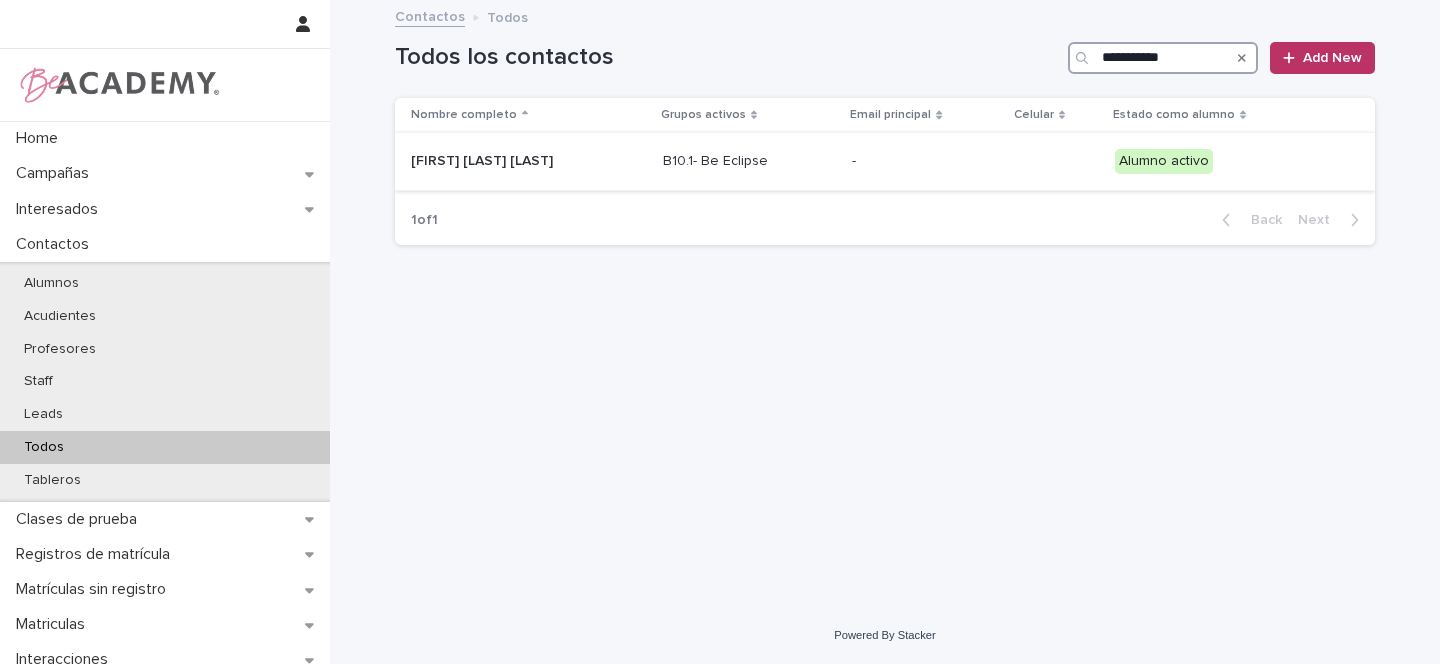 type on "**********" 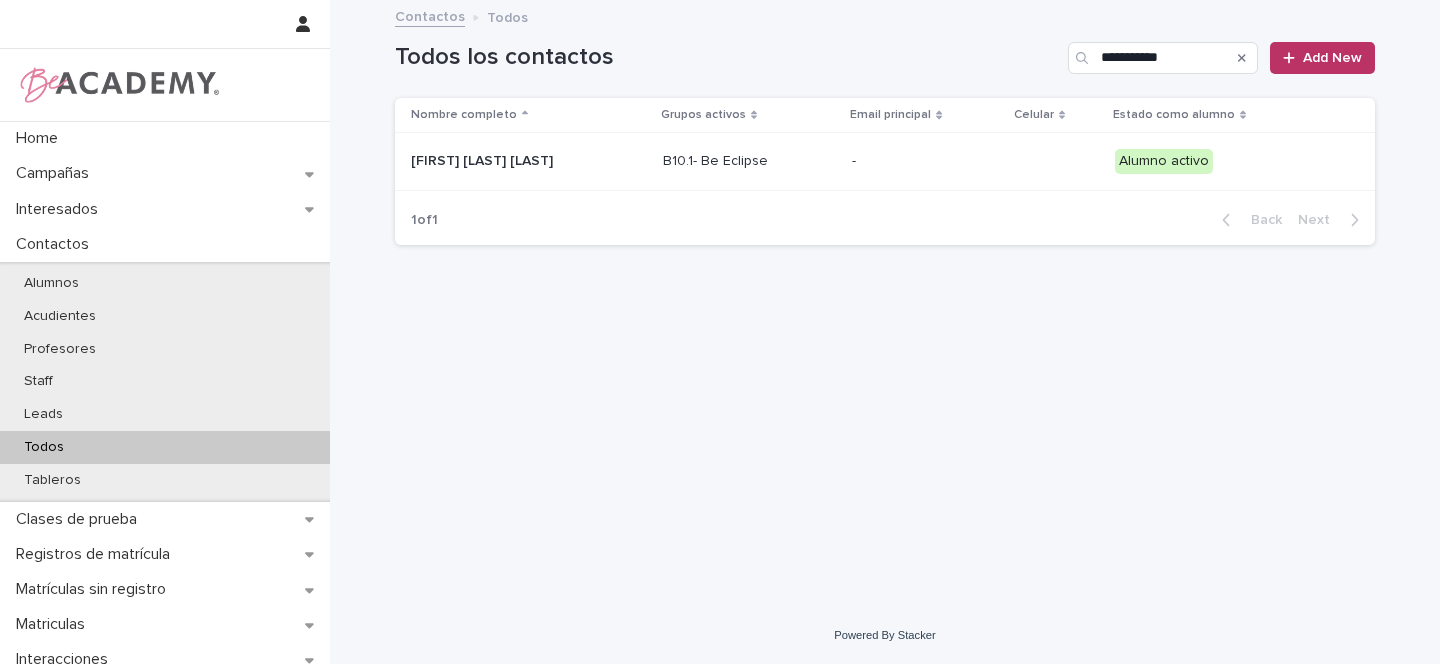 click on "Sara Camila Güisa Castañeda" at bounding box center [529, 161] 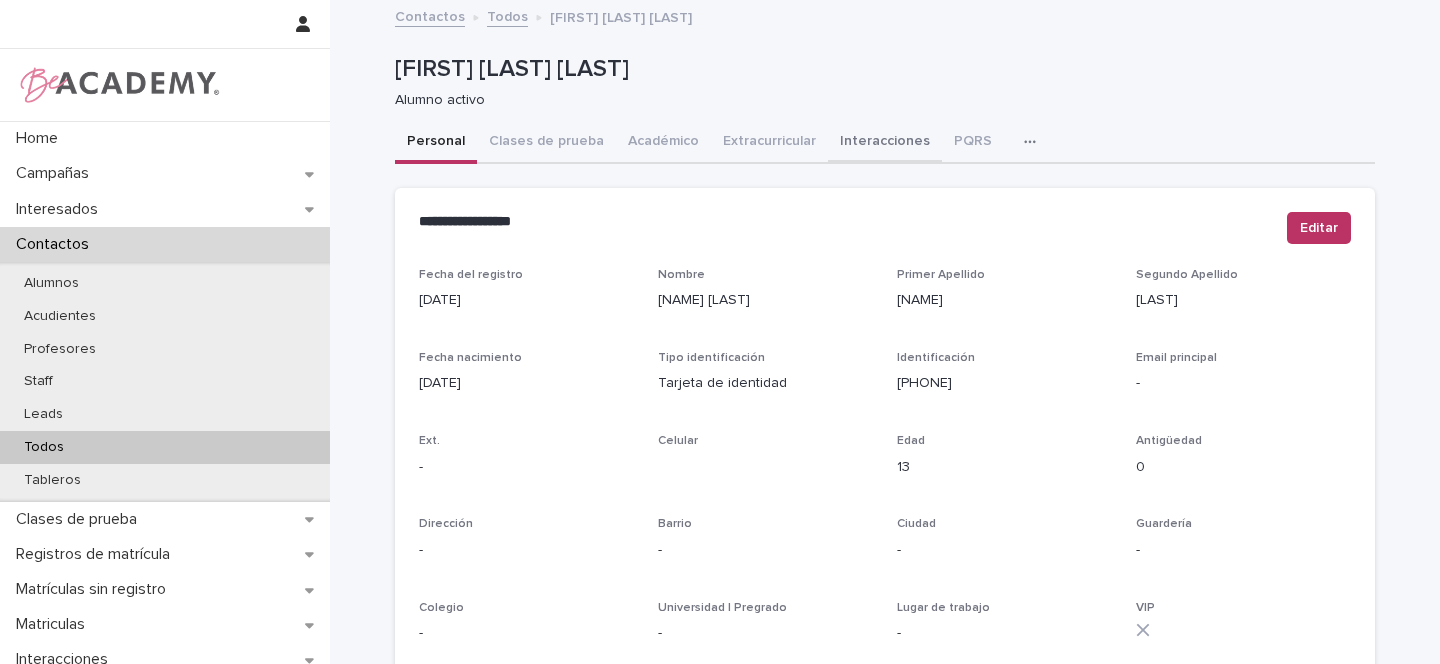 click on "Interacciones" at bounding box center (885, 143) 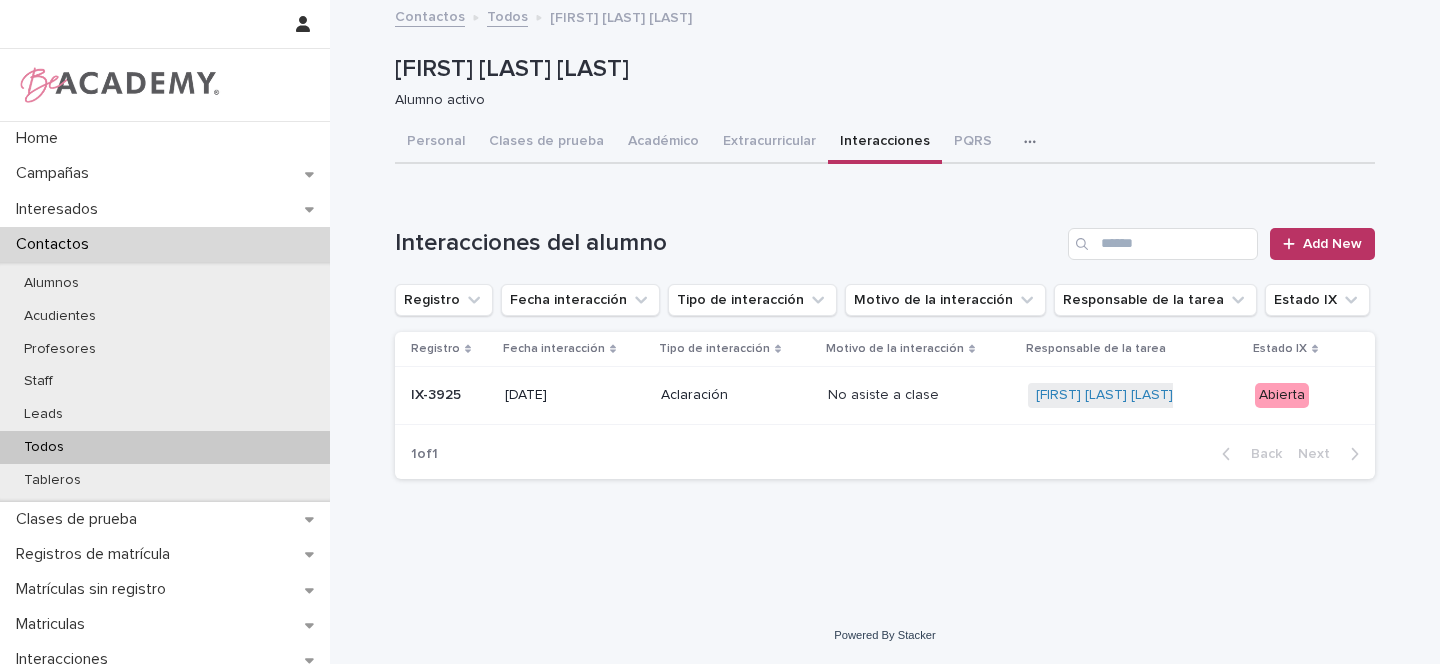 click on "08/11/2024" at bounding box center (575, 395) 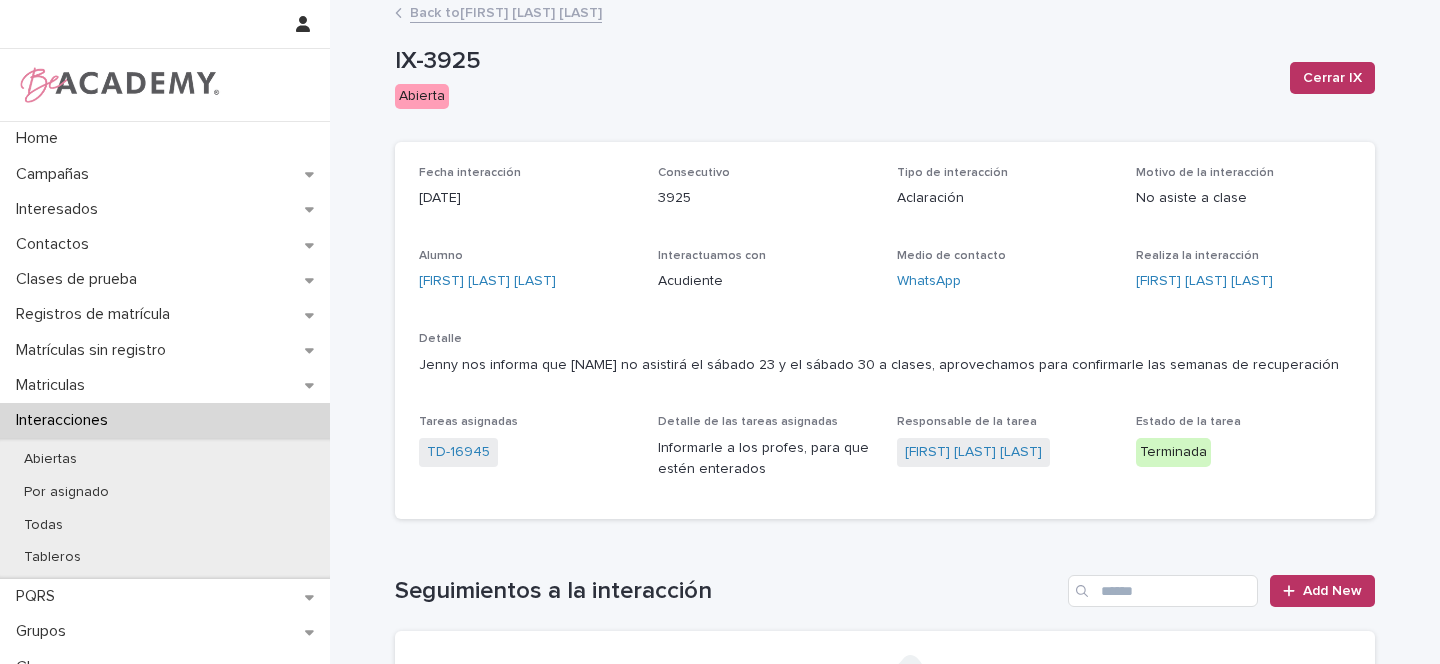 scroll, scrollTop: 0, scrollLeft: 0, axis: both 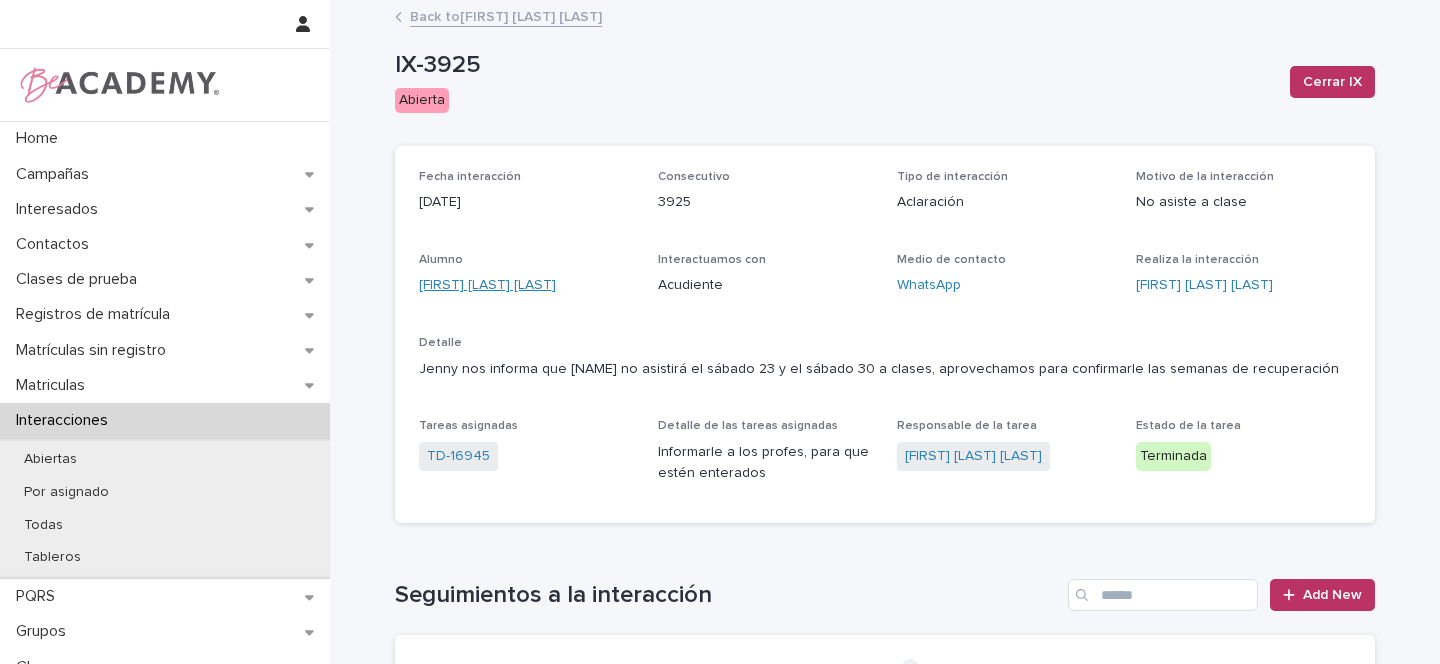 click on "Sara Camila Güisa Castañeda" at bounding box center [487, 285] 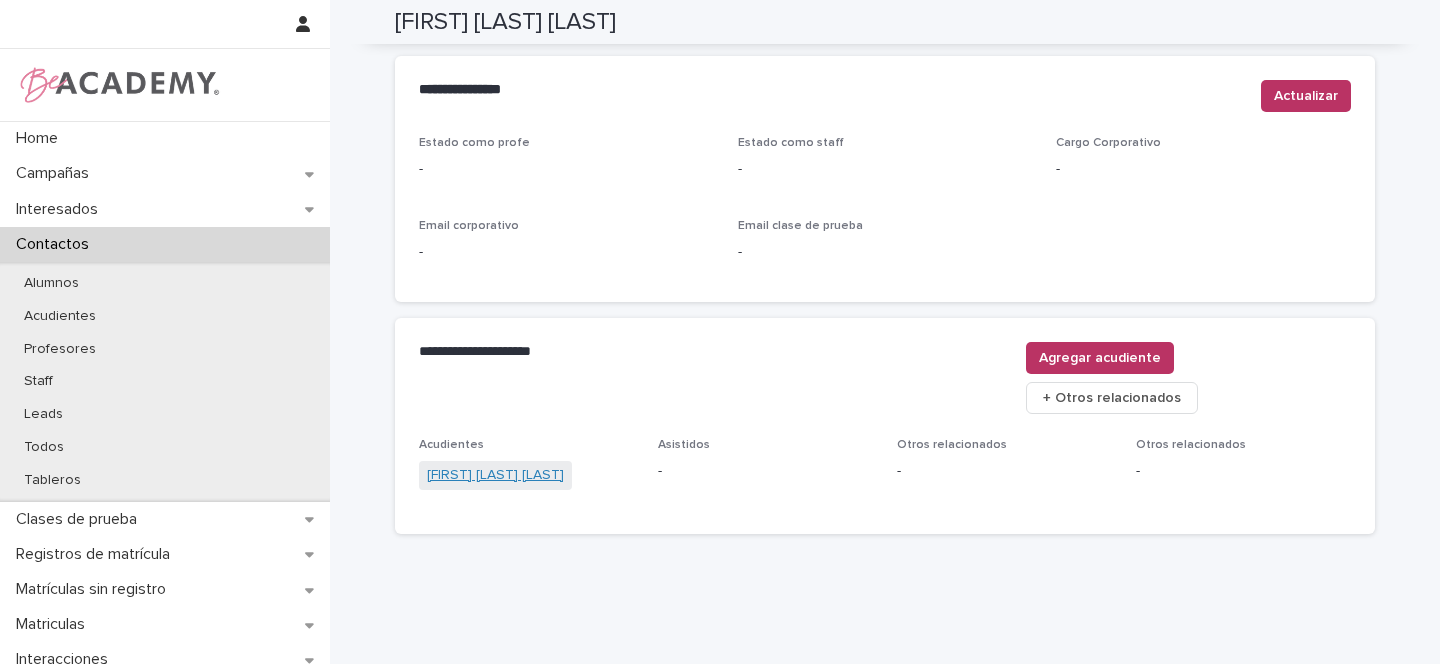 scroll, scrollTop: 824, scrollLeft: 0, axis: vertical 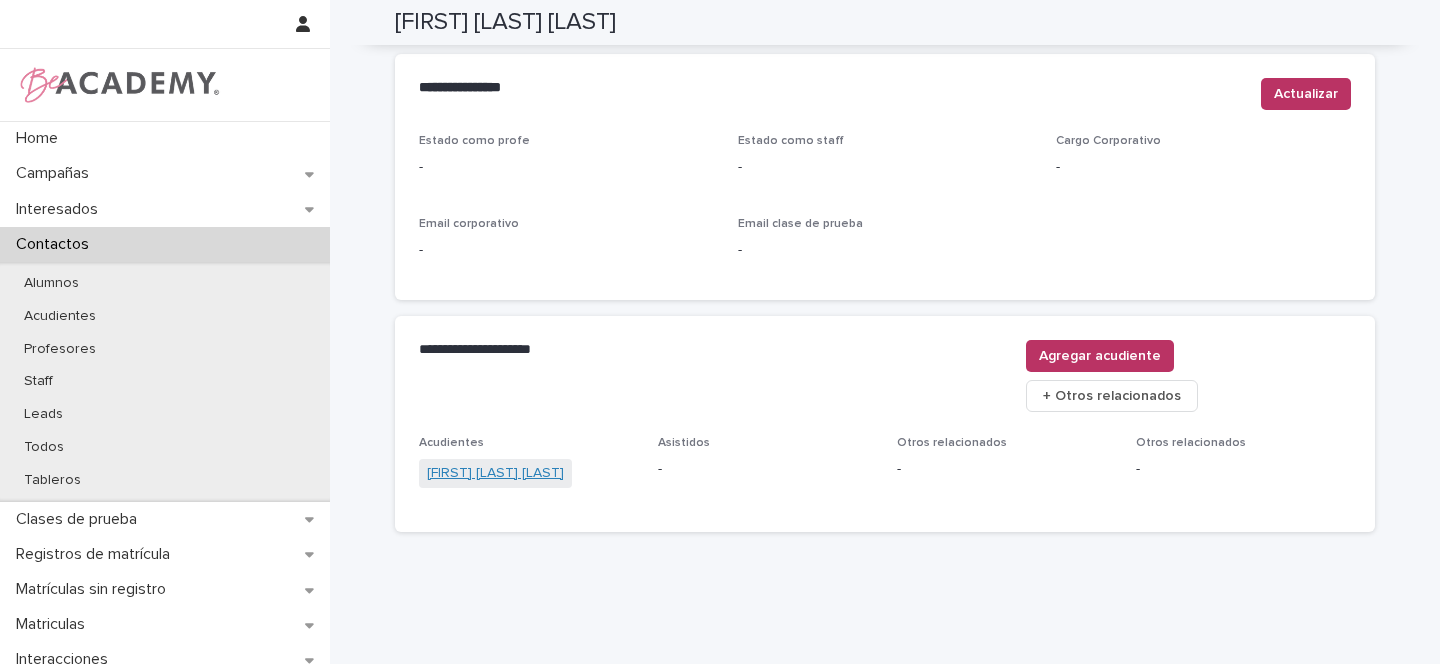 click on "Jenny Castañeda Perez" at bounding box center (495, 473) 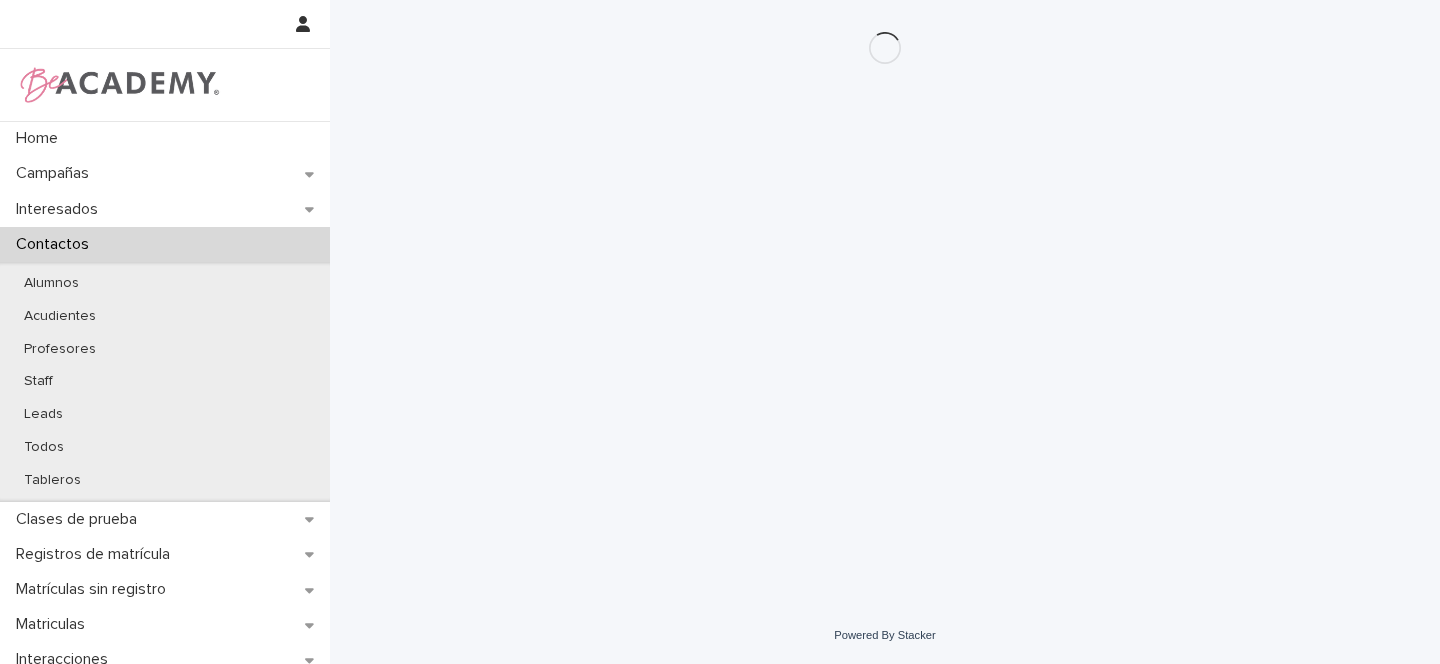 scroll, scrollTop: 0, scrollLeft: 0, axis: both 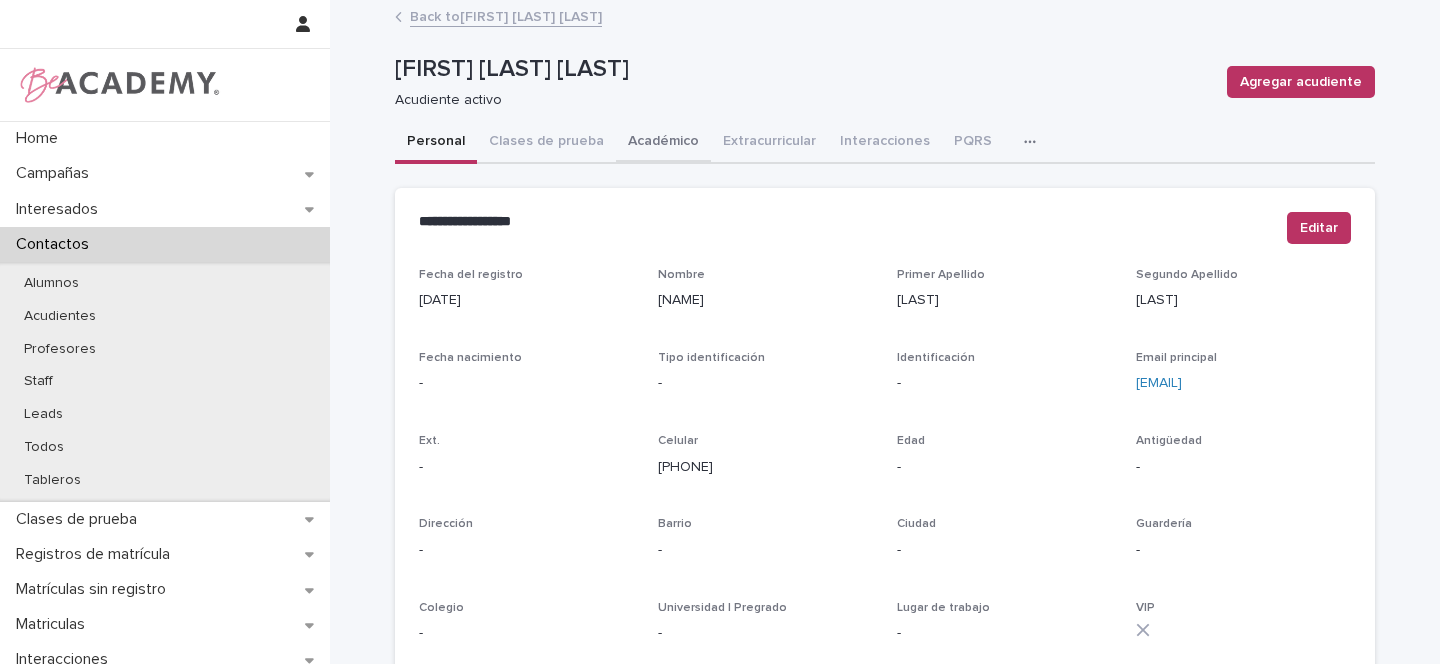 click on "Académico" at bounding box center [663, 143] 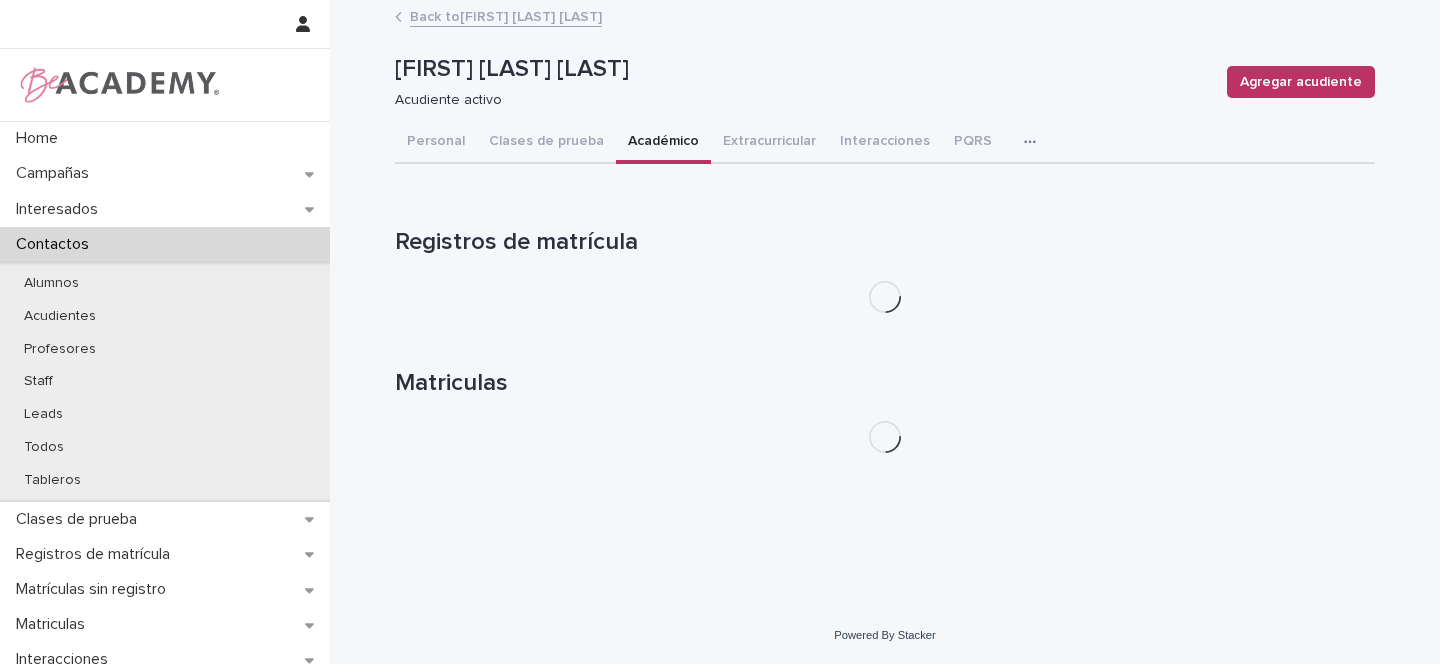 click on "Personal" at bounding box center (436, 143) 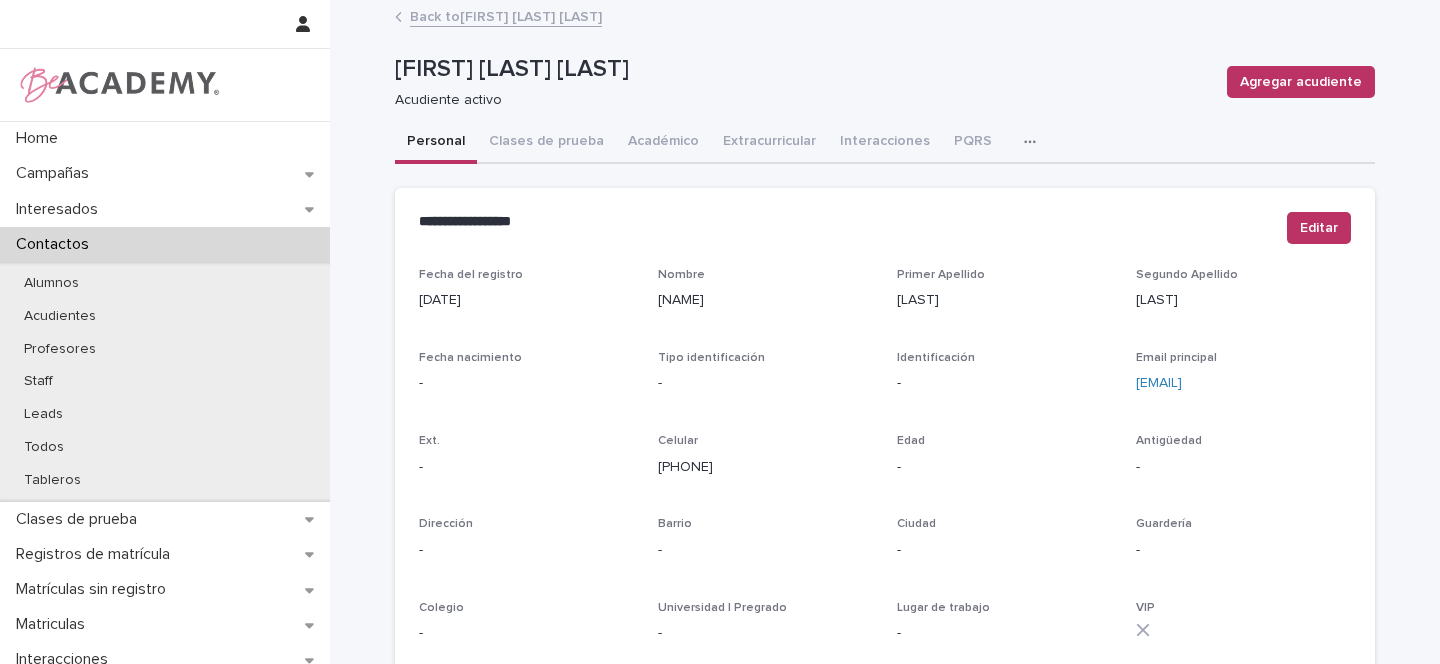scroll, scrollTop: 824, scrollLeft: 0, axis: vertical 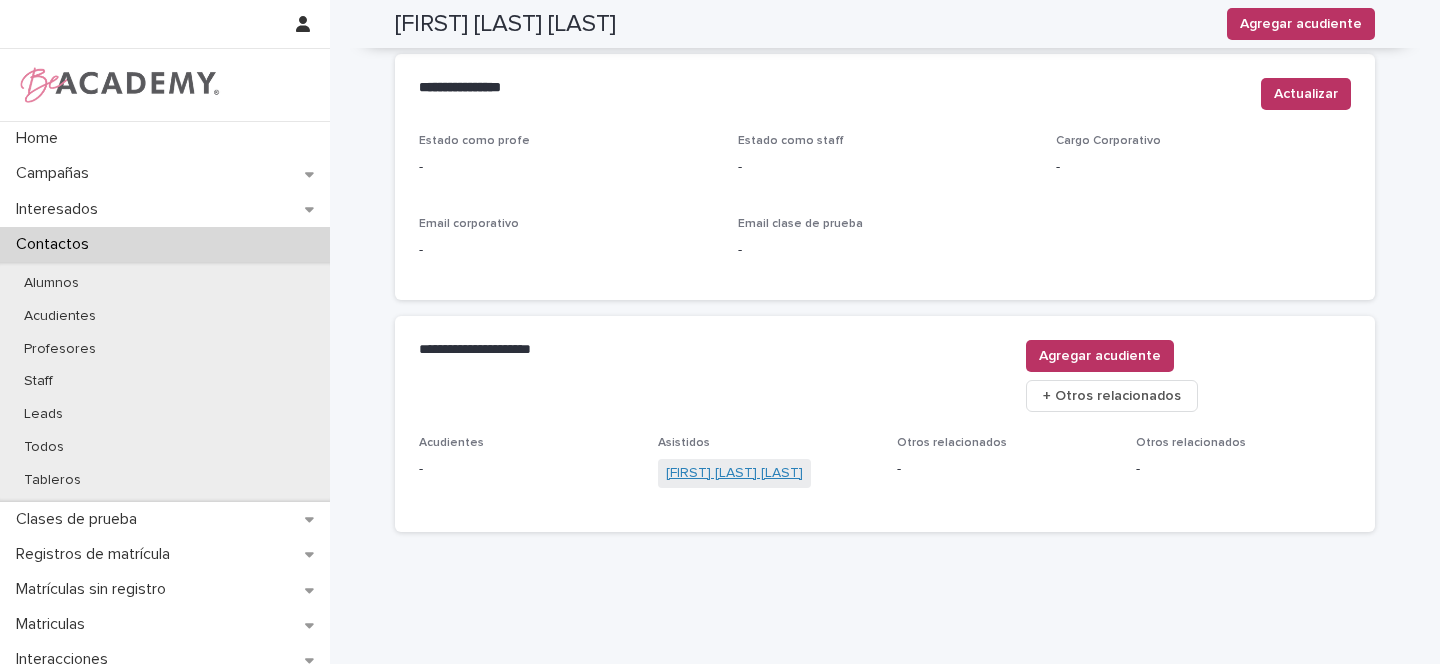 click on "Sara Camila Güisa Castañeda" at bounding box center [734, 473] 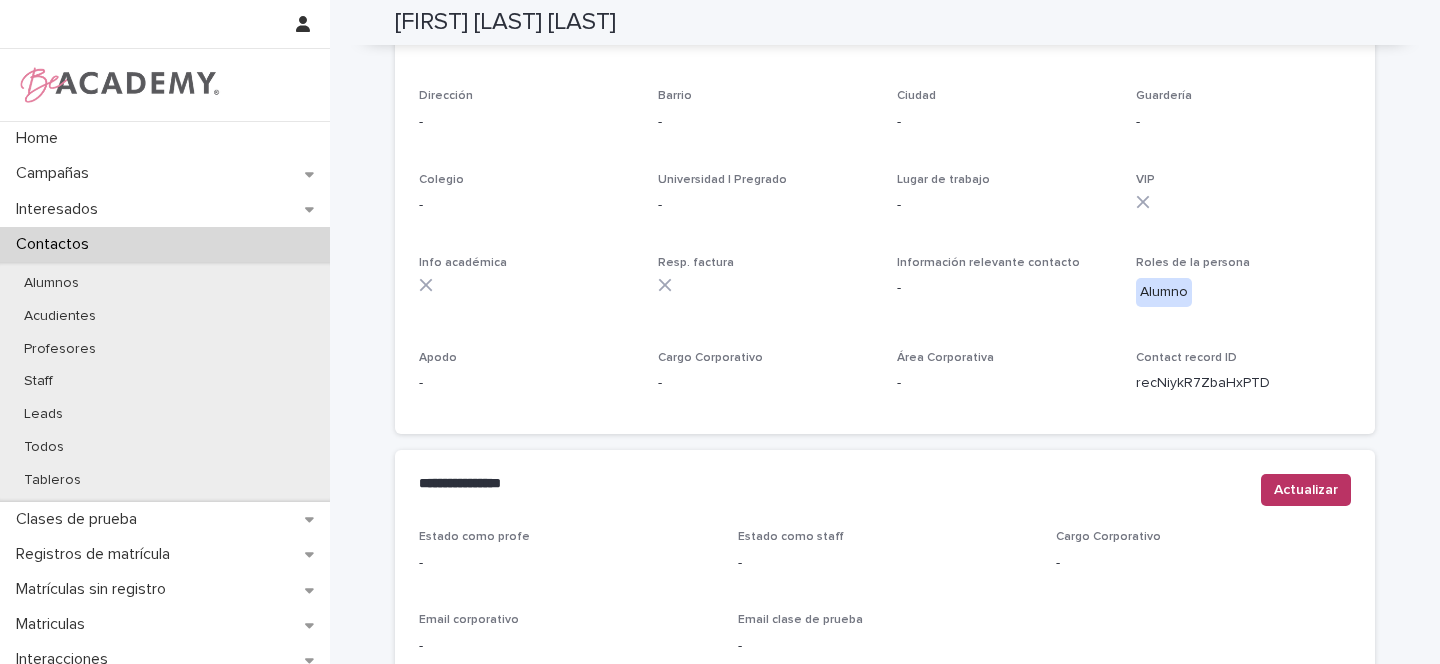 scroll, scrollTop: 0, scrollLeft: 0, axis: both 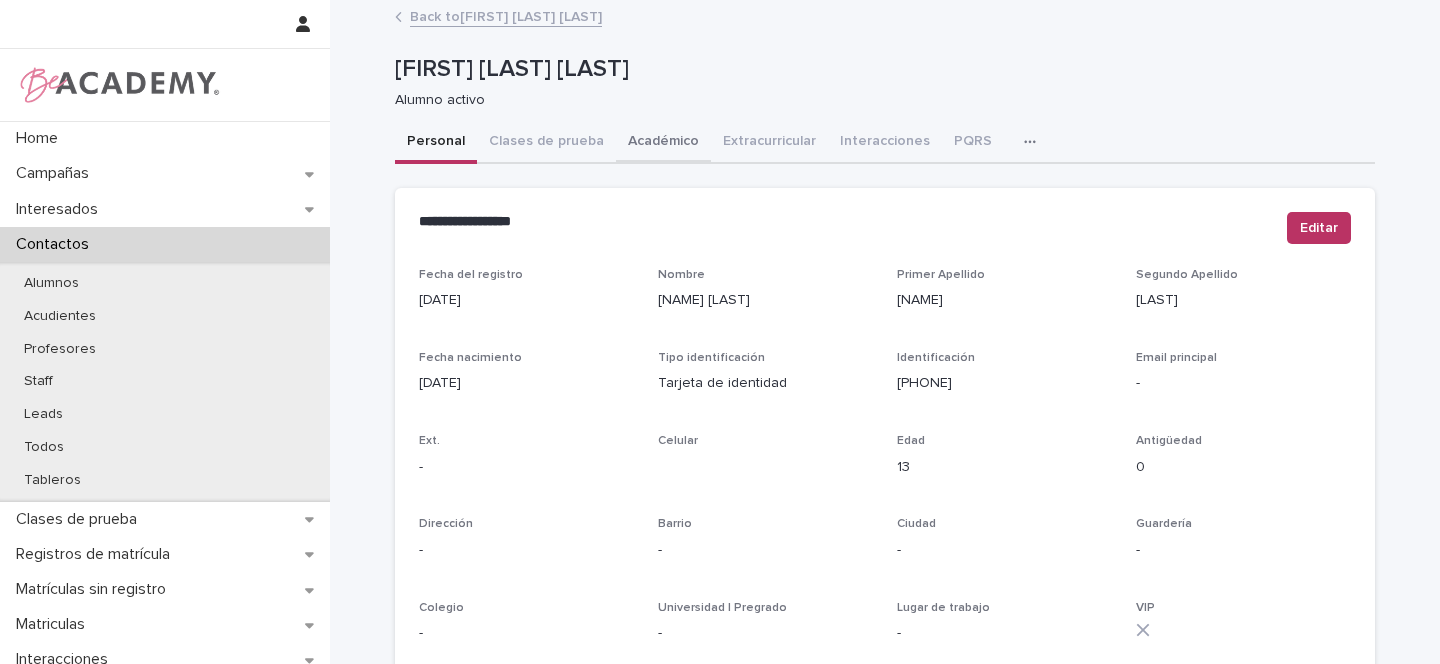 click on "Académico" at bounding box center (663, 143) 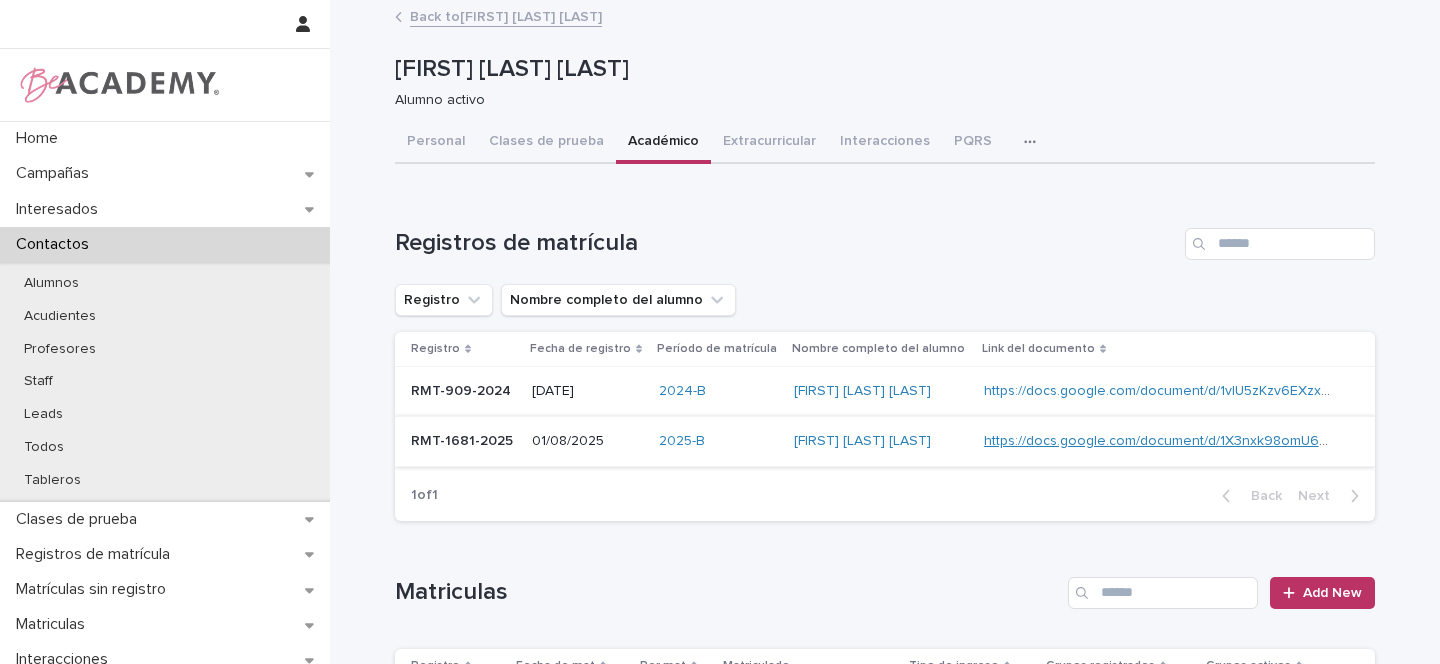 click on "https://docs.google.com/document/d/1X3nxk98omU6yFinG_emmic3GpgFlSvb5Rjf7_n5J4Vw" at bounding box center [1273, 441] 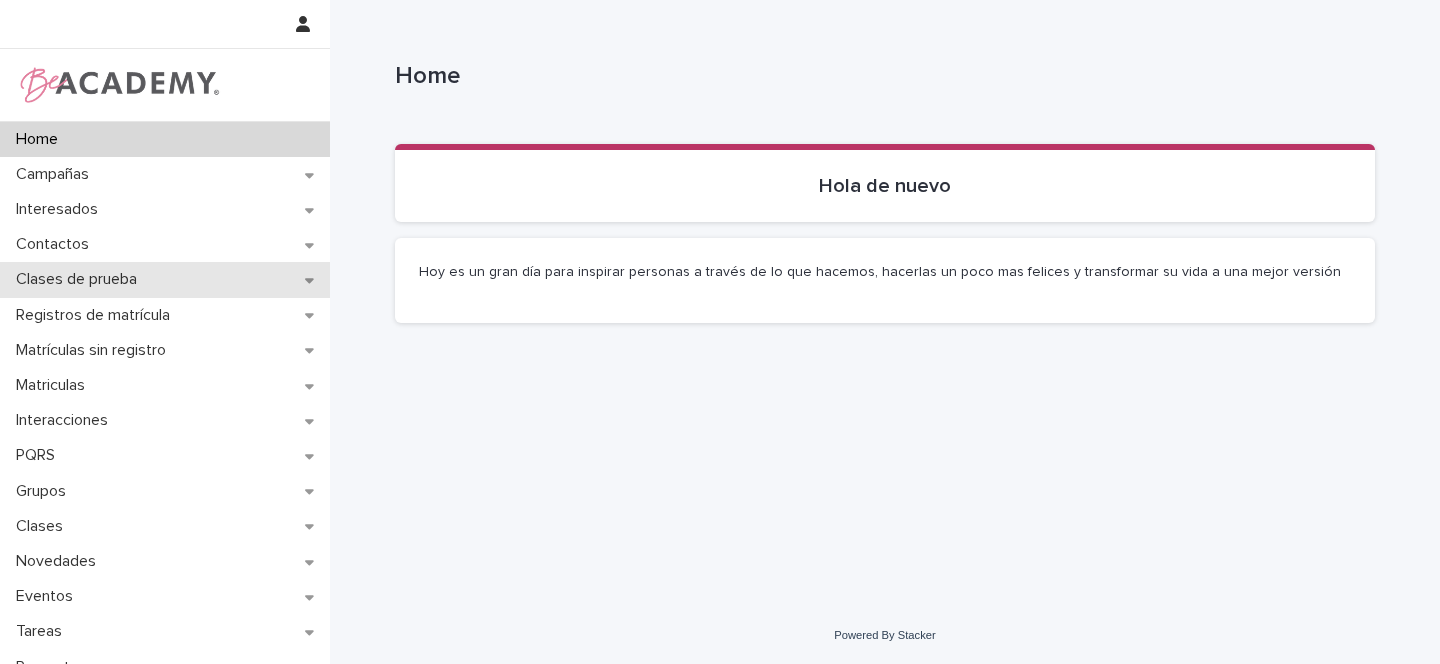 scroll, scrollTop: 0, scrollLeft: 0, axis: both 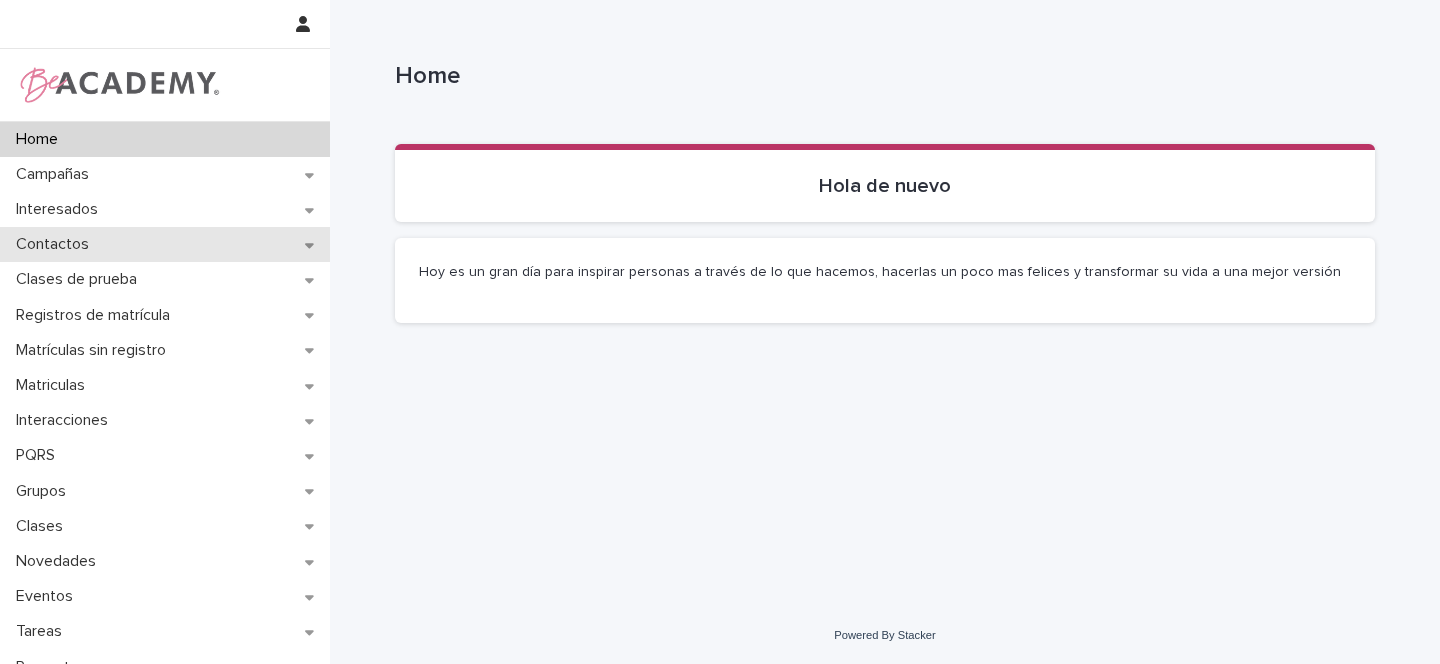 click on "Contactos" at bounding box center [165, 244] 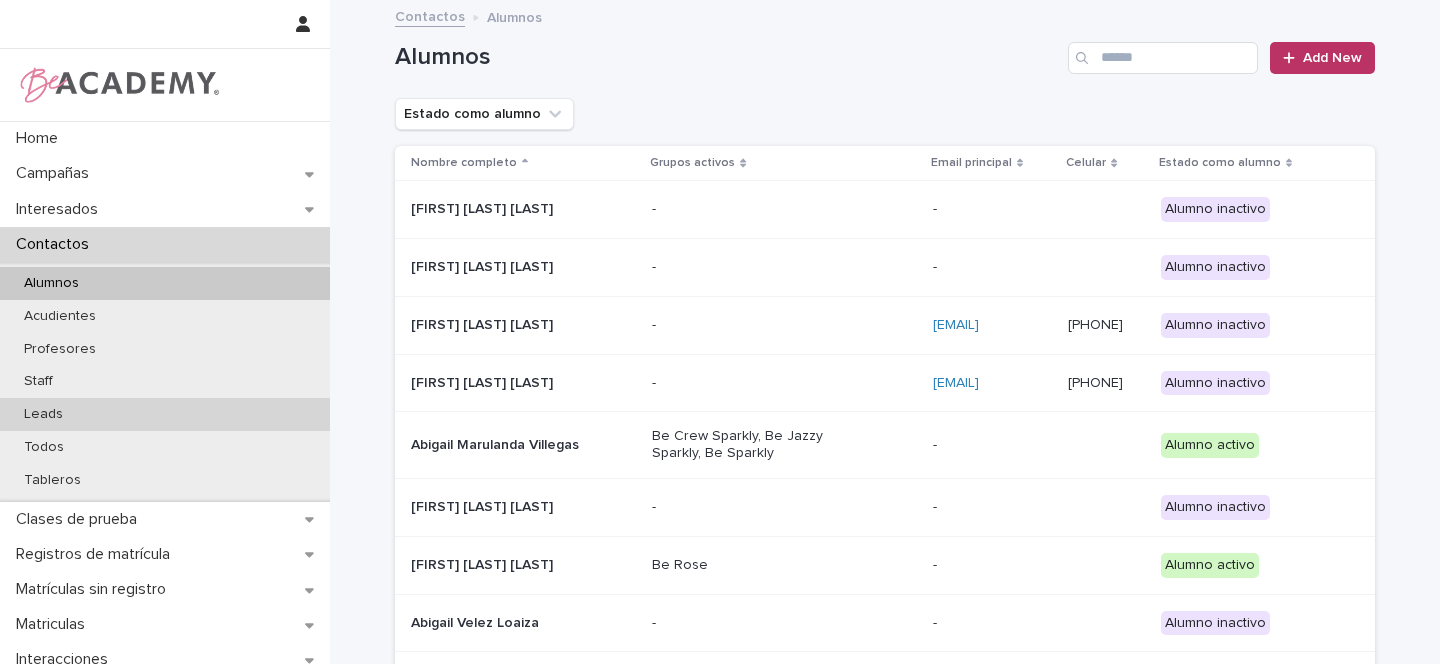 click on "Leads" at bounding box center (43, 414) 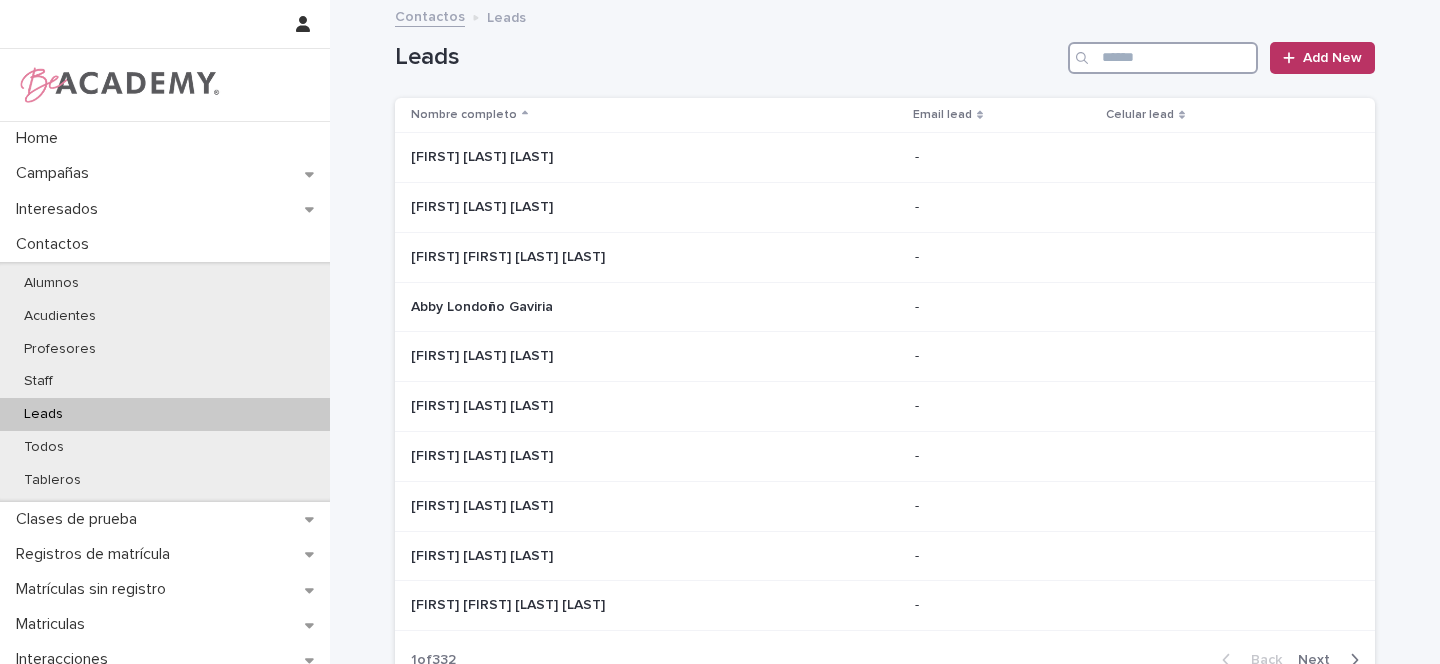 click at bounding box center (1163, 58) 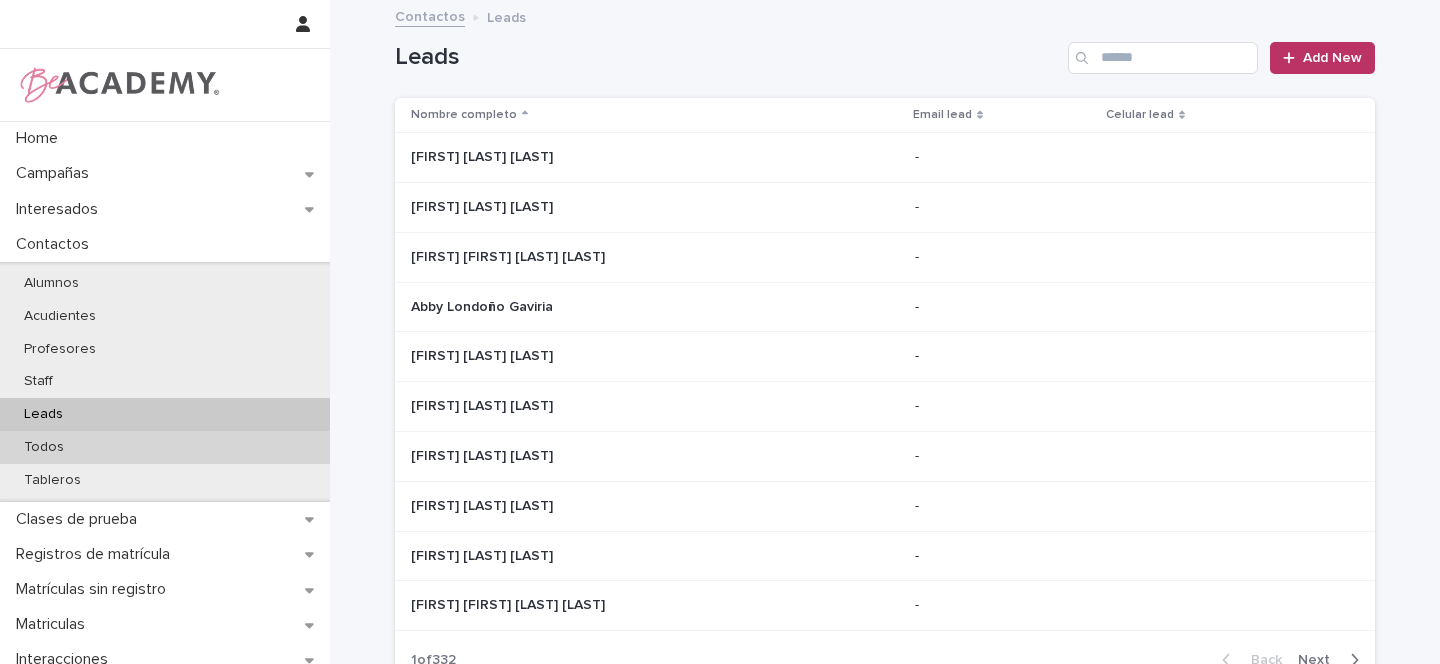 click on "Todos" at bounding box center [44, 447] 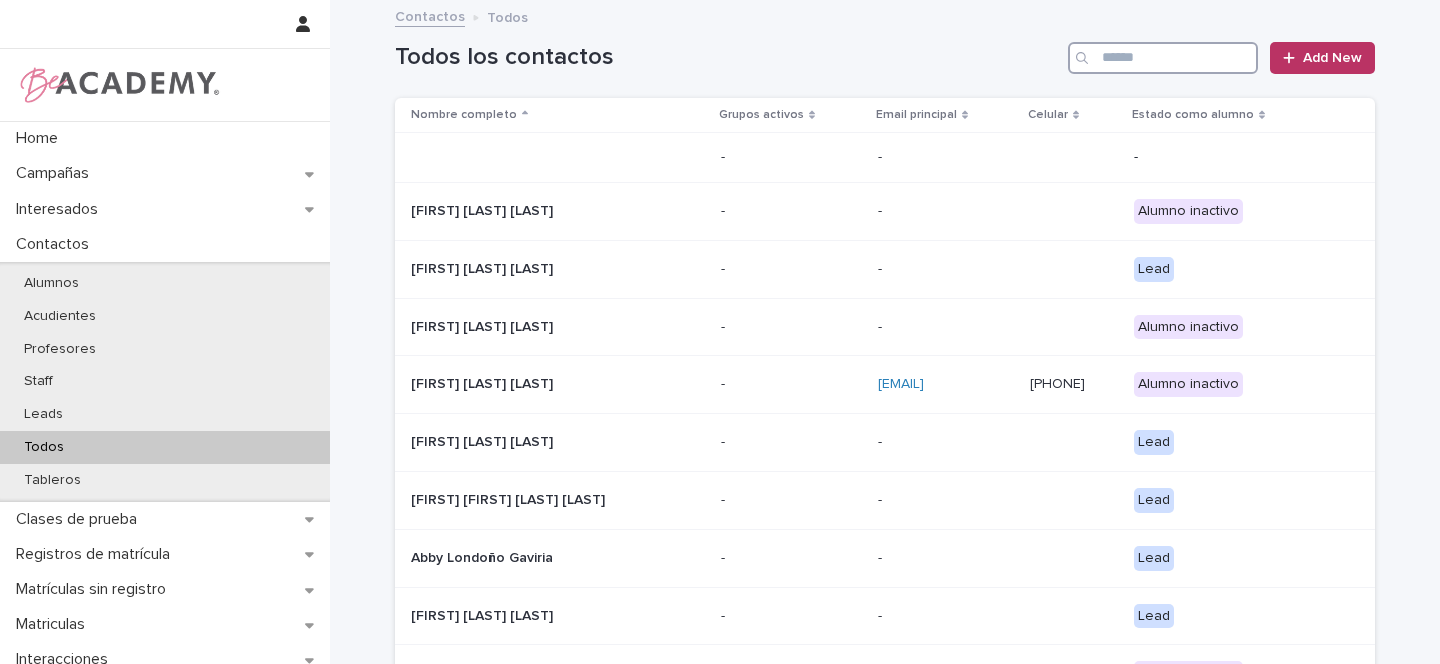 click at bounding box center [1163, 58] 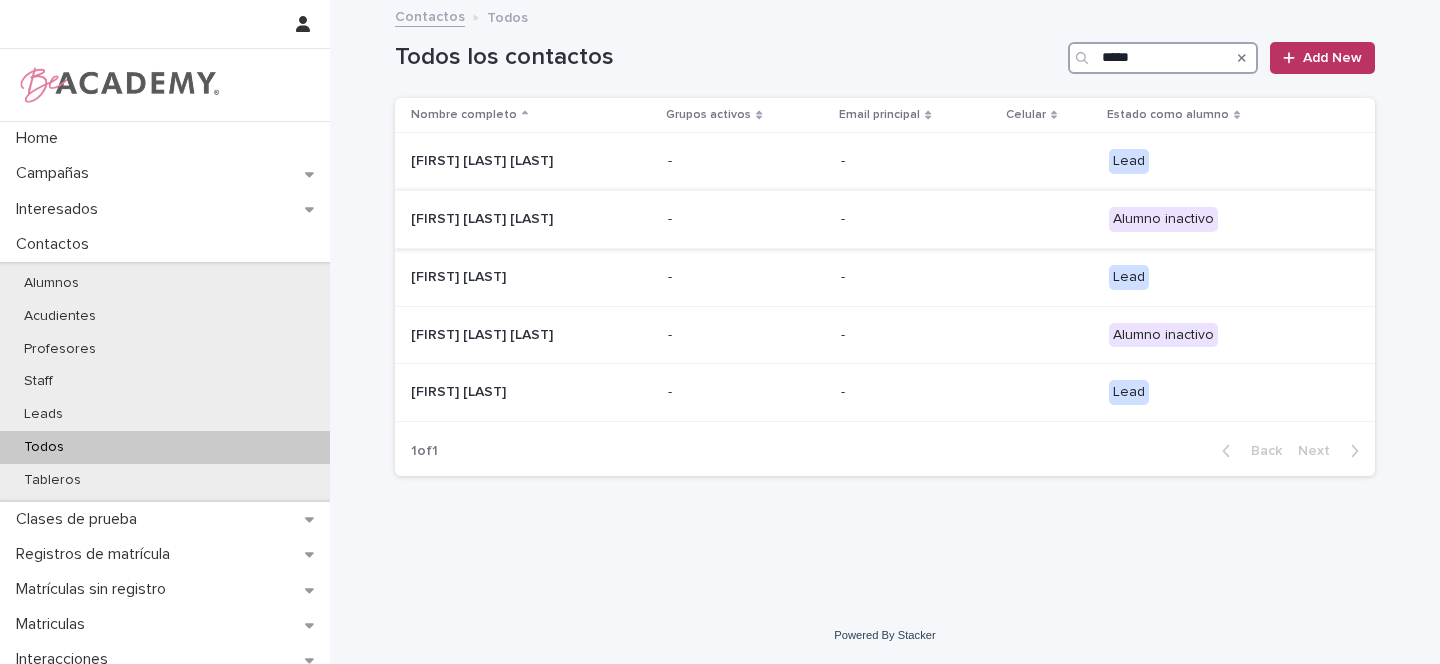 type on "*****" 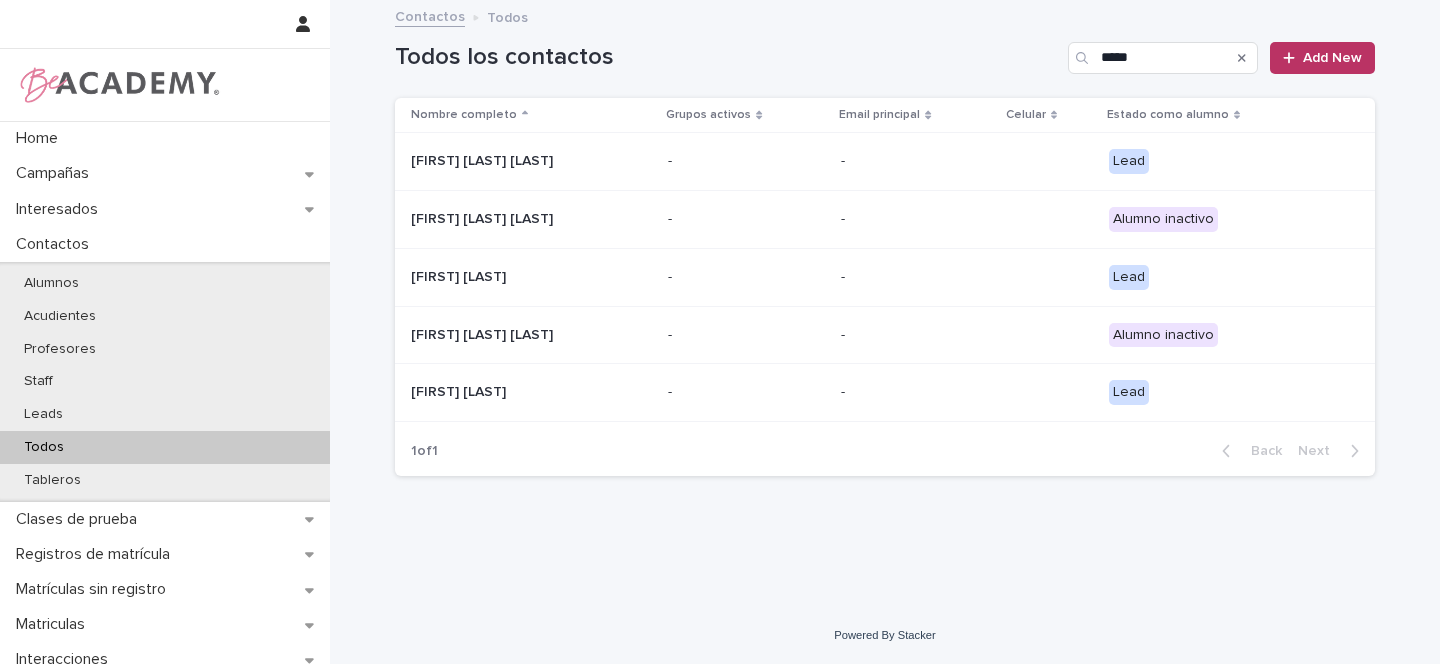 click on "Ilana Garcia Quintero" at bounding box center (511, 219) 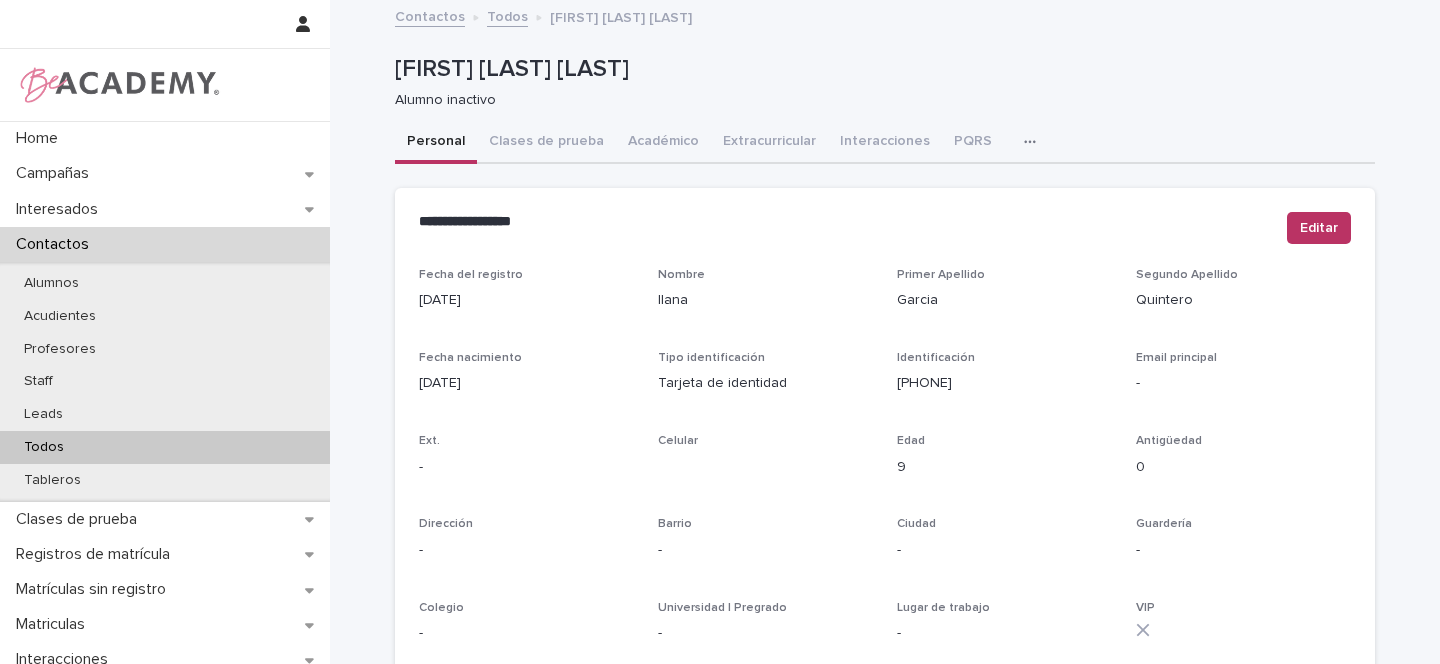 scroll, scrollTop: 94, scrollLeft: 0, axis: vertical 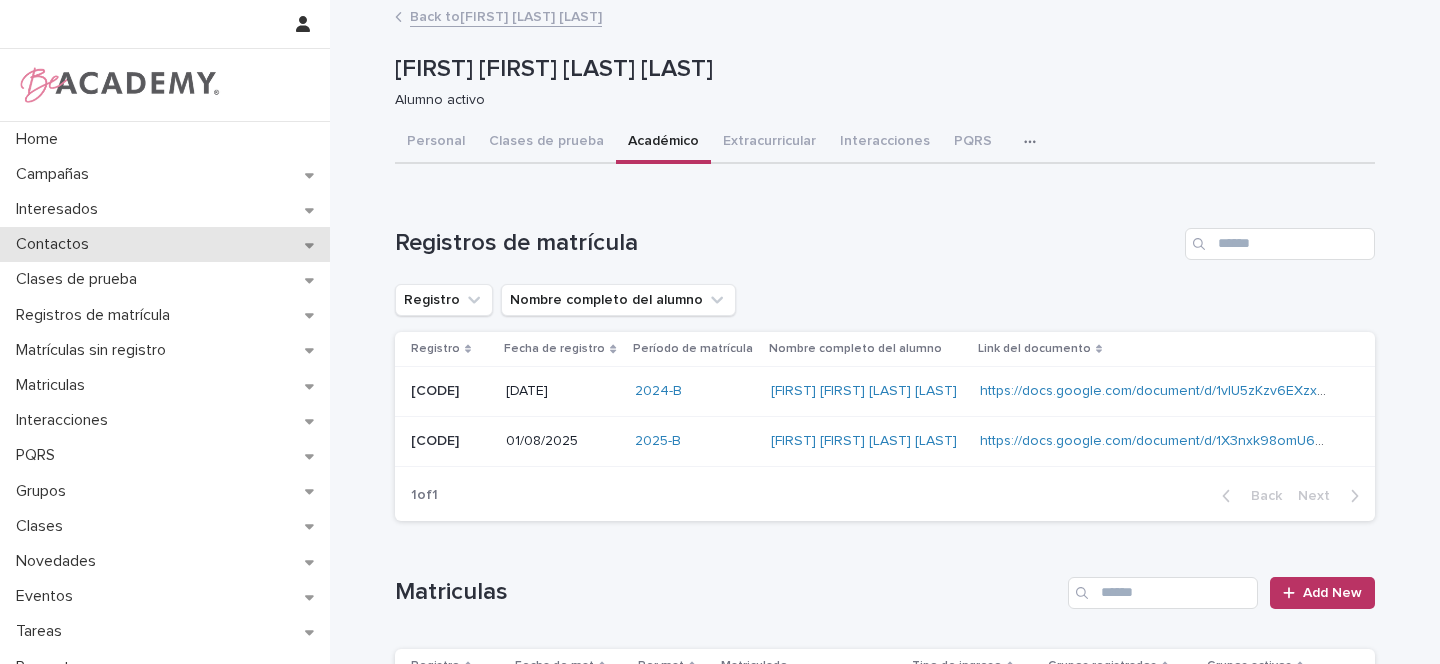 click 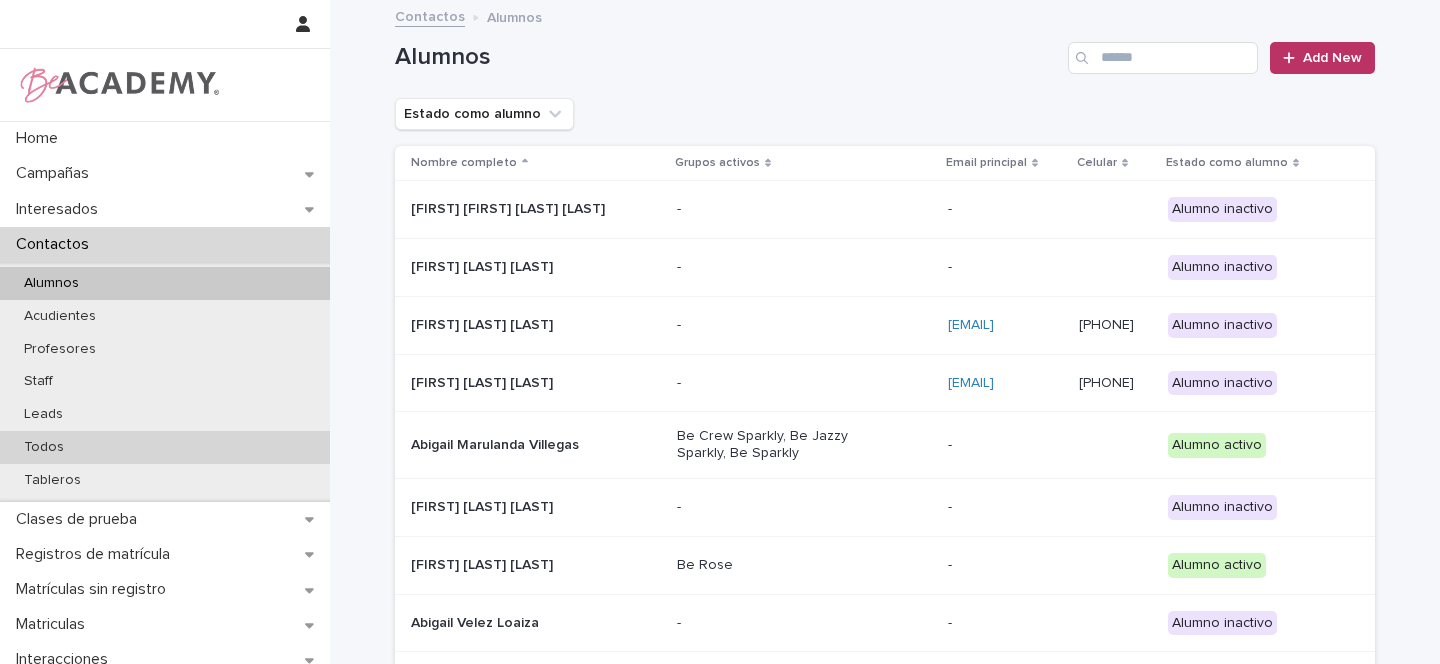 click on "Todos" at bounding box center (44, 447) 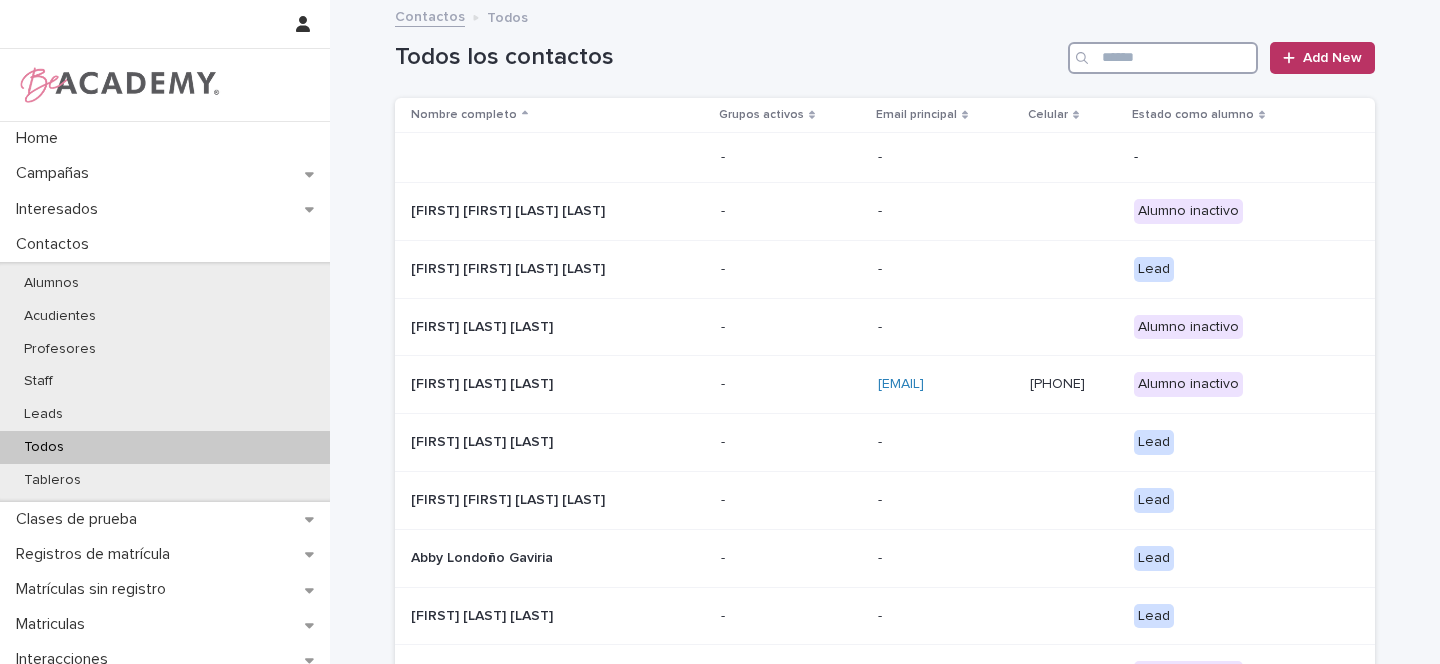 click at bounding box center (1163, 58) 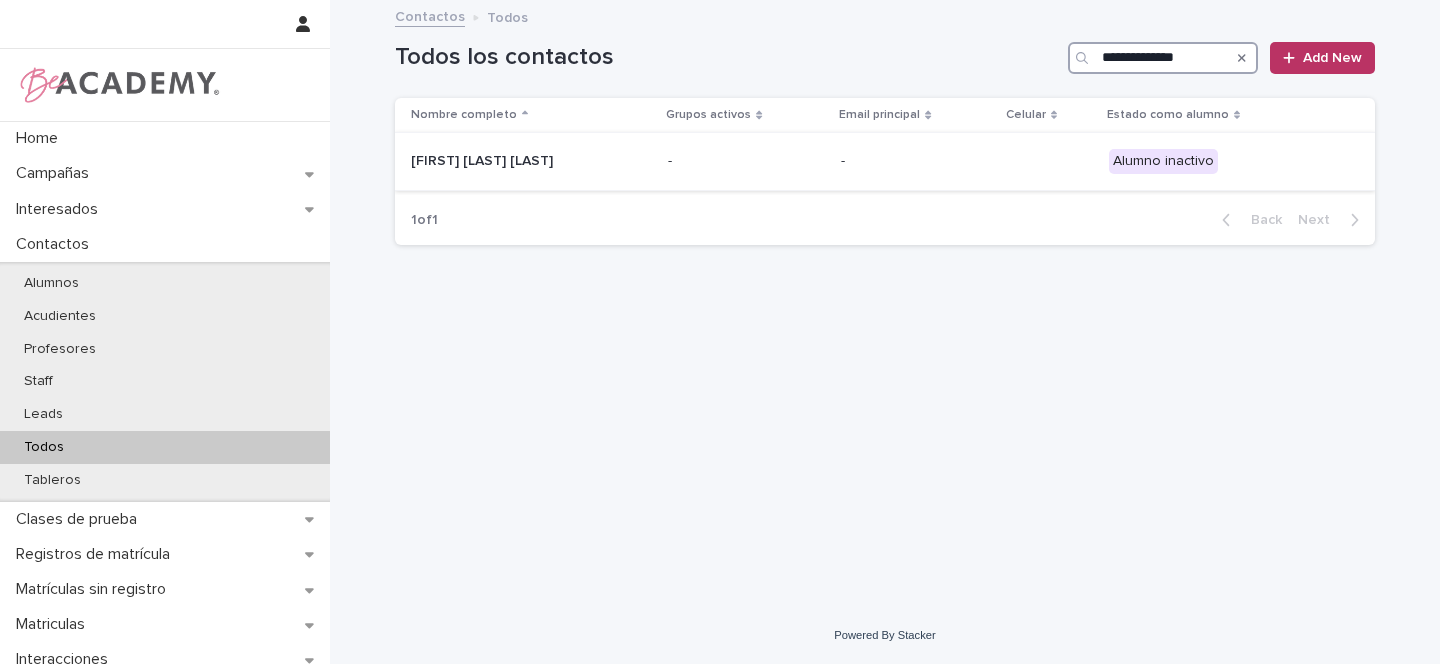 type on "**********" 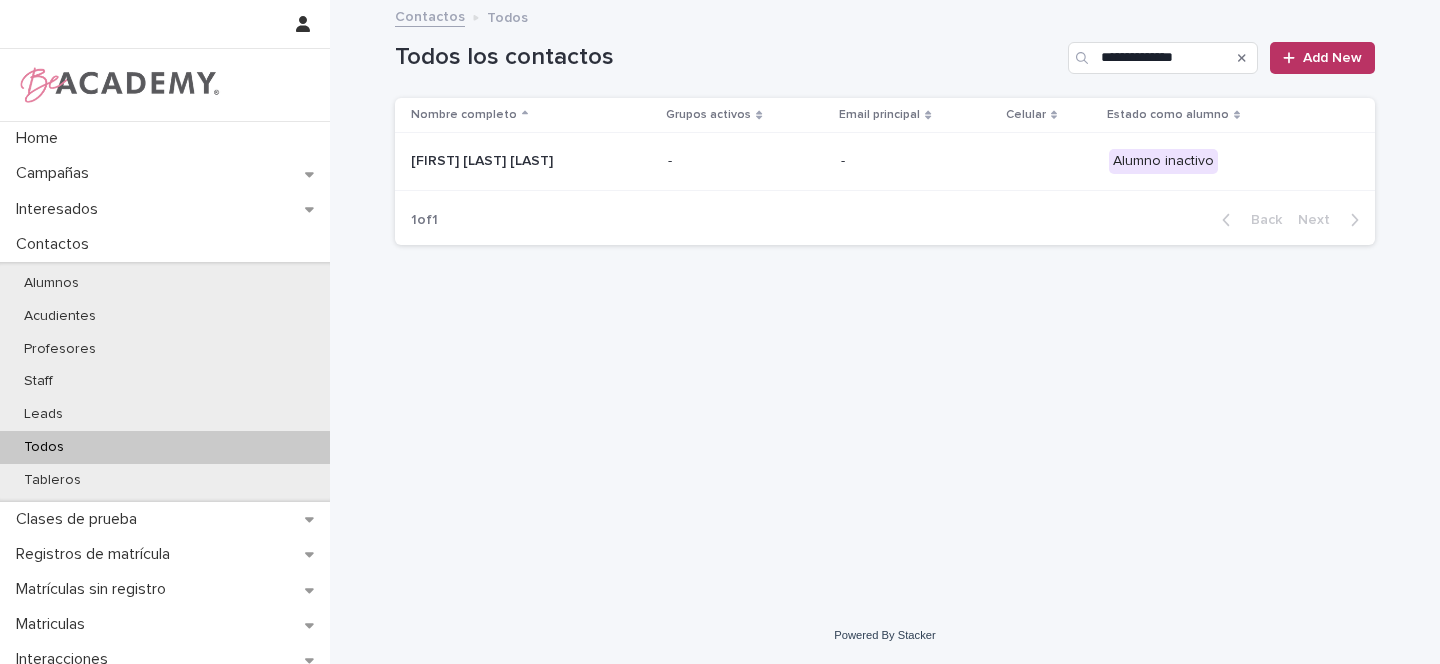 click on "Veronica Olier Ramos" at bounding box center (511, 161) 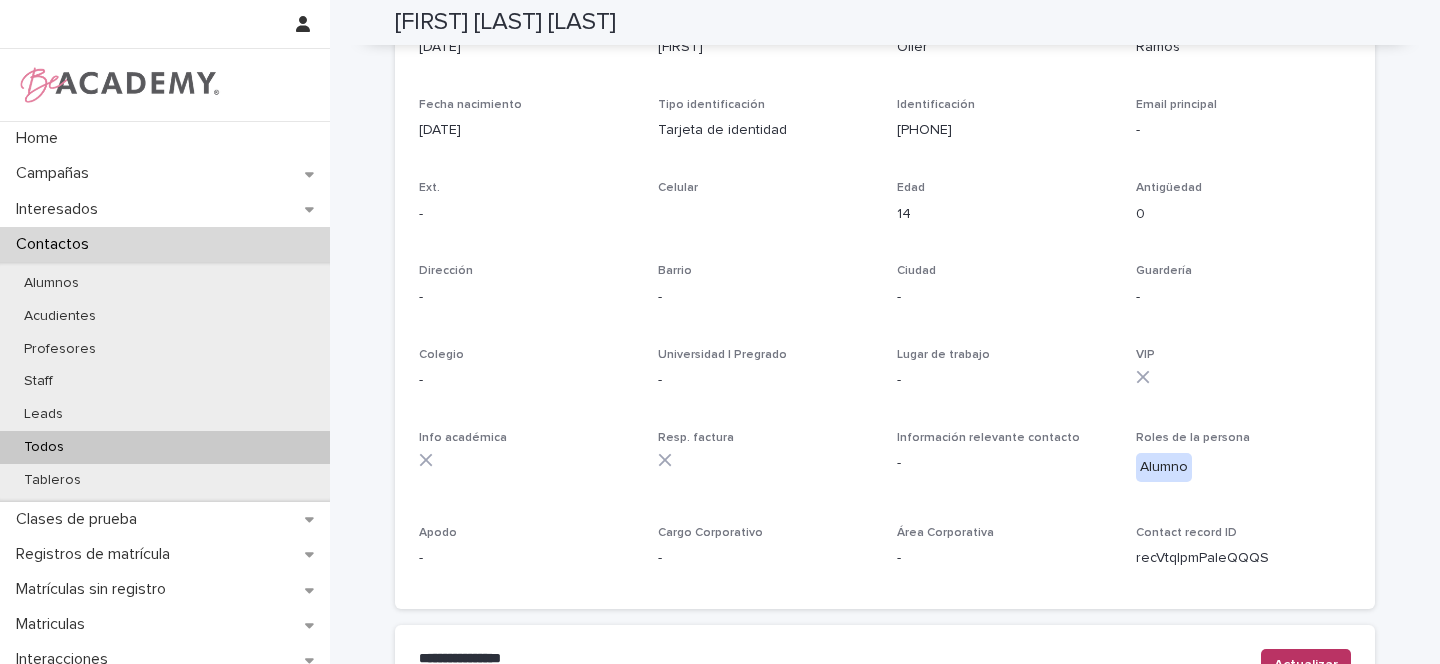 scroll, scrollTop: 0, scrollLeft: 0, axis: both 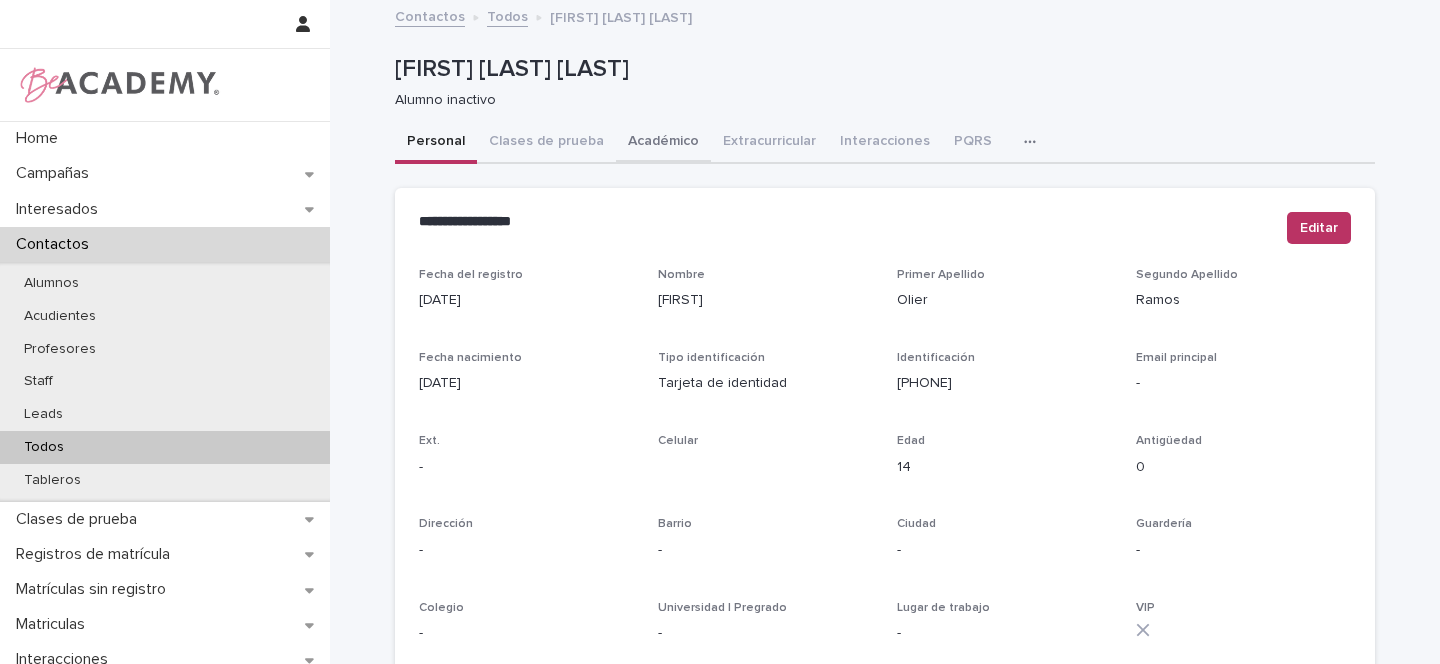 click on "Académico" at bounding box center [663, 143] 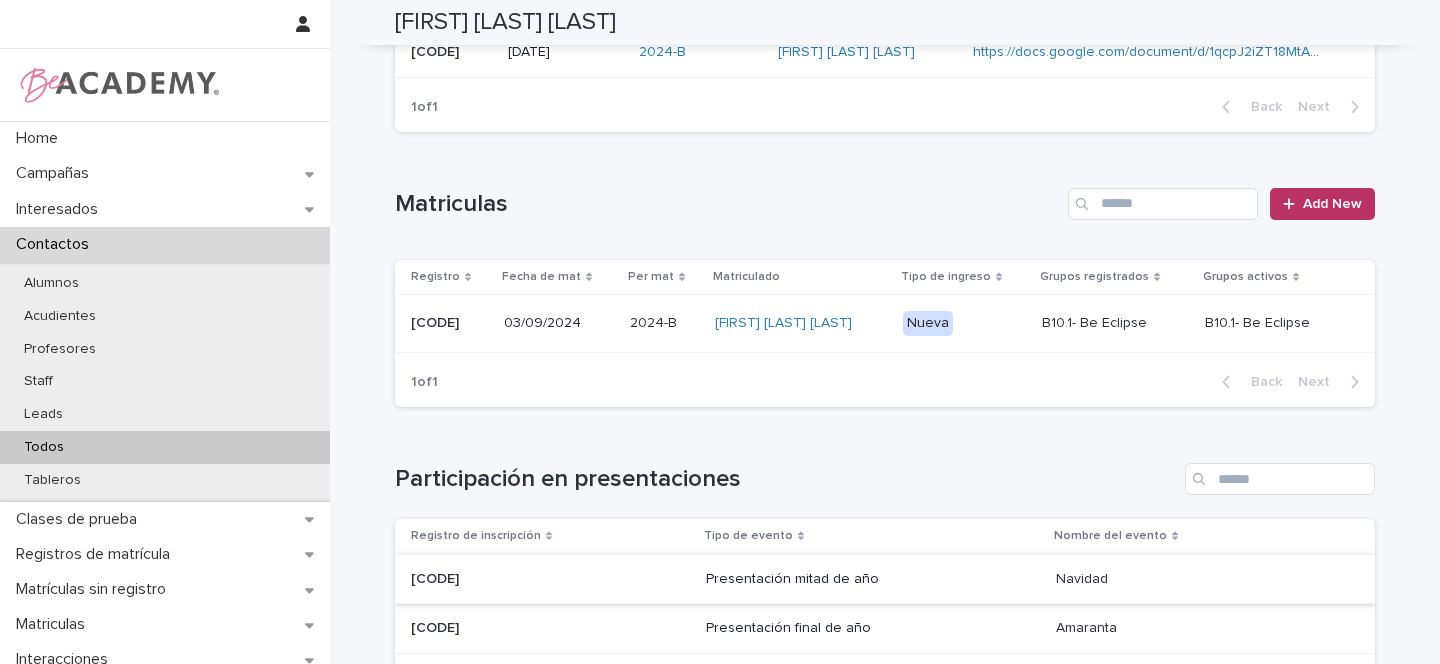 scroll, scrollTop: 363, scrollLeft: 0, axis: vertical 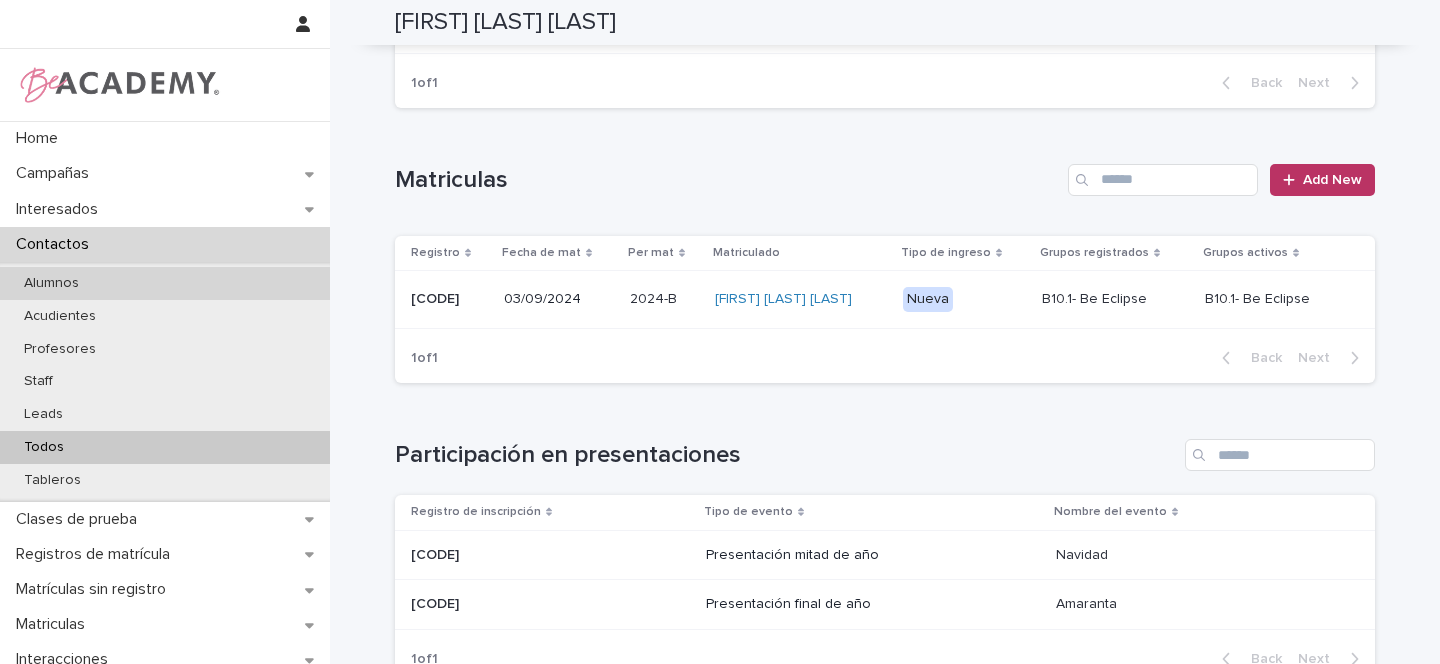 click on "Alumnos" at bounding box center [51, 283] 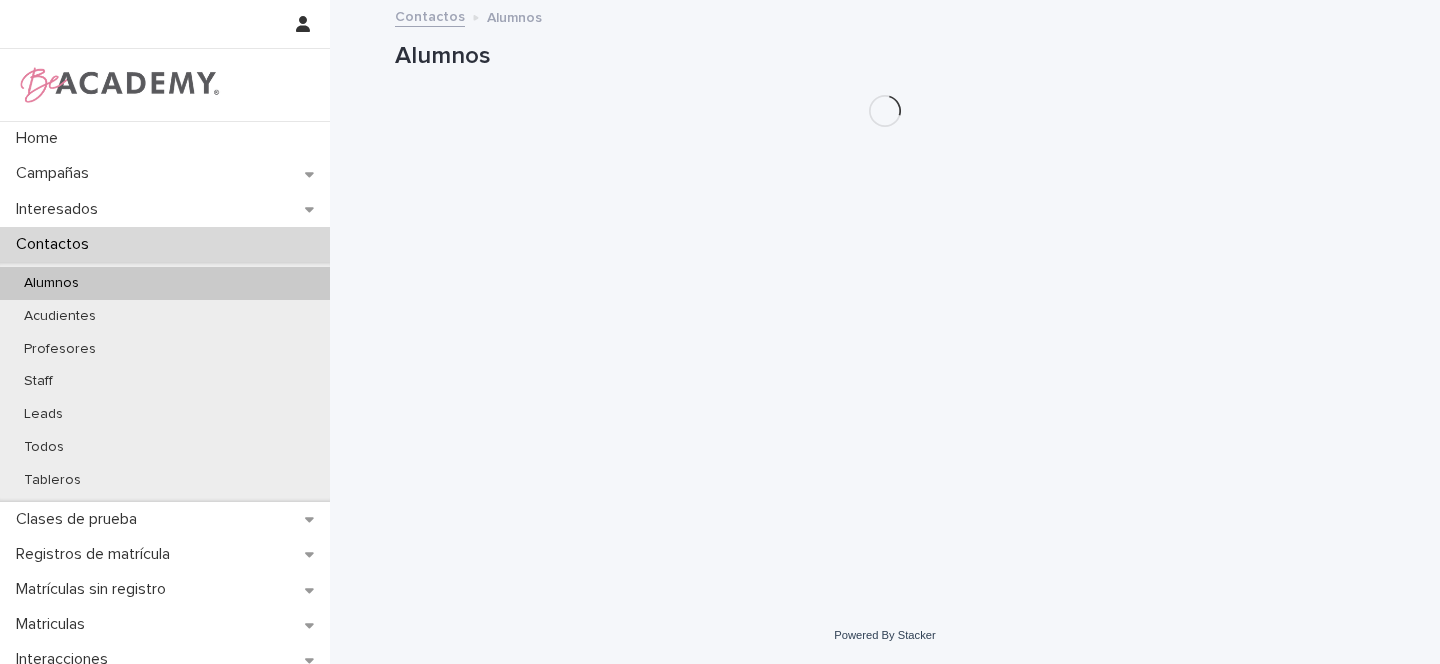scroll, scrollTop: 0, scrollLeft: 0, axis: both 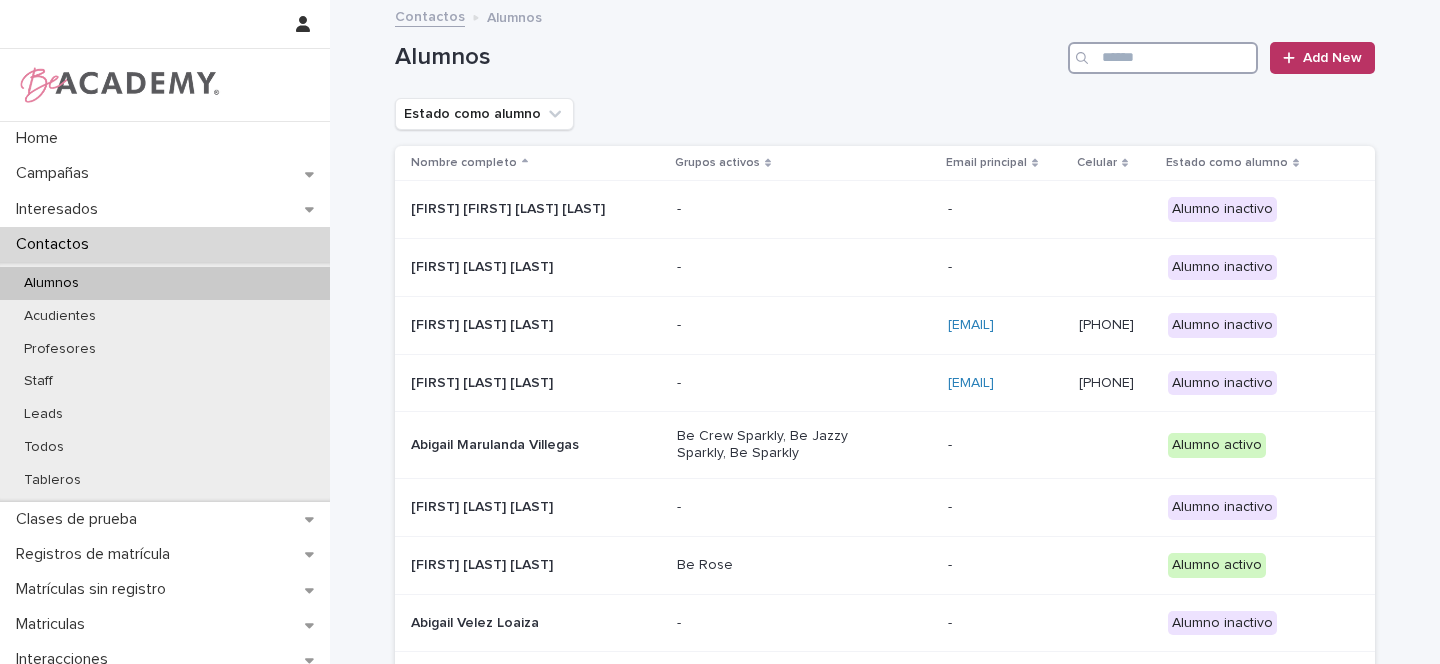 click at bounding box center [1163, 58] 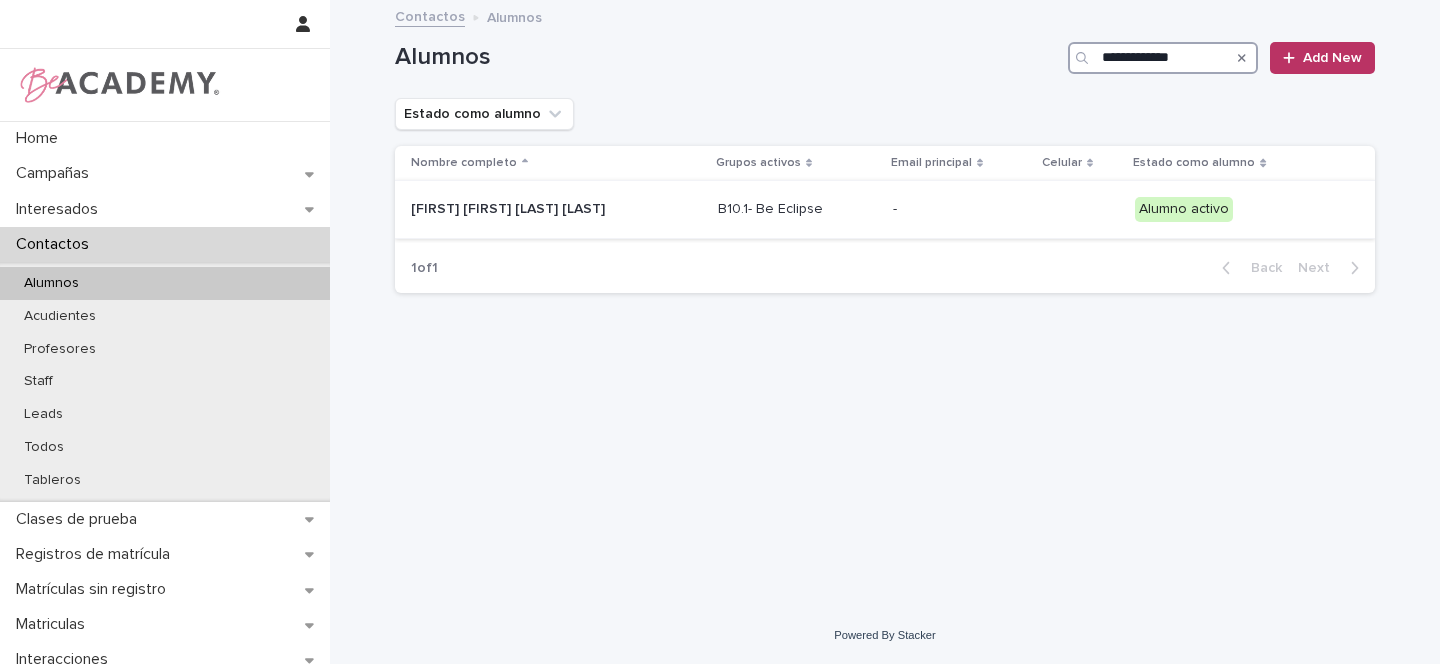 type on "**********" 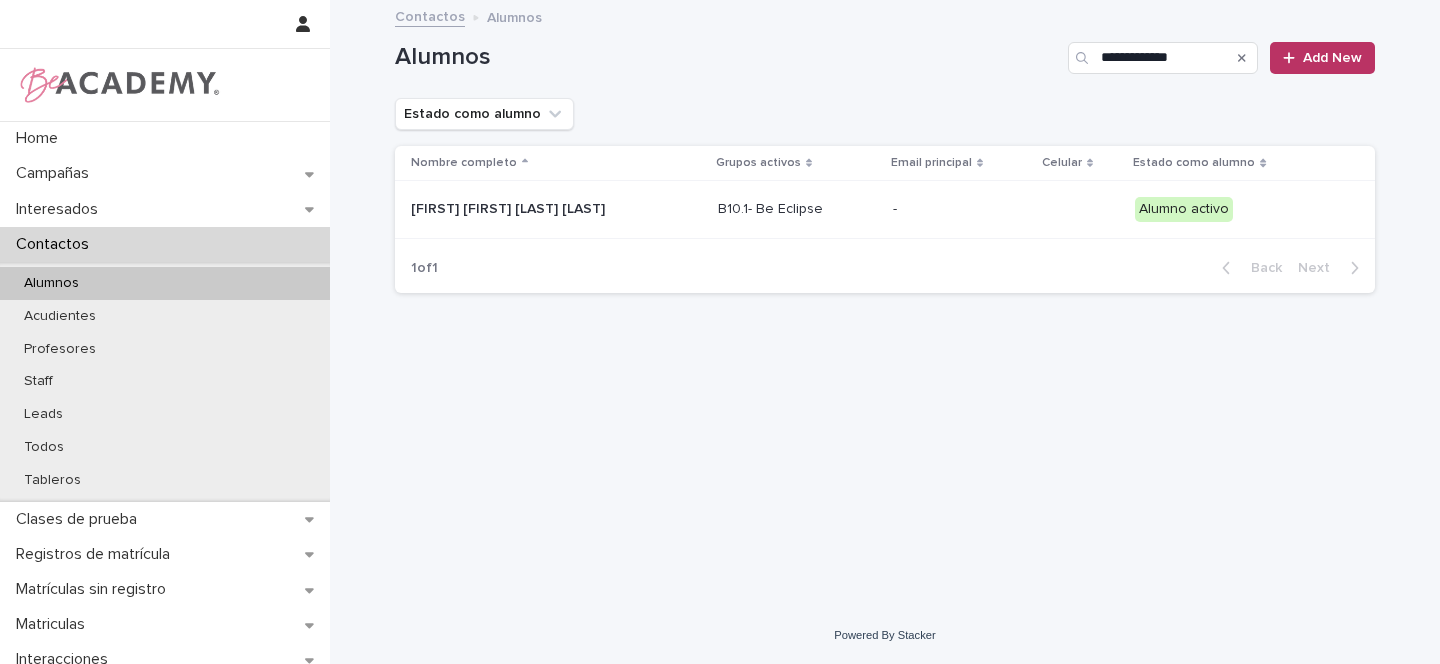click on "Sara Camila Güisa Castañeda" at bounding box center (556, 209) 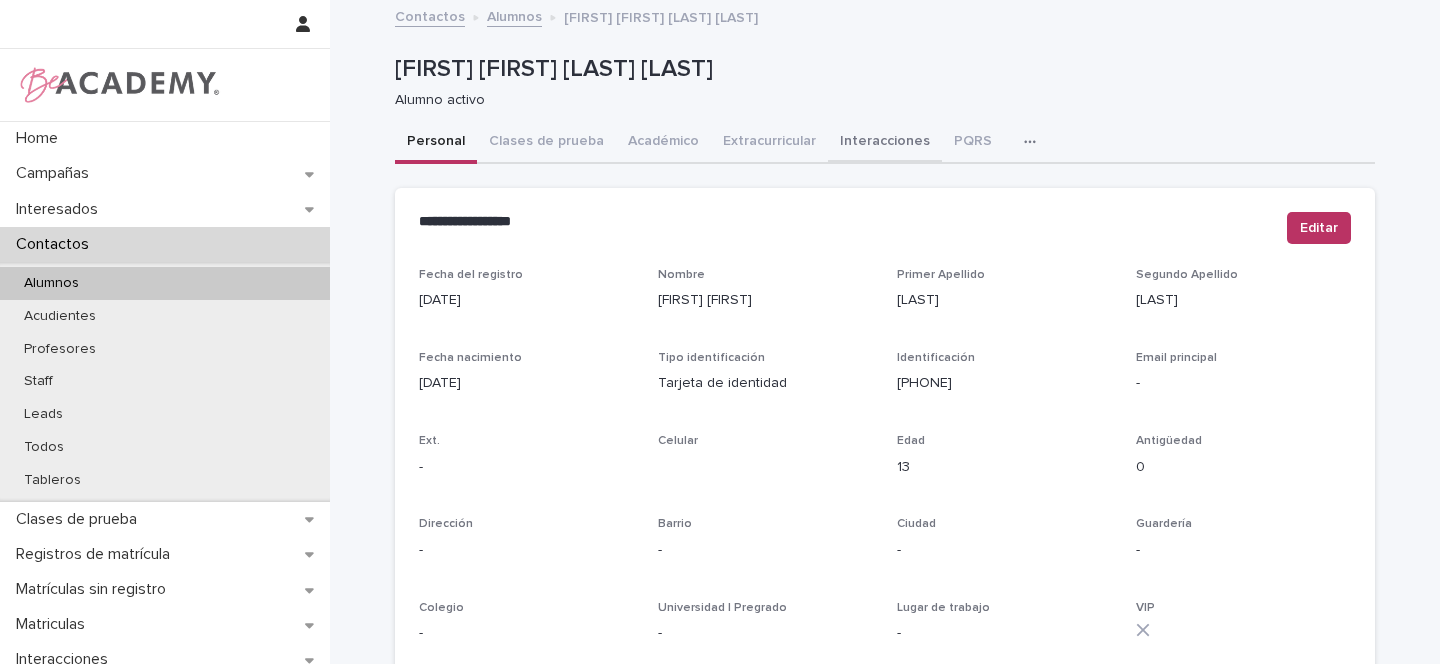 click on "Interacciones" at bounding box center [885, 143] 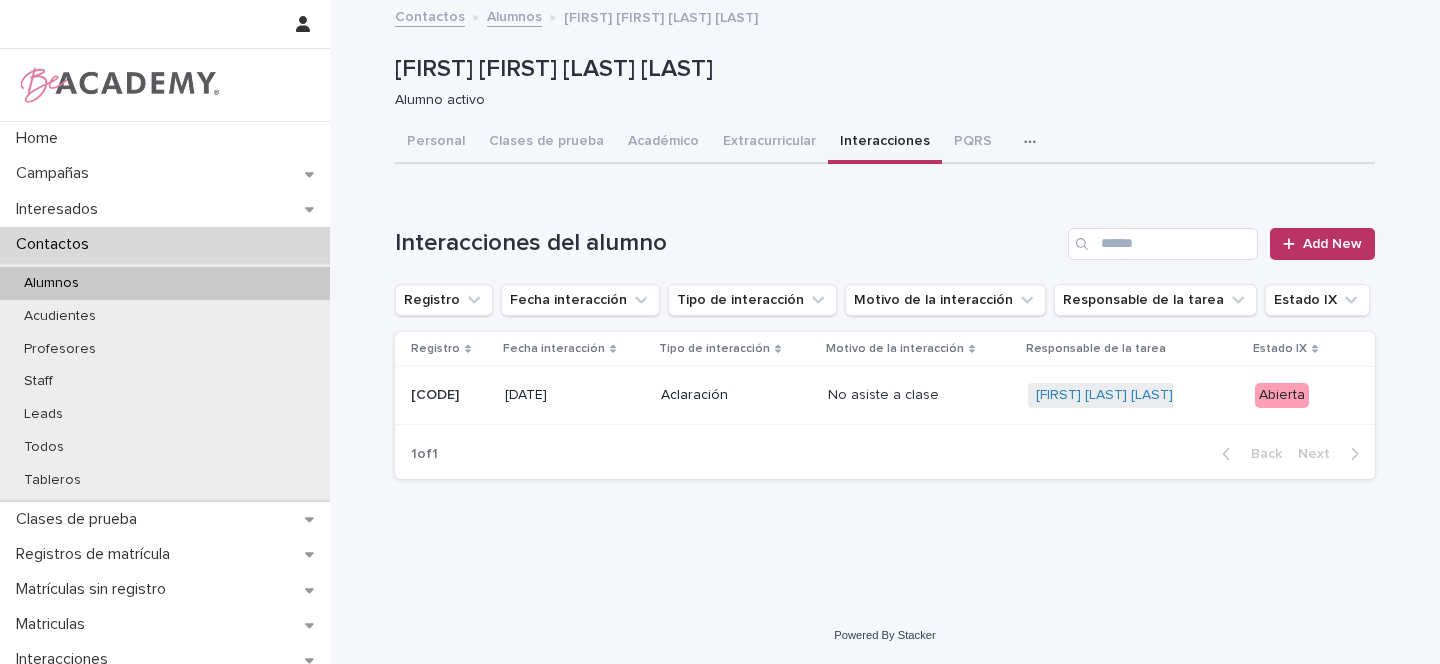click at bounding box center (911, 395) 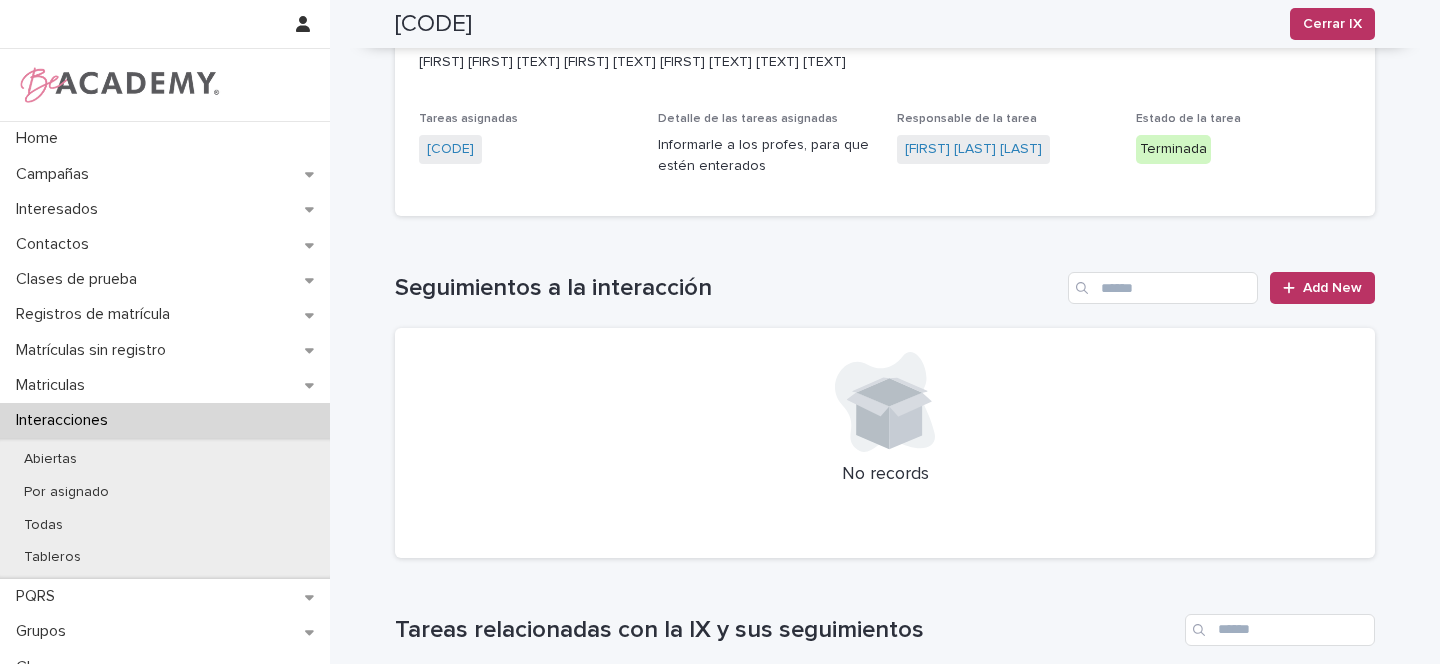 scroll, scrollTop: 304, scrollLeft: 0, axis: vertical 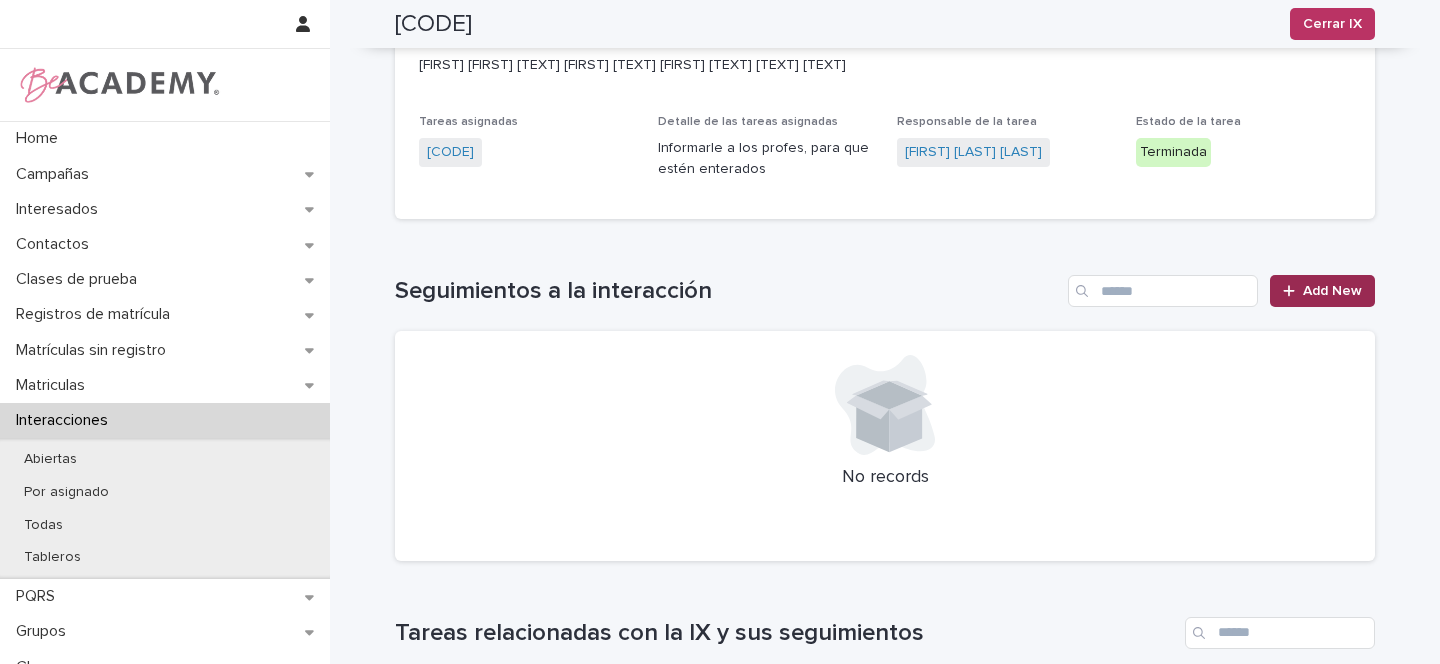click on "Add New" at bounding box center [1332, 291] 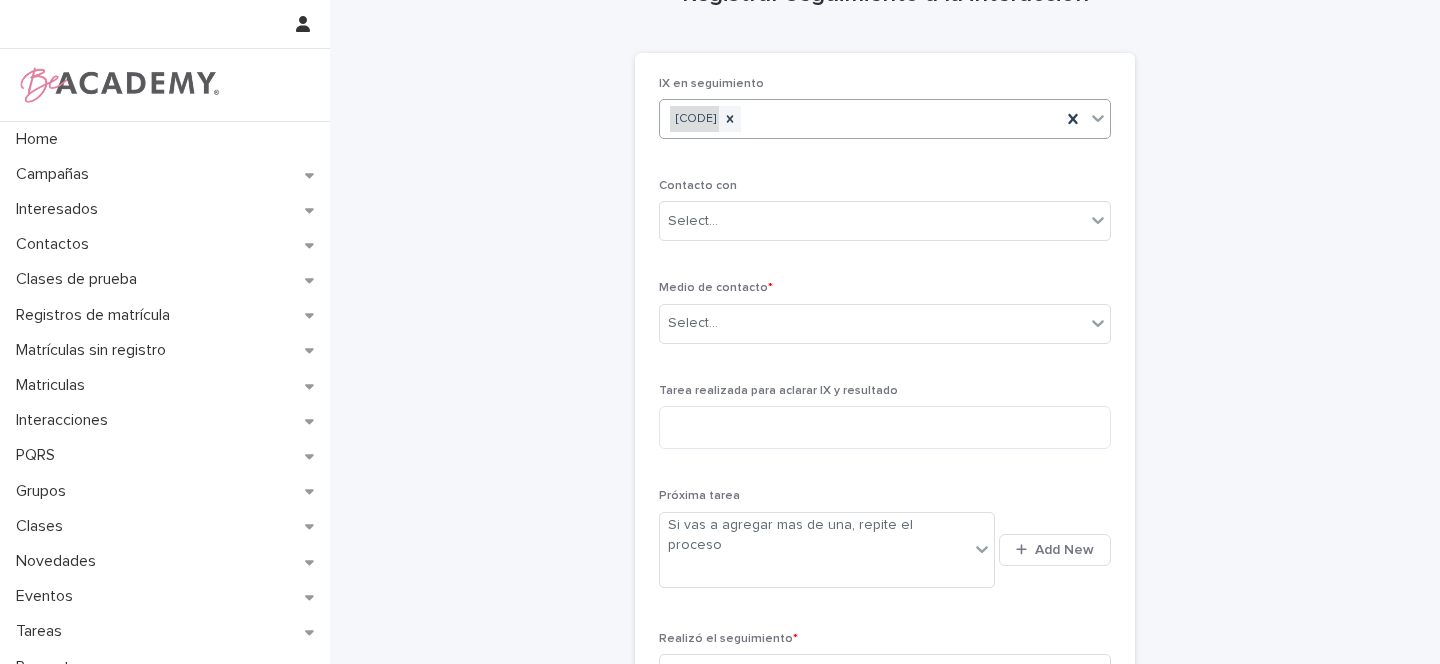 scroll, scrollTop: 0, scrollLeft: 0, axis: both 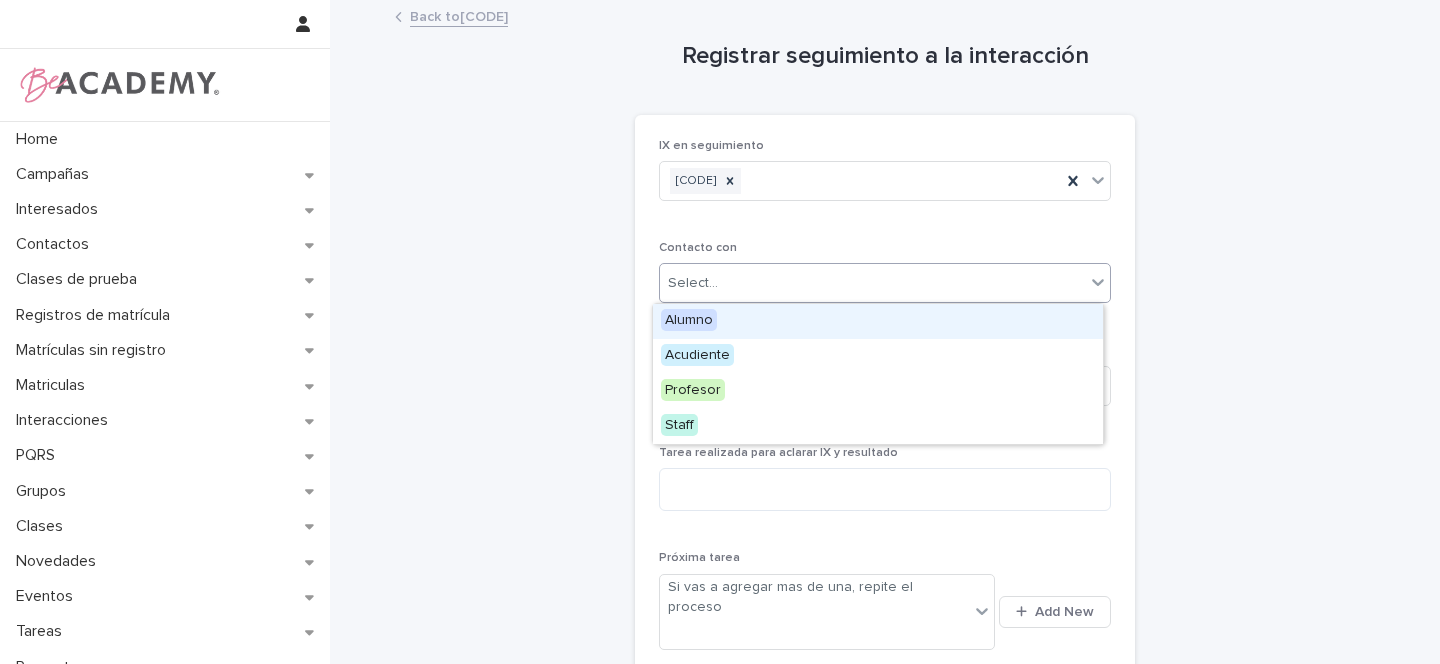 click on "Select..." at bounding box center [693, 283] 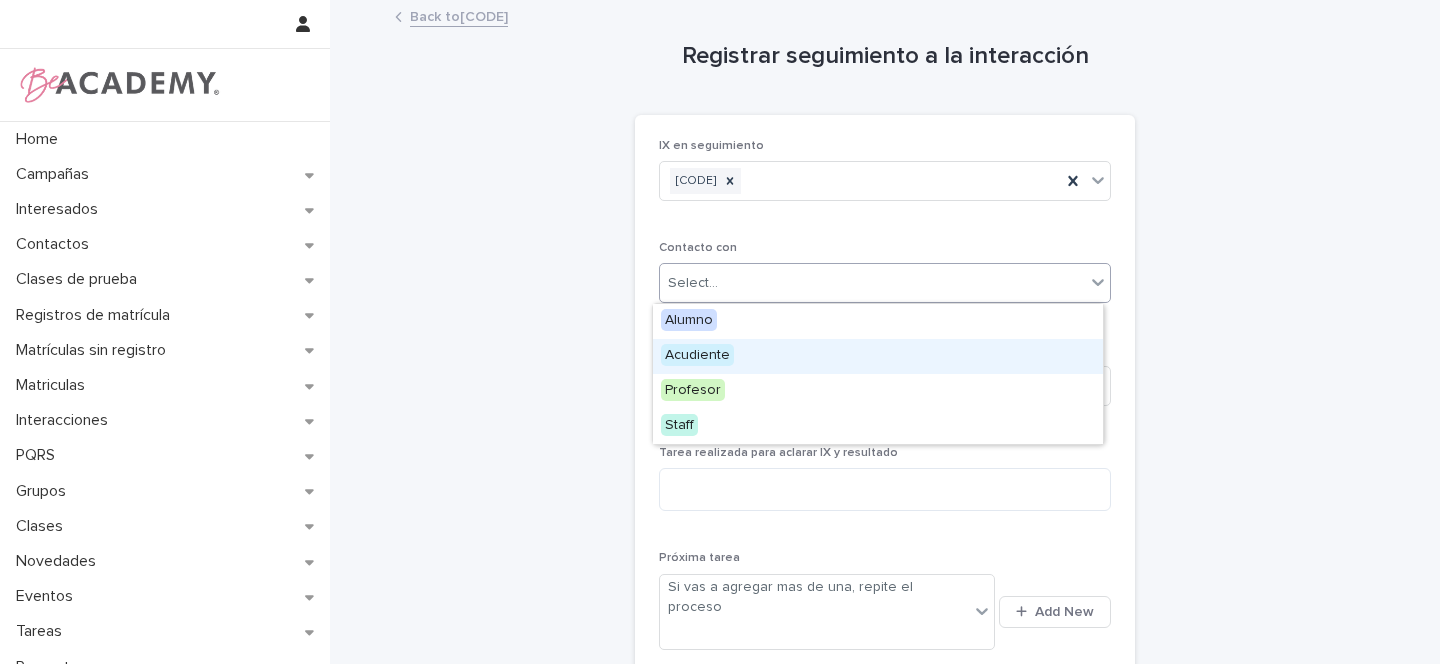 click on "Acudiente" at bounding box center (697, 355) 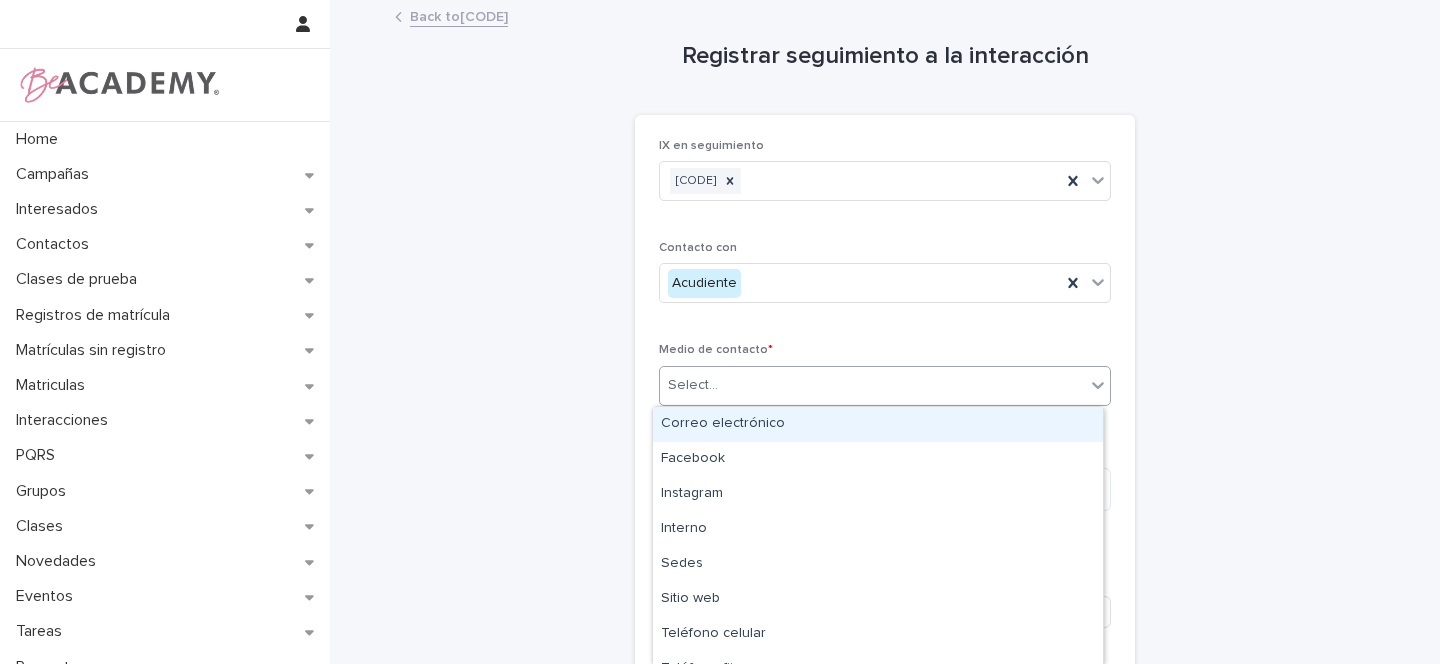 click on "Select..." at bounding box center (693, 385) 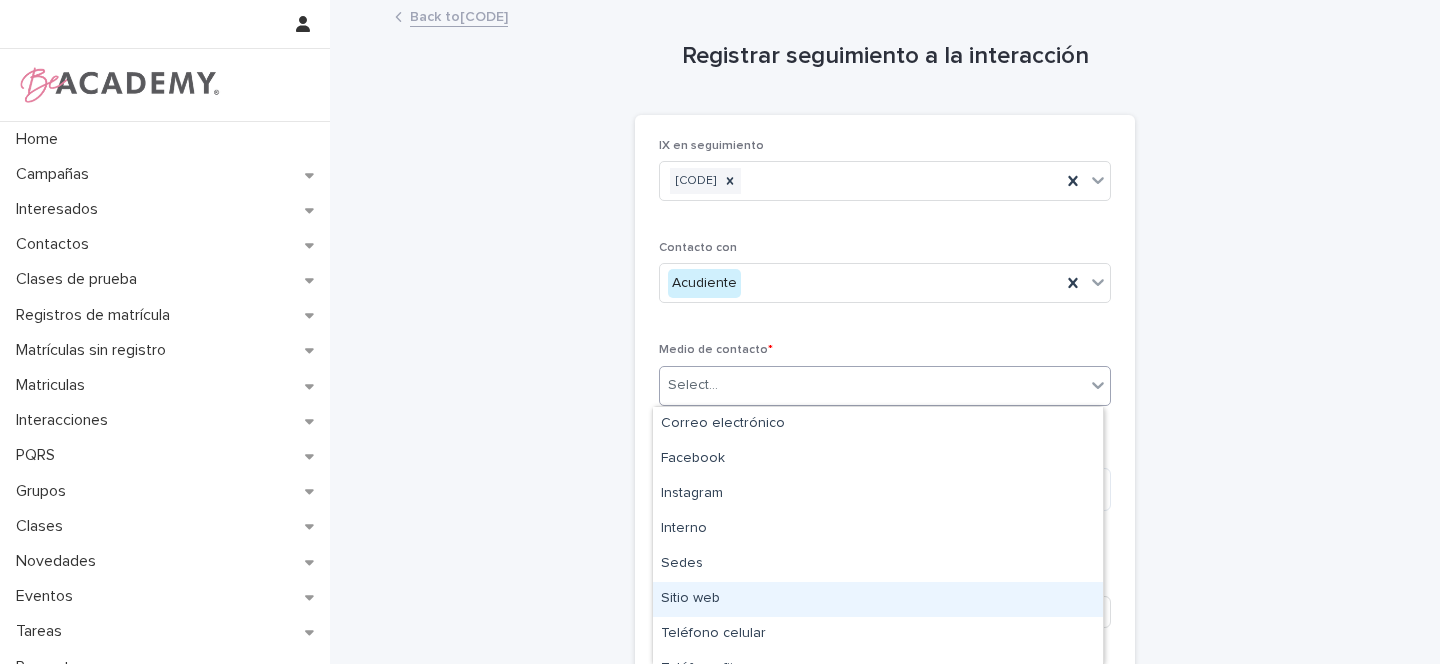 scroll, scrollTop: 57, scrollLeft: 0, axis: vertical 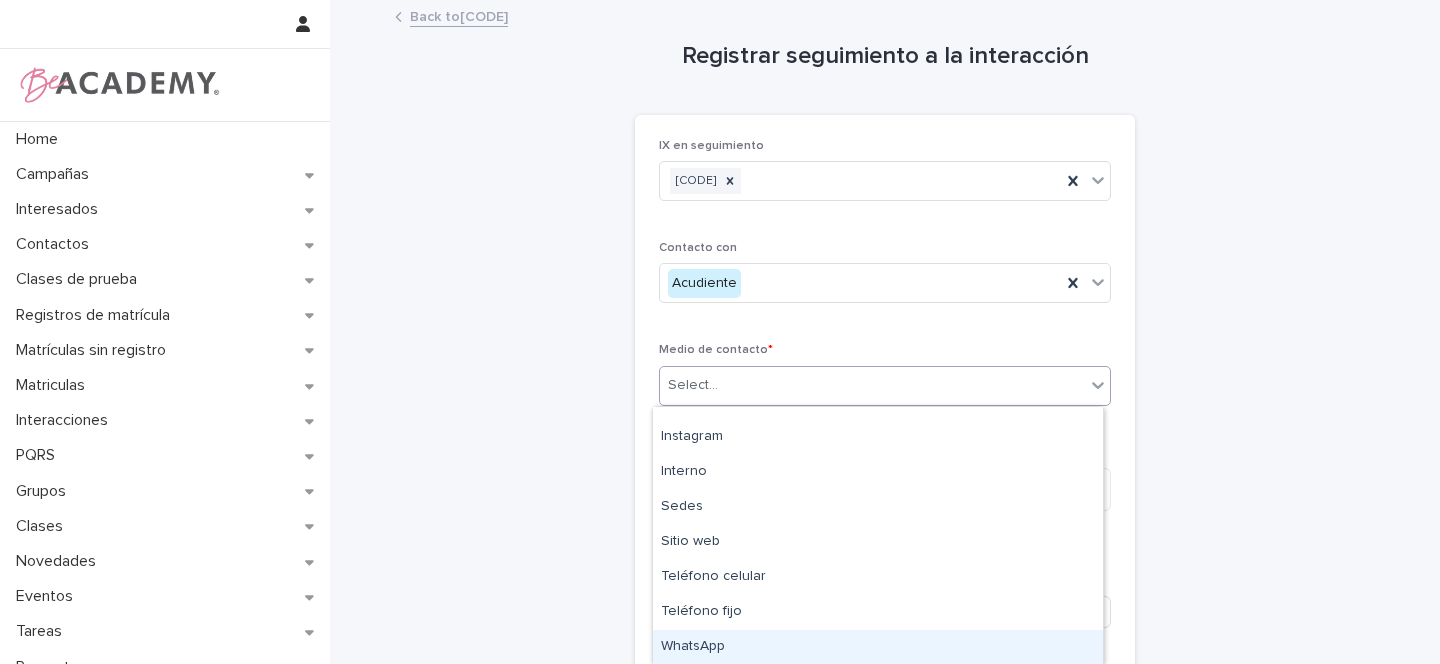 click on "WhatsApp" at bounding box center (878, 647) 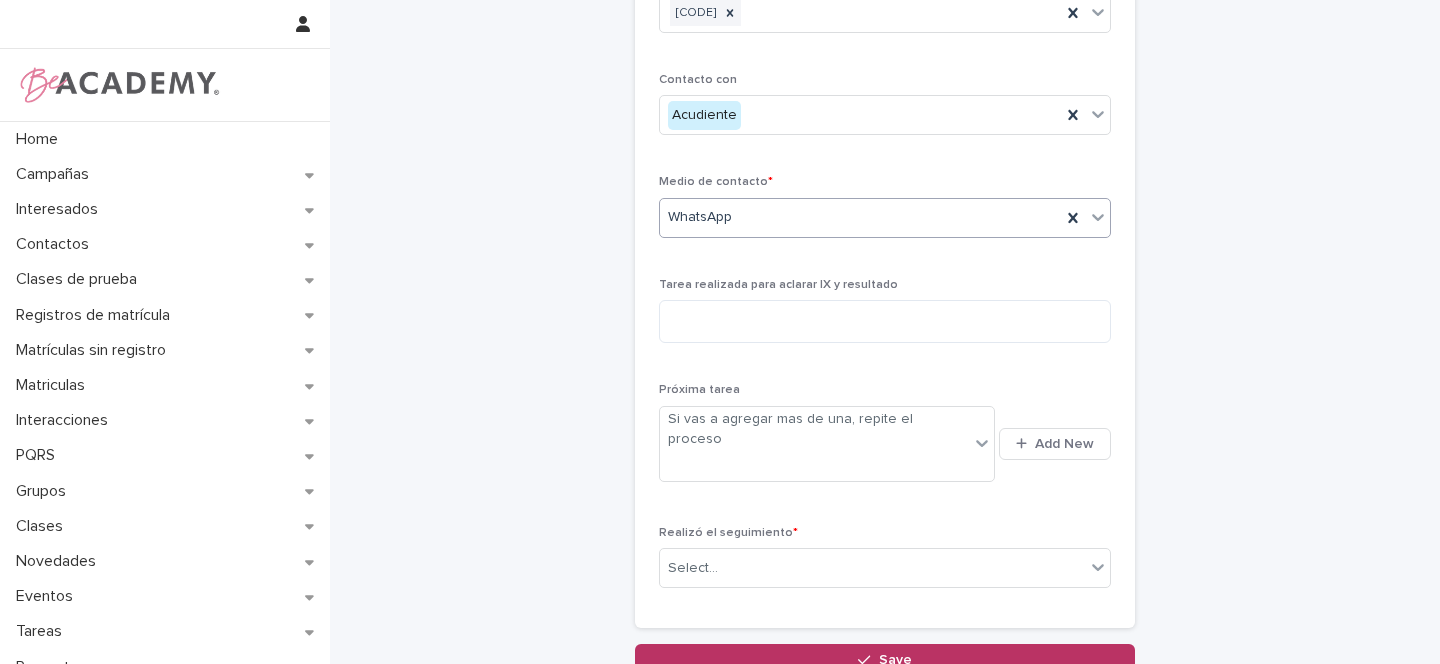 scroll, scrollTop: 172, scrollLeft: 0, axis: vertical 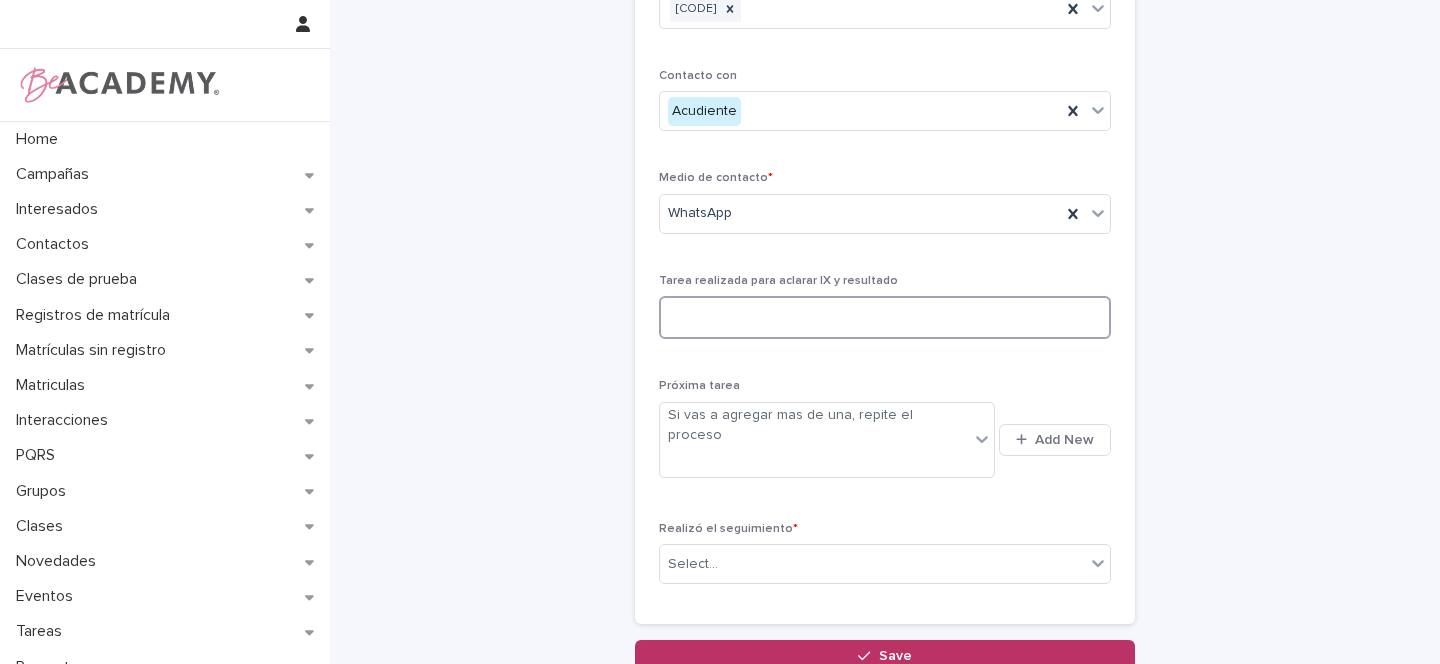 click at bounding box center [885, 317] 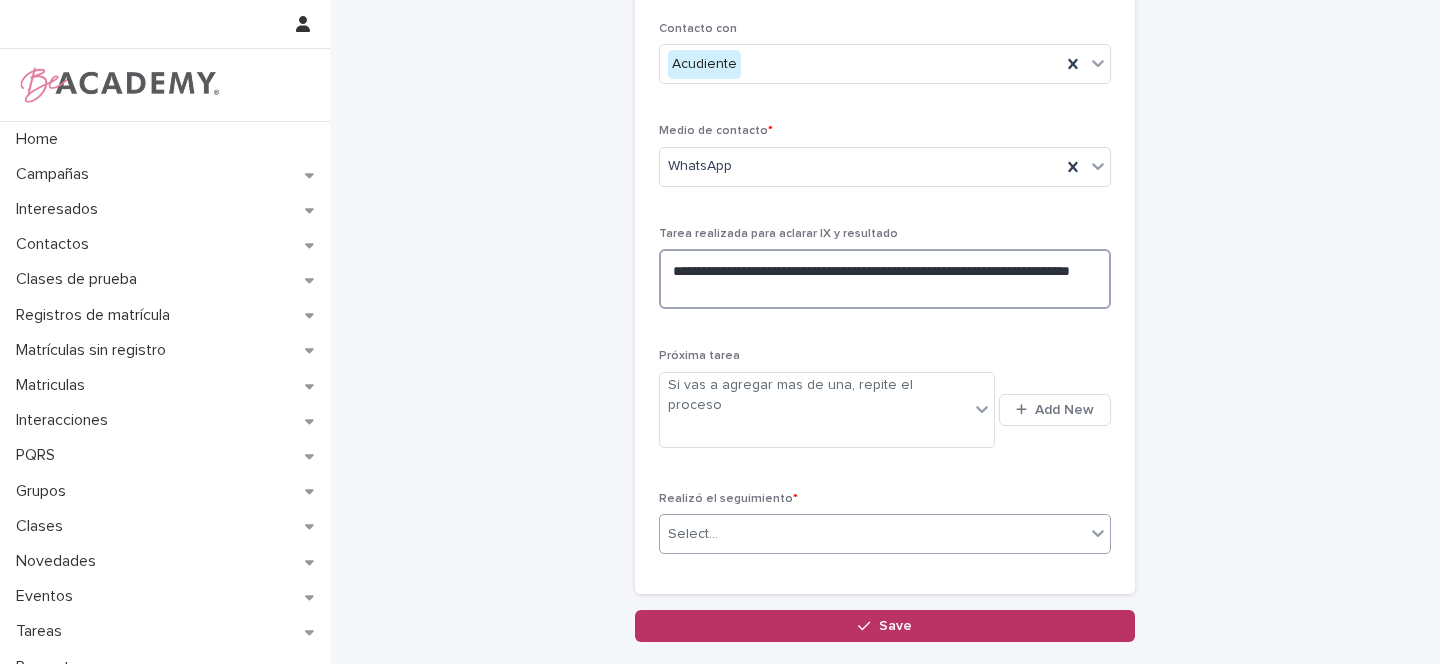 scroll, scrollTop: 251, scrollLeft: 0, axis: vertical 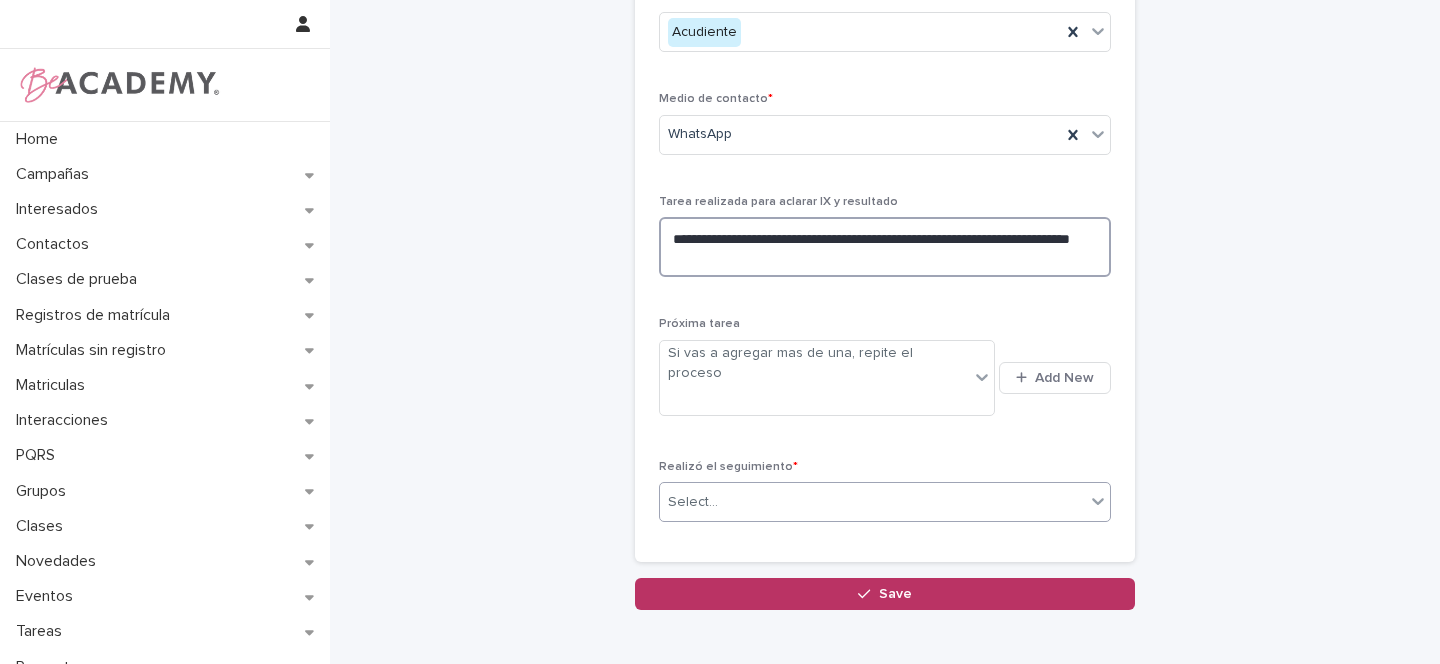 type on "**********" 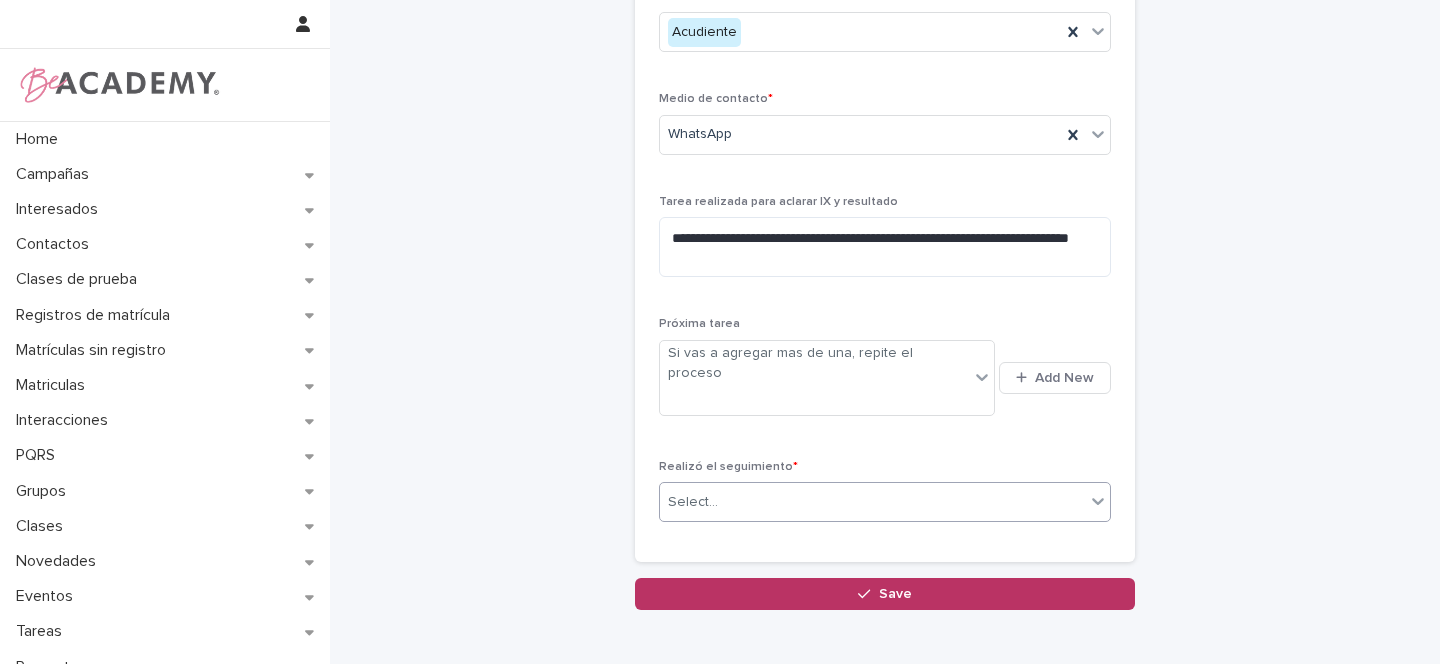 click on "Select..." at bounding box center (872, 502) 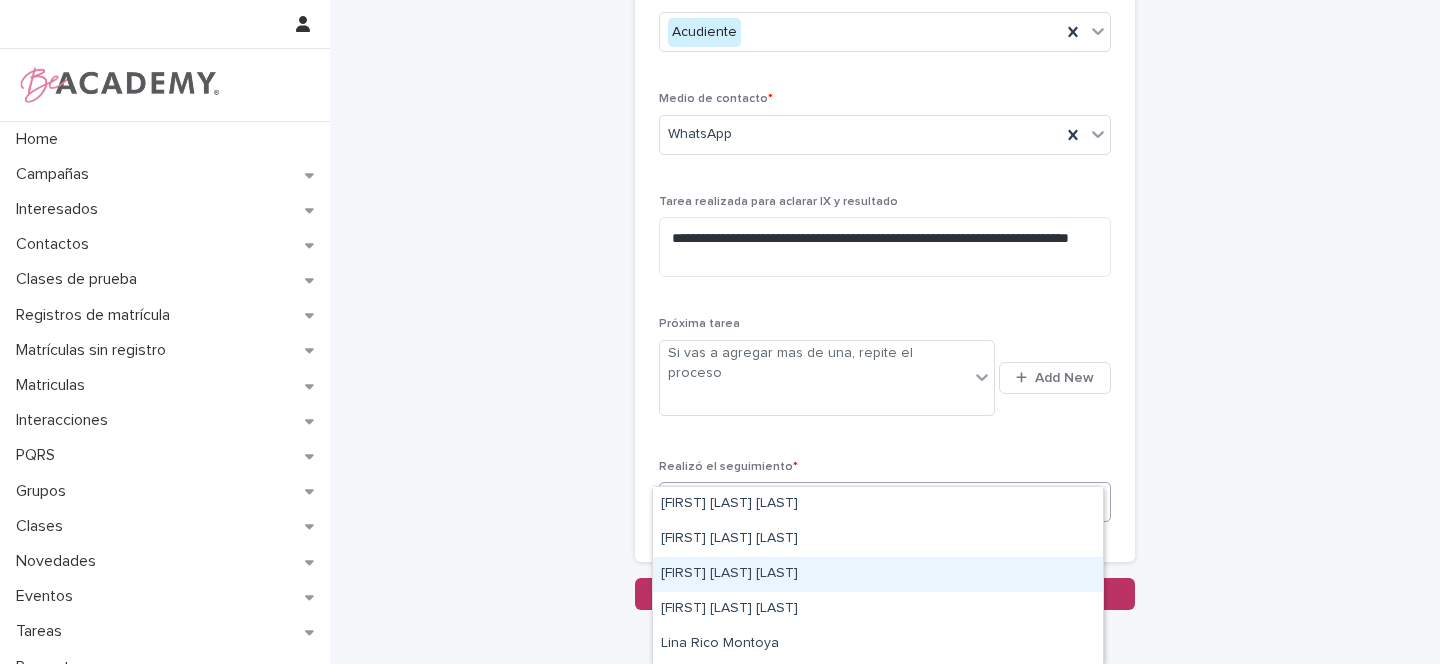 click on "Gina Orjuela Cortes" at bounding box center [878, 574] 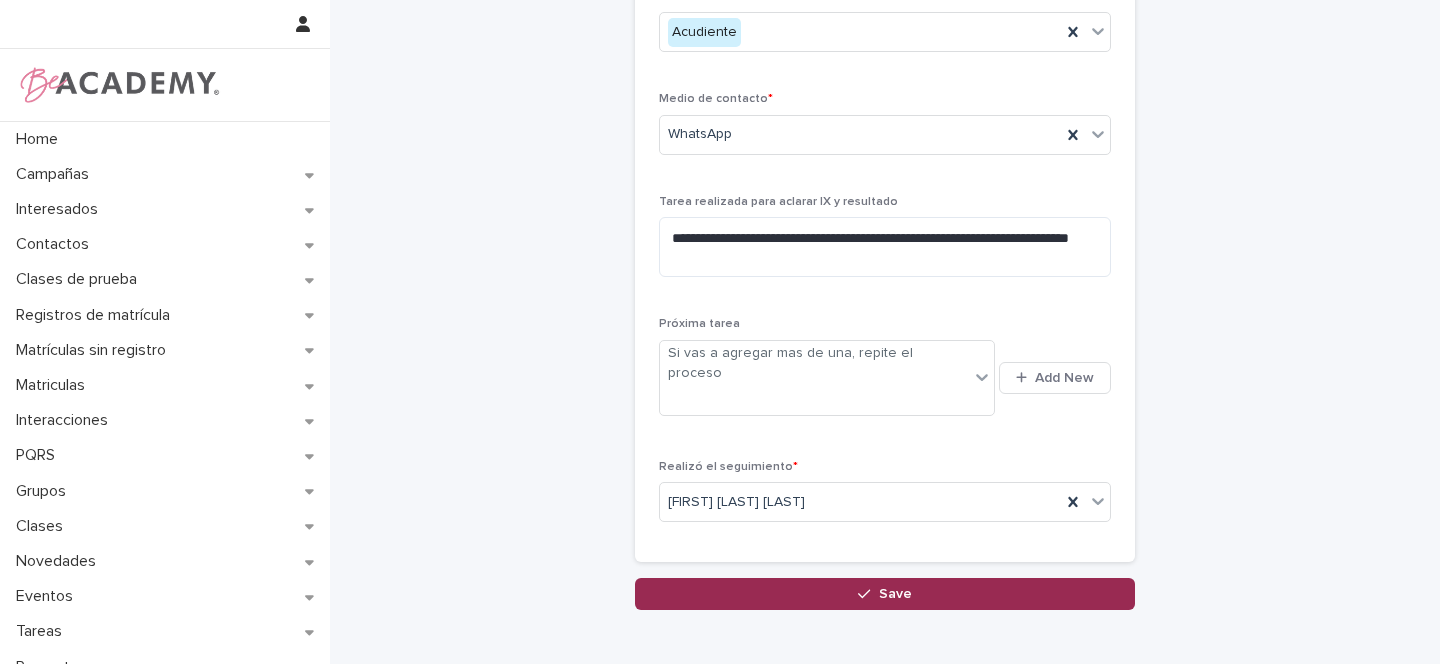 click 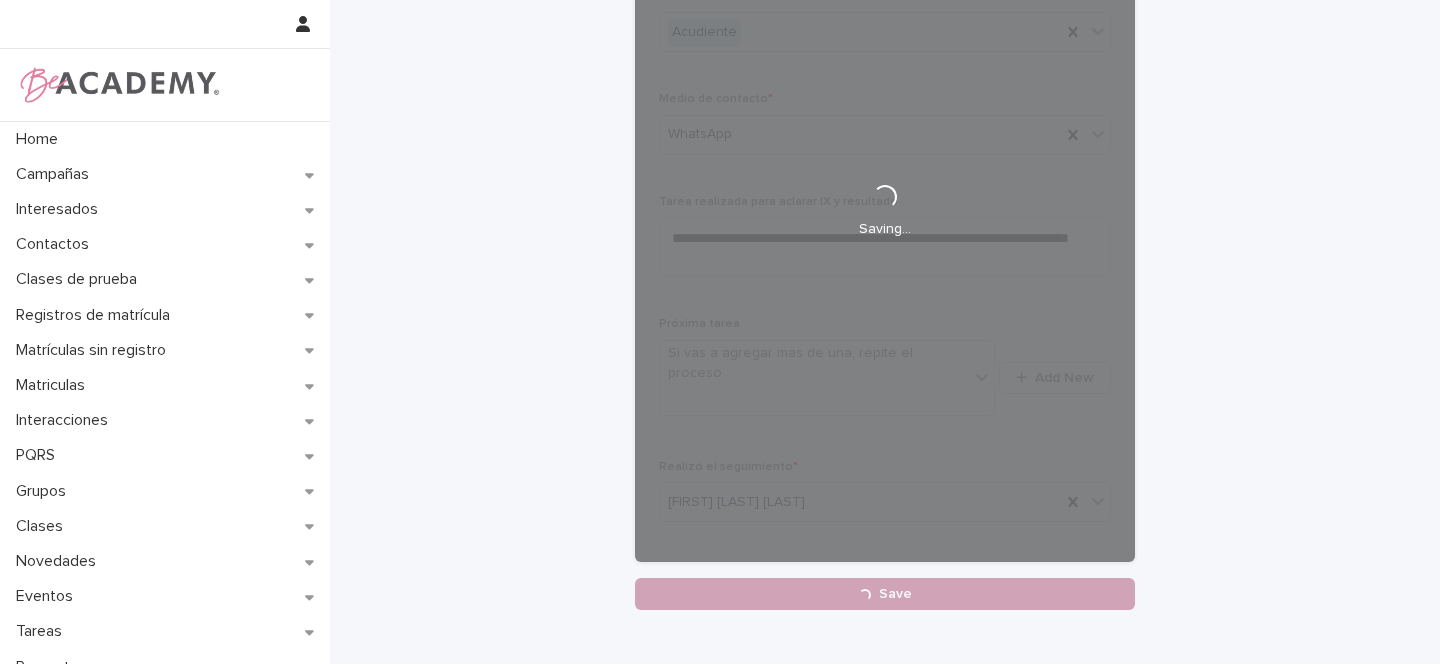 scroll, scrollTop: 255, scrollLeft: 0, axis: vertical 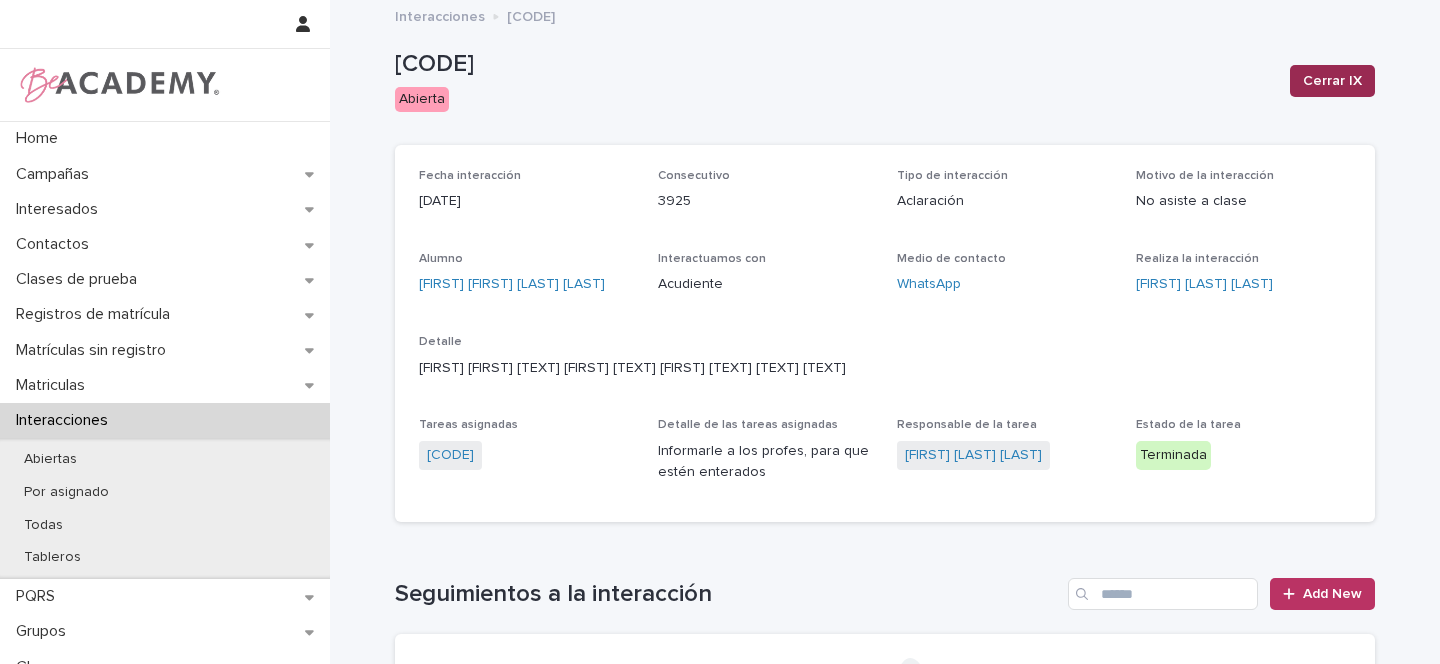 click on "Cerrar IX" at bounding box center [1332, 81] 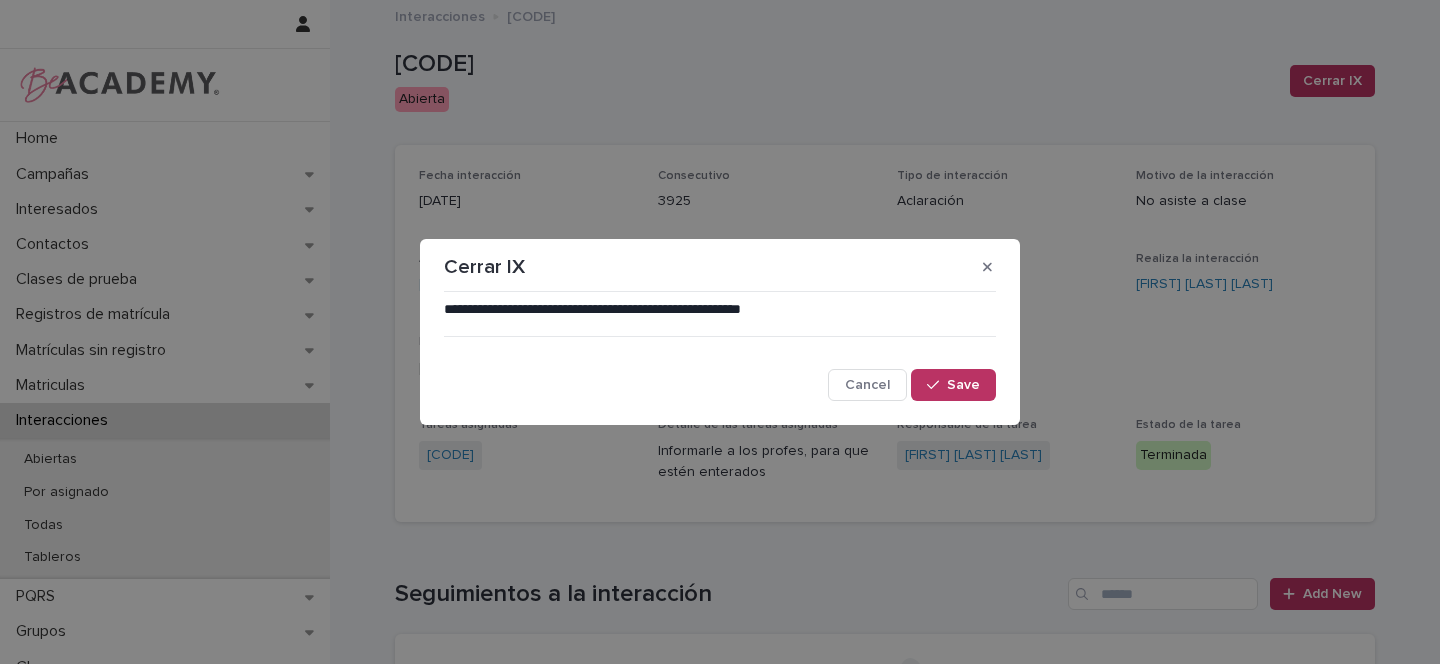 click on "**********" at bounding box center (720, 350) 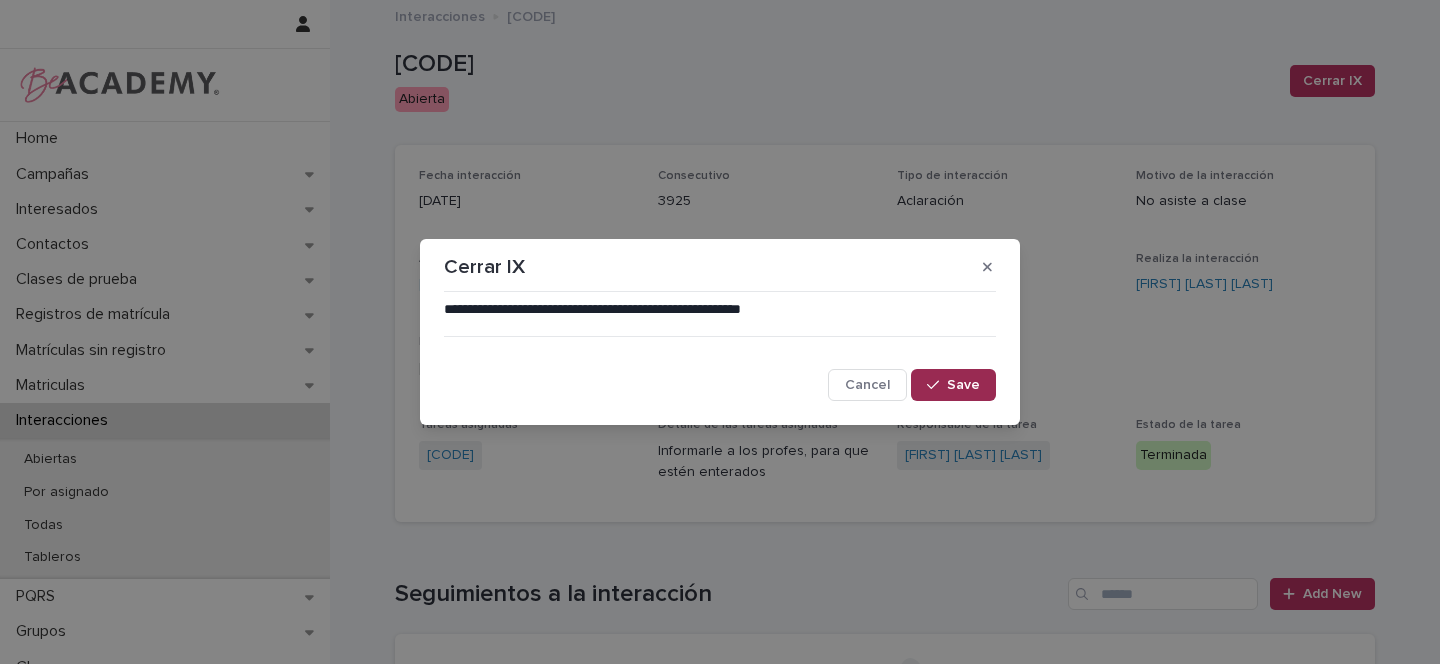 click on "Save" at bounding box center [963, 385] 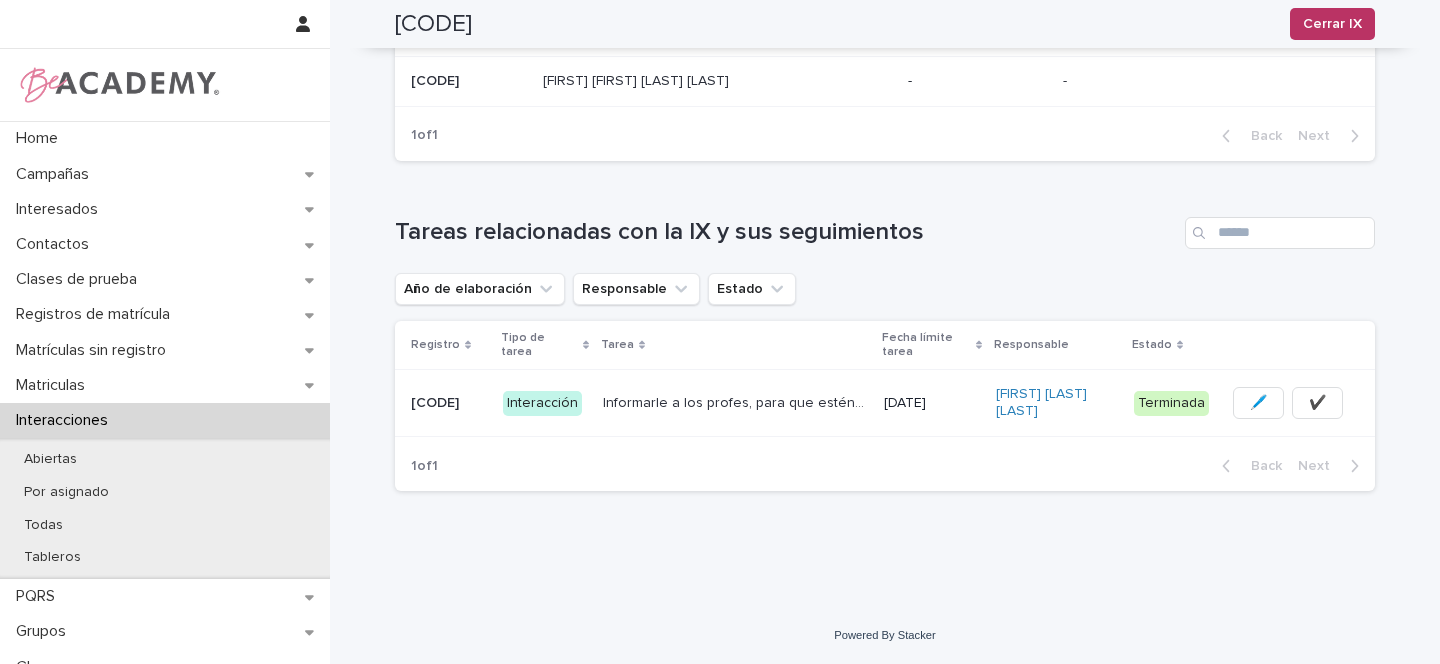 scroll, scrollTop: 0, scrollLeft: 0, axis: both 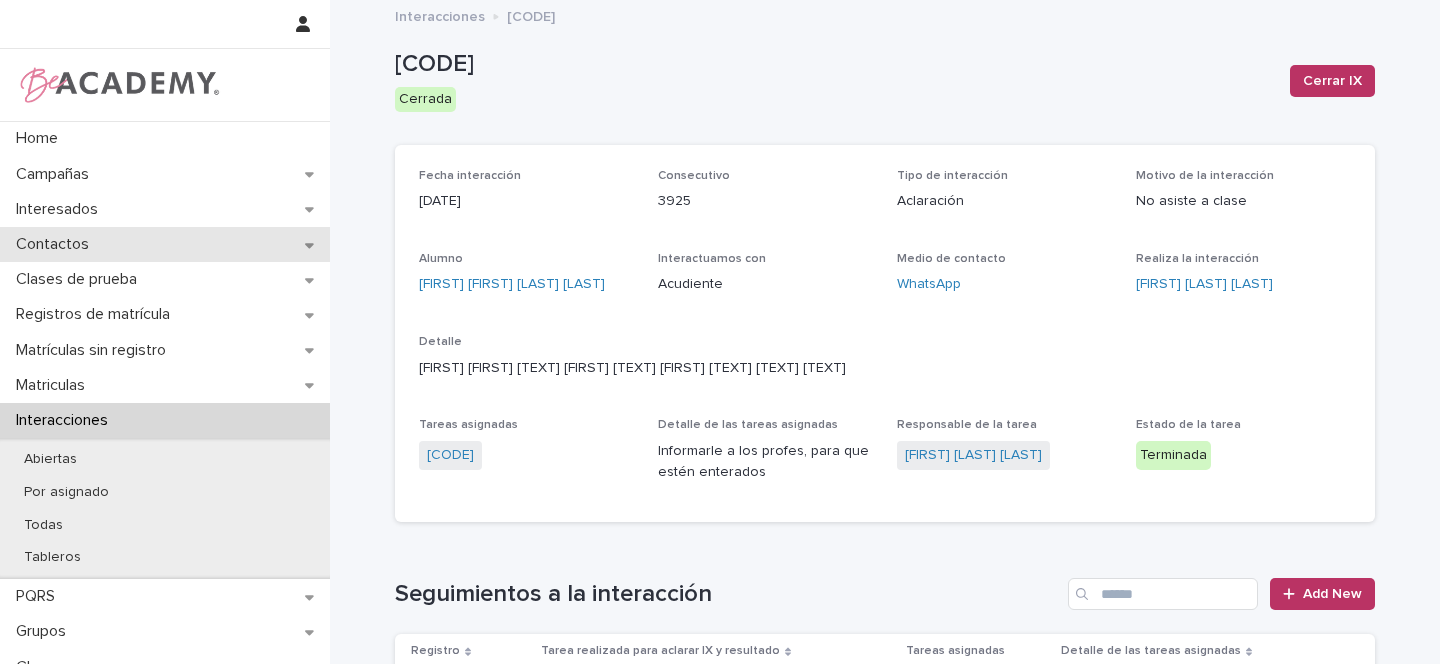 click 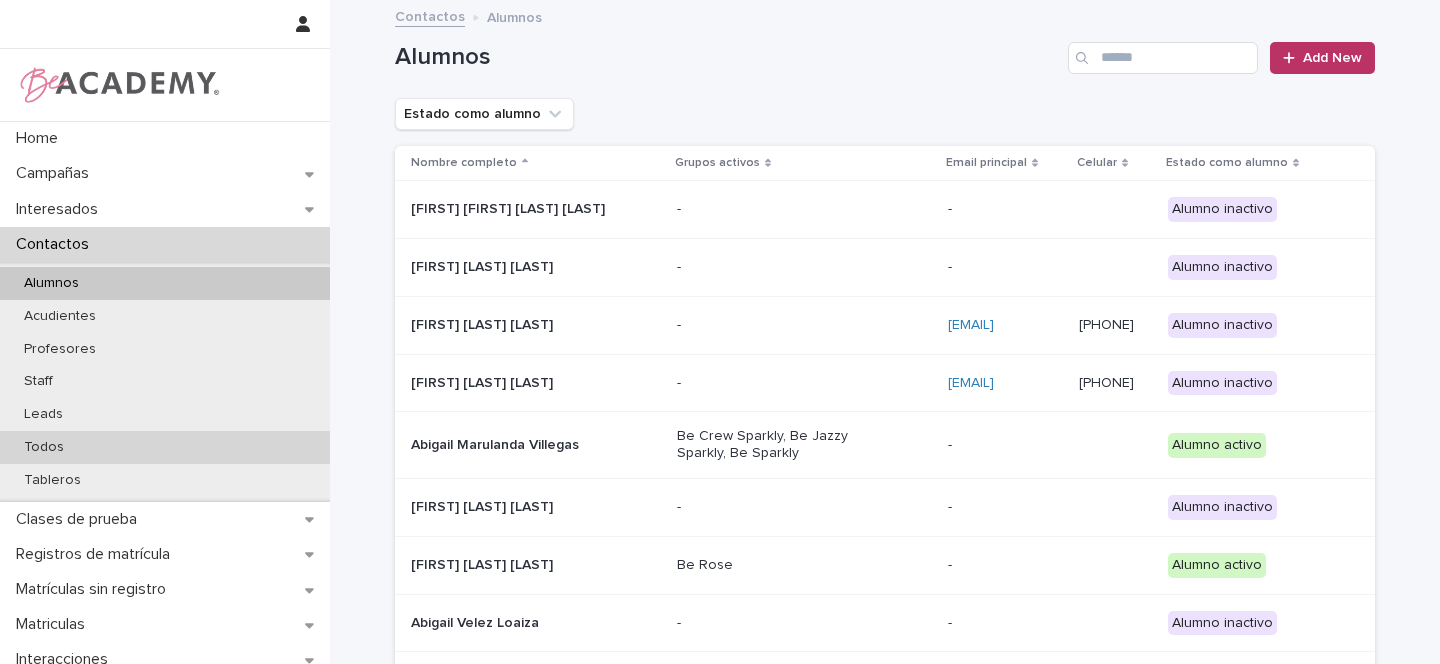 click on "Todos" at bounding box center [44, 447] 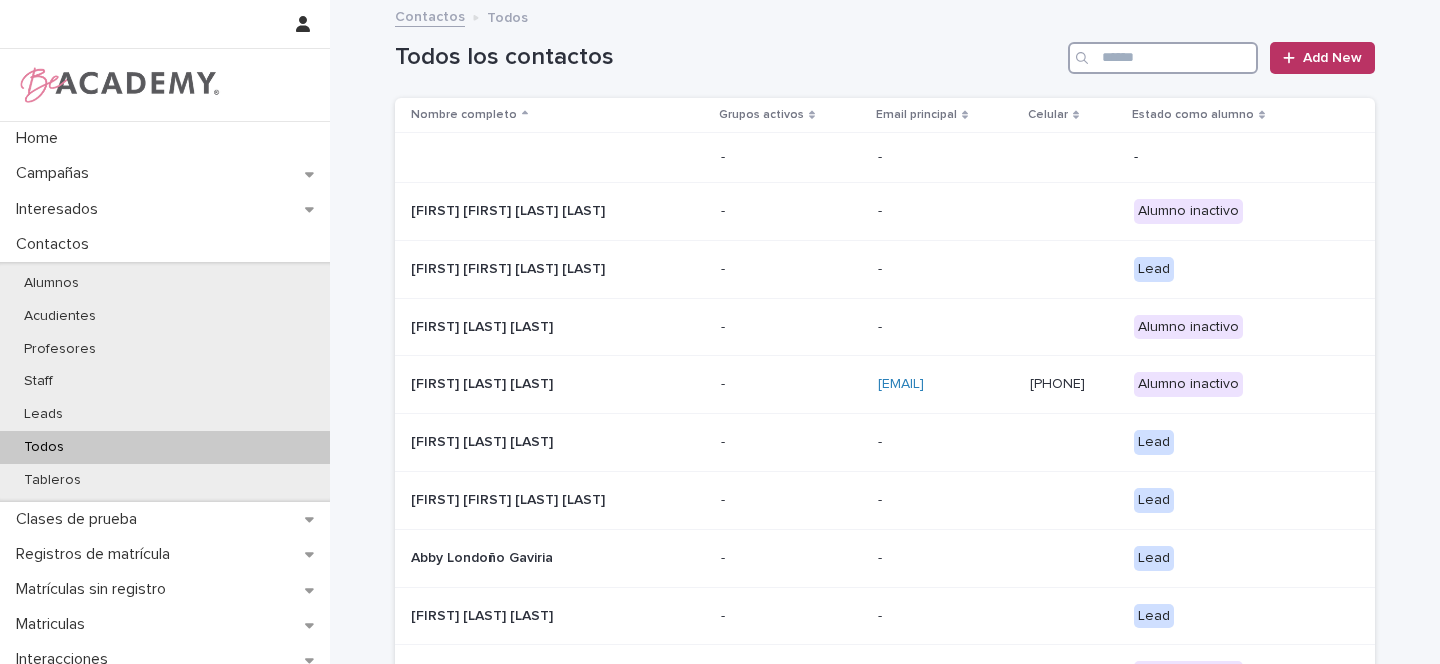 click at bounding box center (1163, 58) 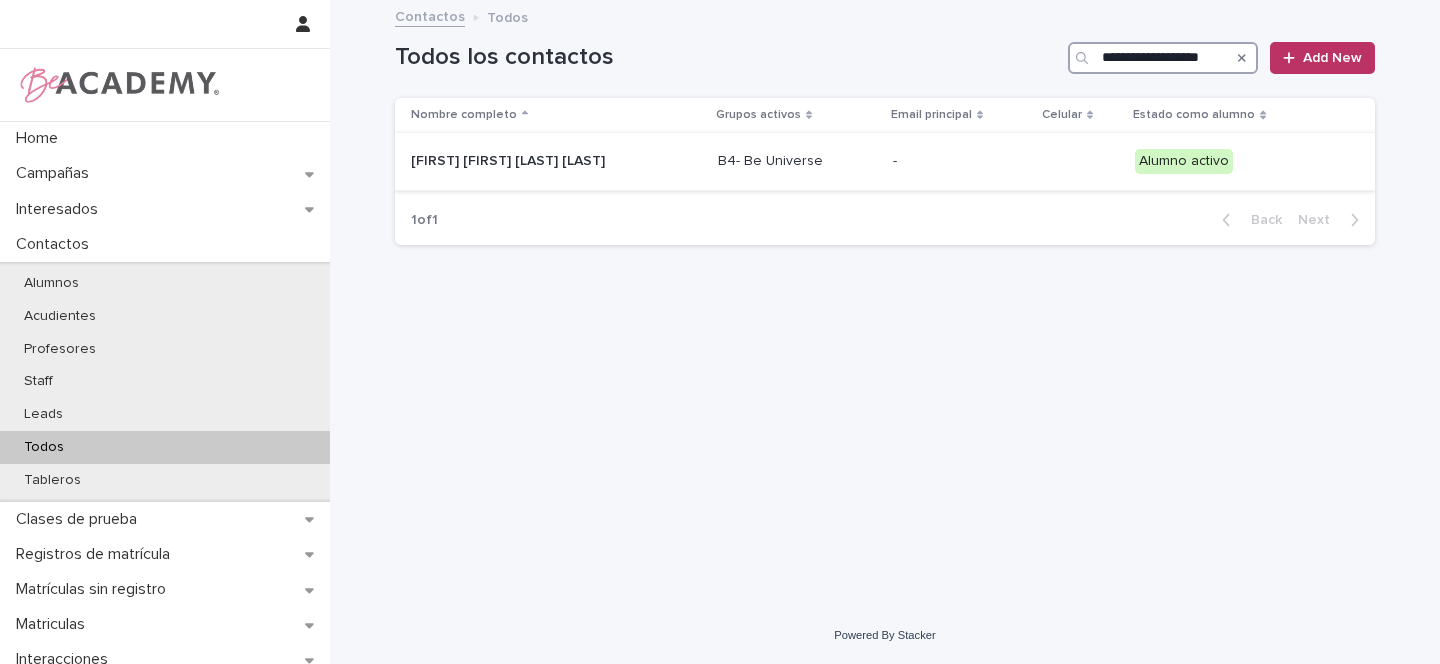 type on "**********" 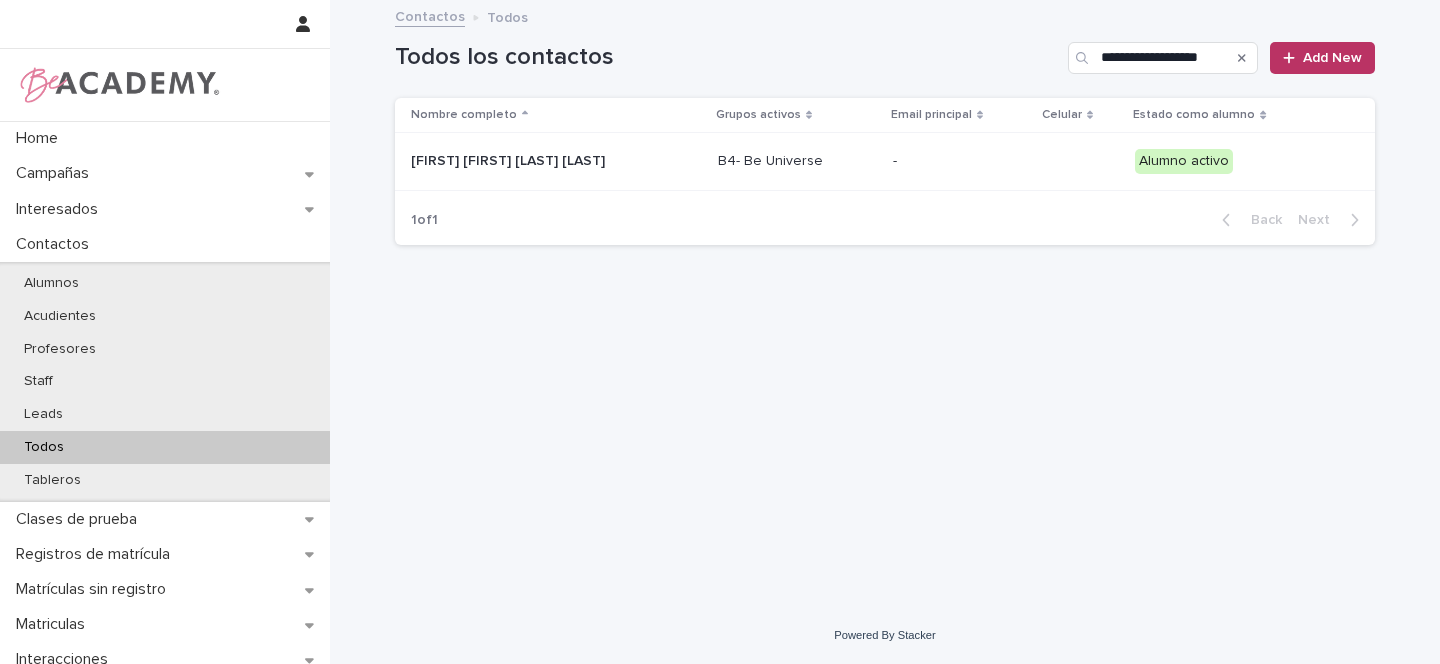 click on "Alicia Maria Castro Uscategui" at bounding box center [556, 161] 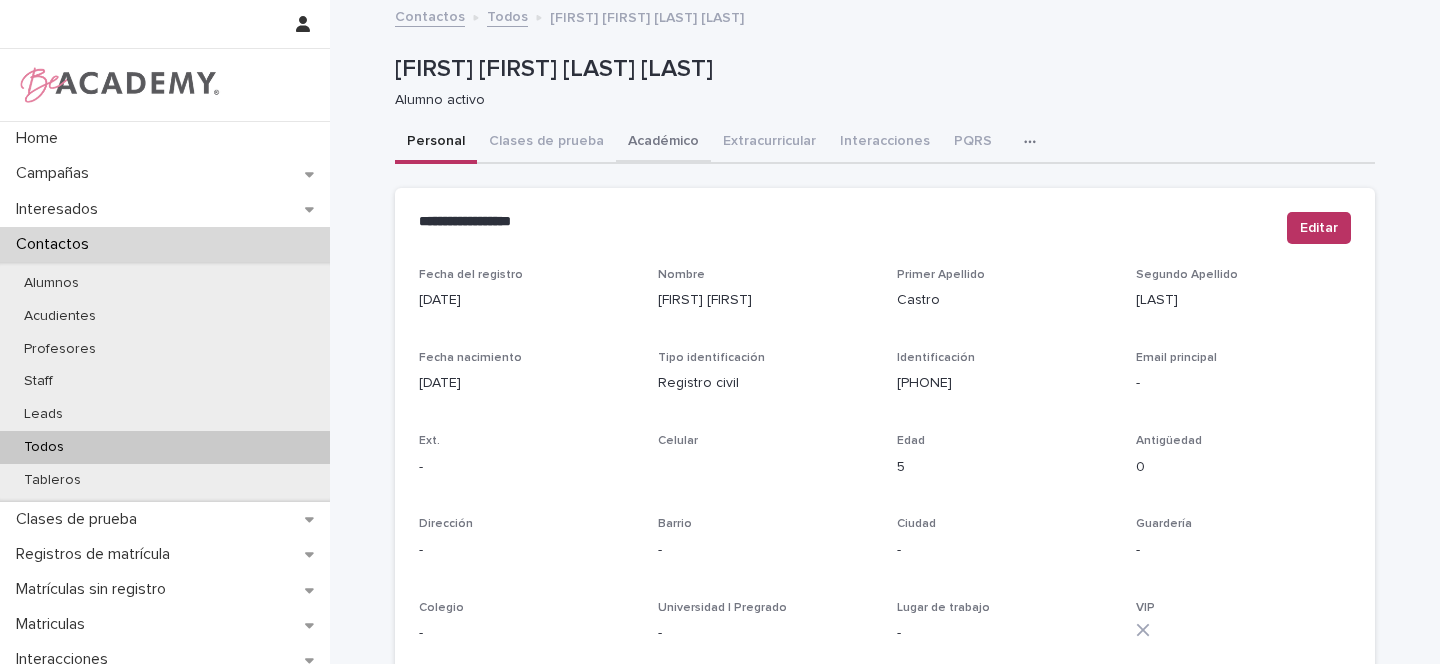 click on "Académico" at bounding box center (663, 143) 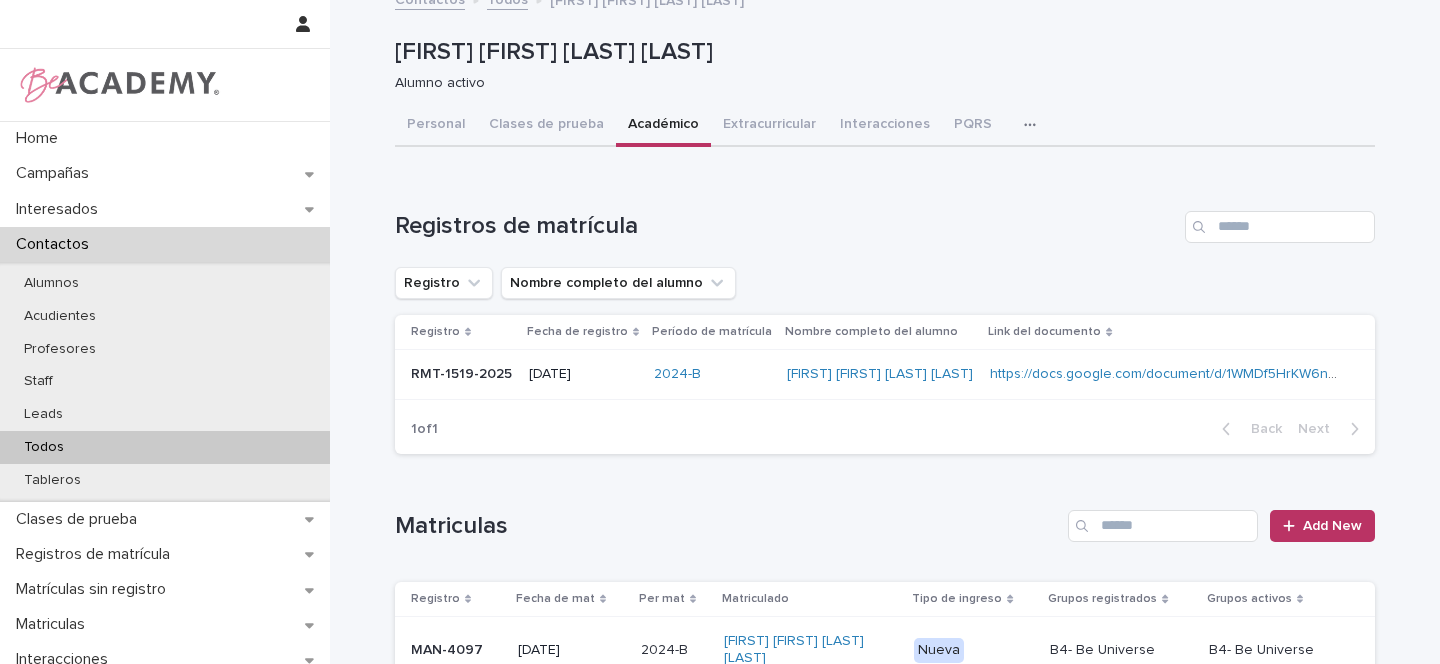 scroll, scrollTop: 0, scrollLeft: 0, axis: both 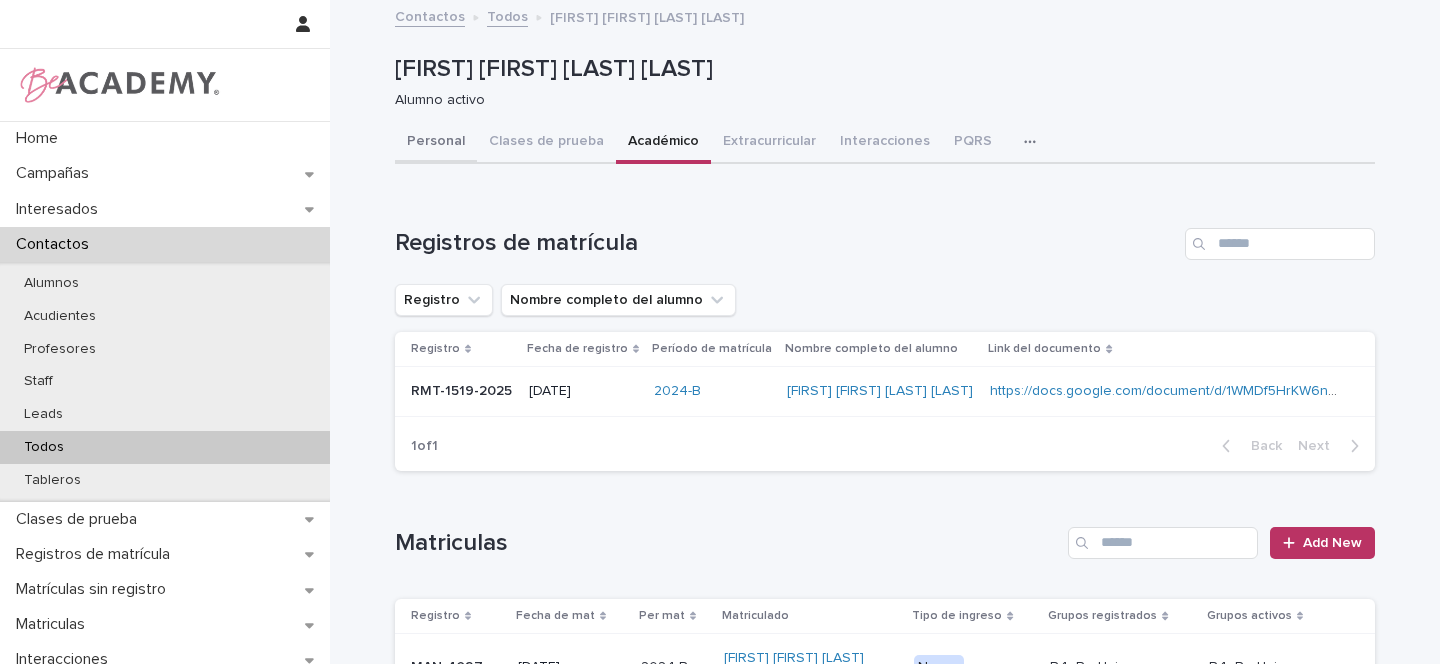 click on "Personal" at bounding box center [436, 143] 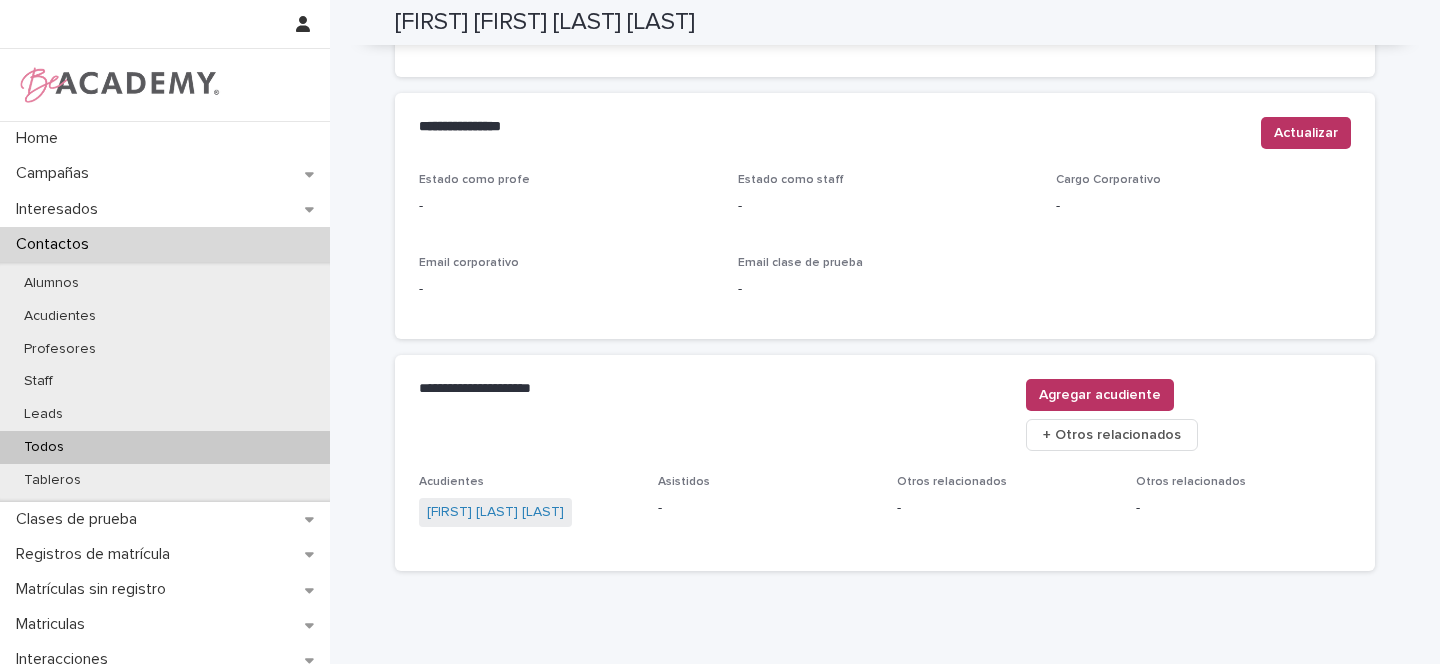 scroll, scrollTop: 798, scrollLeft: 0, axis: vertical 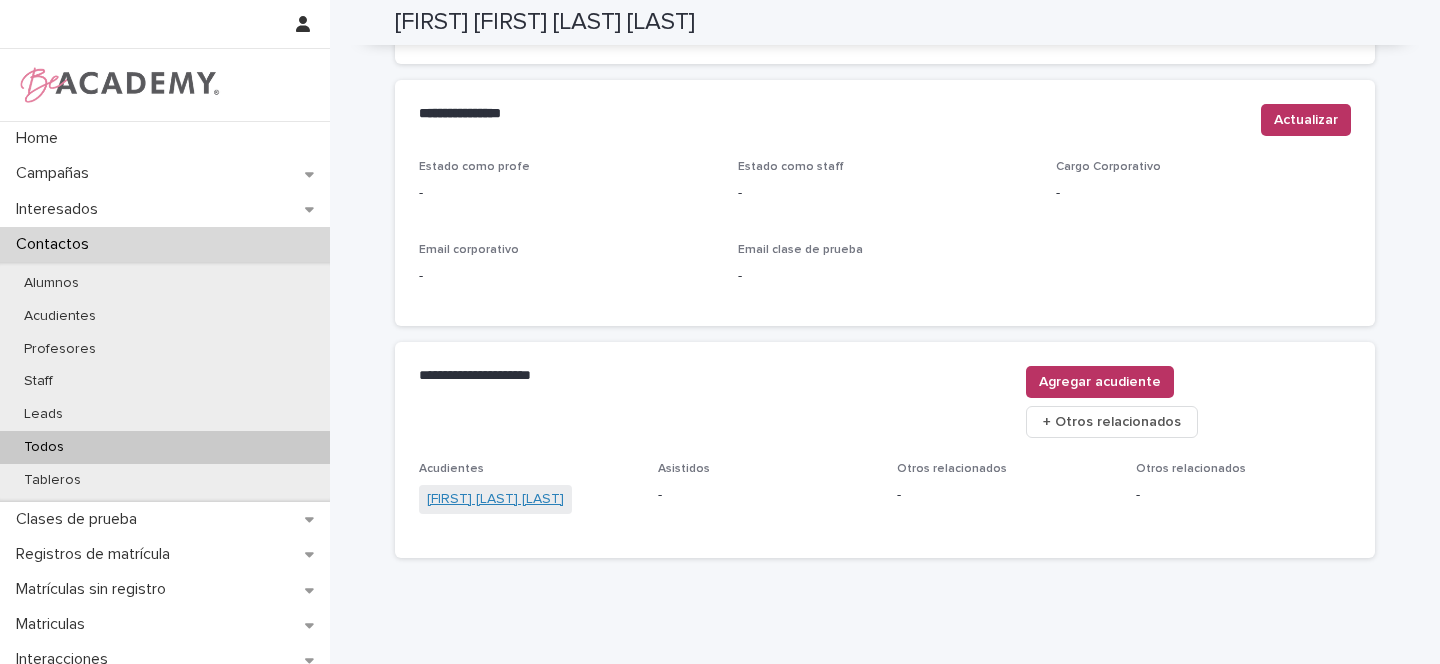 click on "Carolina Uscategui Acevedo" at bounding box center [495, 499] 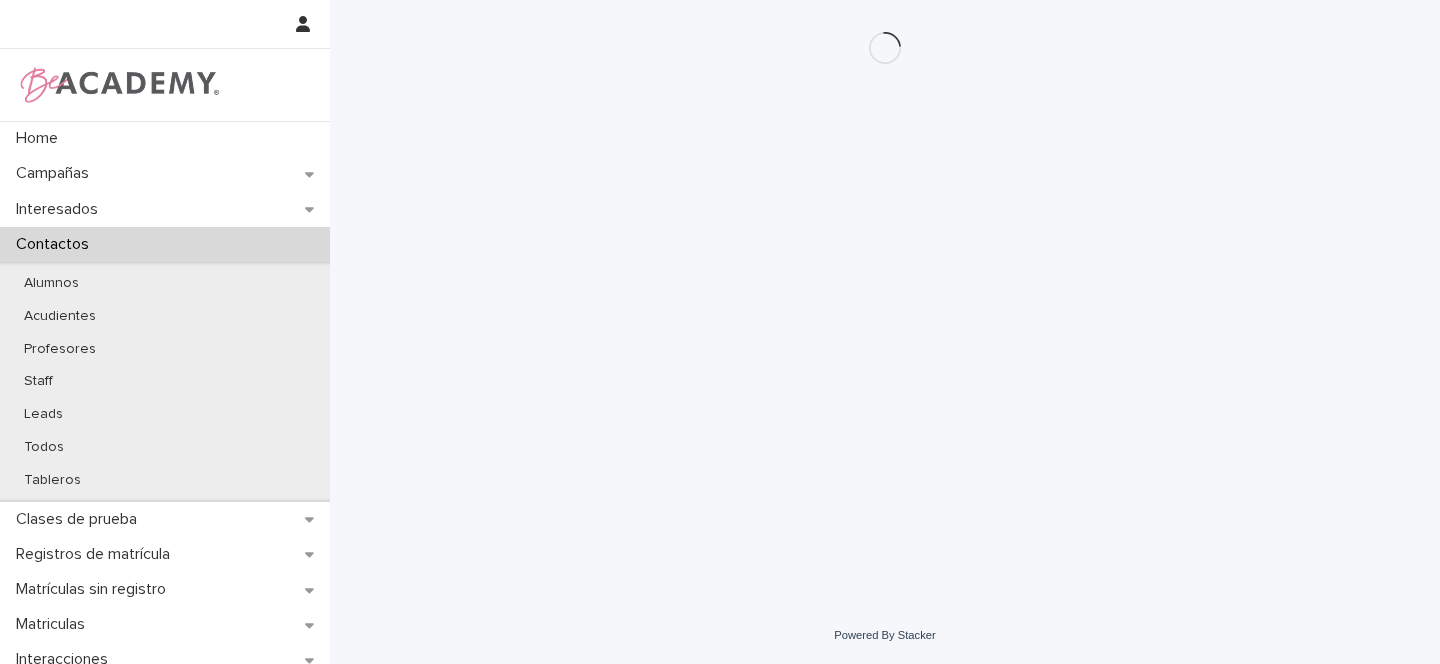 scroll, scrollTop: 0, scrollLeft: 0, axis: both 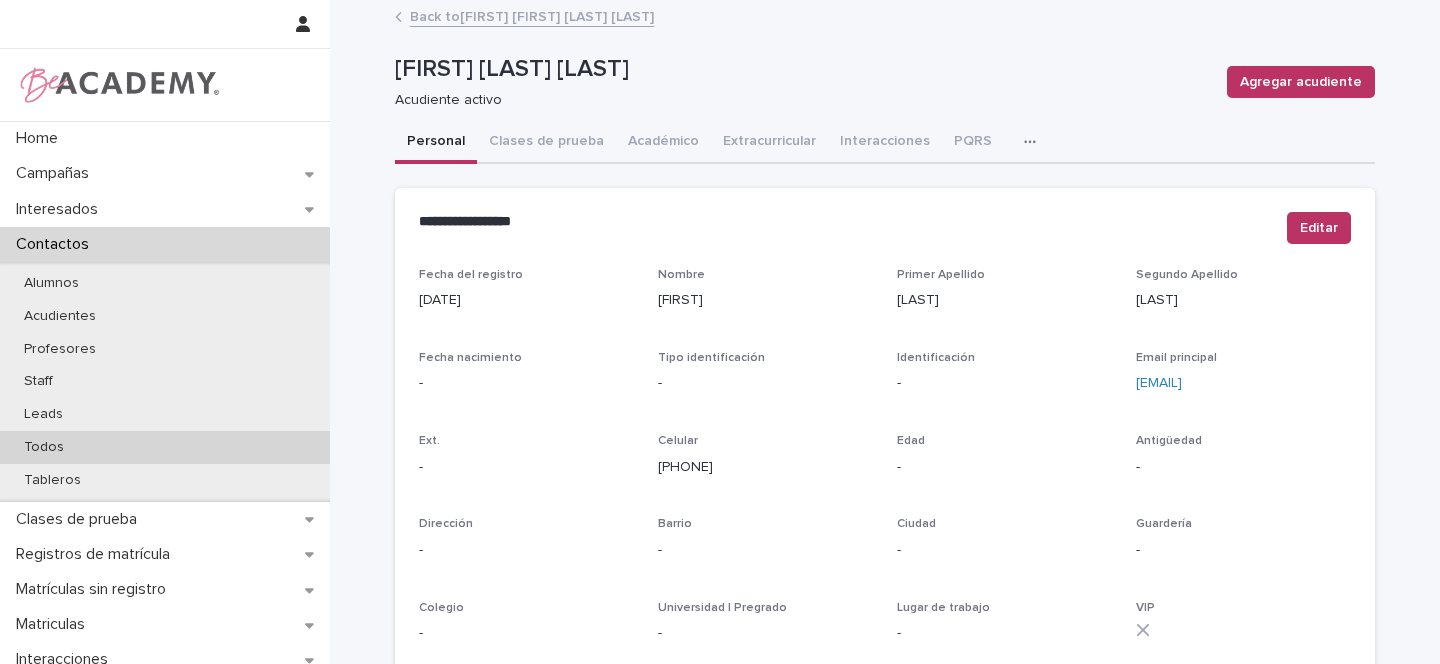 click on "Todos" at bounding box center (44, 447) 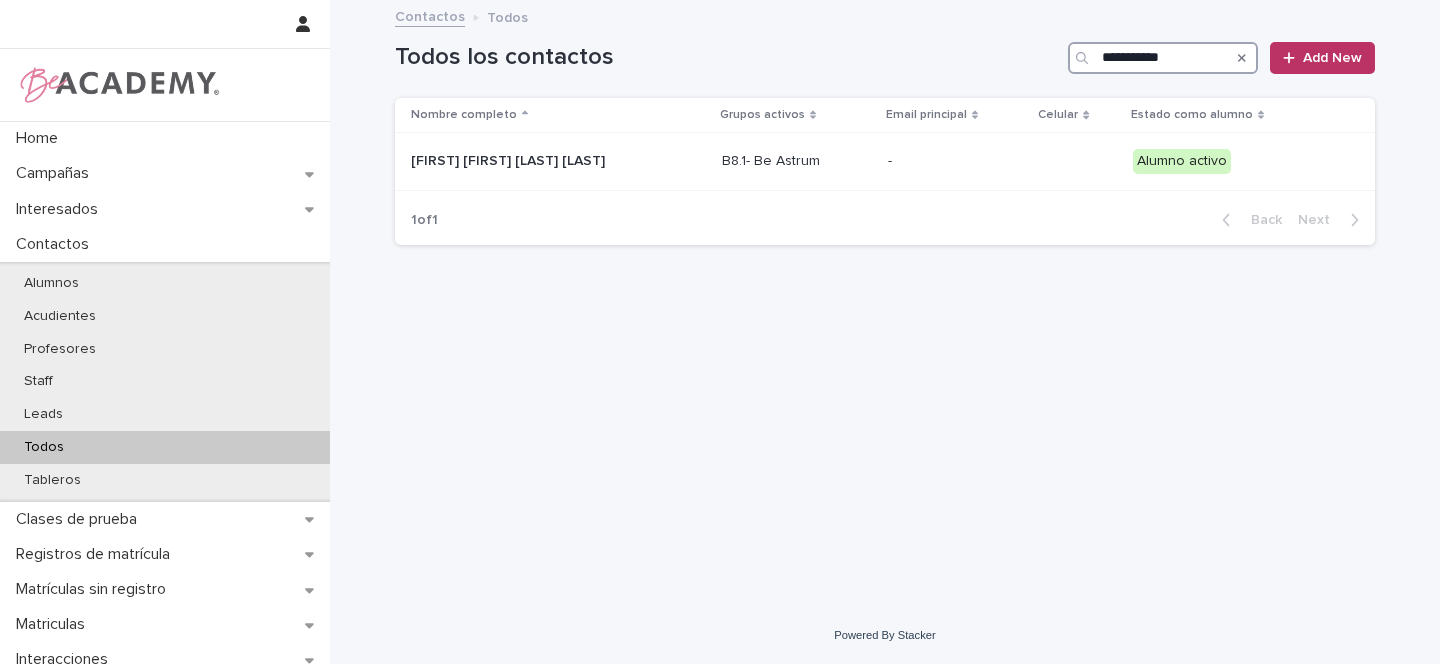 click on "**********" at bounding box center [1163, 58] 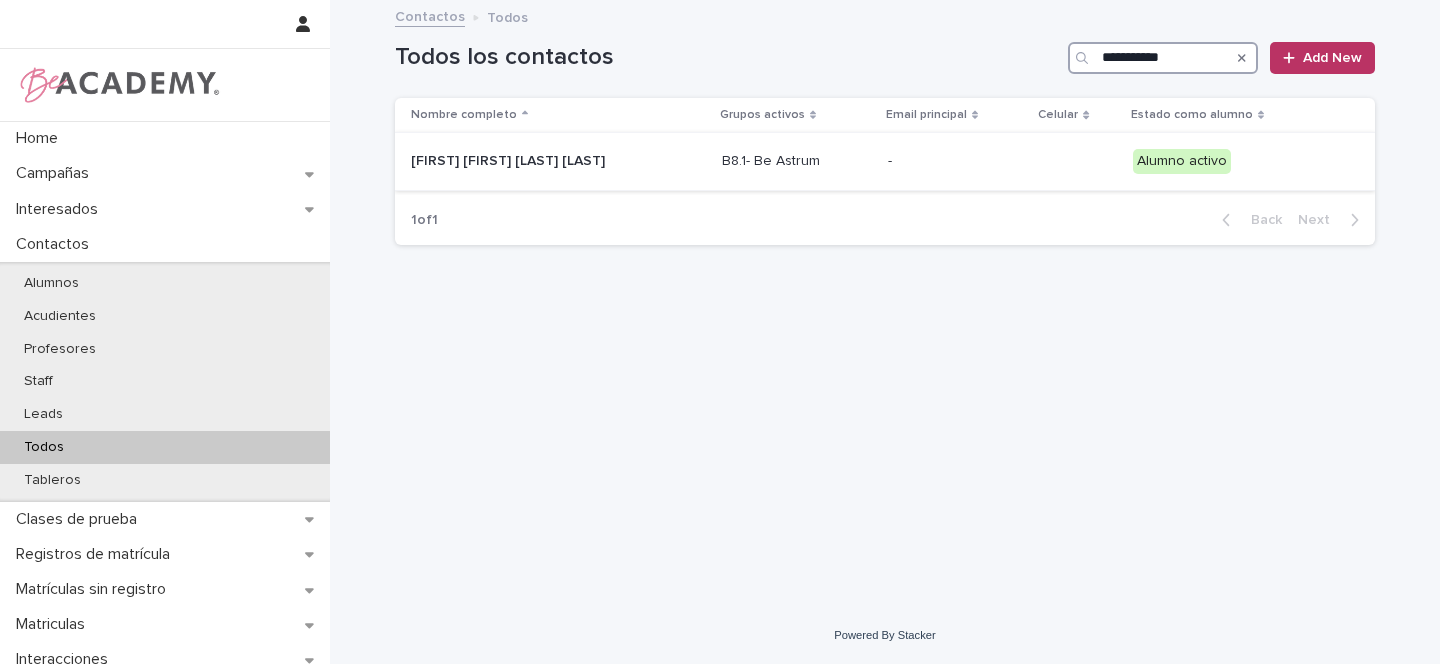 type on "**********" 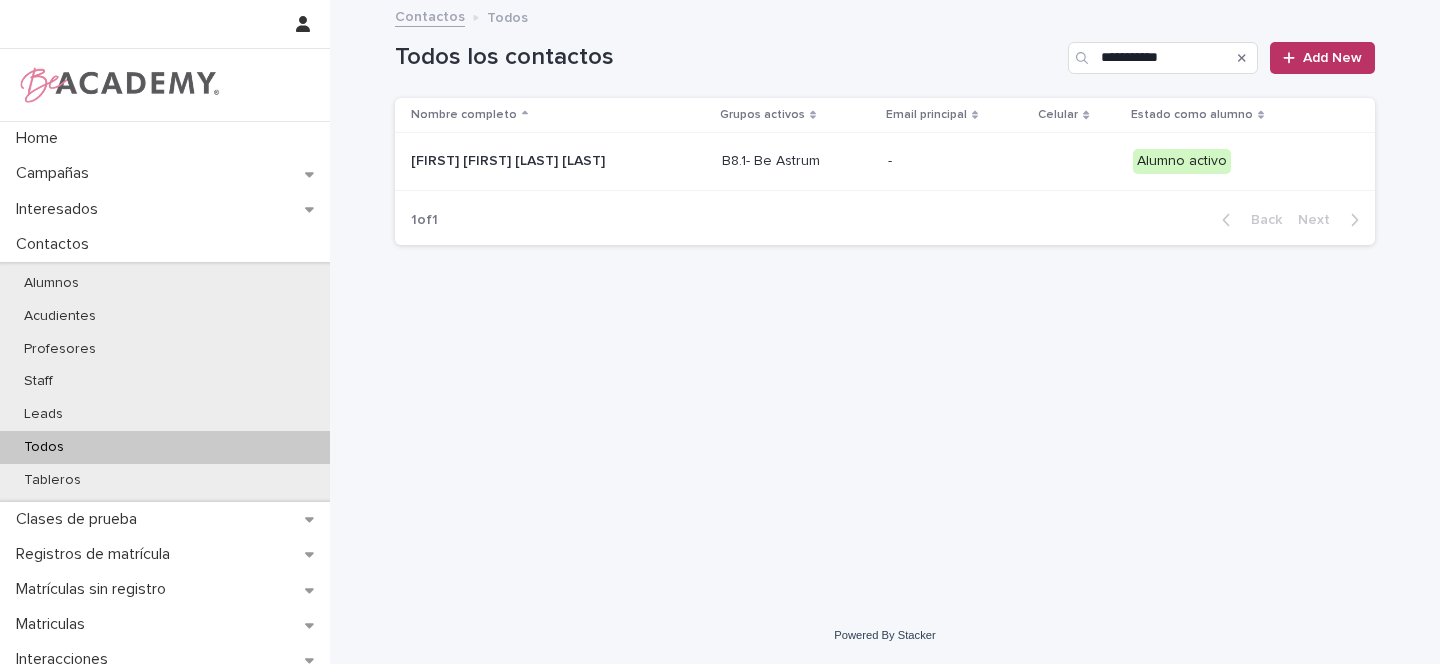 click on "[FIRST] [LAST]" at bounding box center (511, 161) 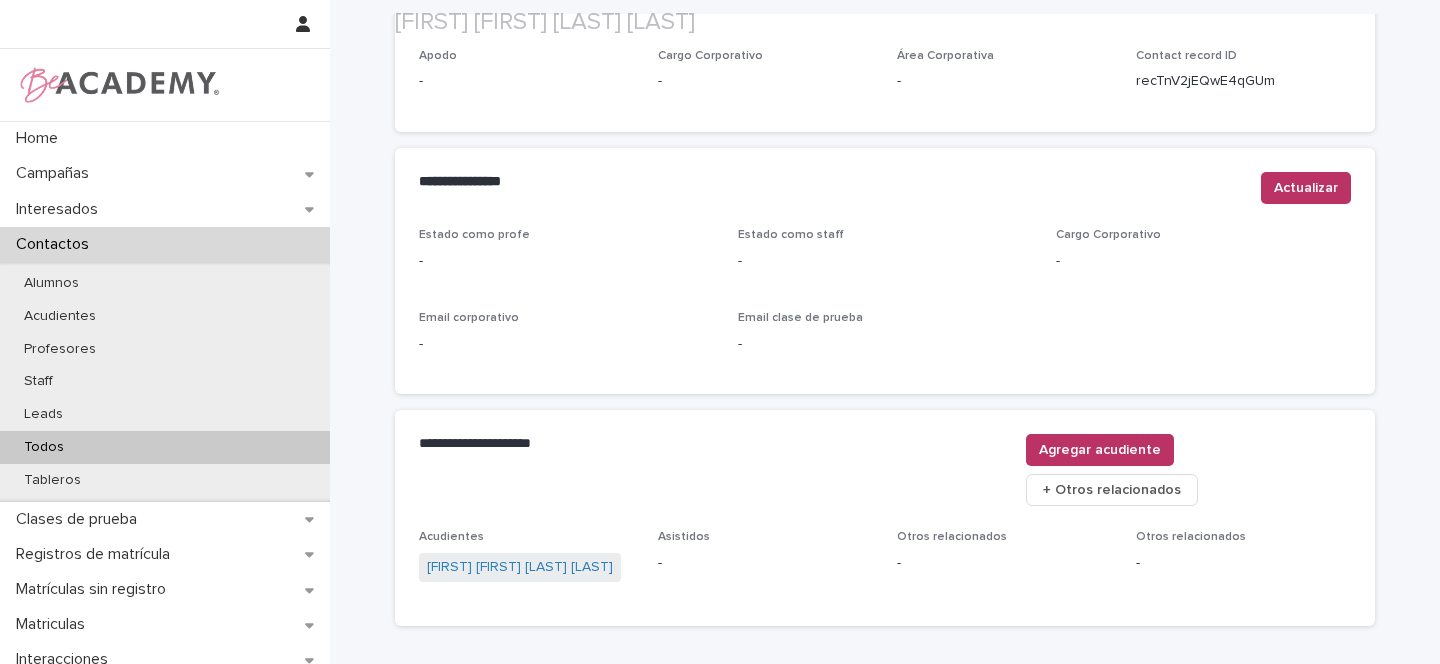scroll, scrollTop: 824, scrollLeft: 0, axis: vertical 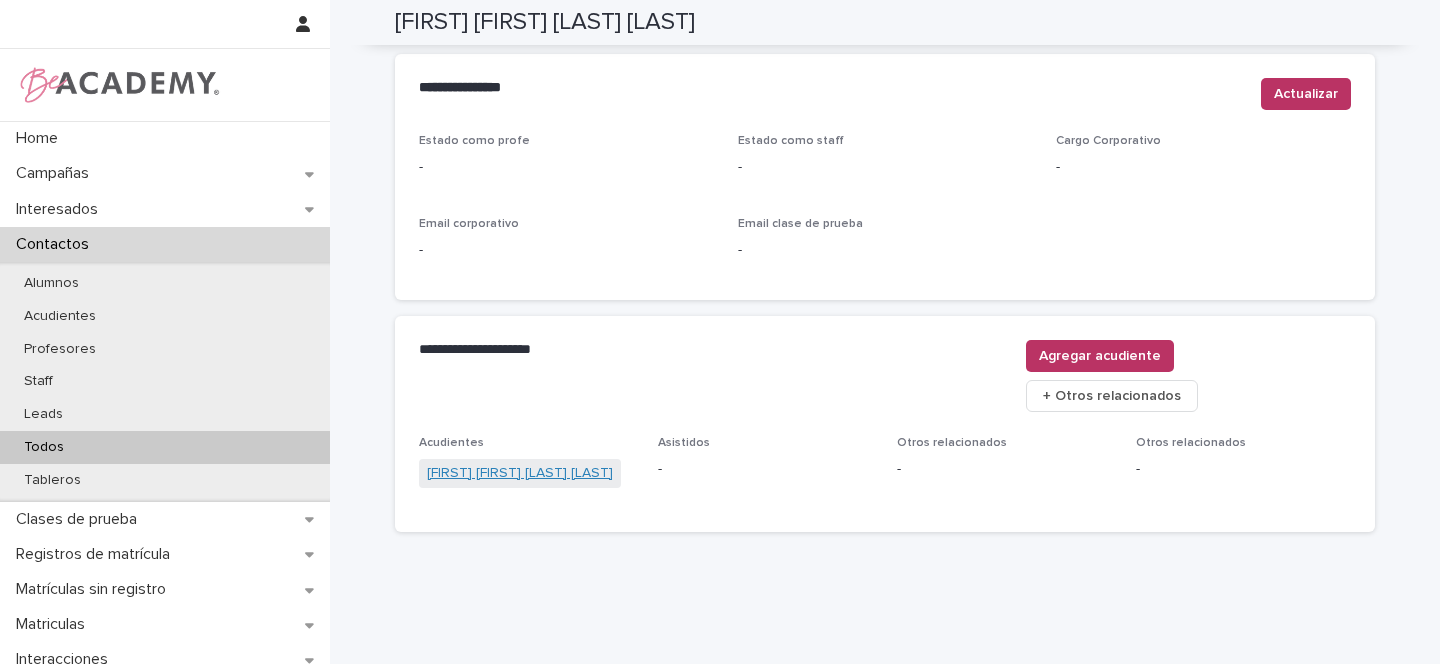 click on "Olga Faride Montoya Ramirez" at bounding box center (520, 473) 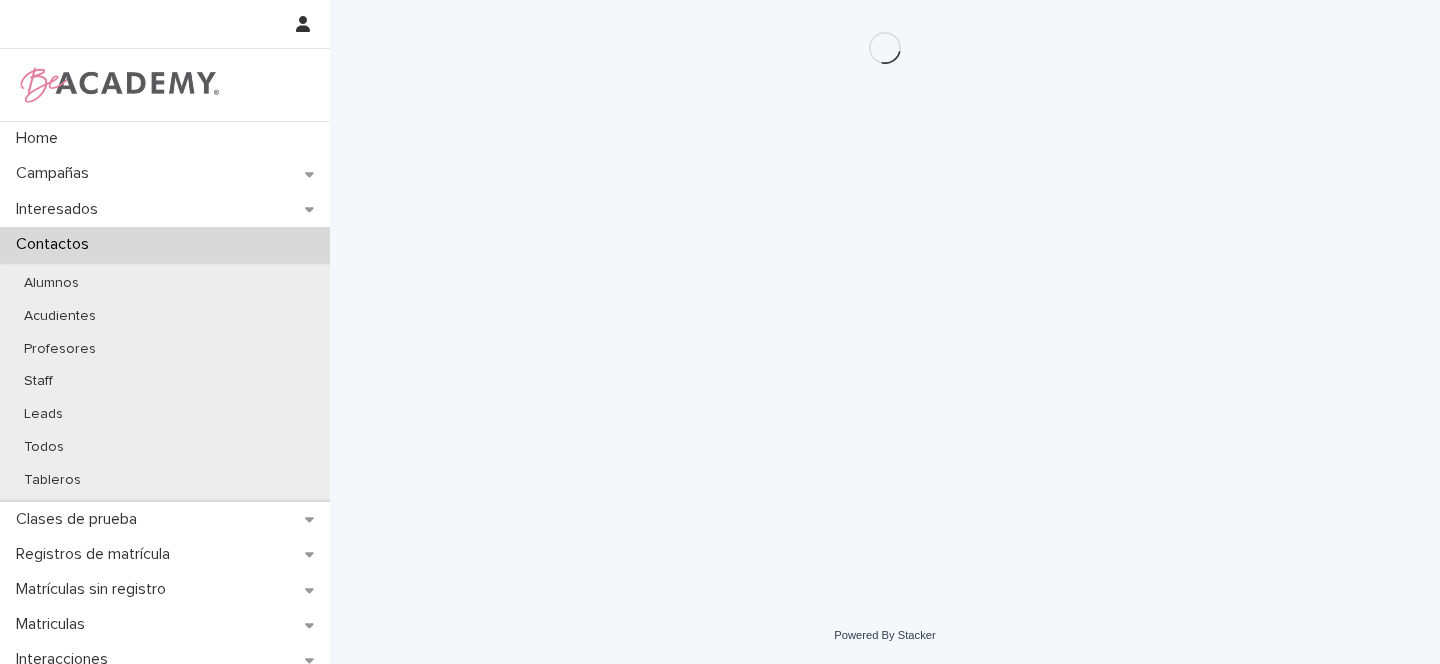 scroll, scrollTop: 0, scrollLeft: 0, axis: both 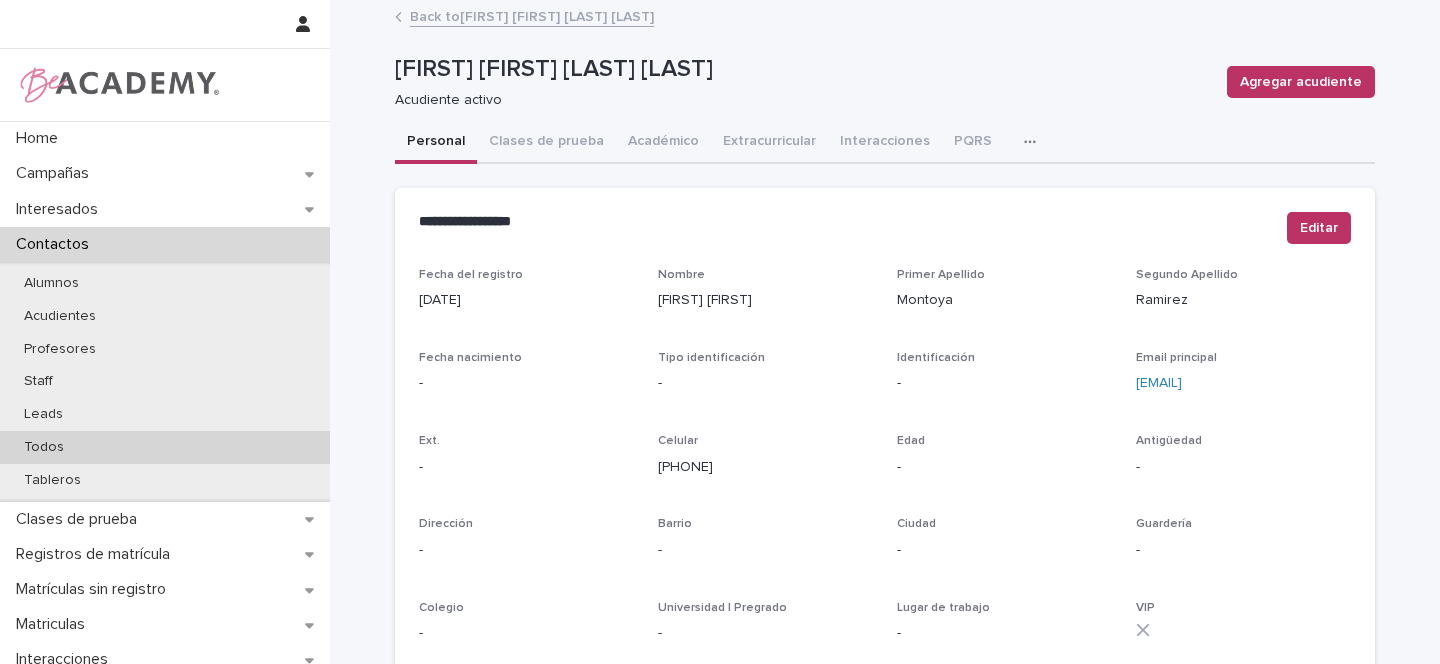 click on "Todos" at bounding box center [44, 447] 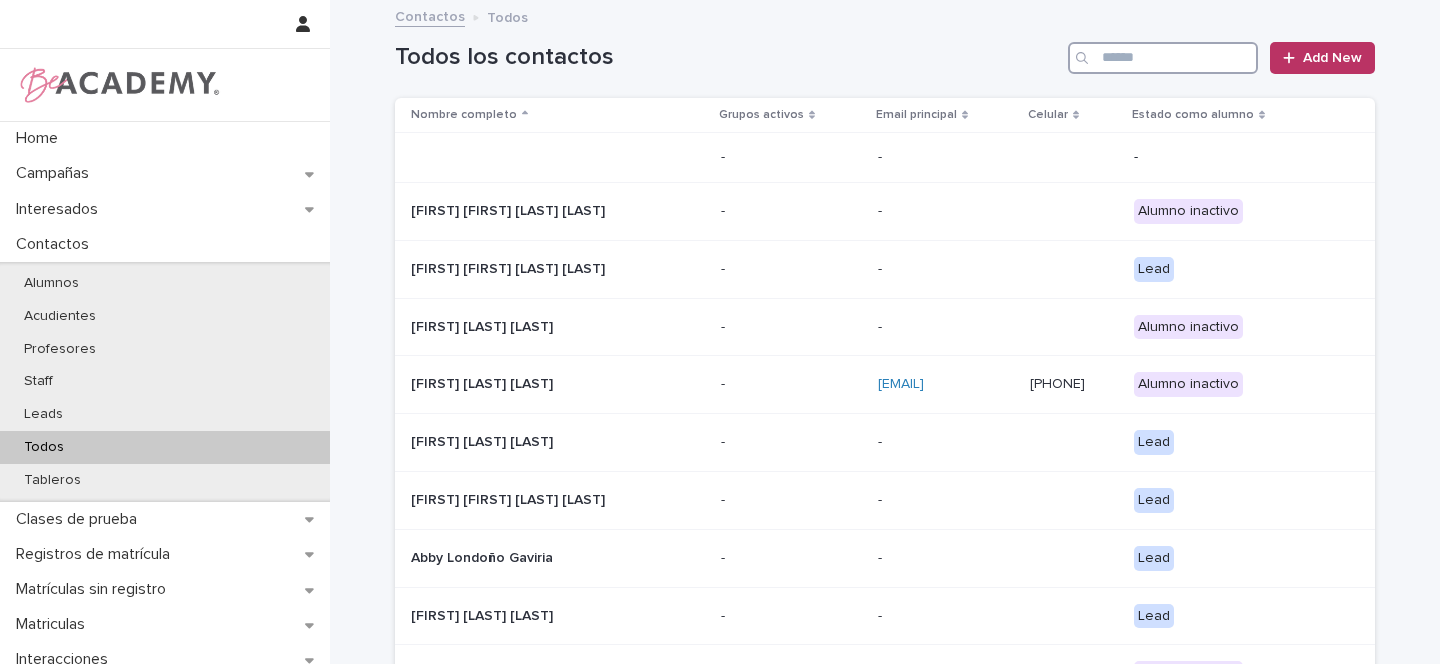 click at bounding box center (1163, 58) 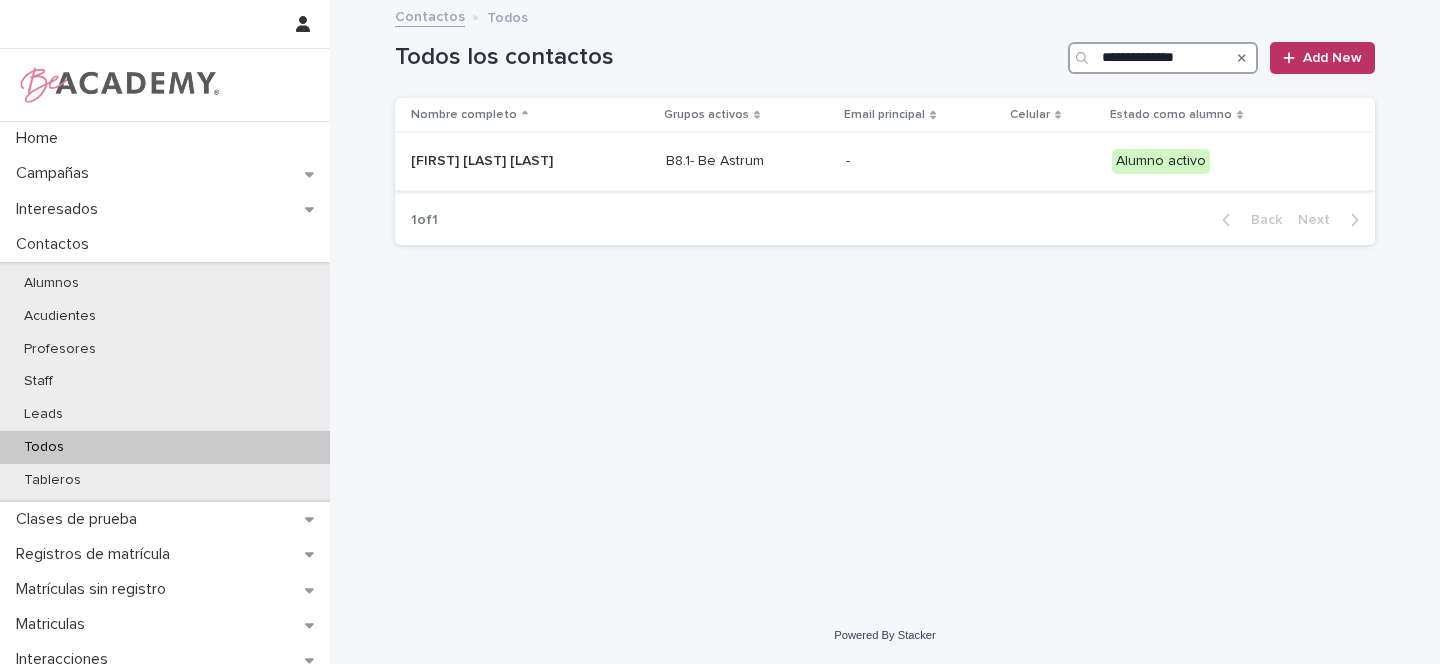 type on "**********" 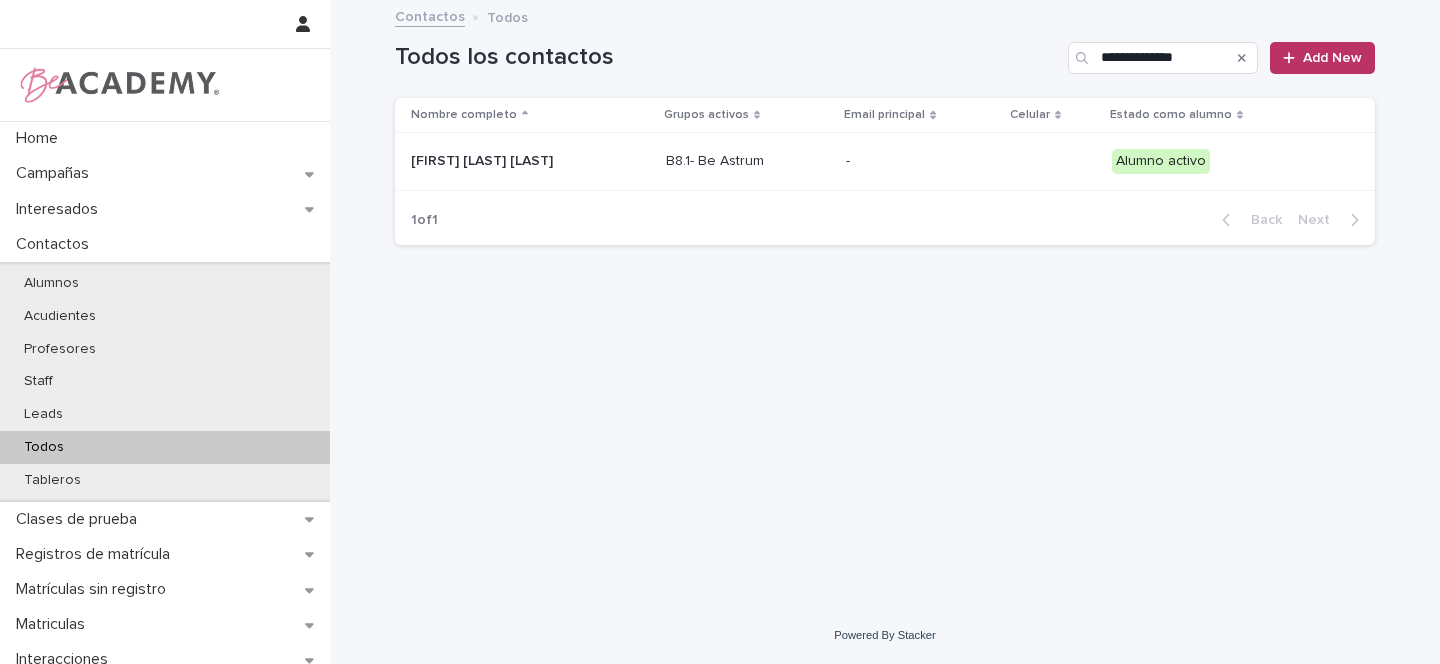 click on "Isabella Motta Henao" at bounding box center [511, 161] 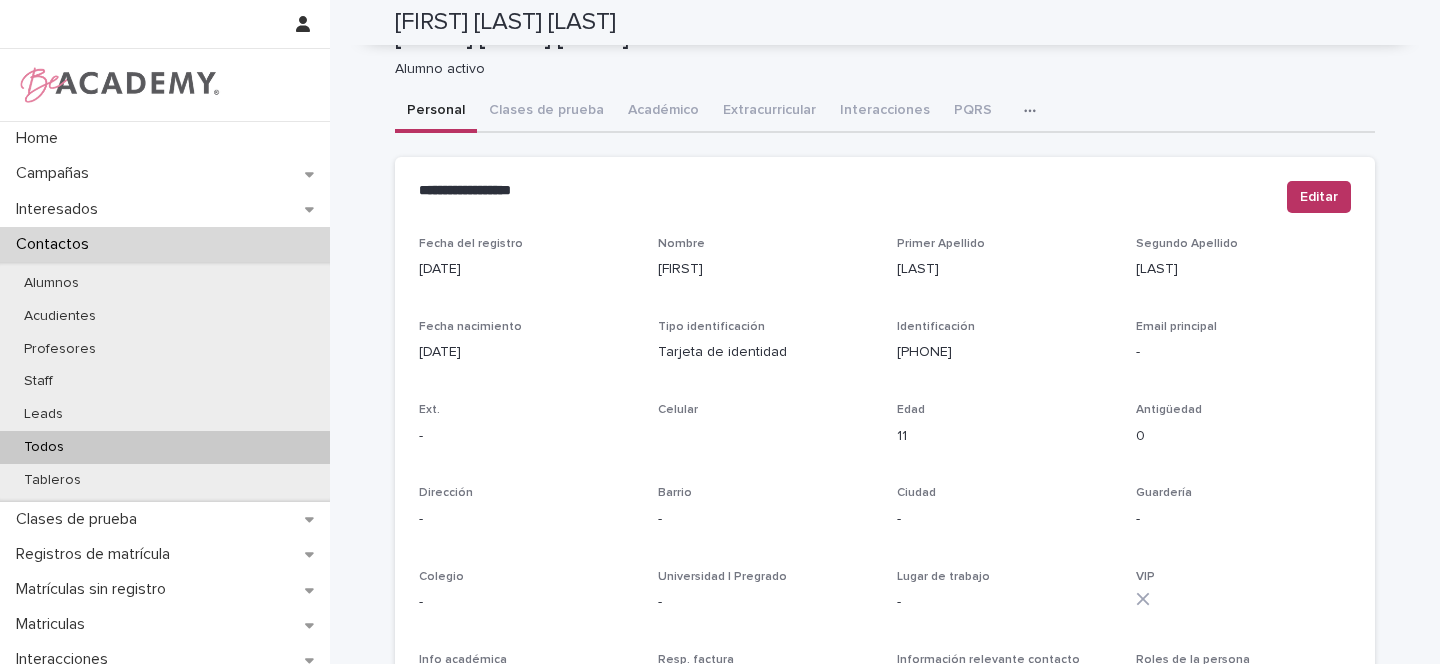 scroll, scrollTop: 0, scrollLeft: 0, axis: both 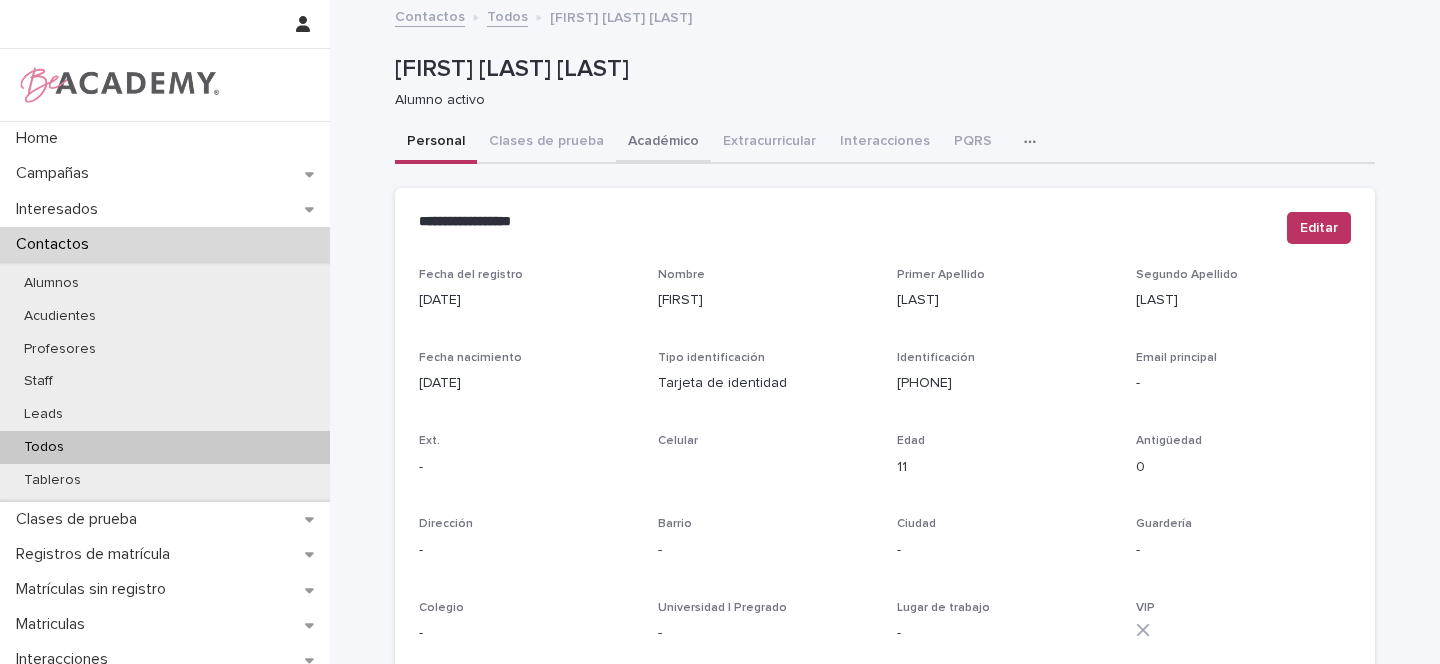 click on "Académico" at bounding box center [663, 143] 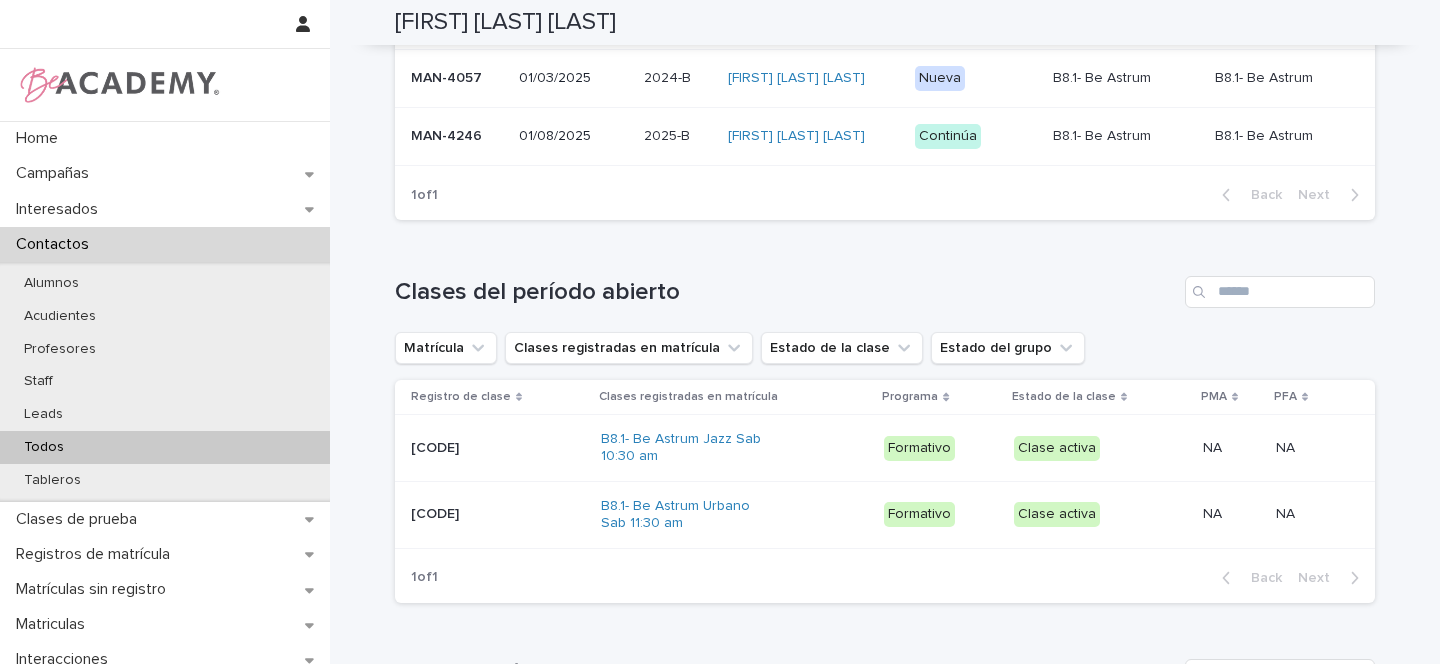 scroll, scrollTop: 0, scrollLeft: 0, axis: both 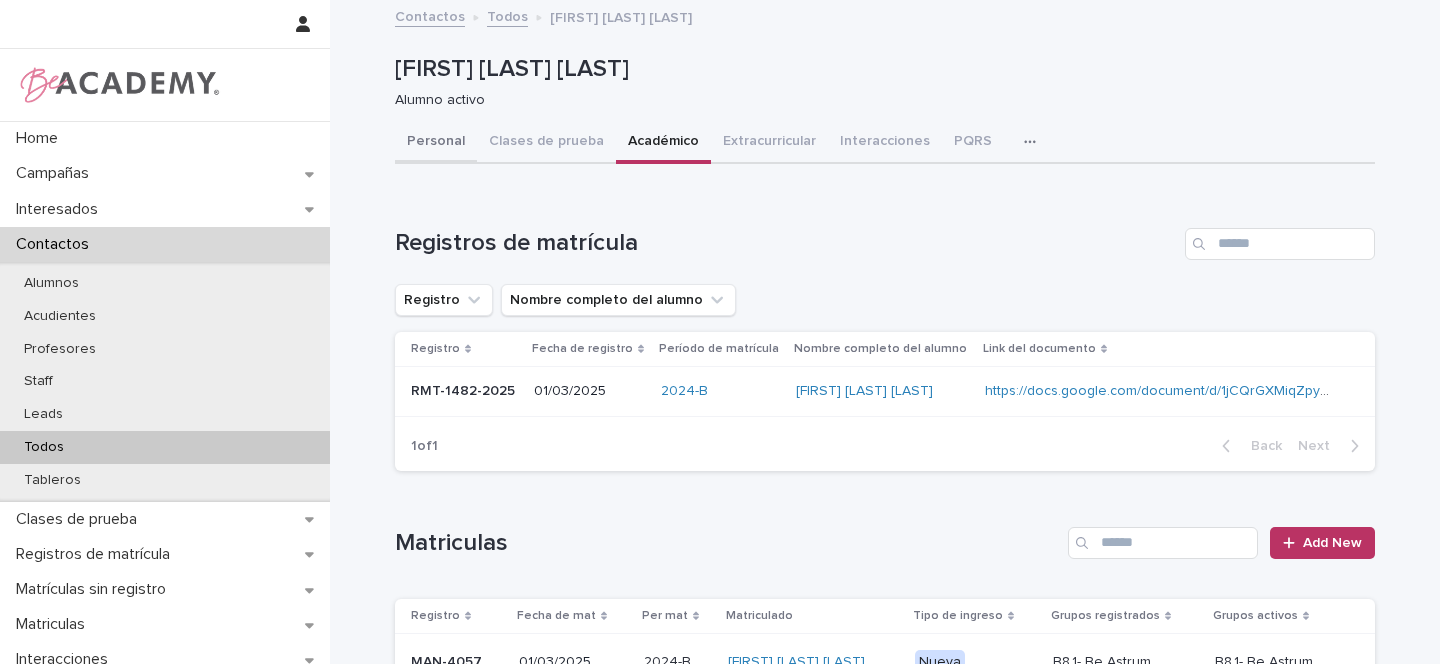 click on "Personal" at bounding box center [436, 143] 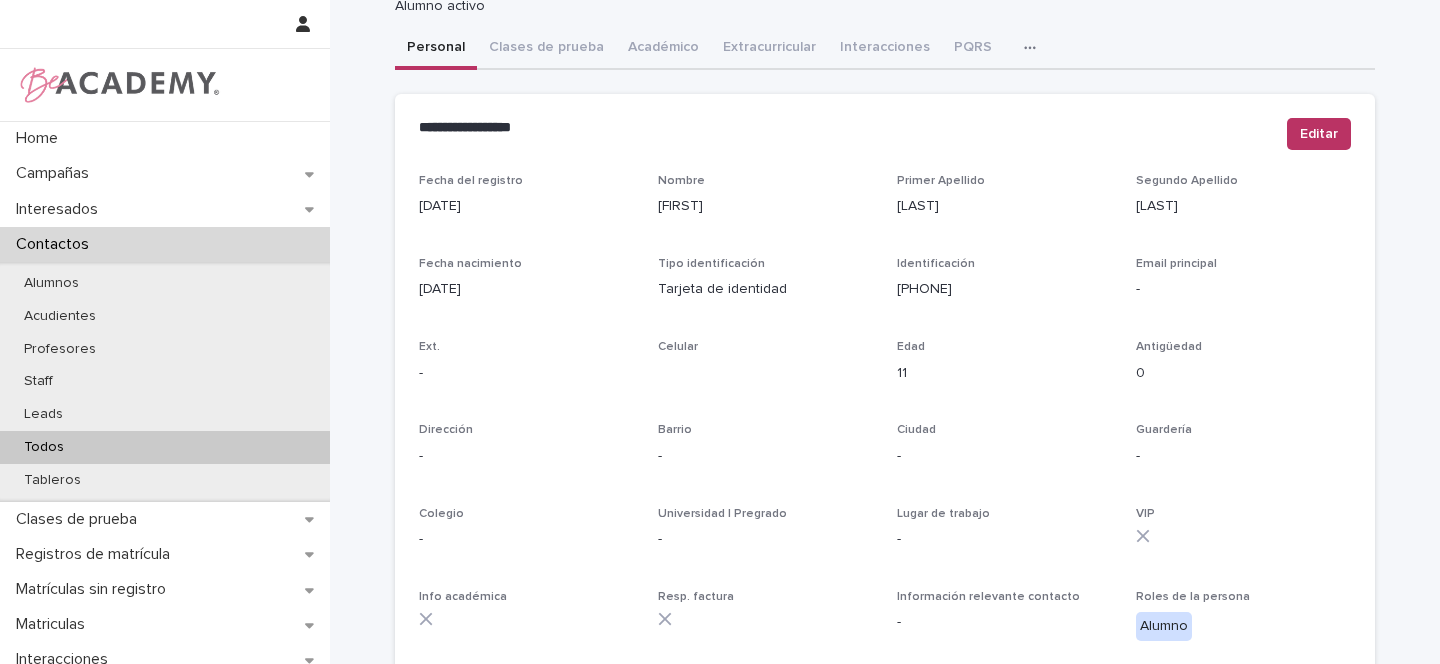 scroll, scrollTop: 857, scrollLeft: 0, axis: vertical 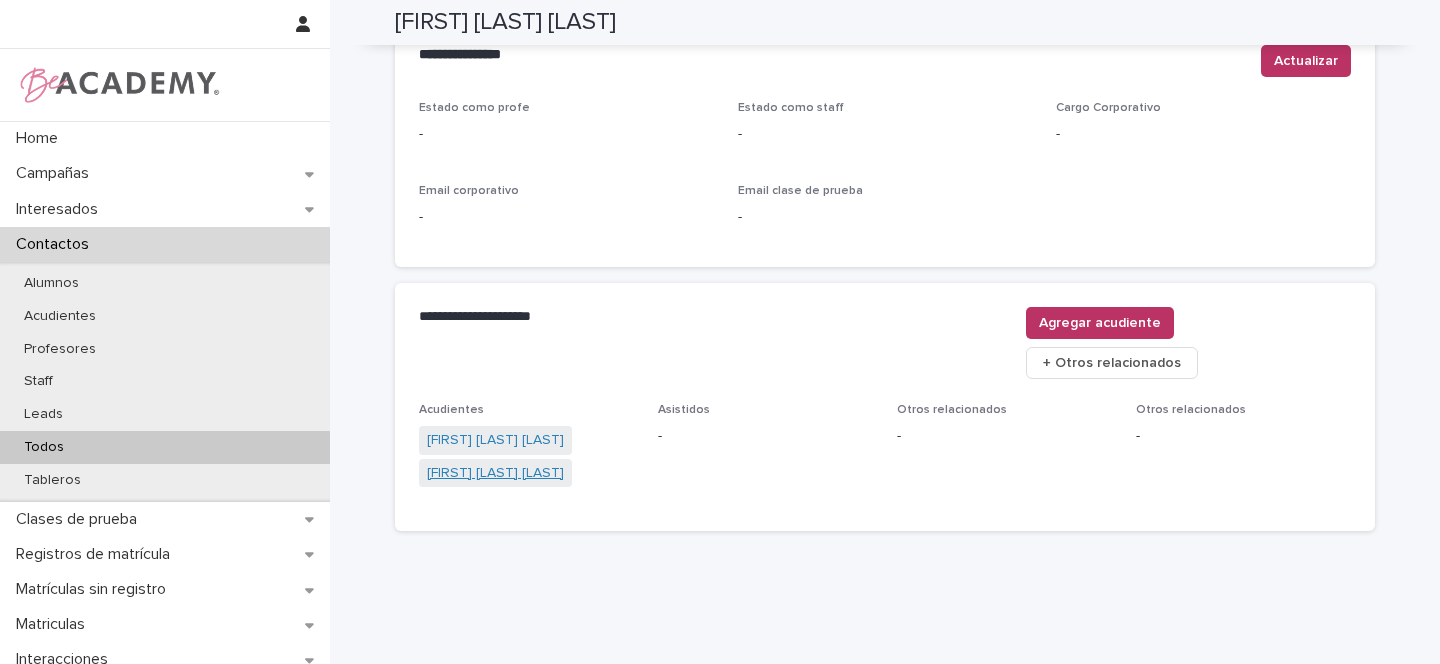 click on "Sofia Henao Henao" at bounding box center [495, 473] 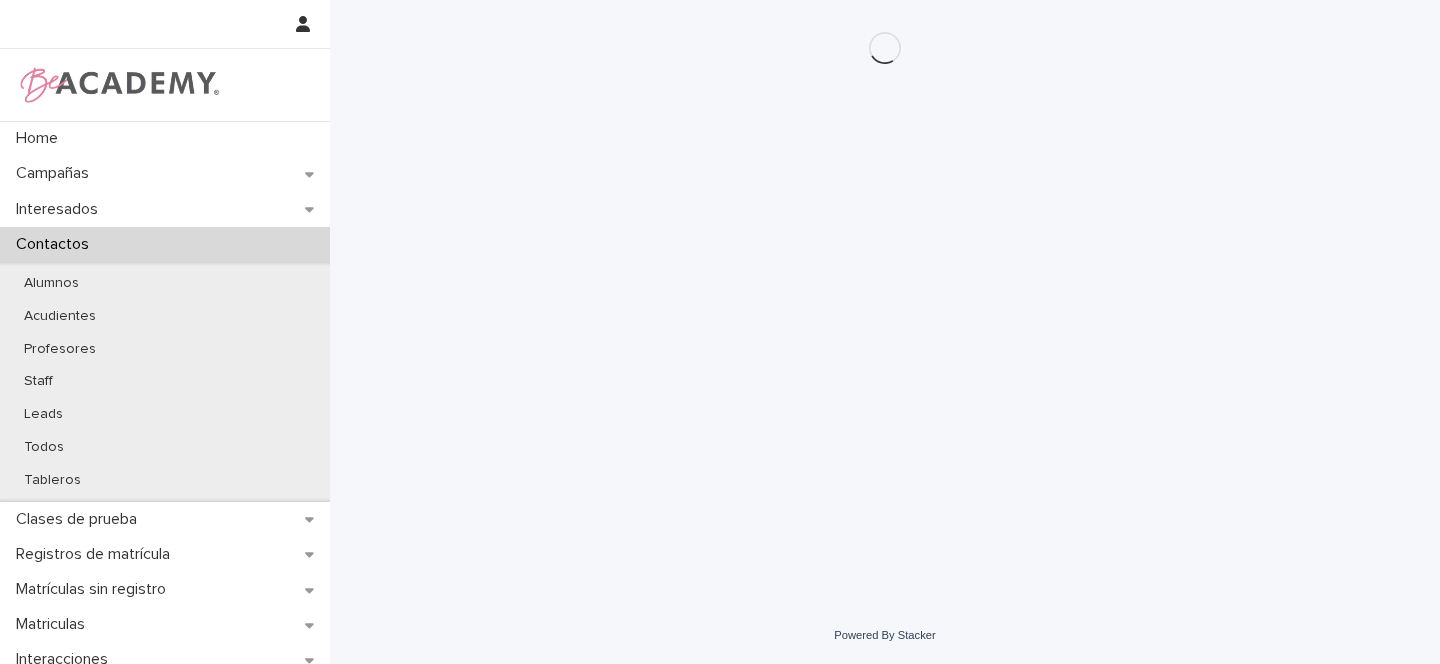 scroll, scrollTop: 0, scrollLeft: 0, axis: both 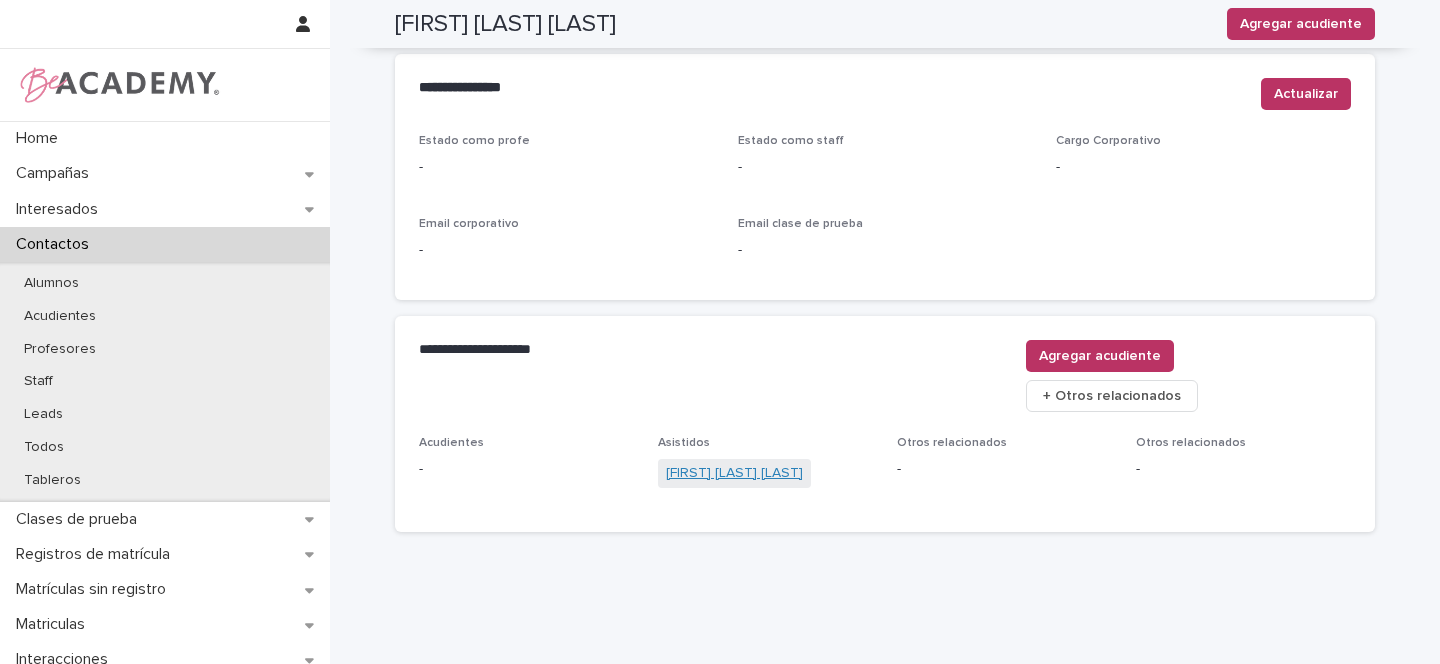 click on "Isabella Motta Henao" at bounding box center (734, 473) 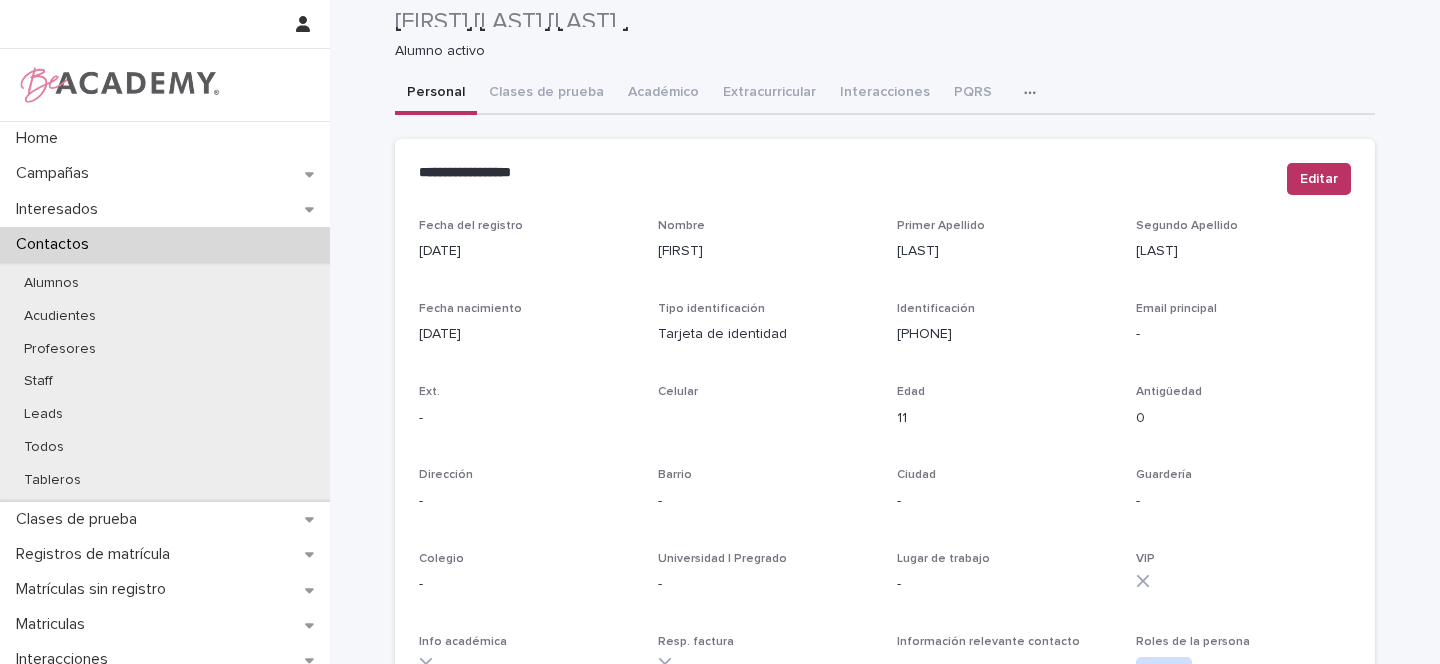 scroll, scrollTop: 40, scrollLeft: 0, axis: vertical 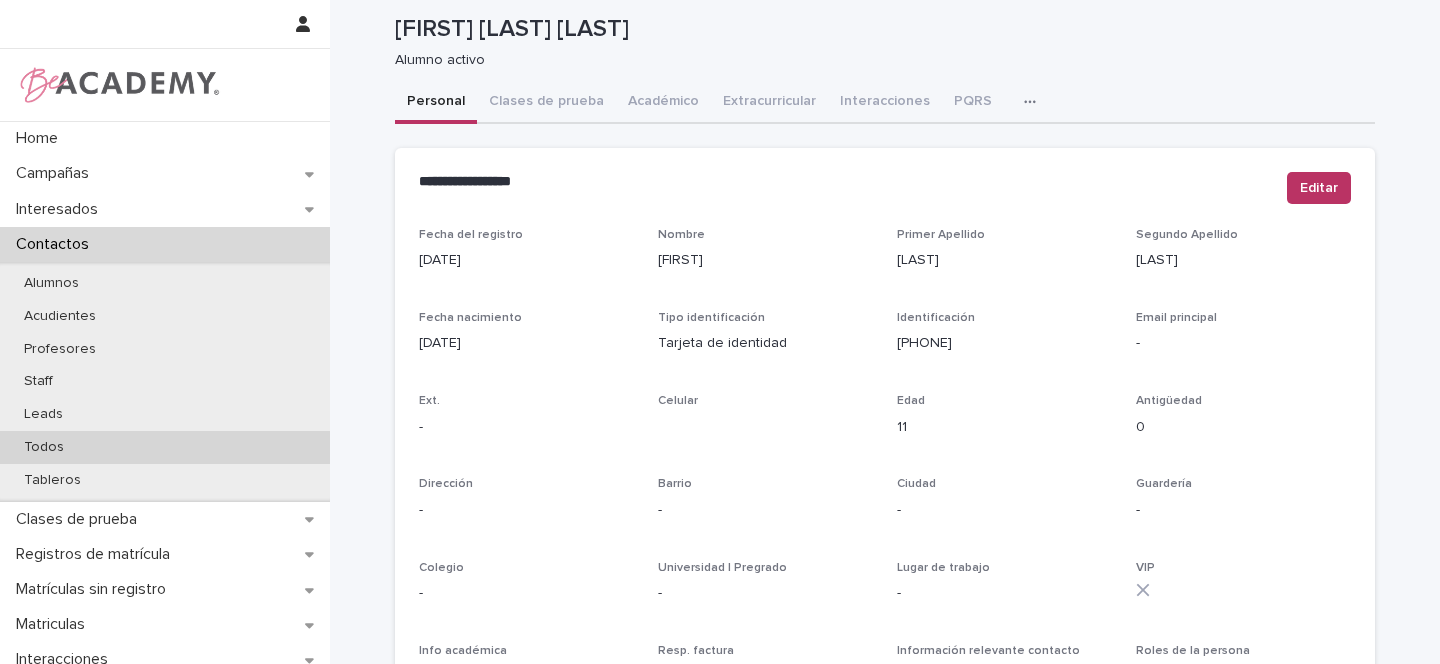 click on "Todos" at bounding box center [44, 447] 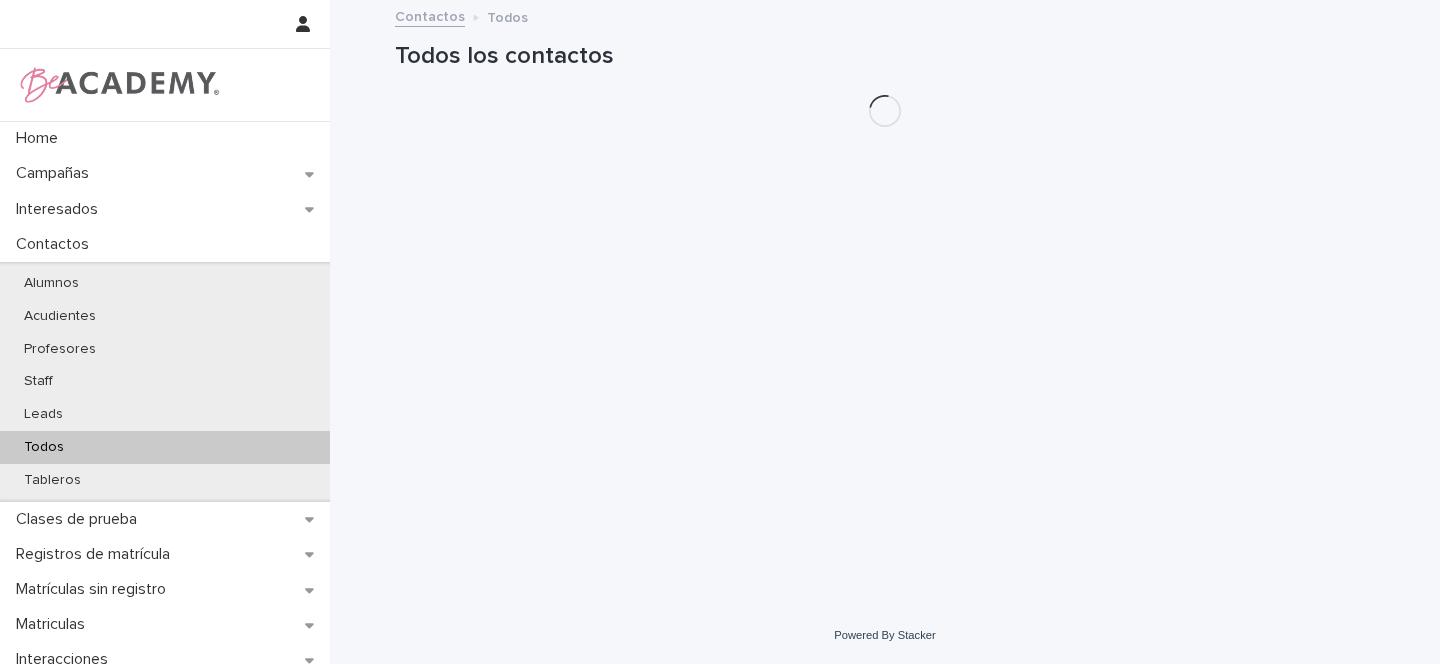 scroll, scrollTop: 0, scrollLeft: 0, axis: both 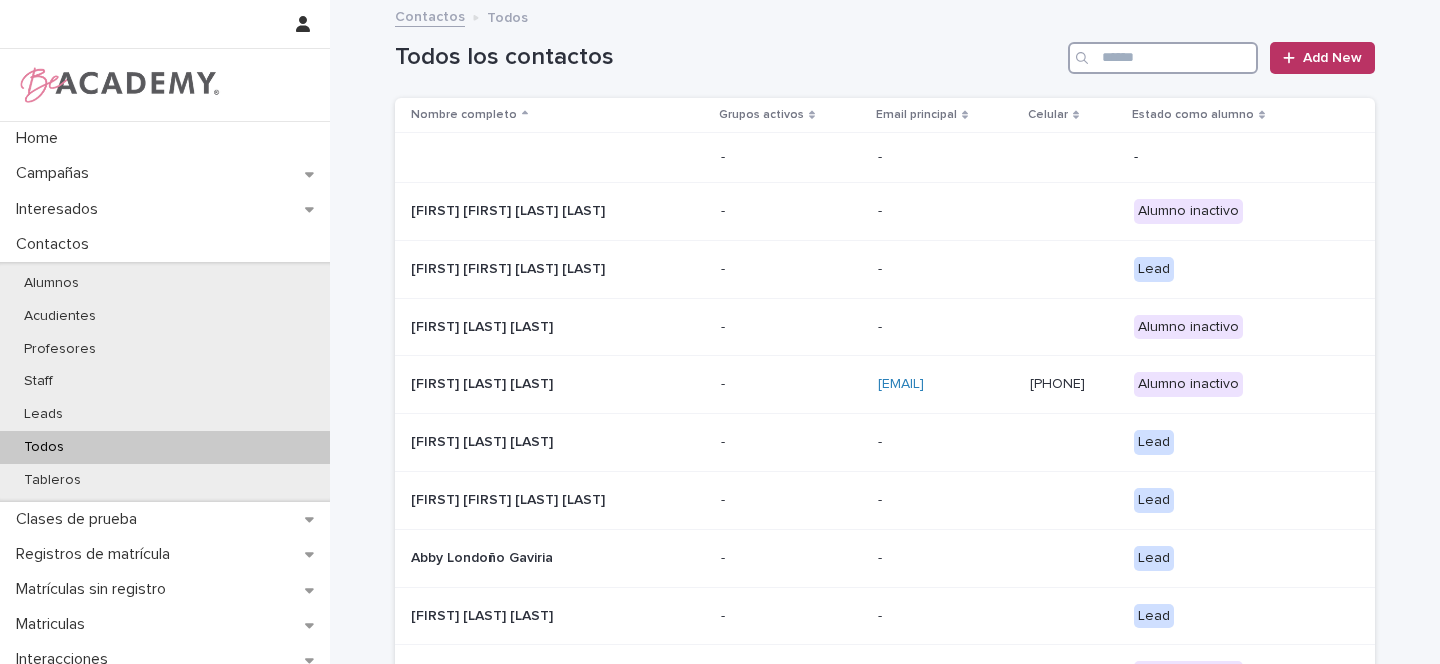 click at bounding box center [1163, 58] 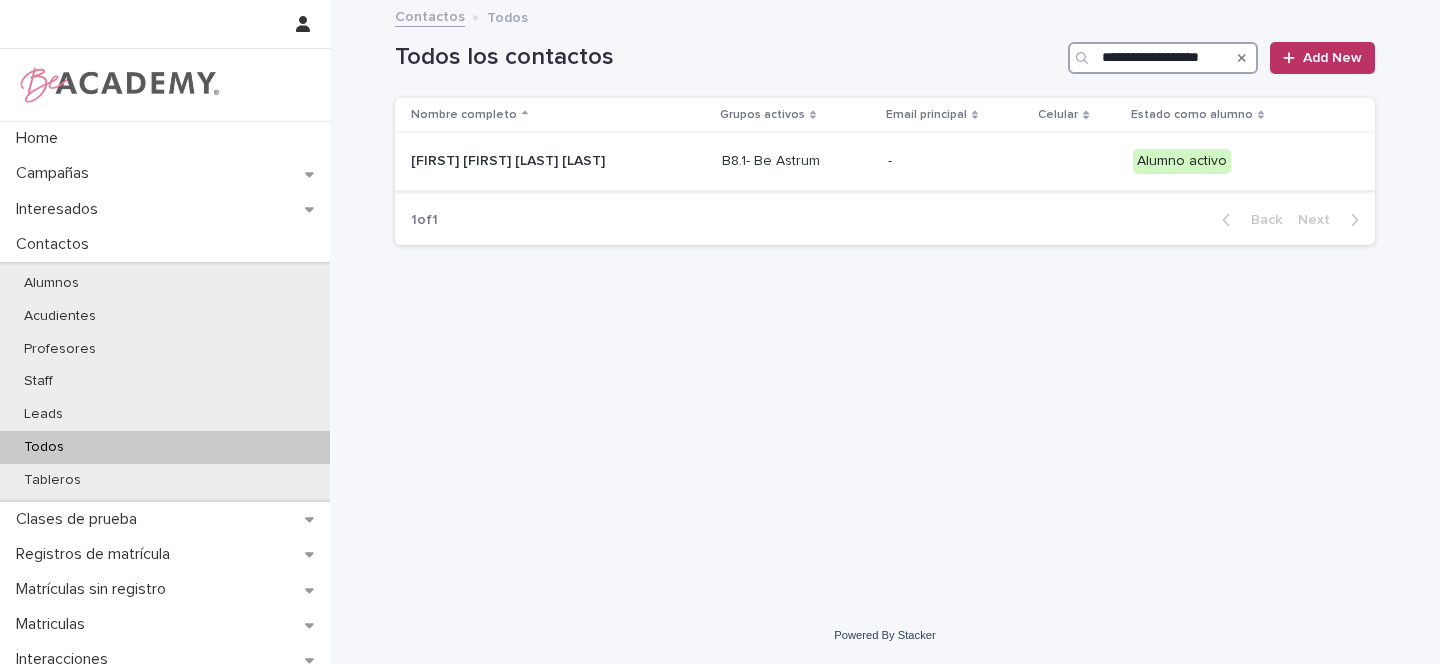 type on "**********" 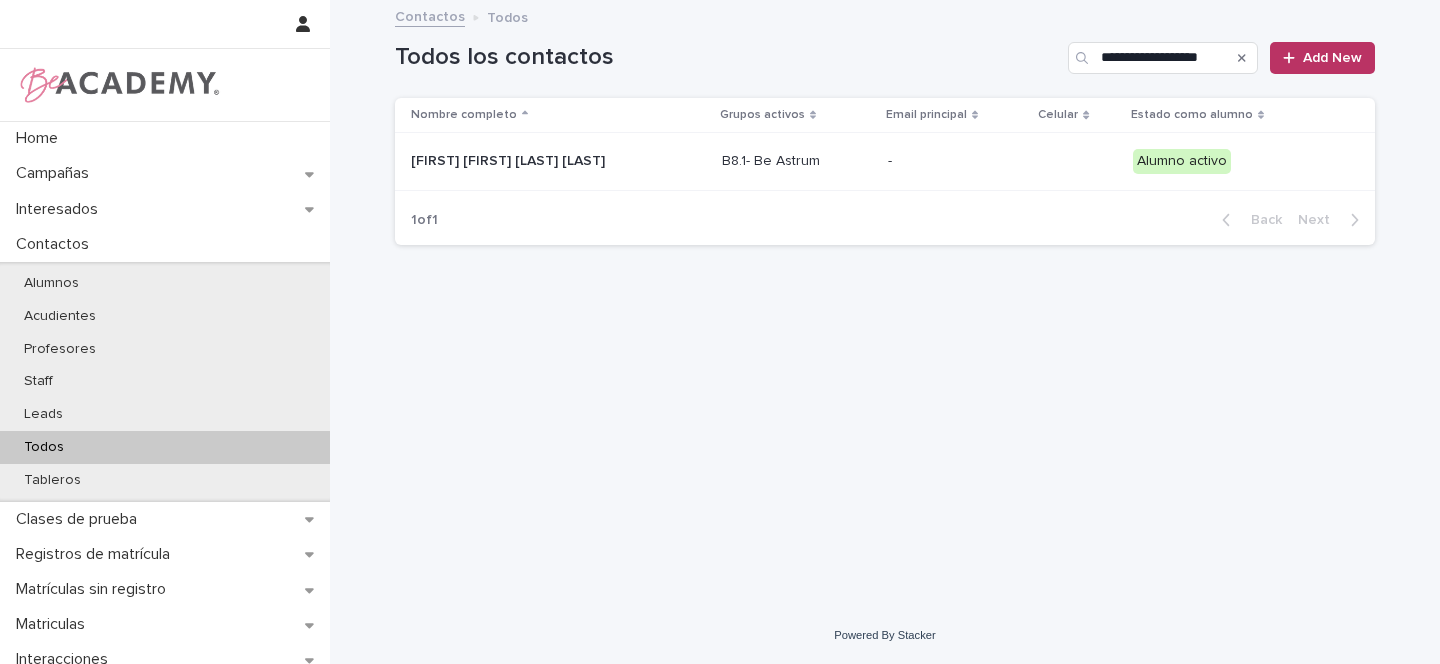 click on "Isabella Mejia Melo" at bounding box center [511, 161] 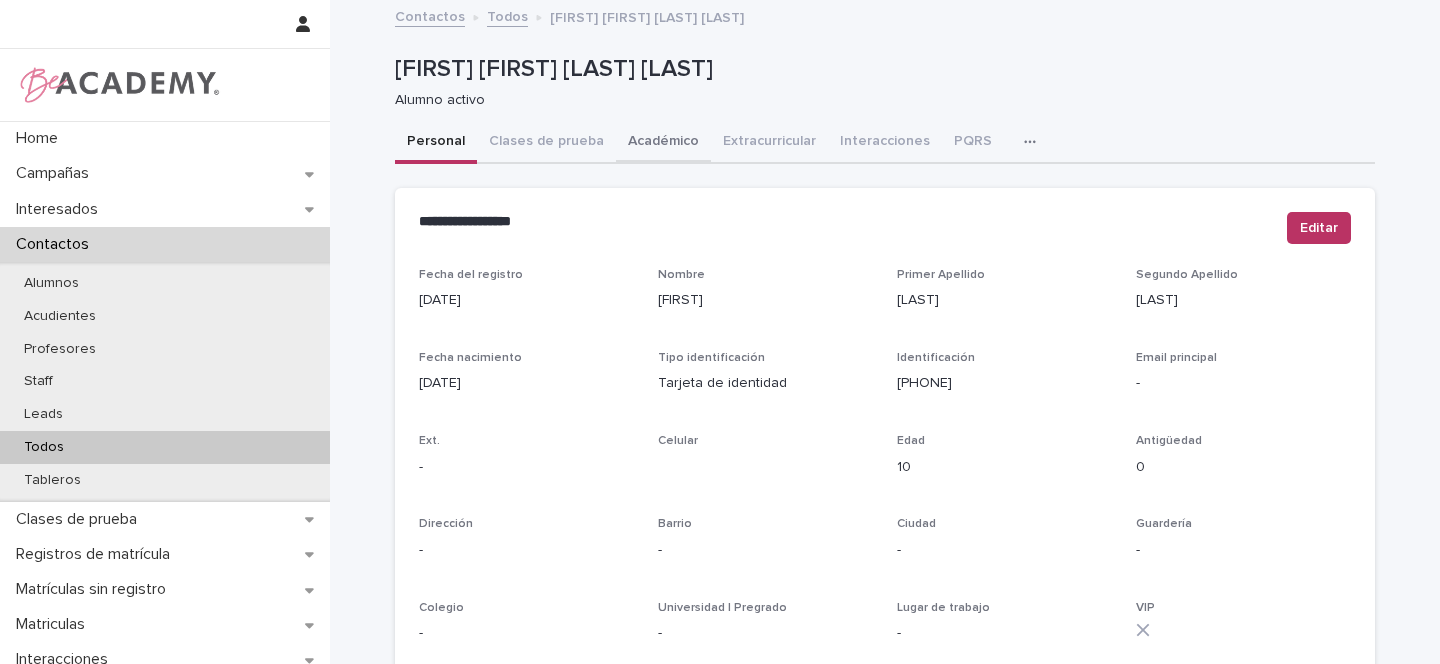 click on "Académico" at bounding box center [663, 143] 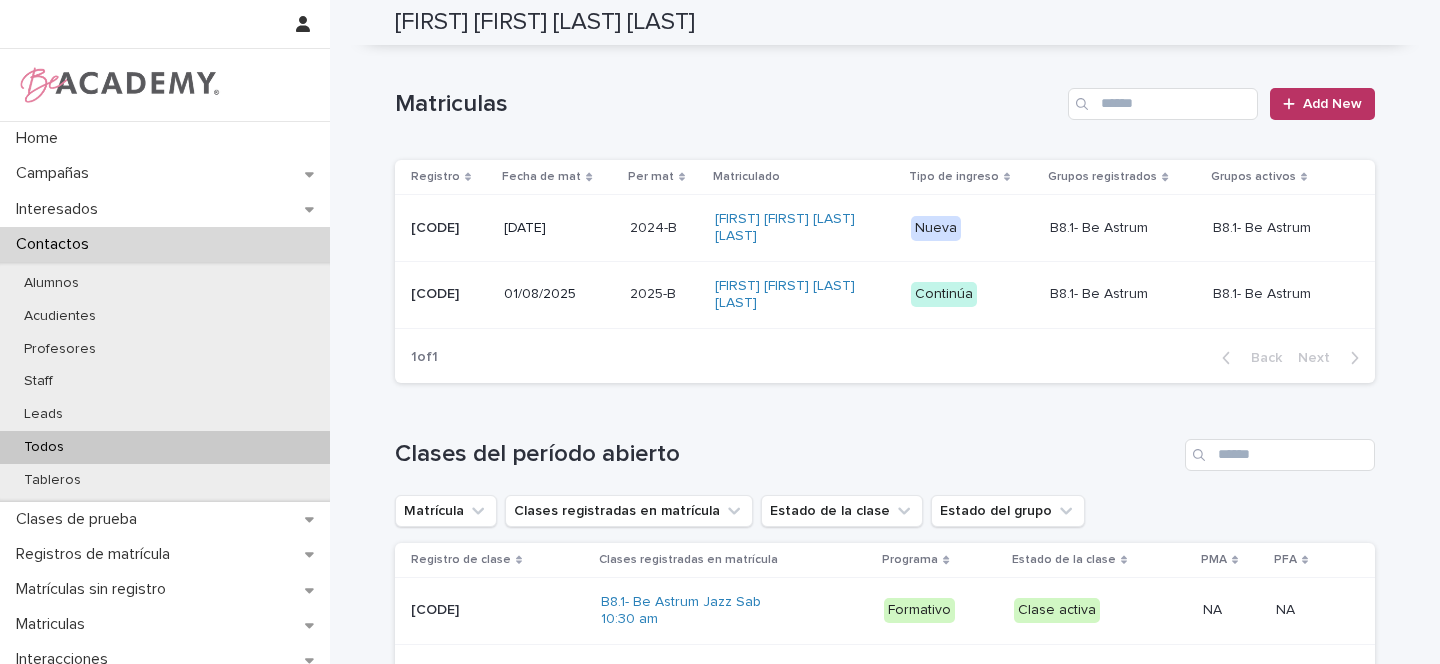 scroll, scrollTop: 0, scrollLeft: 0, axis: both 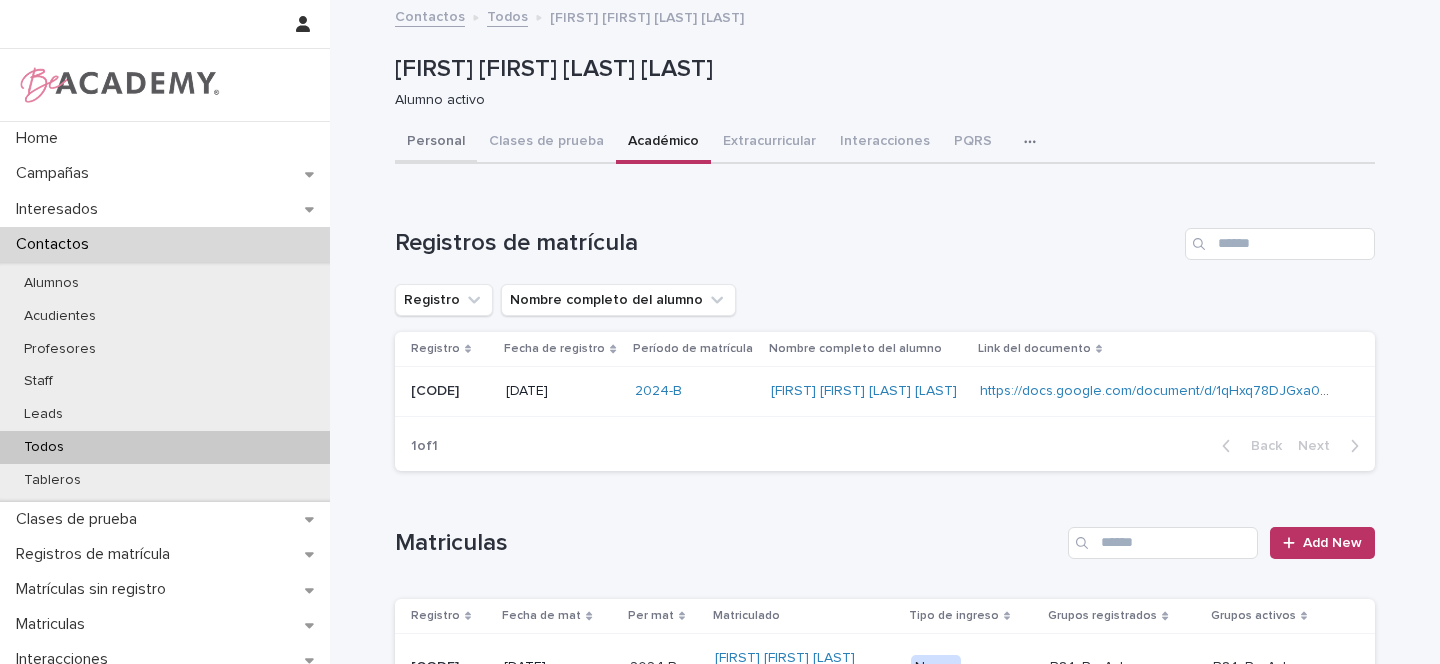 click on "Personal" at bounding box center [436, 143] 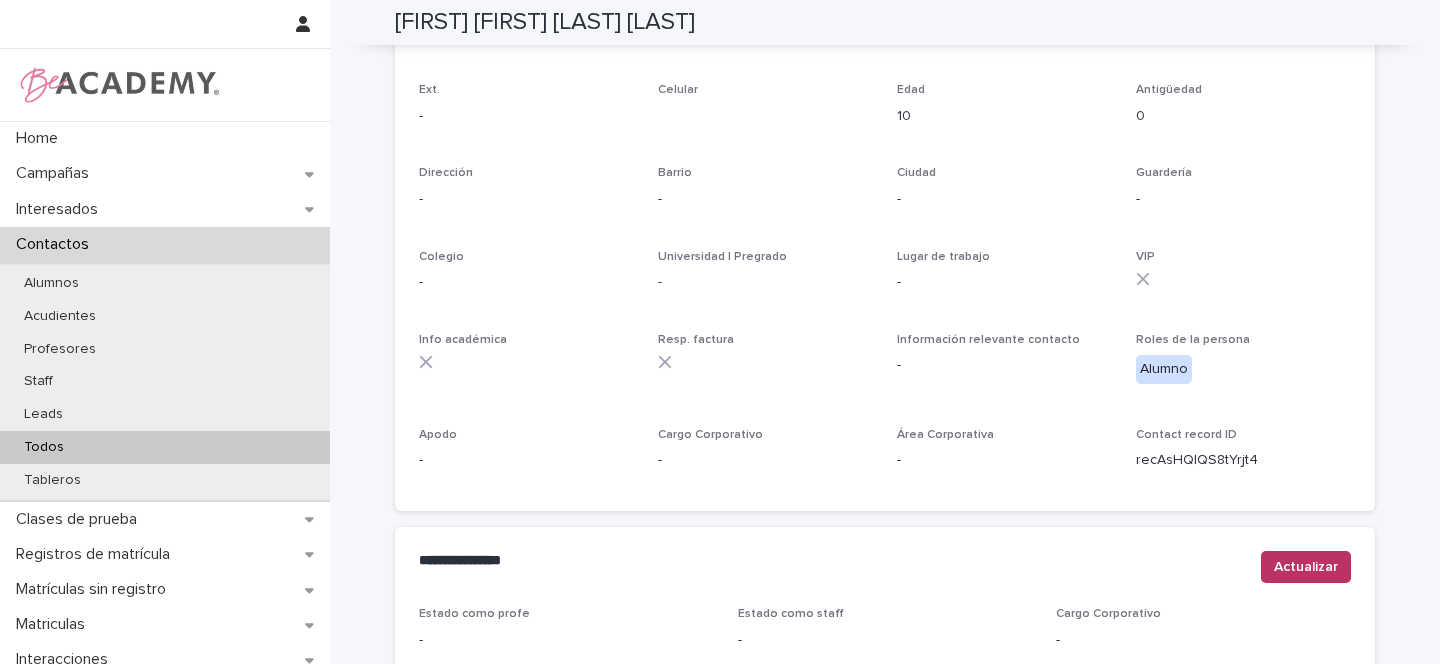 scroll, scrollTop: 824, scrollLeft: 0, axis: vertical 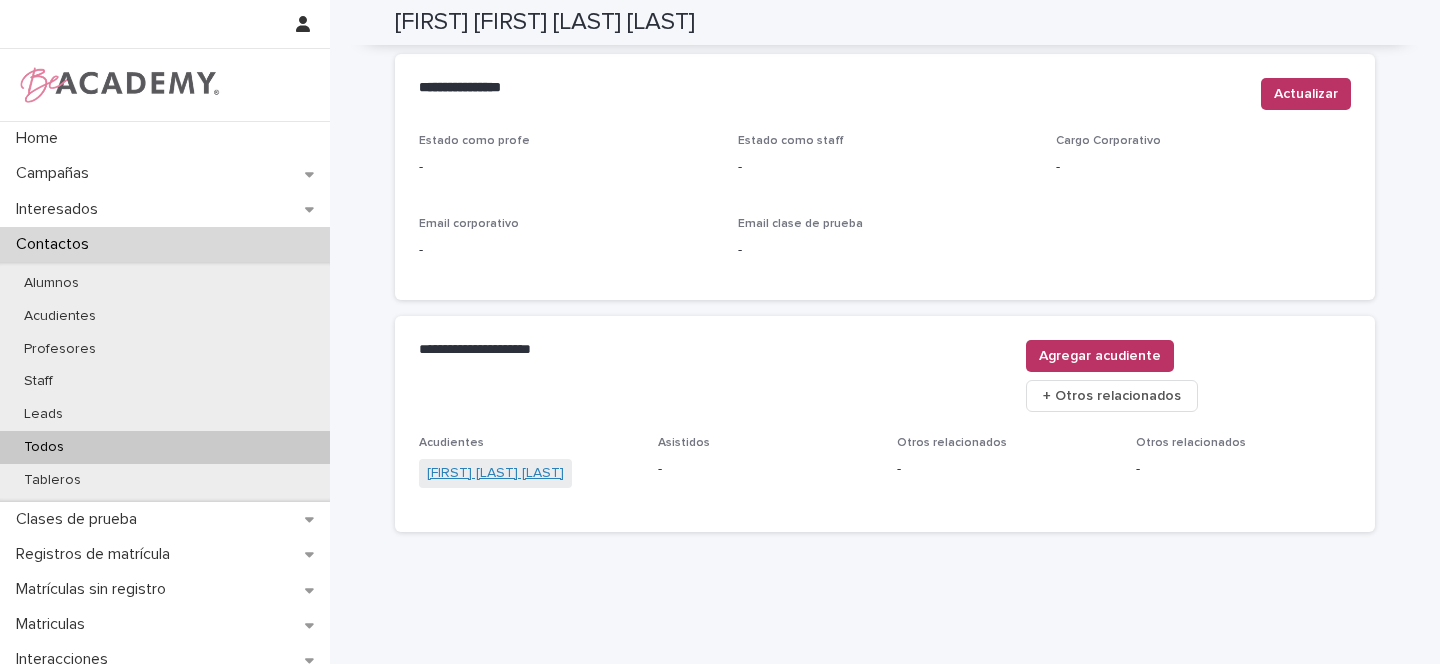 click on "Carolin Melo Rojas" at bounding box center (495, 473) 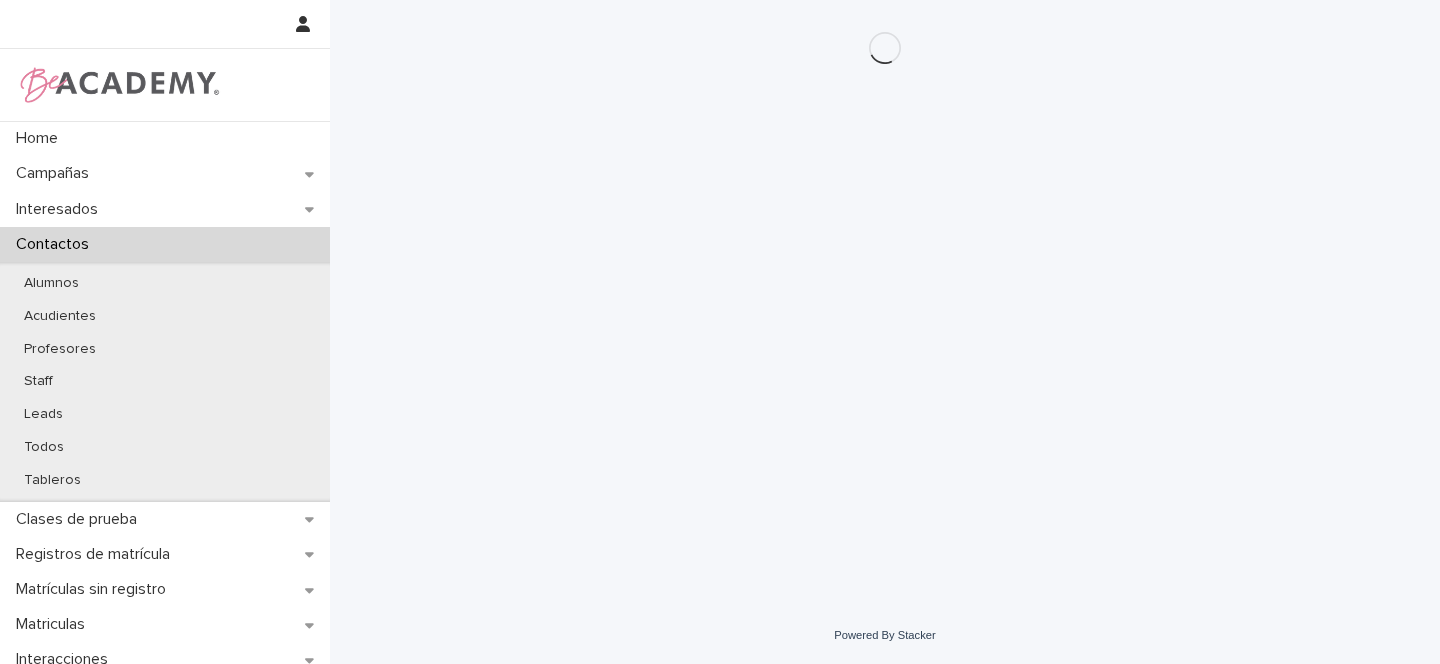 scroll, scrollTop: 0, scrollLeft: 0, axis: both 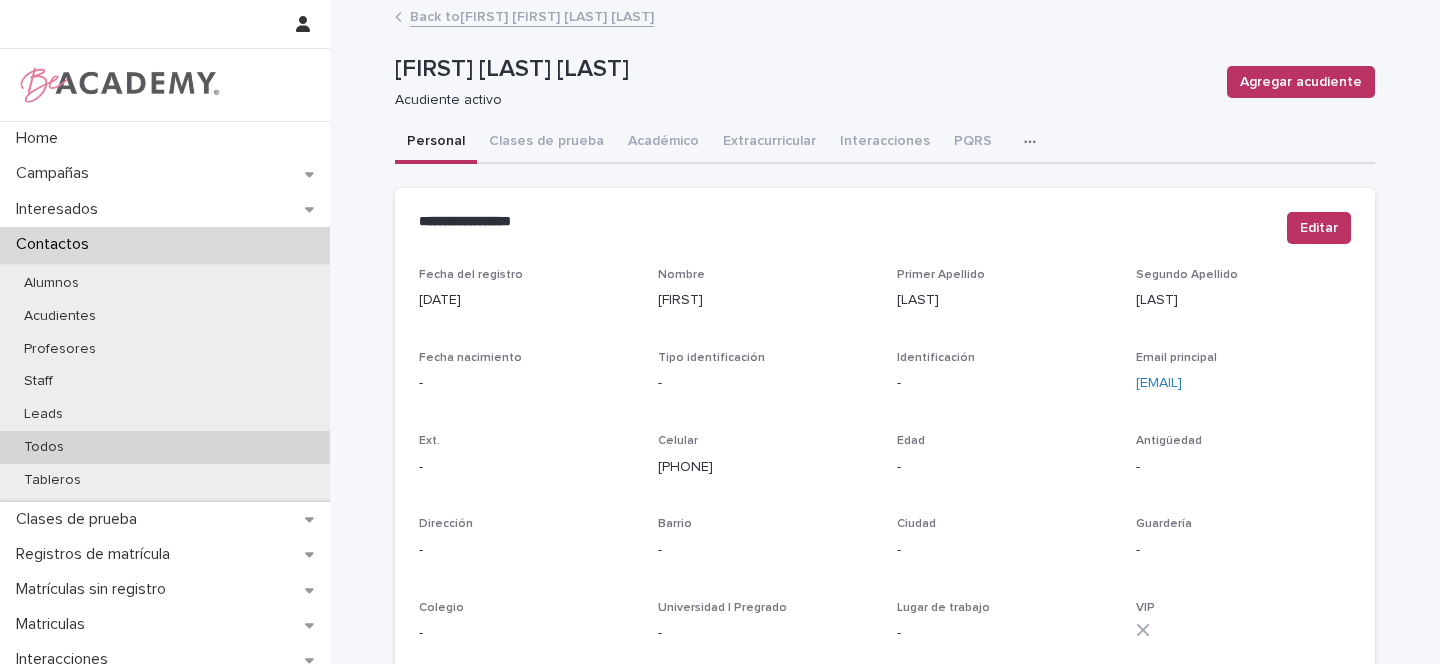 click on "Todos" at bounding box center (44, 447) 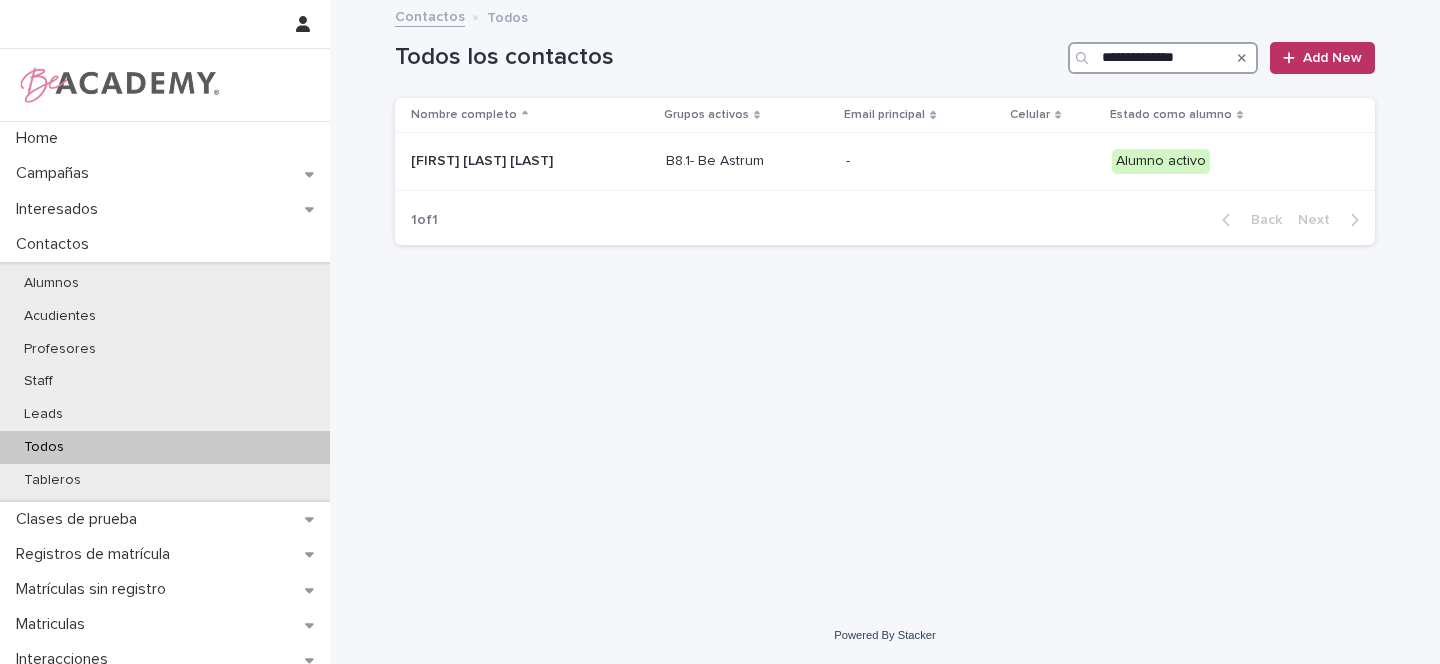 drag, startPoint x: 1105, startPoint y: 60, endPoint x: 1121, endPoint y: 77, distance: 23.345236 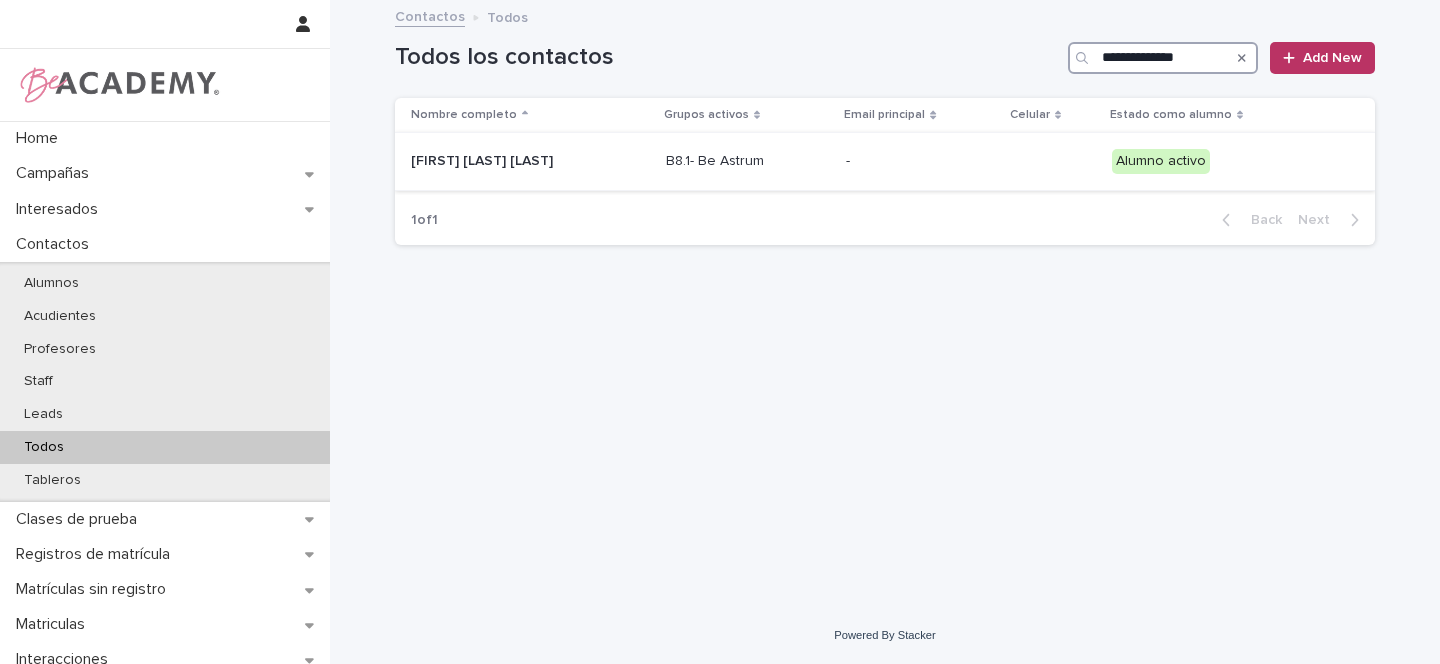 type on "**********" 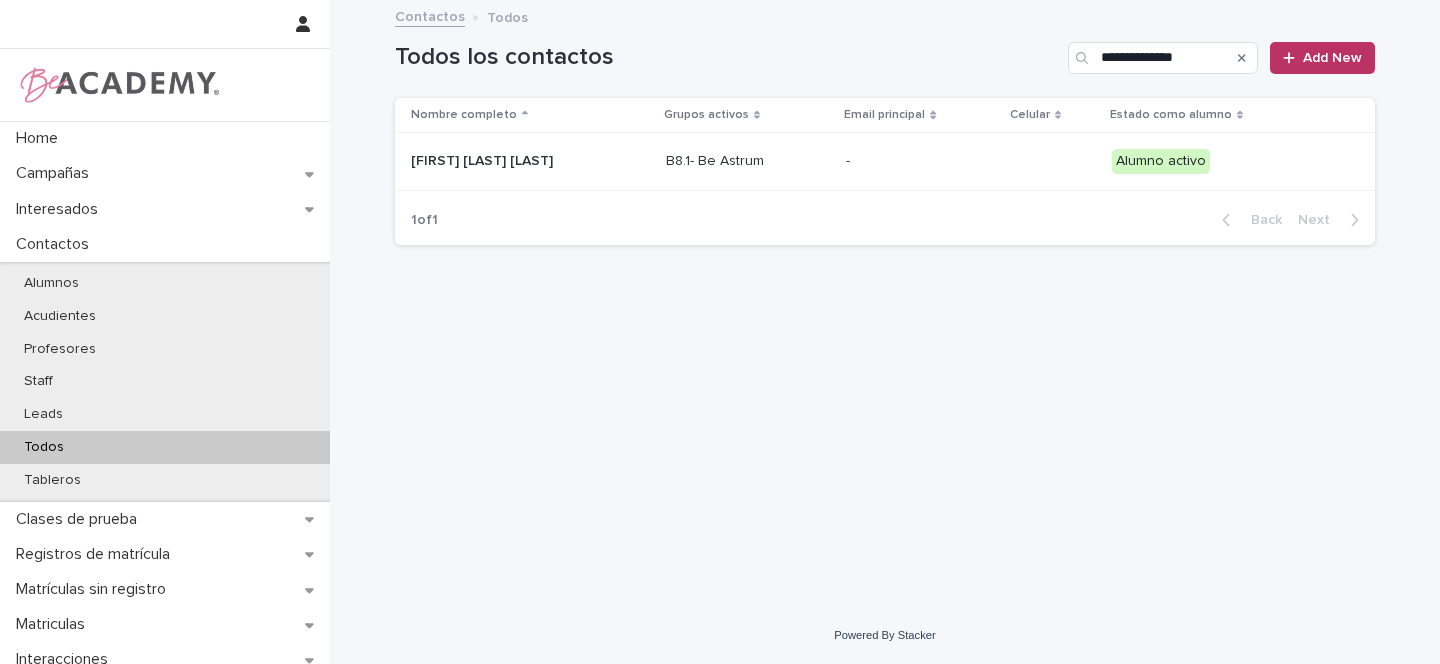 click on "Isabella Motta Henao" at bounding box center [511, 161] 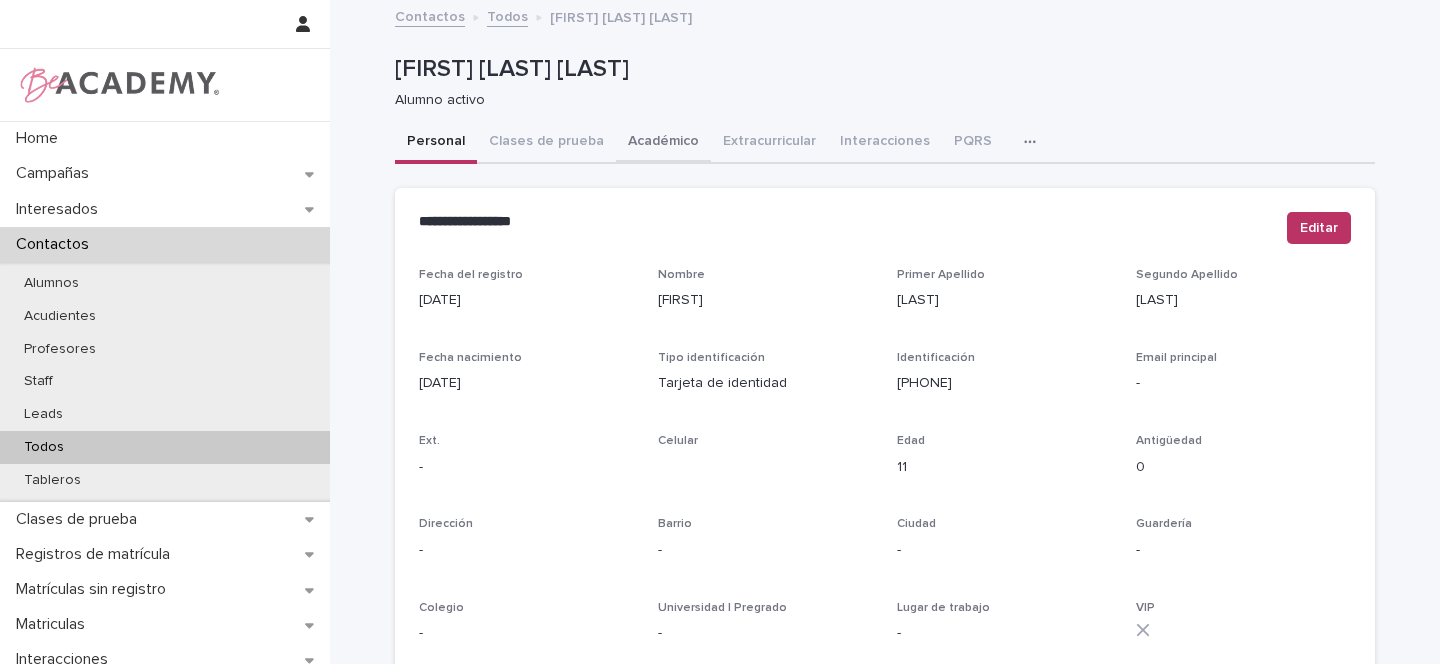 click on "Académico" at bounding box center [663, 143] 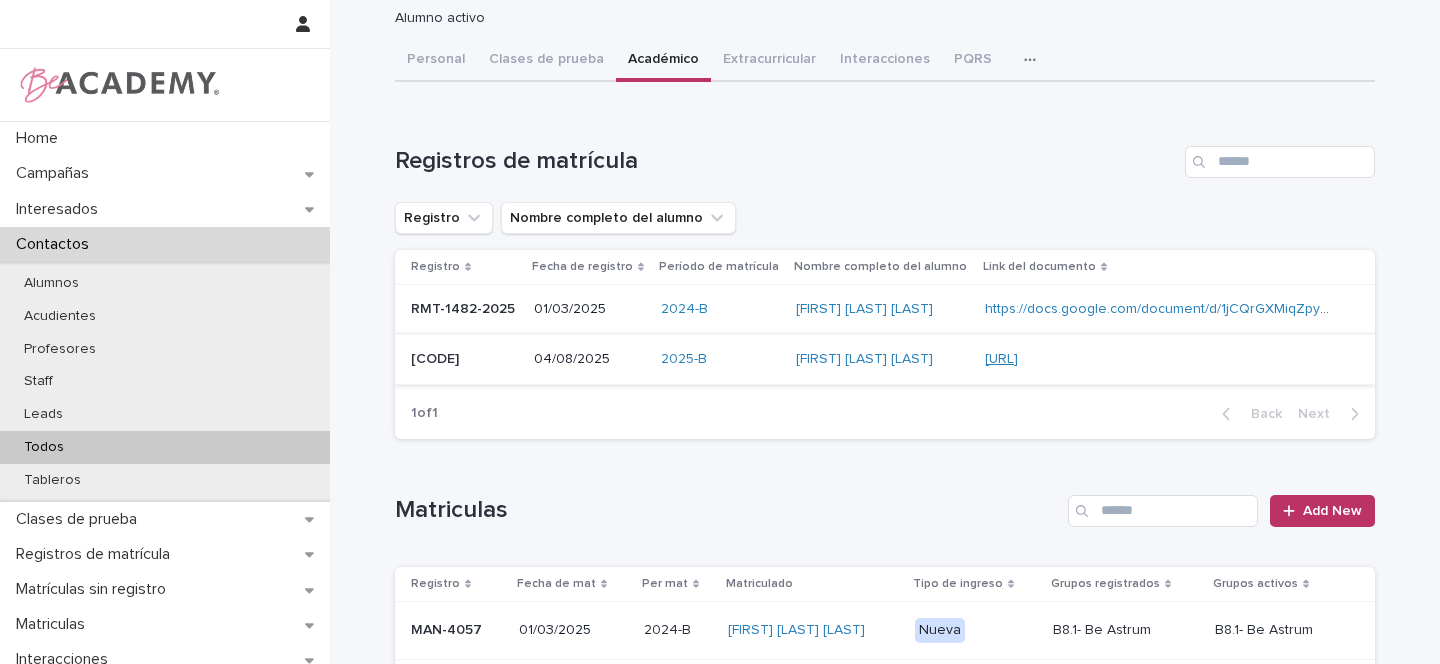 scroll, scrollTop: 78, scrollLeft: 0, axis: vertical 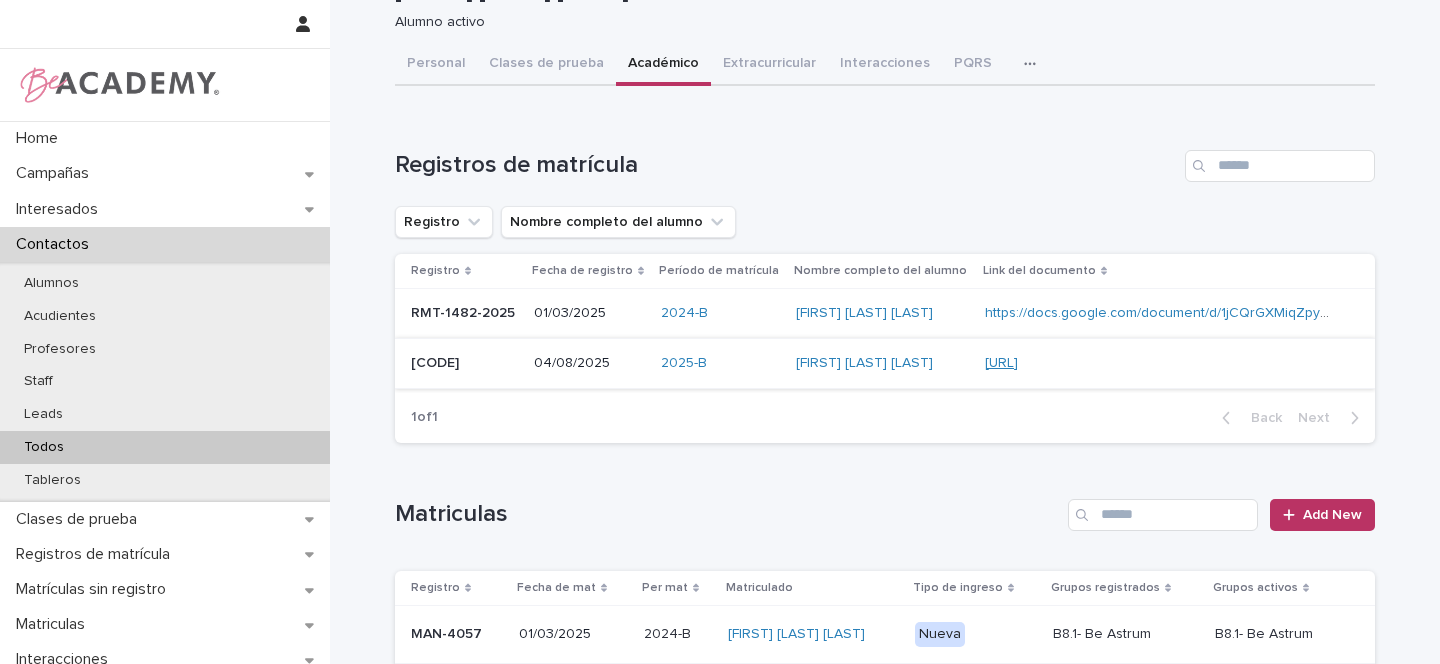 click on "https://docs.google.com/document/d/1jByQZyfgFAI5kN0lL0TkIqlIsfcRY9pAXmZceFUBkEo" at bounding box center [1001, 363] 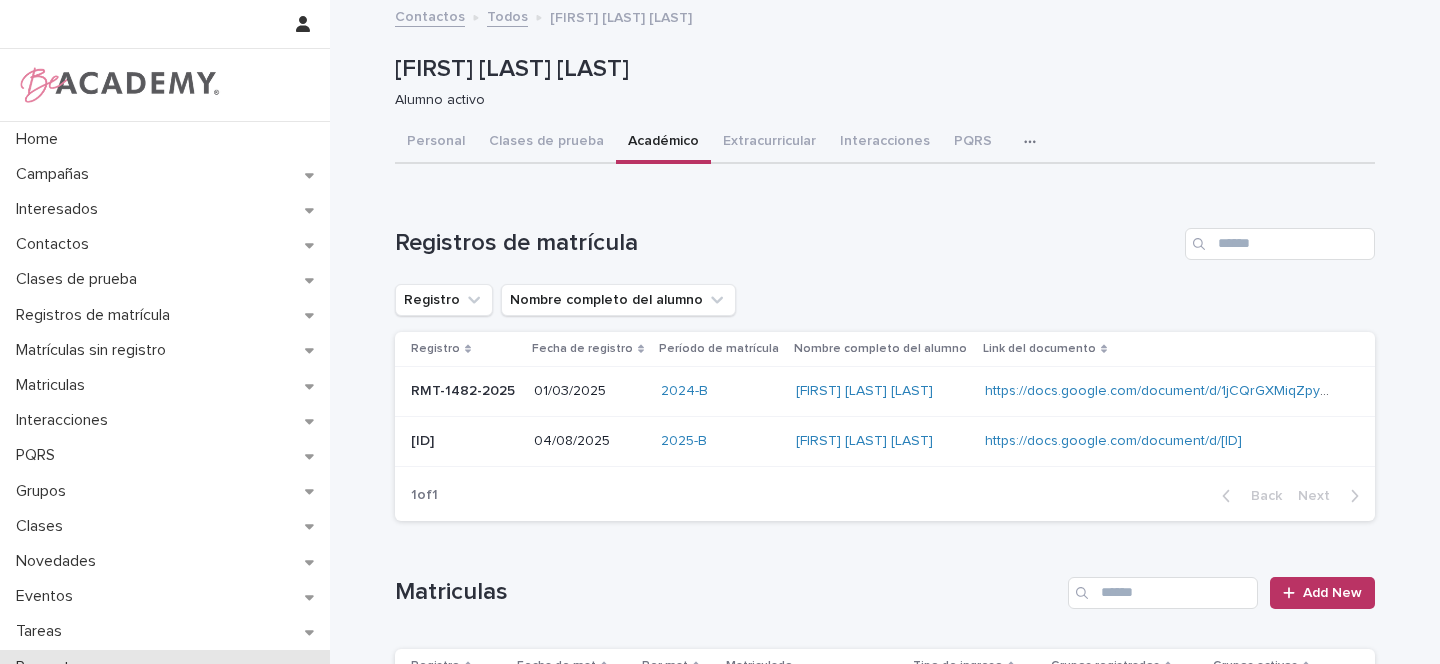 scroll, scrollTop: 0, scrollLeft: 0, axis: both 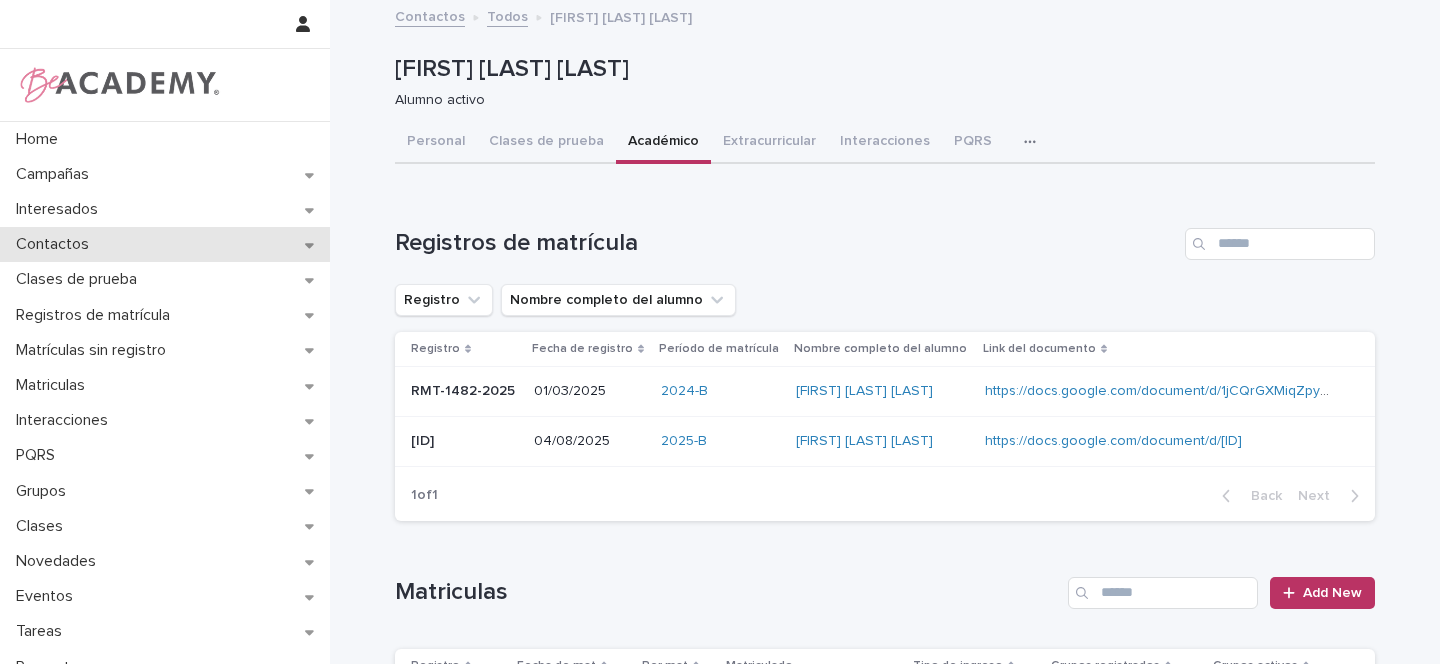 click on "Contactos" at bounding box center [165, 244] 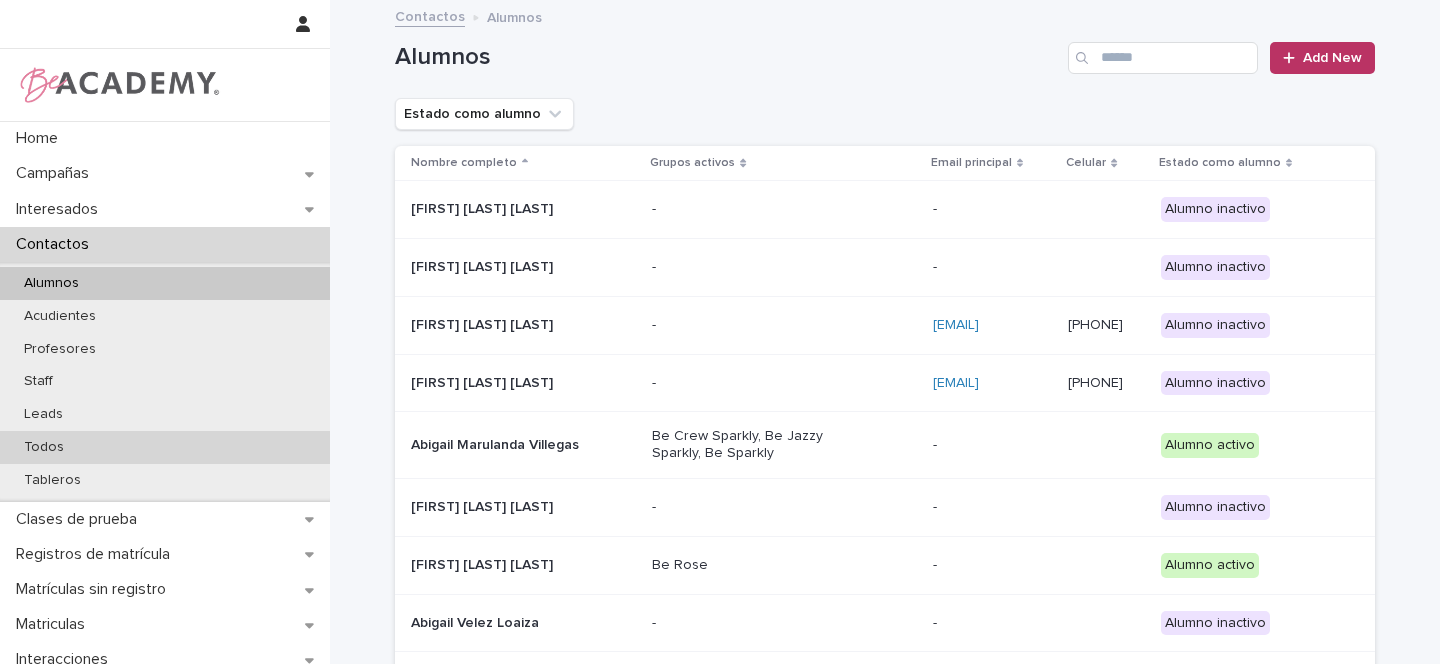 click on "Todos" at bounding box center (44, 447) 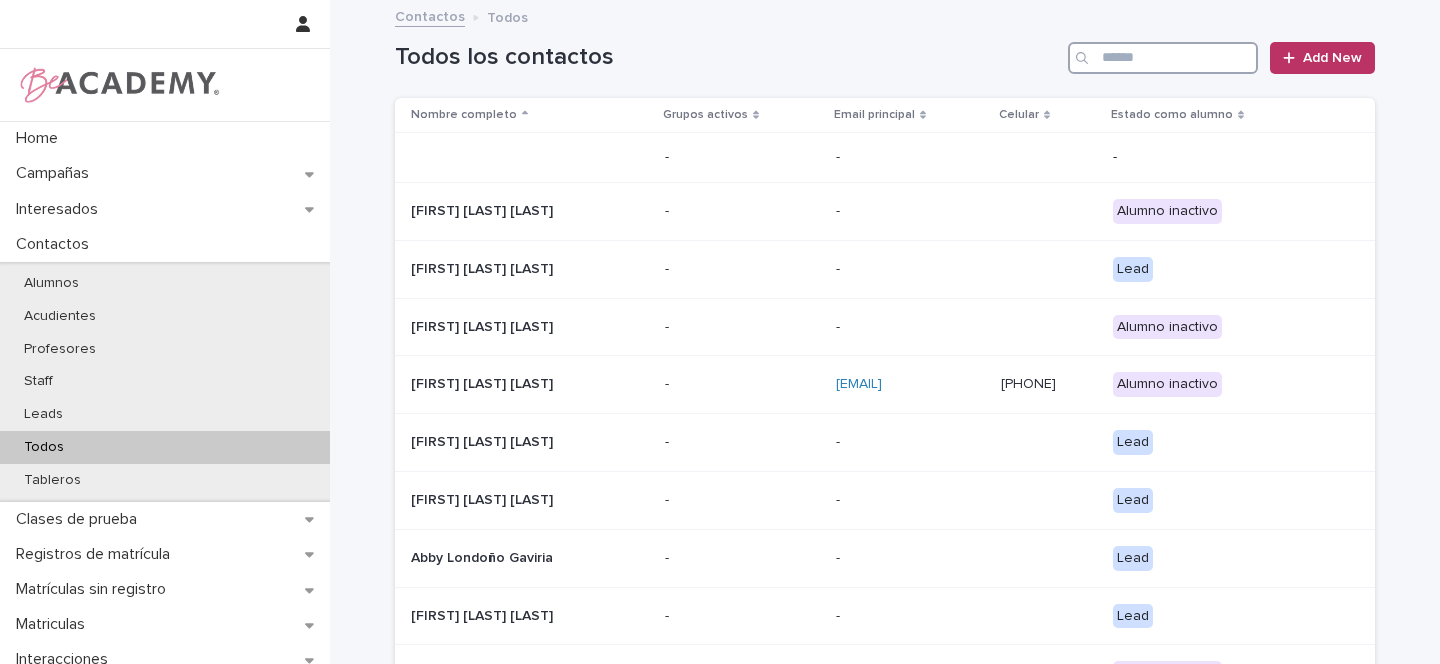 click at bounding box center (1163, 58) 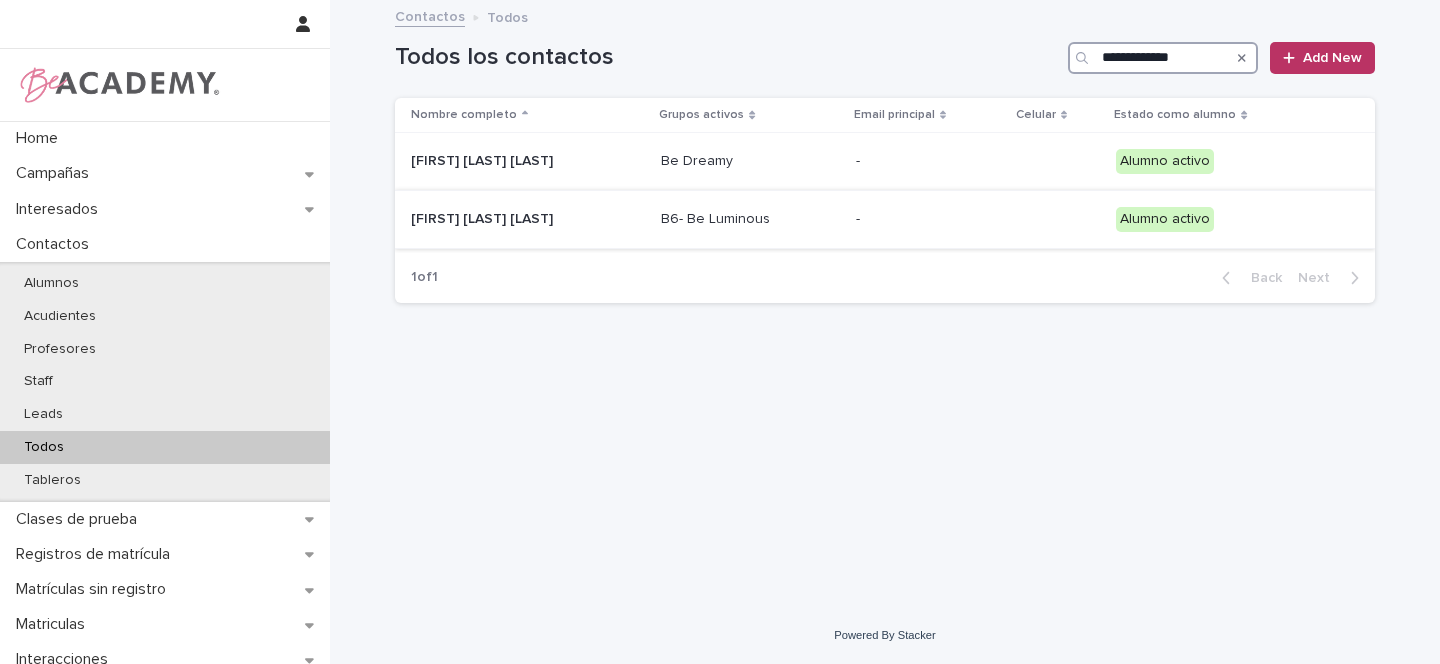 type on "**********" 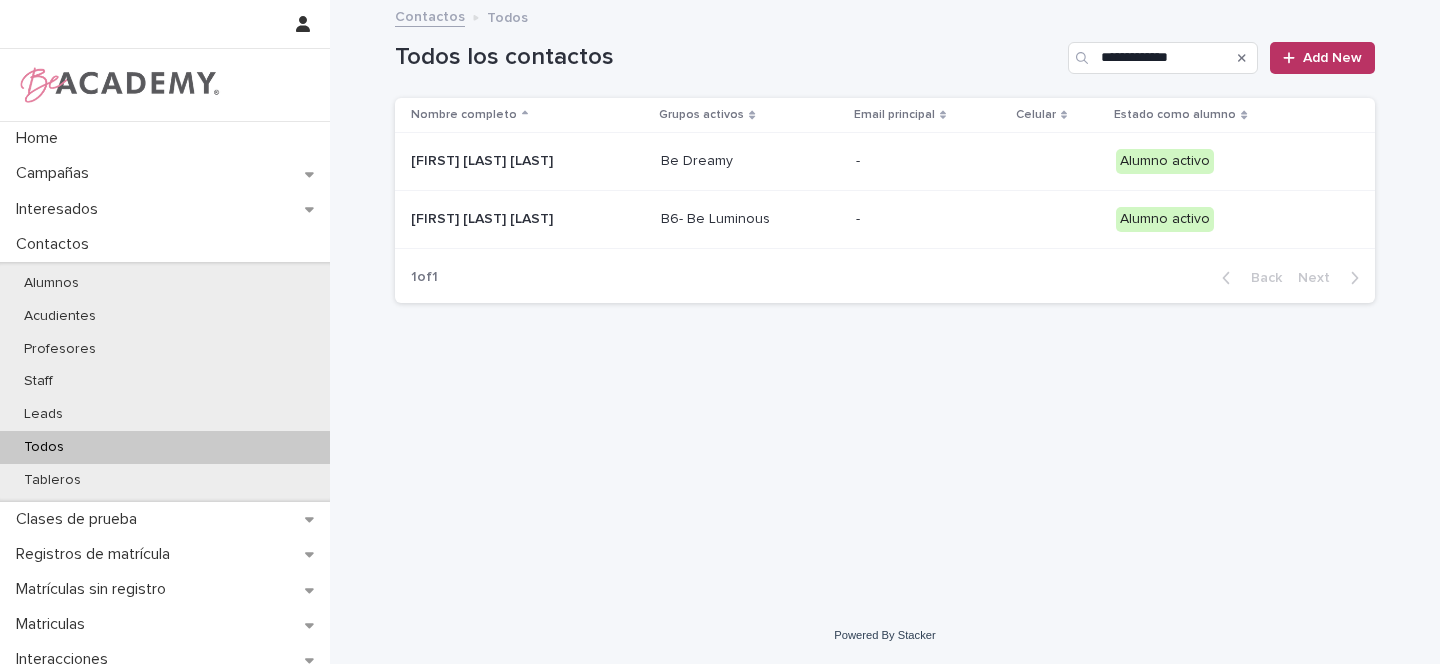 click on "[FIRST] [LAST] [LAST]" at bounding box center [511, 219] 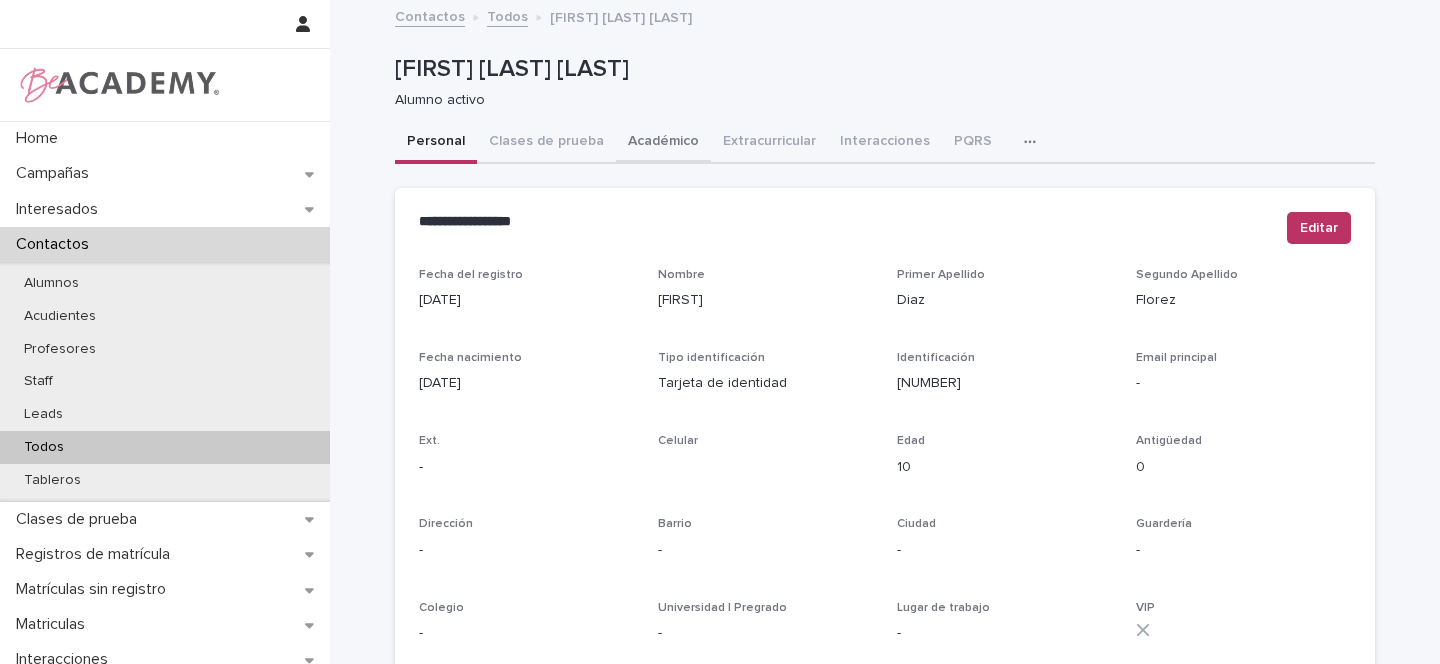 click on "Académico" at bounding box center [663, 143] 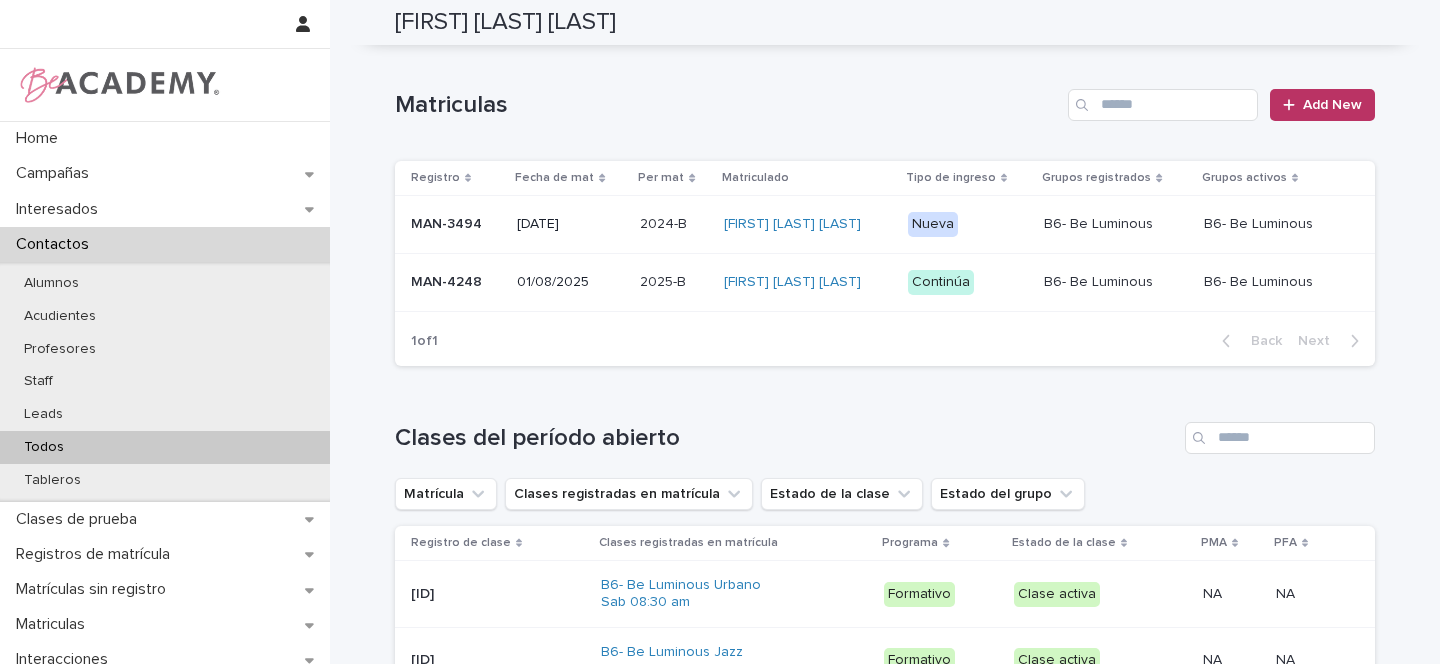 scroll, scrollTop: 49, scrollLeft: 0, axis: vertical 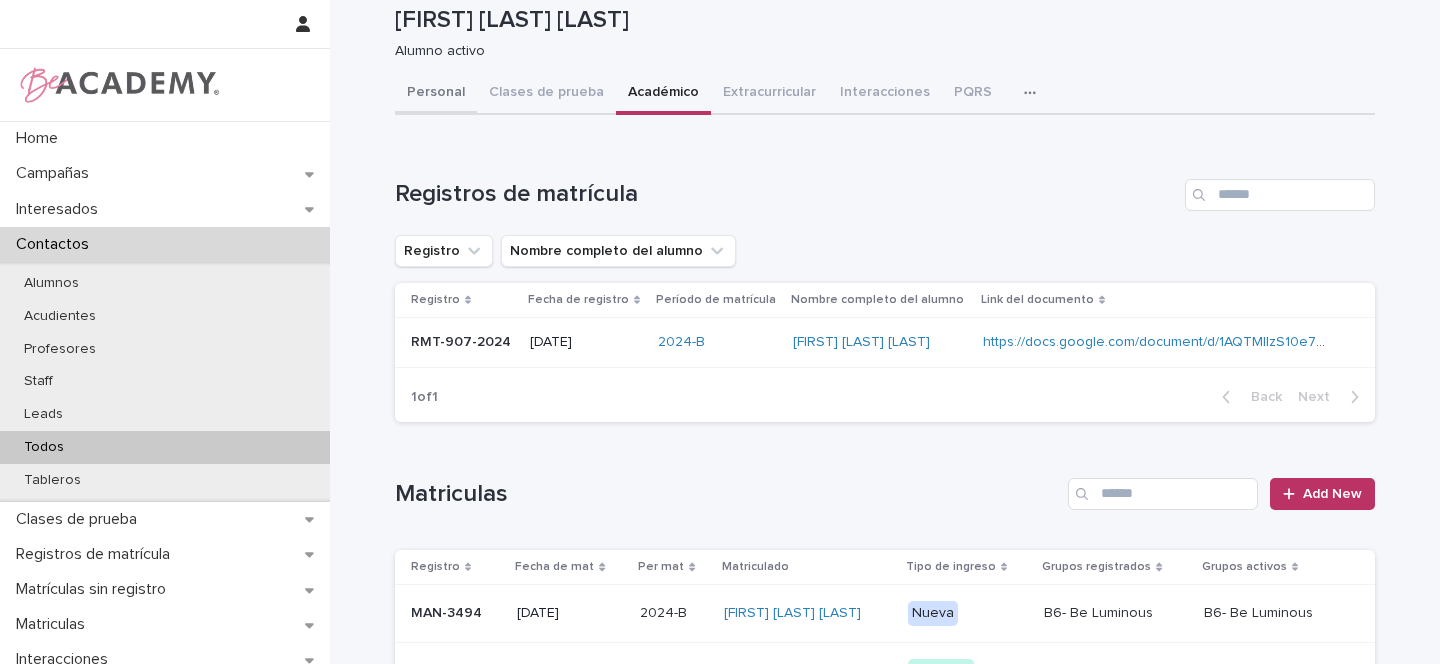 click on "Personal" at bounding box center (436, 94) 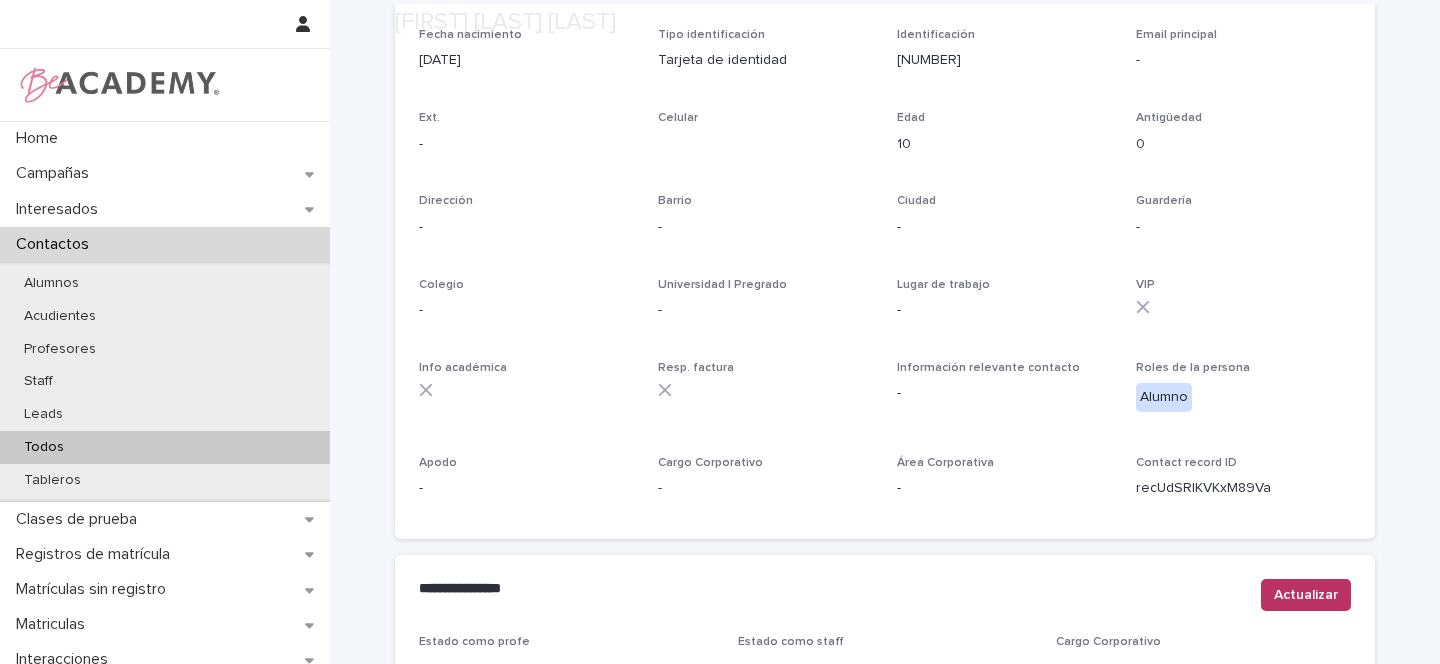 scroll, scrollTop: 824, scrollLeft: 0, axis: vertical 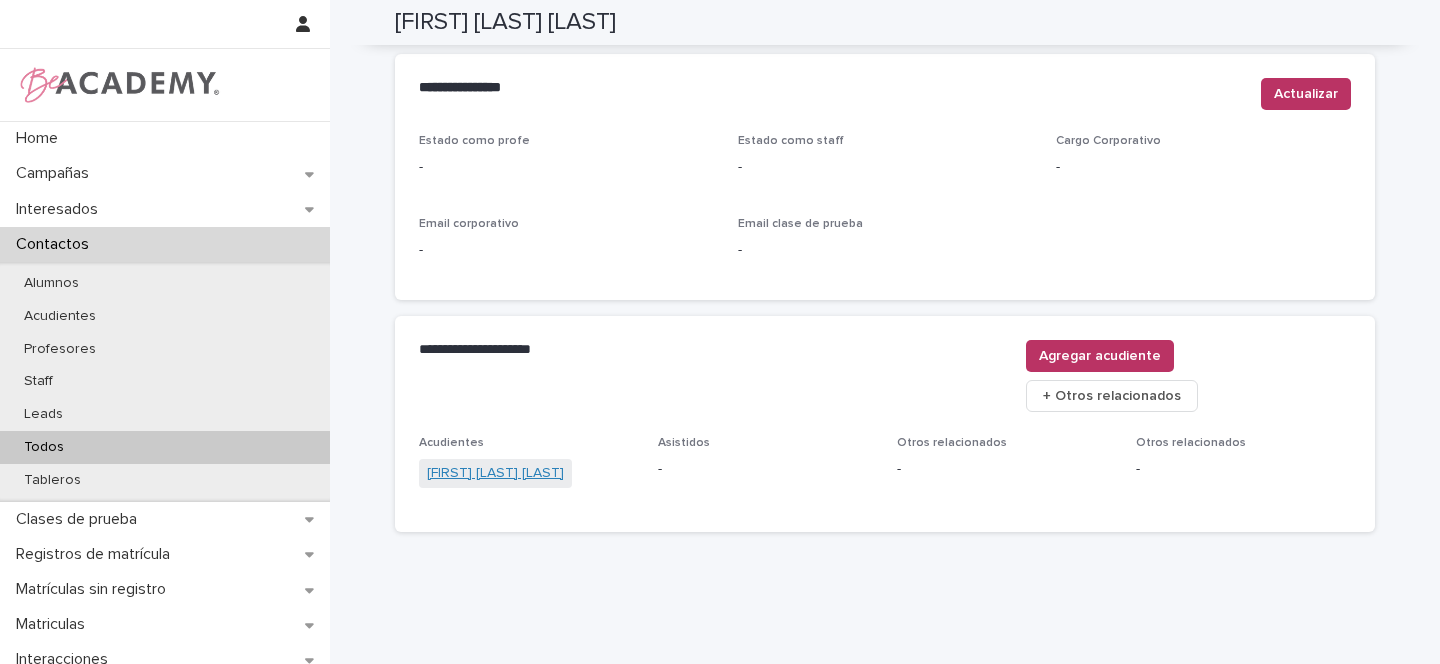 click on "[FIRST] [LAST] [LAST]" at bounding box center [495, 473] 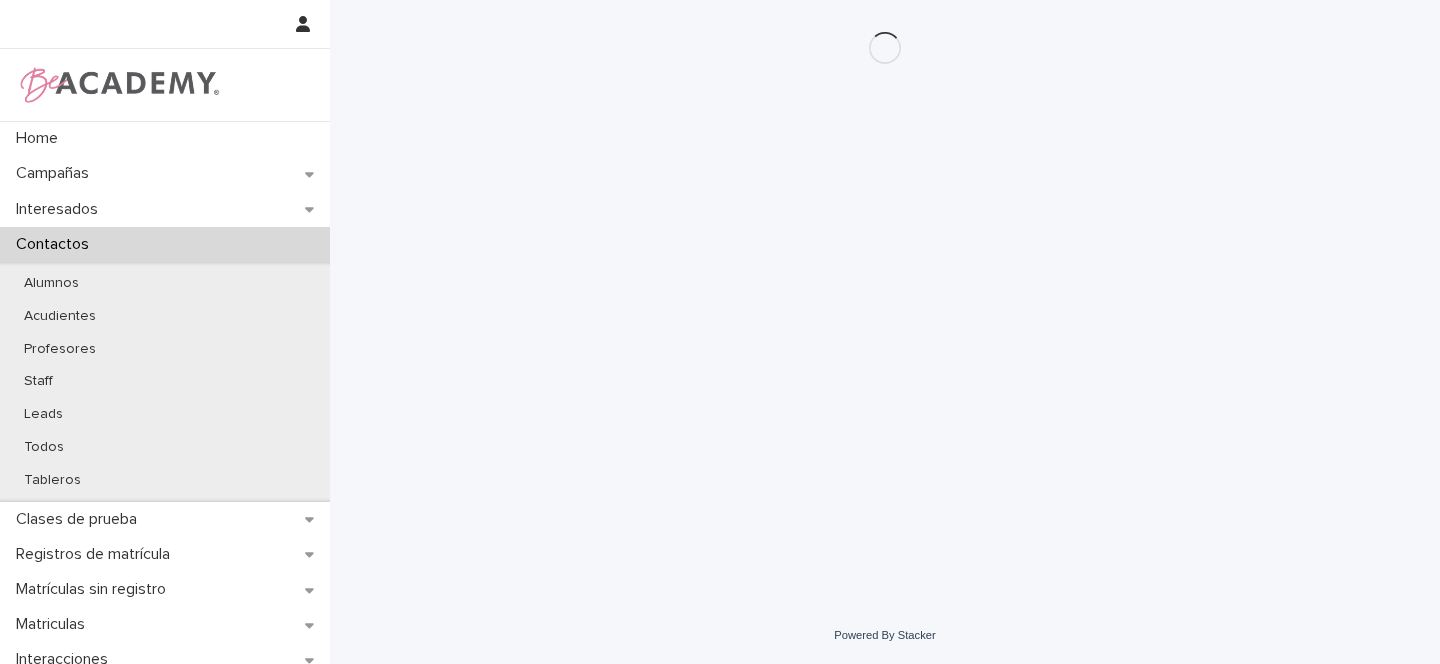 scroll, scrollTop: 0, scrollLeft: 0, axis: both 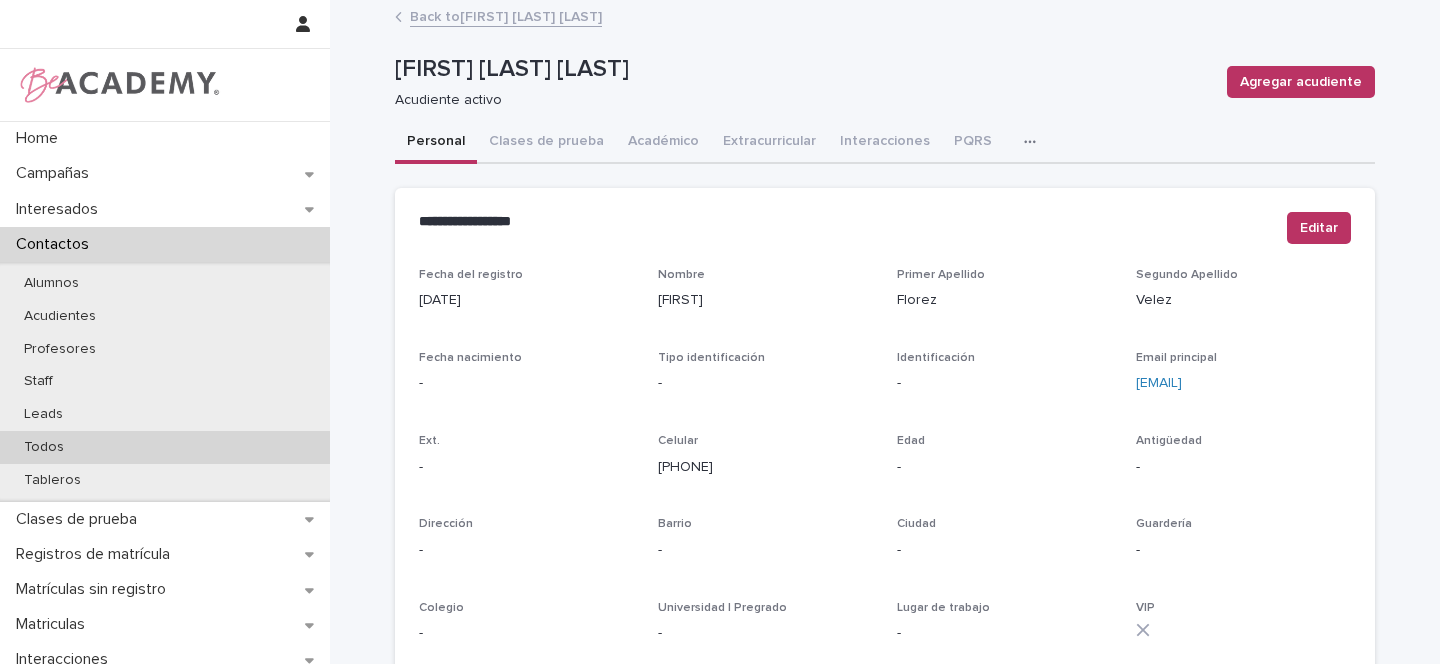 click on "Todos" at bounding box center [44, 447] 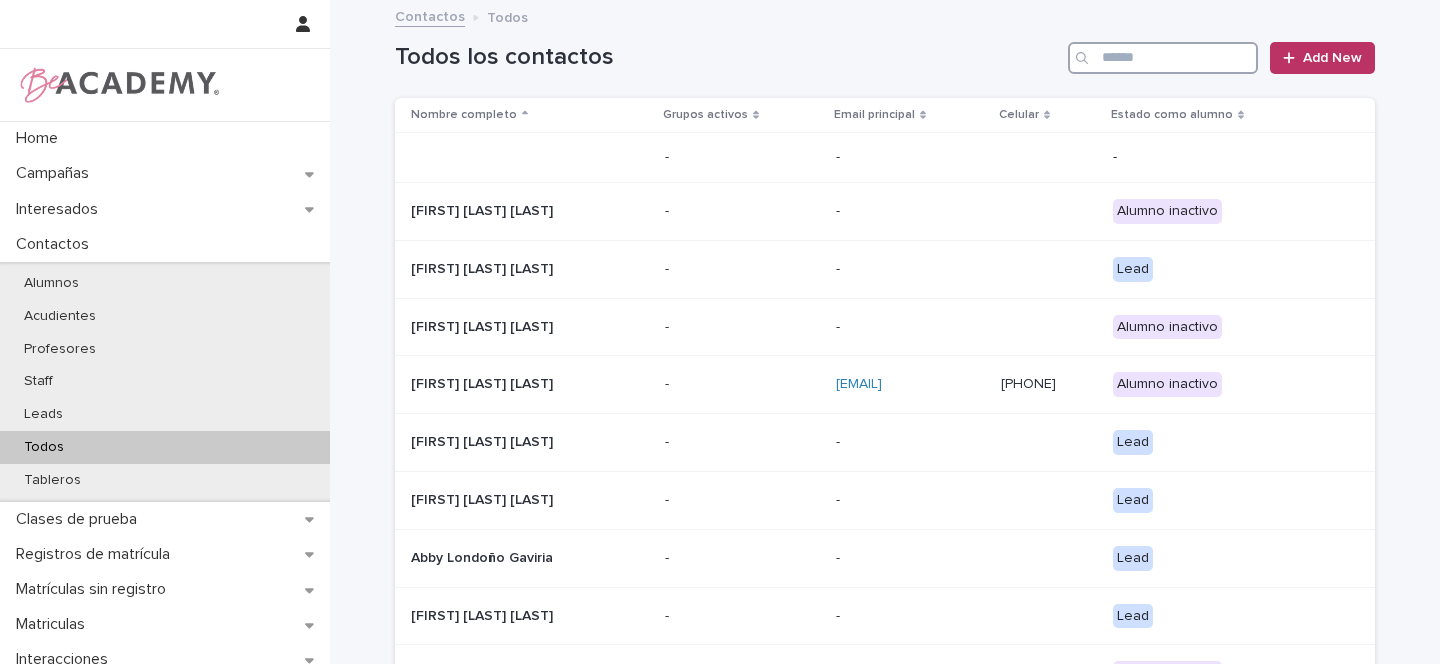 click at bounding box center [1163, 58] 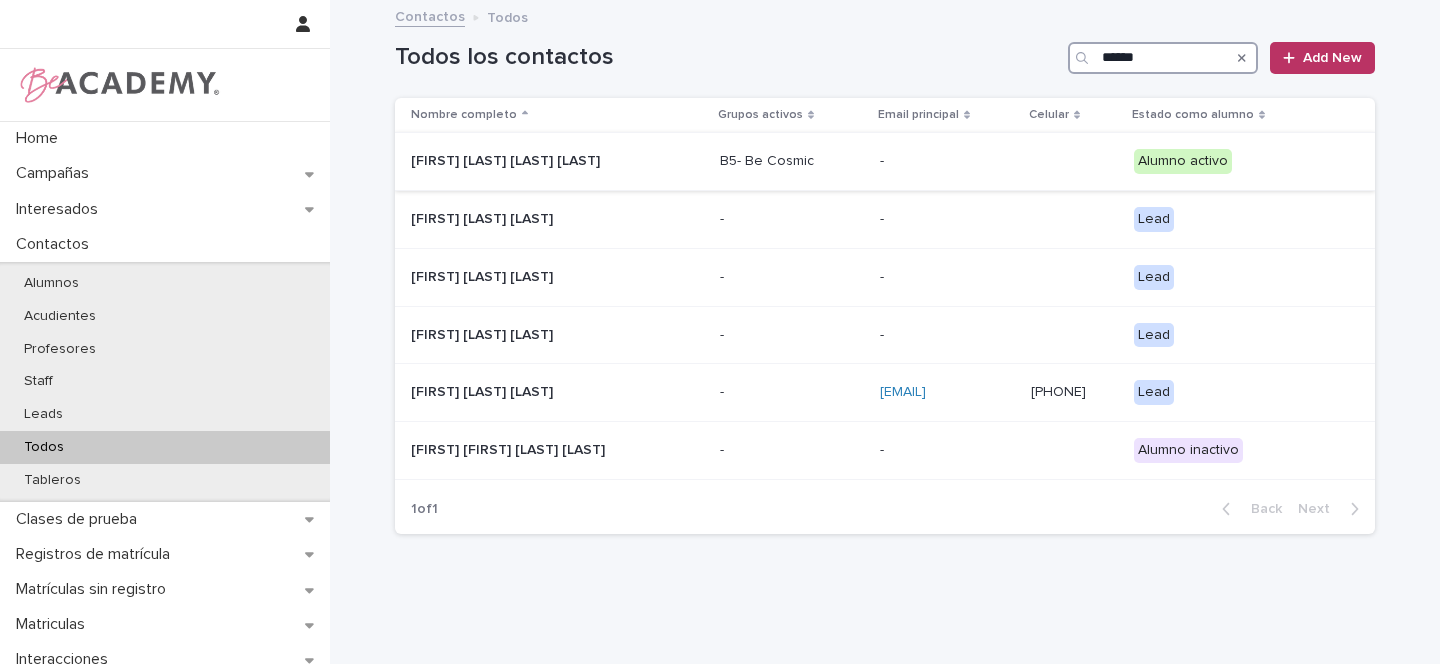 type on "******" 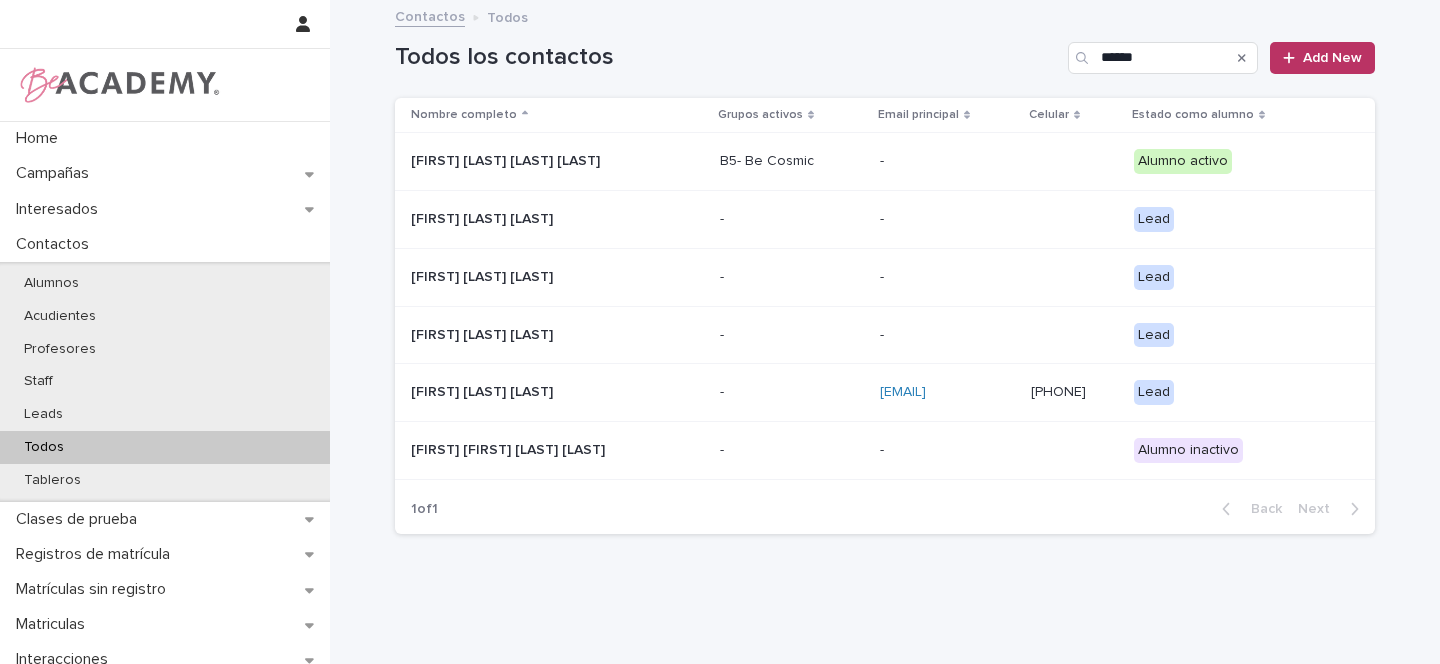 click on "Maria Renata Perea Bone" at bounding box center (557, 161) 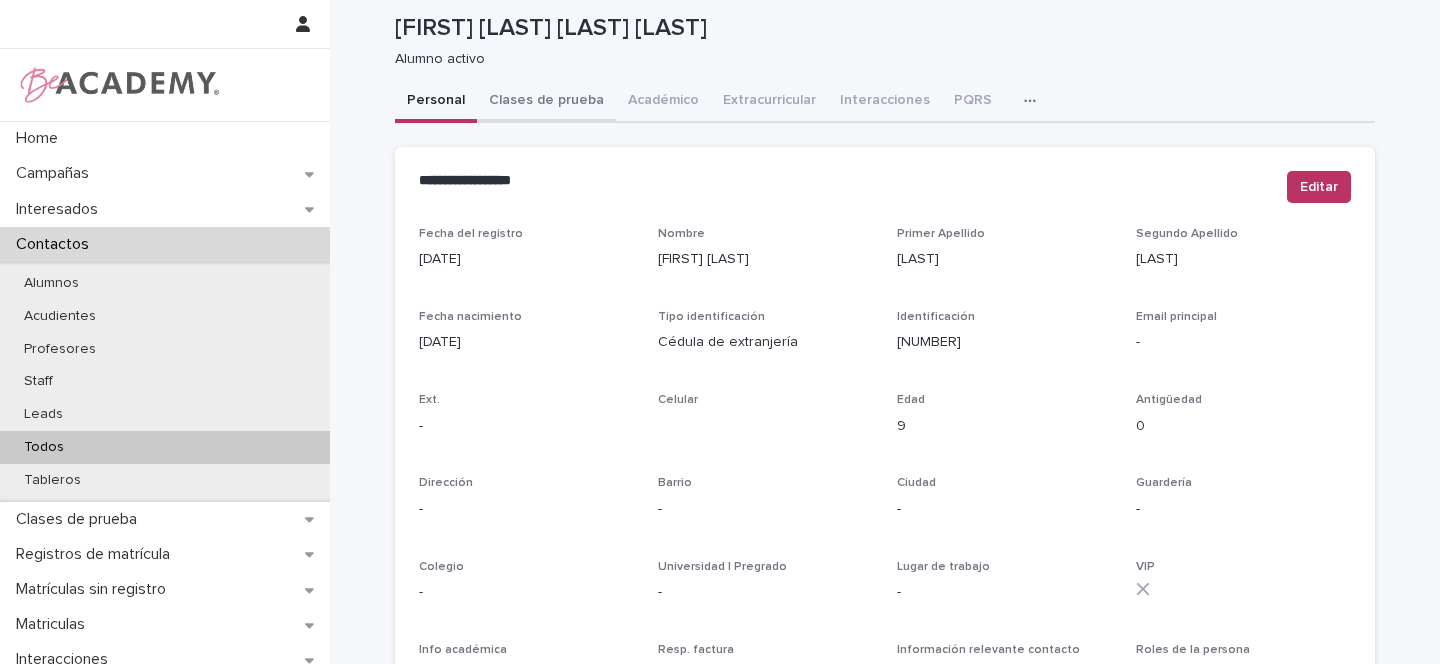 scroll, scrollTop: 42, scrollLeft: 0, axis: vertical 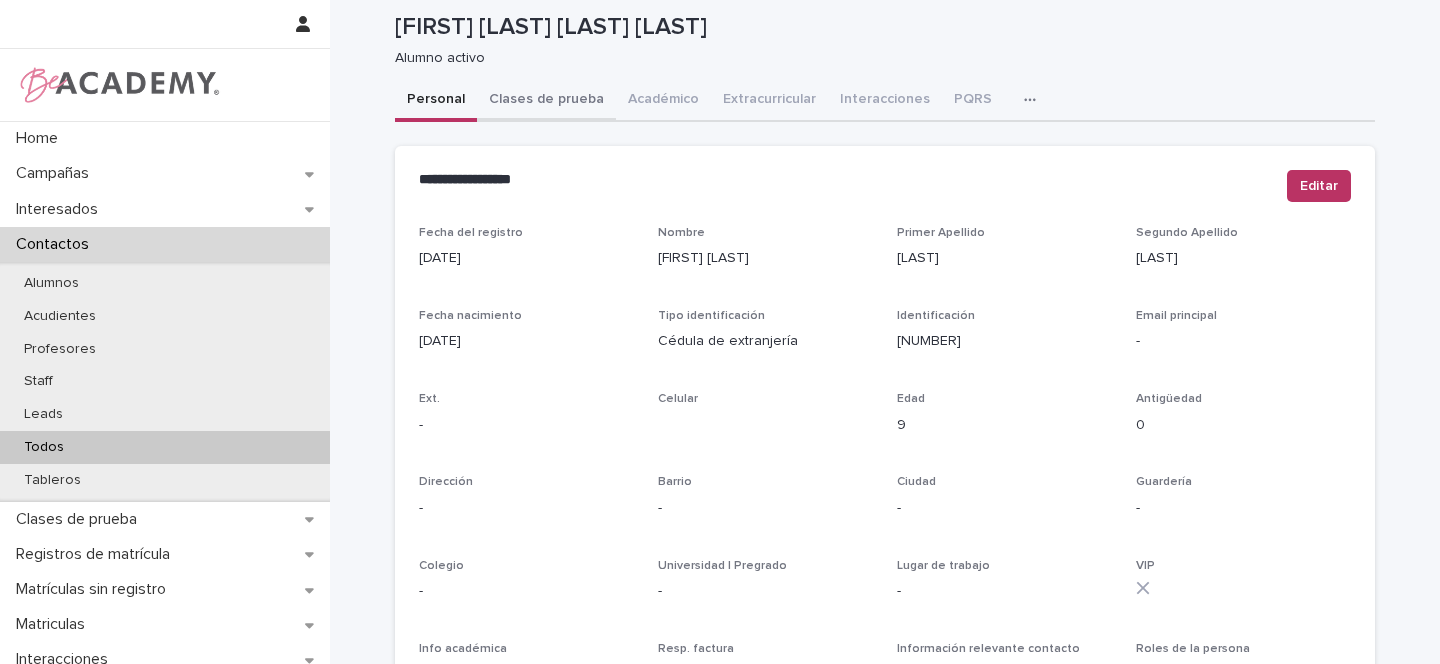 click on "**********" at bounding box center [885, 645] 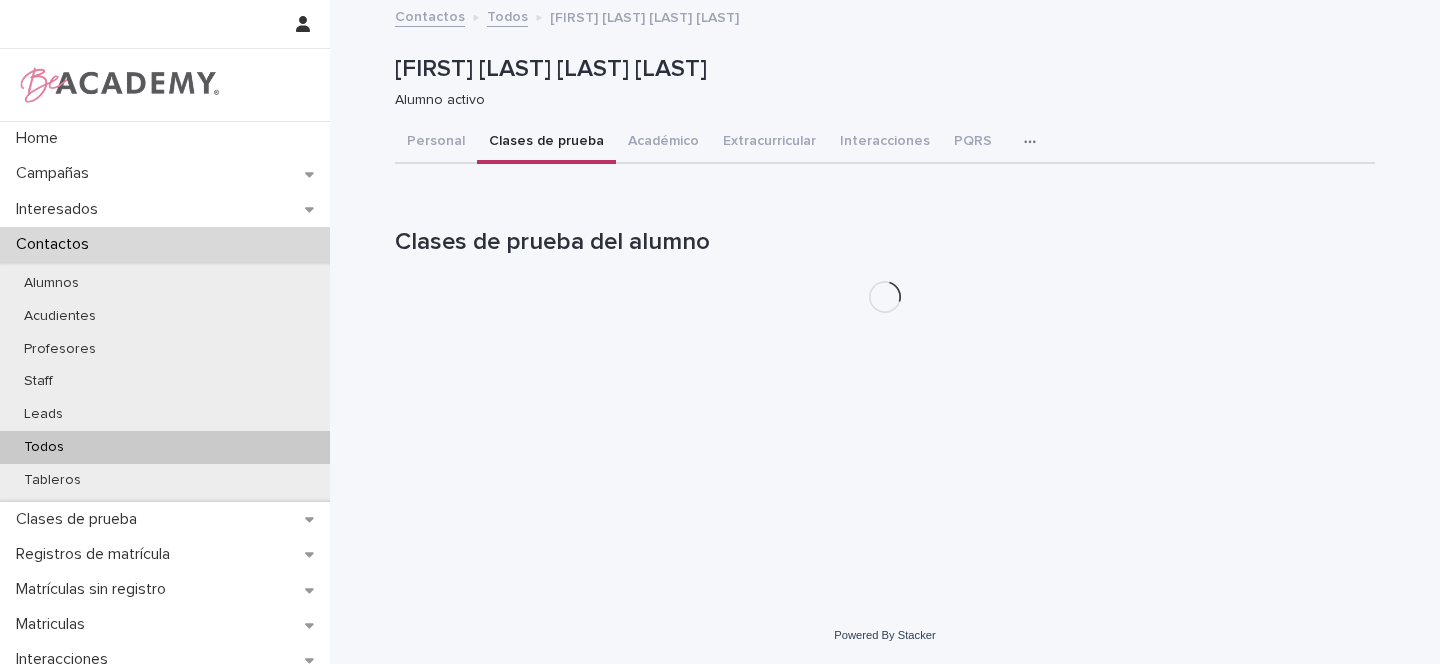 scroll, scrollTop: 0, scrollLeft: 0, axis: both 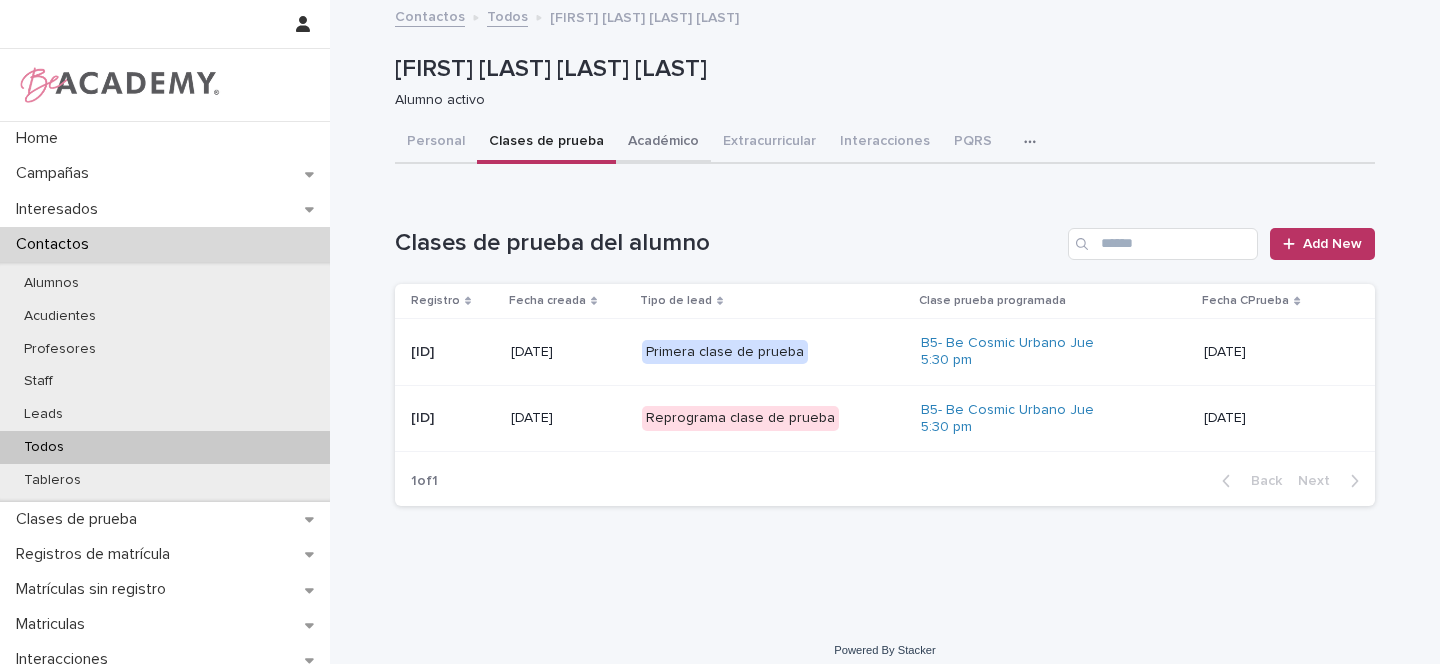 click on "Académico" at bounding box center (663, 143) 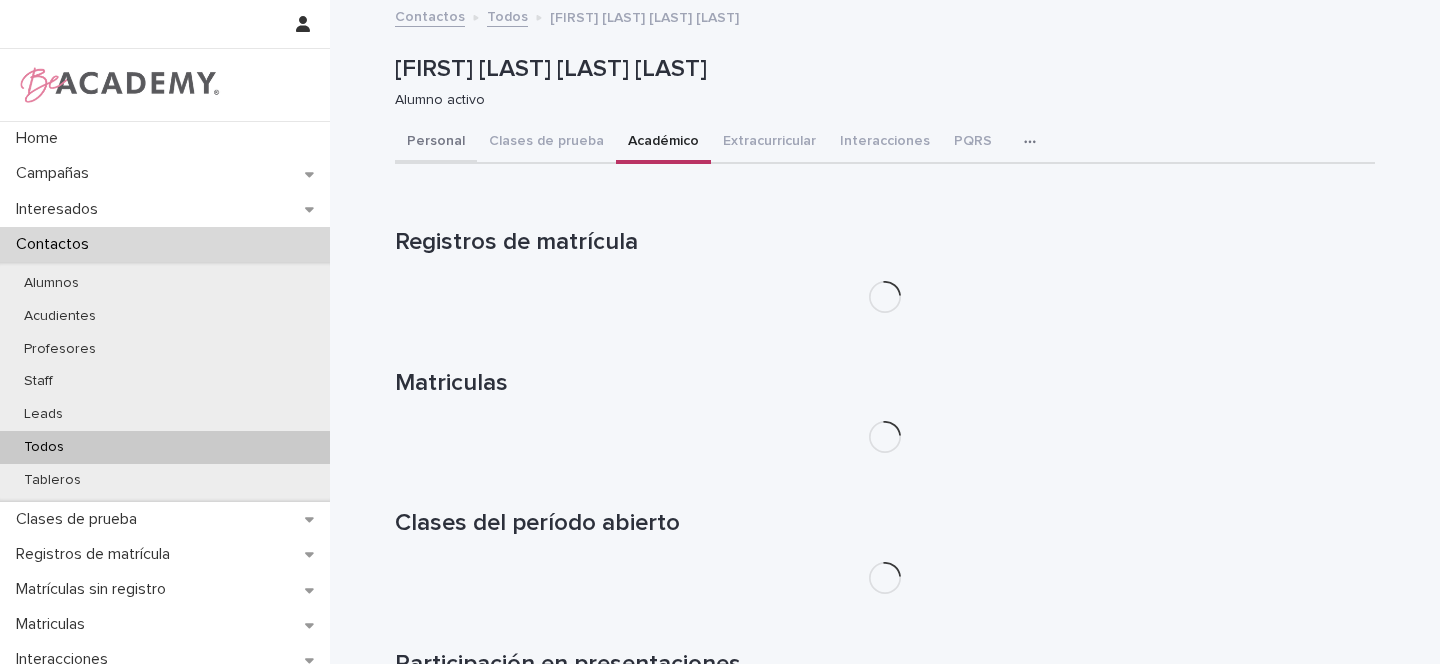click on "Personal" at bounding box center (436, 143) 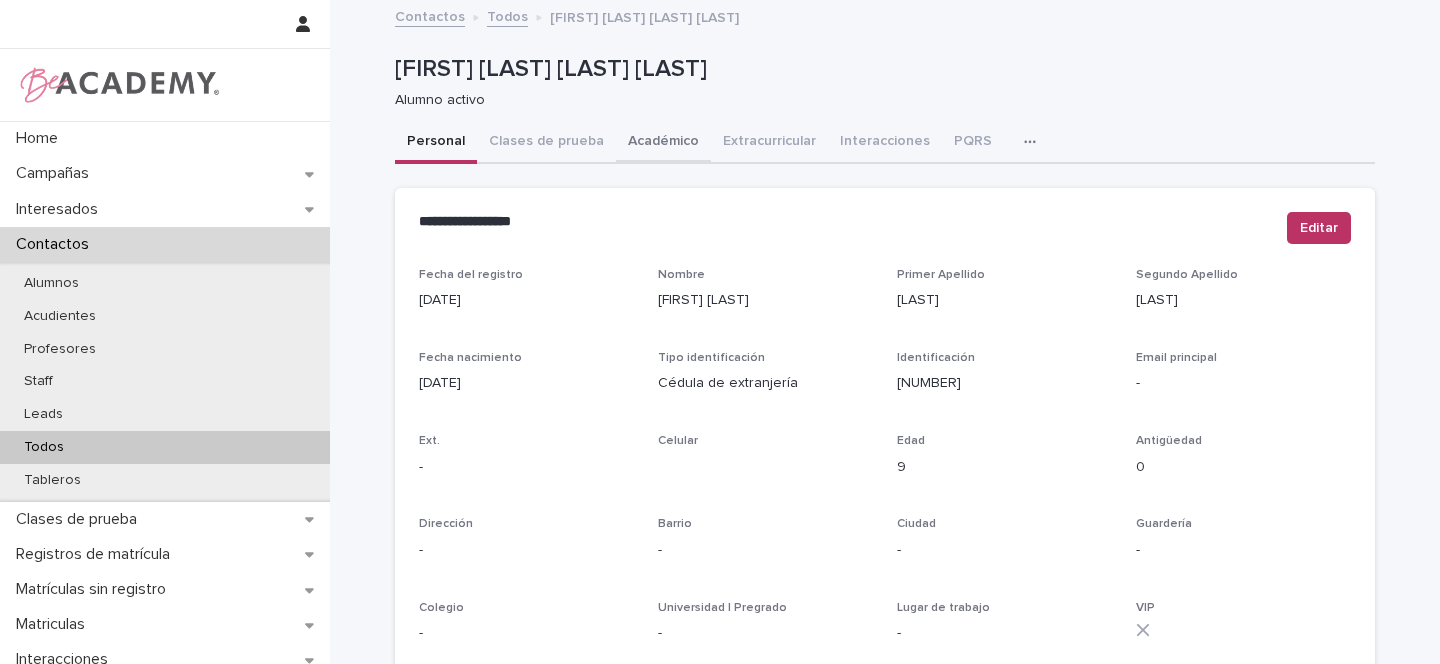 click on "Académico" at bounding box center [663, 143] 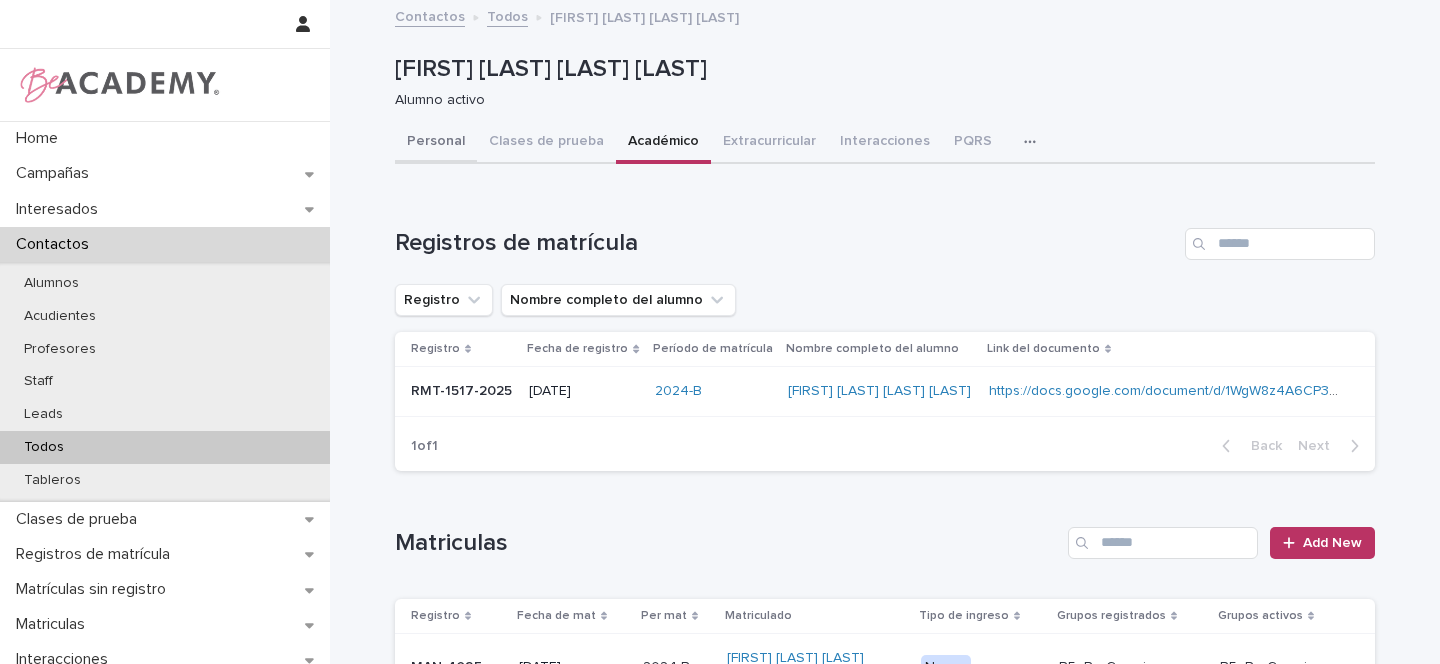 click on "Personal" at bounding box center (436, 143) 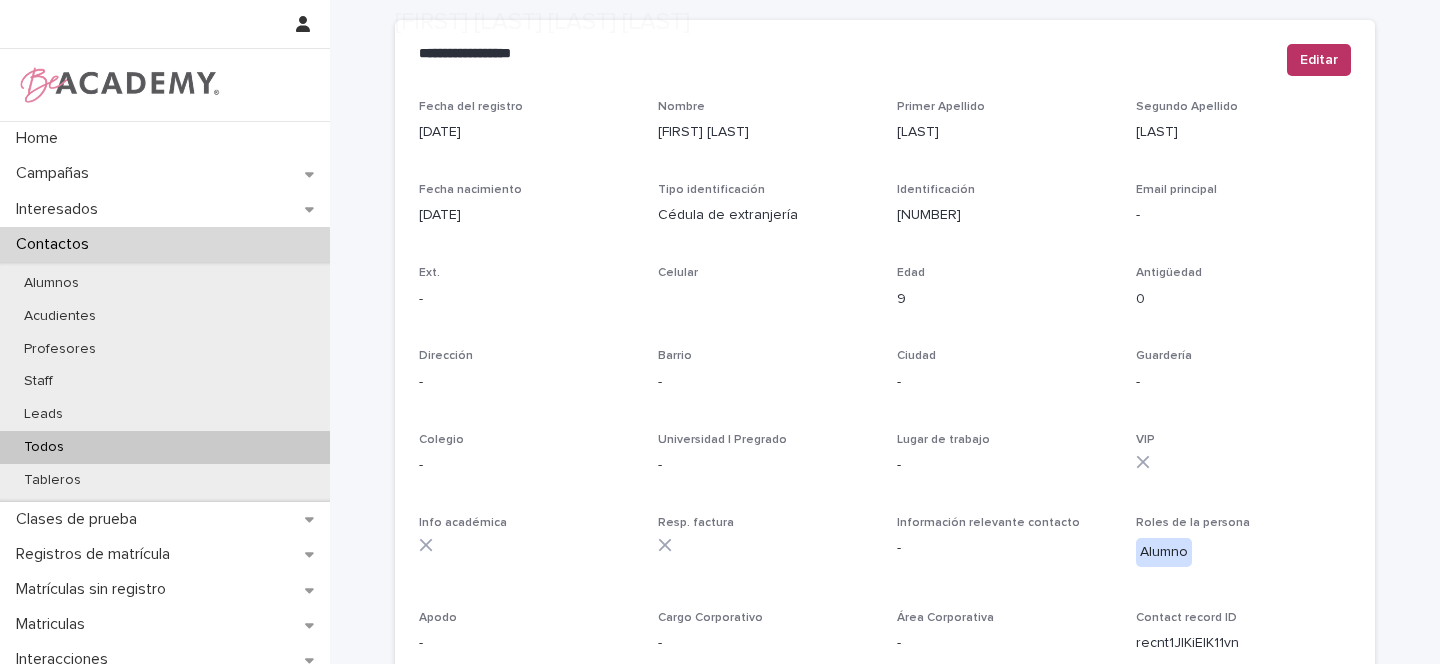 scroll, scrollTop: 824, scrollLeft: 0, axis: vertical 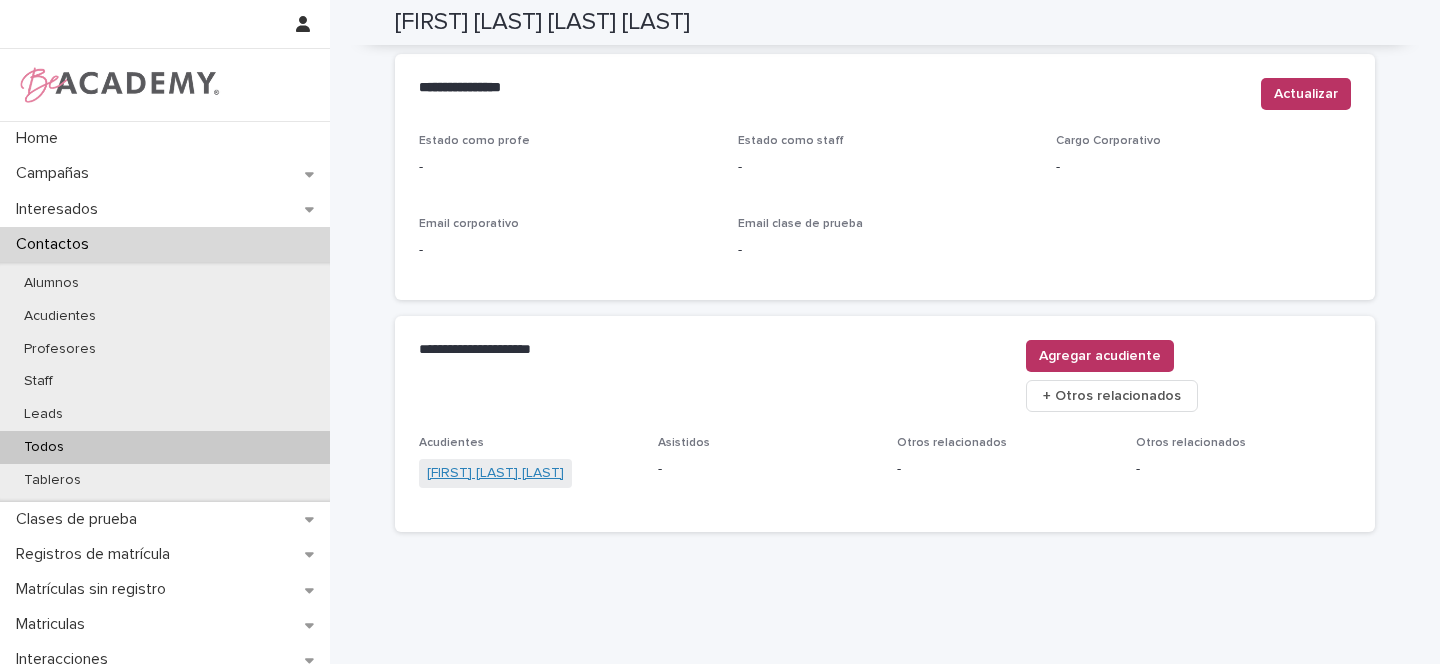 click on "Maria Lourdes Bone Dadalt" at bounding box center [495, 473] 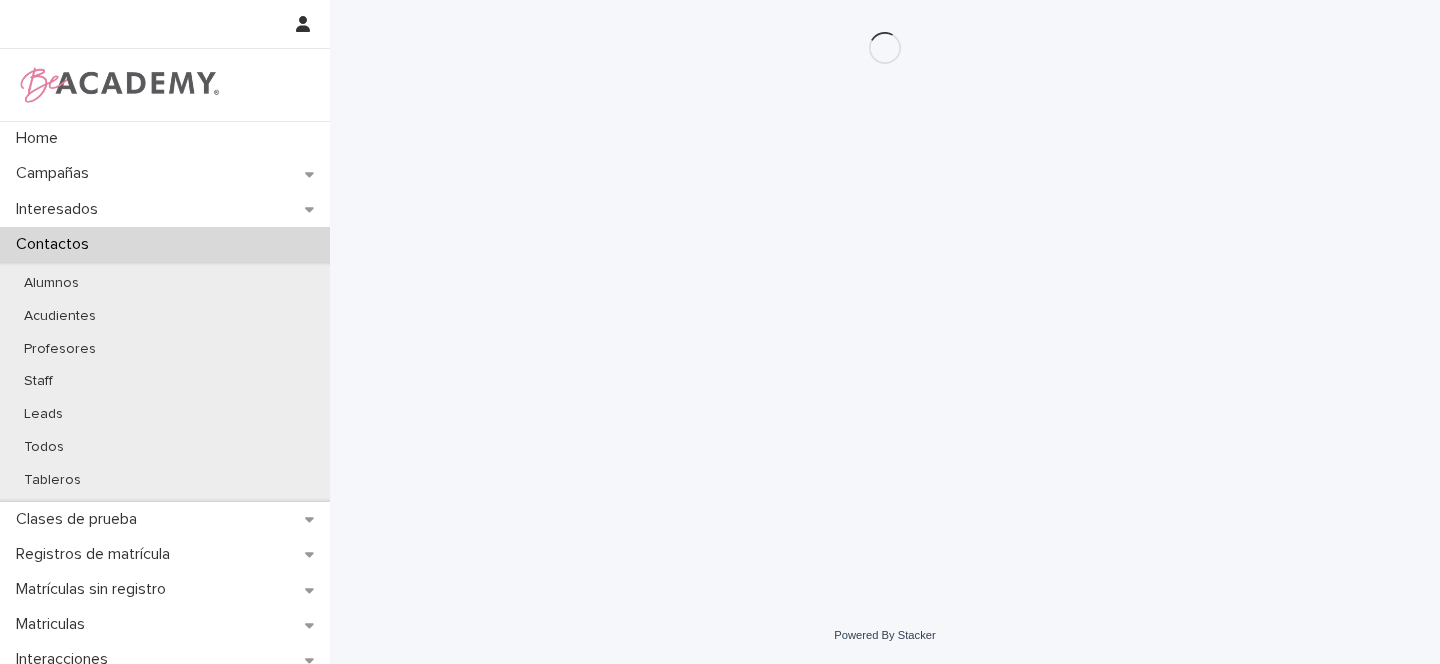 scroll, scrollTop: 0, scrollLeft: 0, axis: both 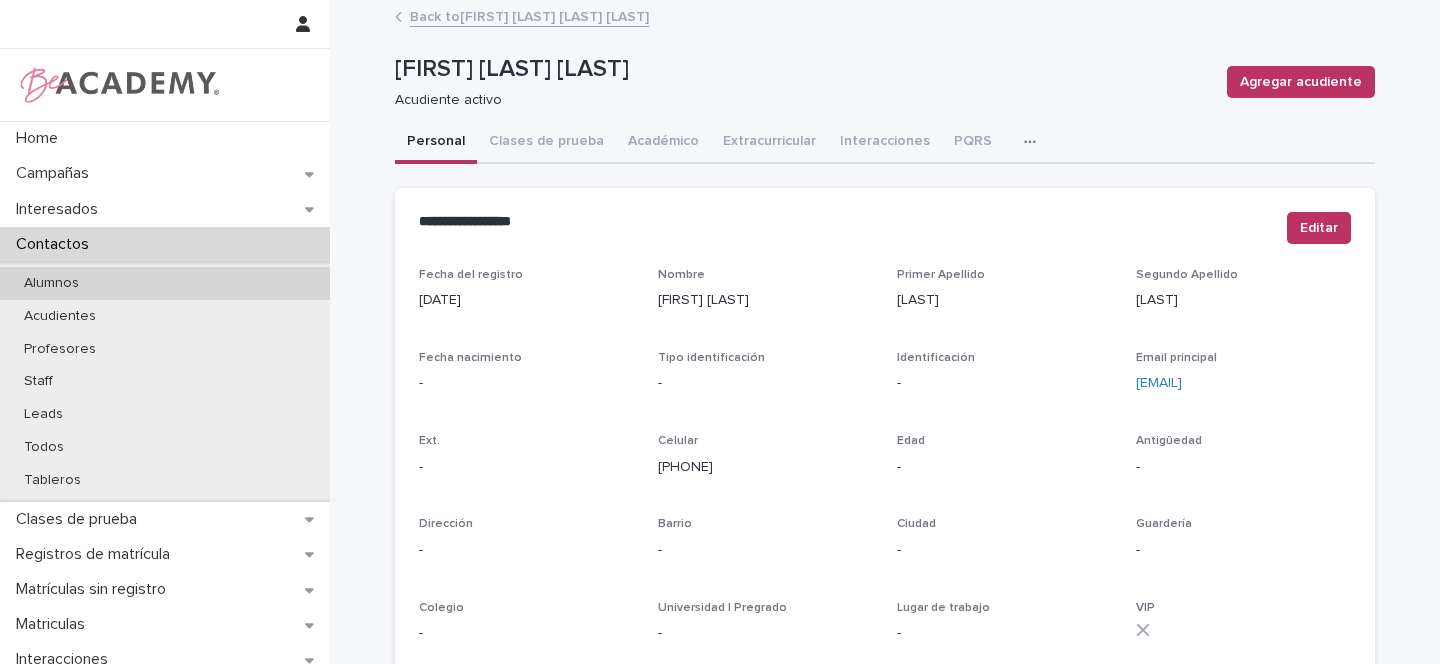 click on "Alumnos" at bounding box center (165, 283) 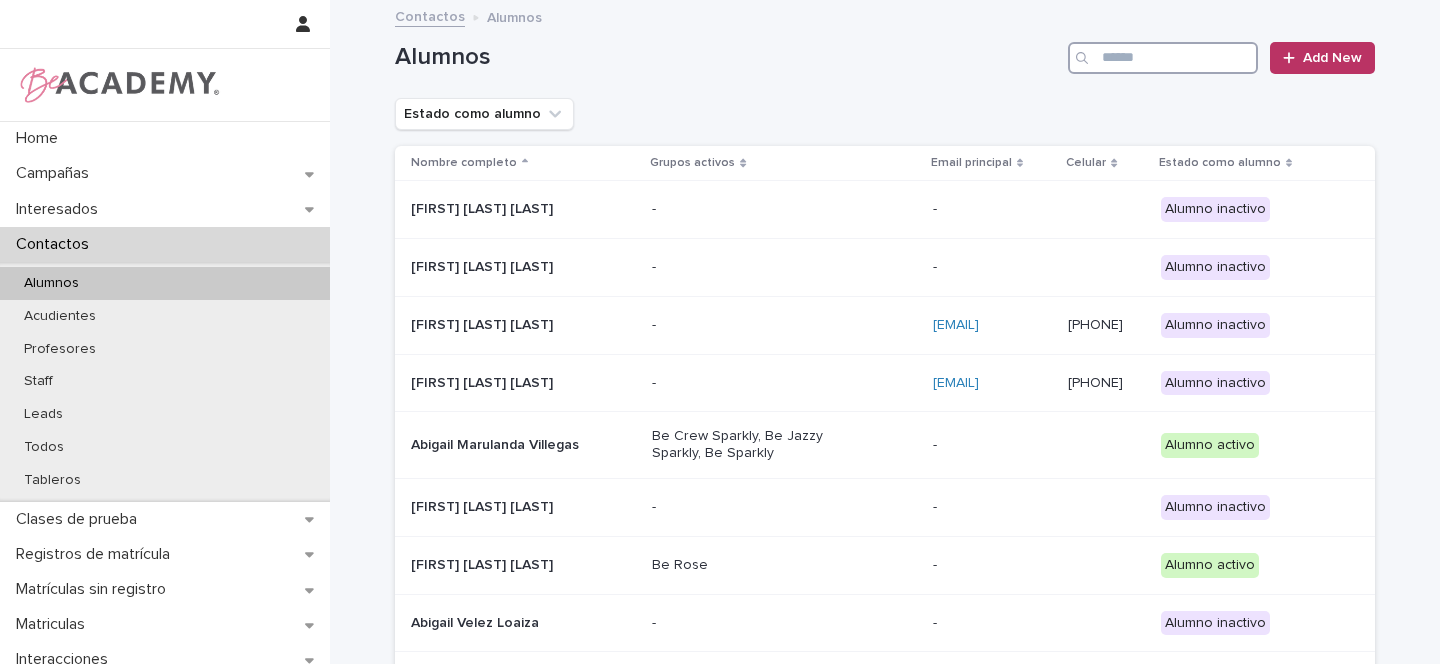 click at bounding box center (1163, 58) 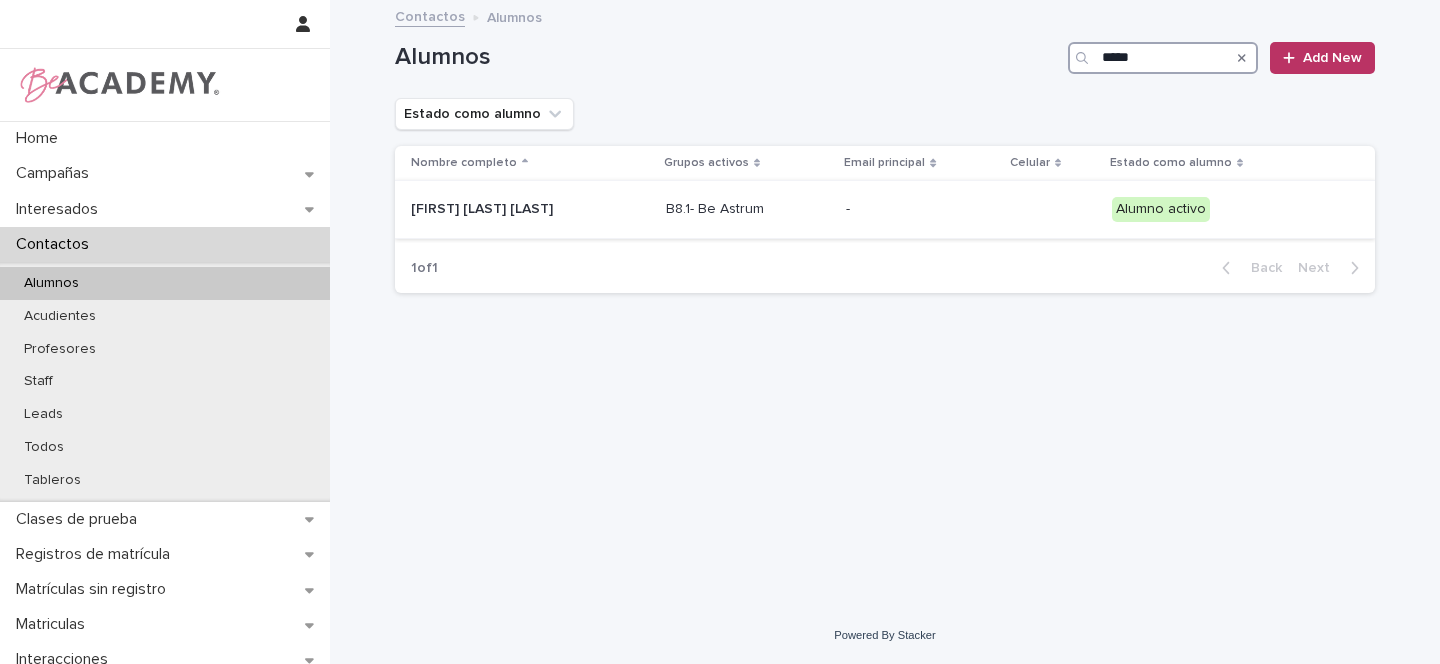 type on "*****" 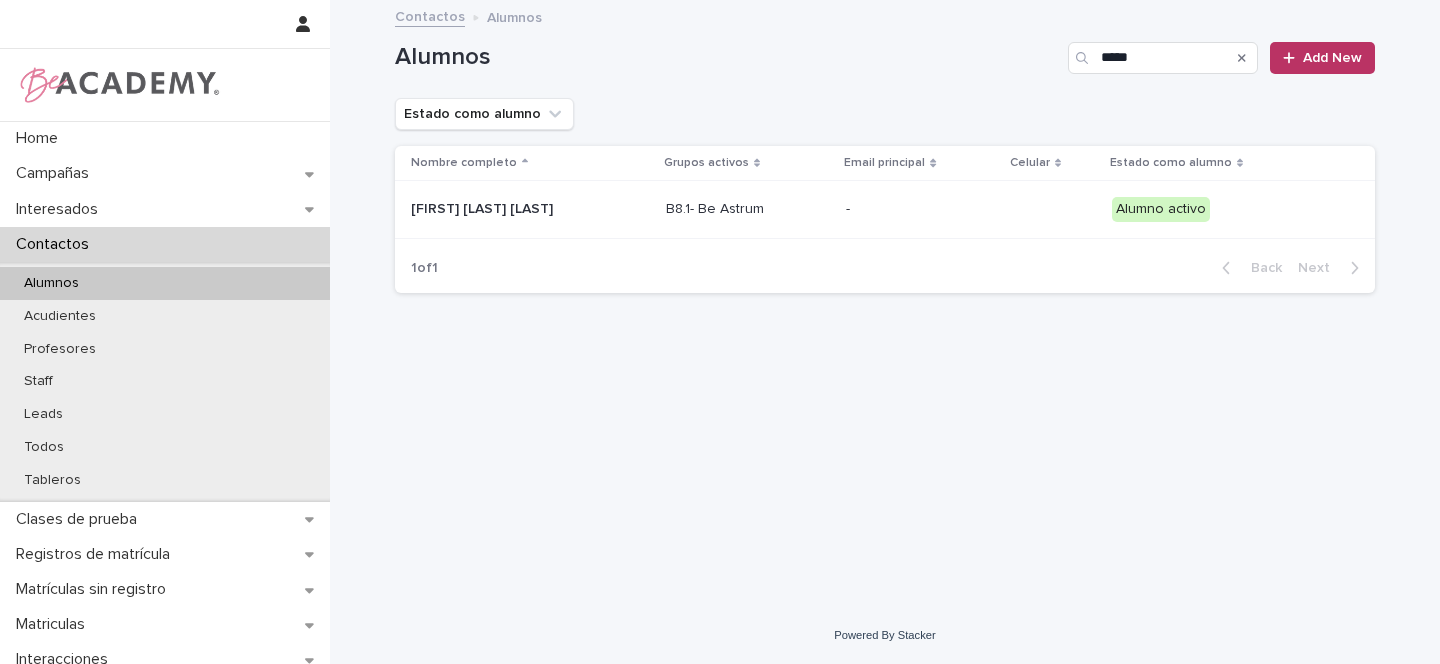 click on "[FIRST] [MIDDLE] [LAST]" at bounding box center (530, 209) 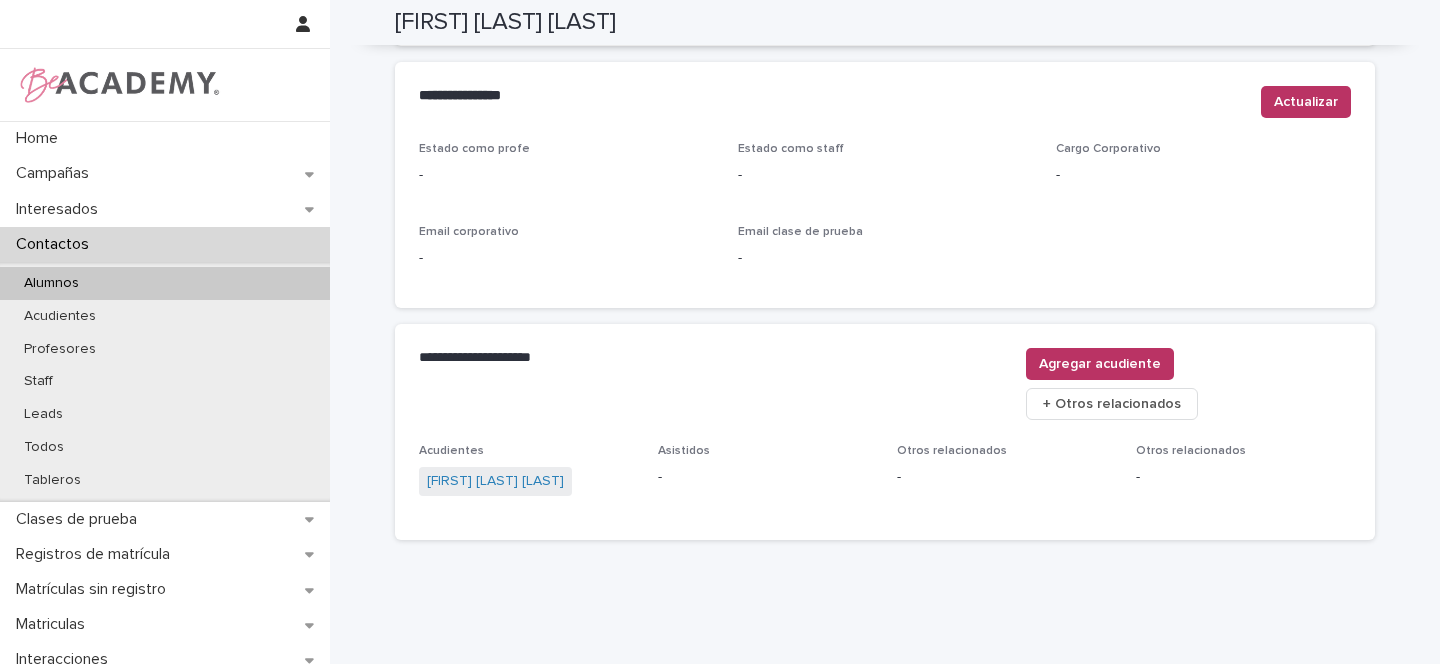 scroll, scrollTop: 824, scrollLeft: 0, axis: vertical 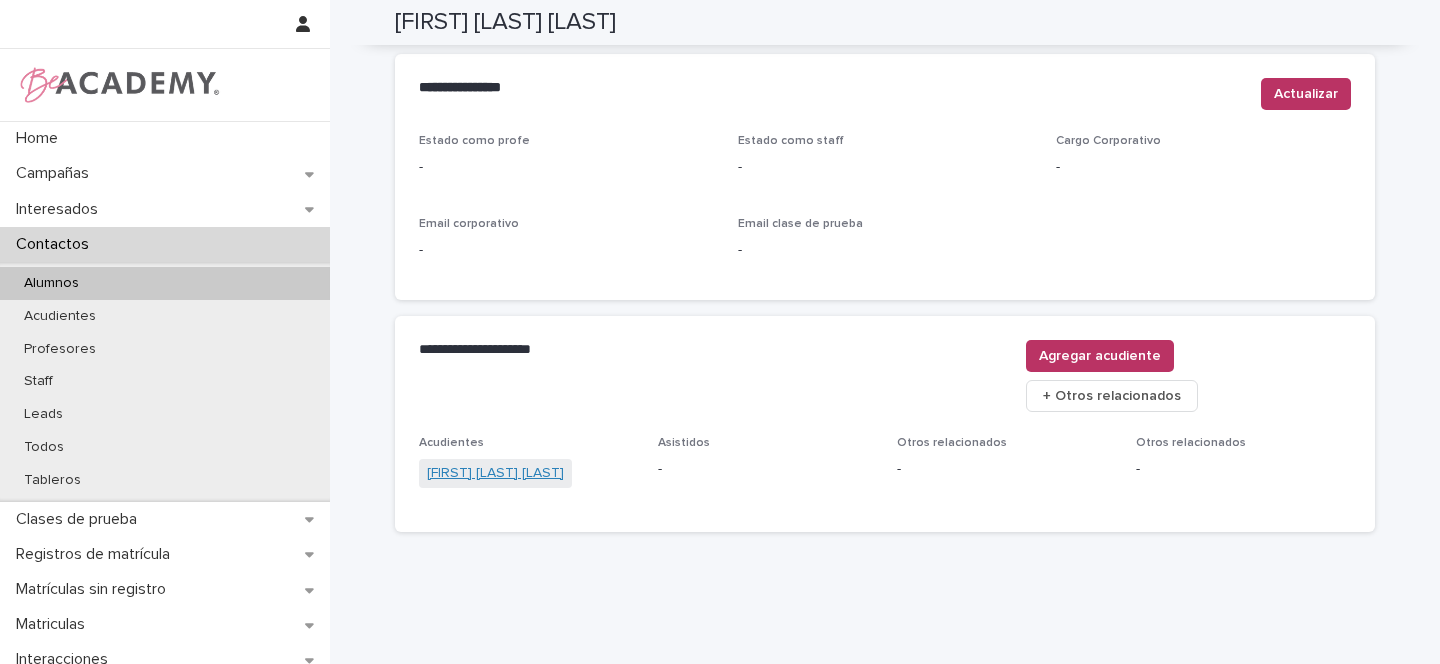 click on "Jose Arturo Jimenez Gil" at bounding box center (495, 473) 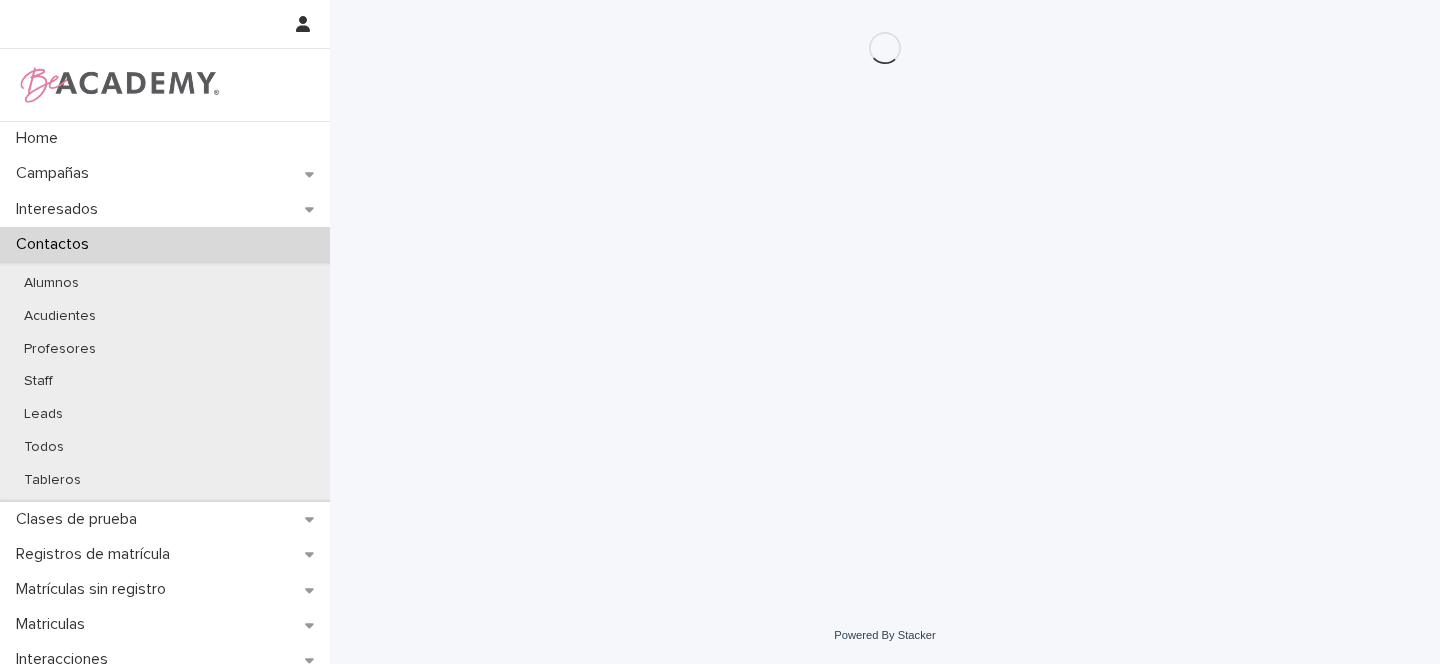 scroll, scrollTop: 0, scrollLeft: 0, axis: both 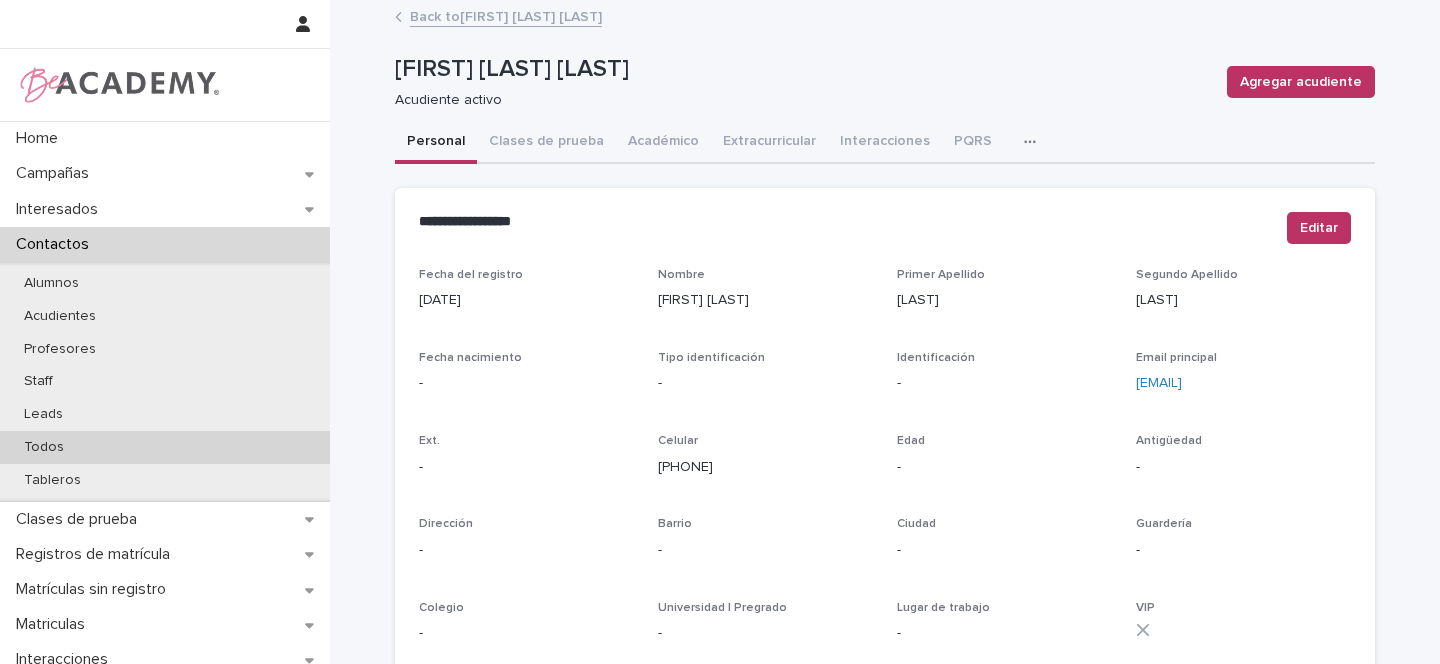 click on "Todos" at bounding box center (44, 447) 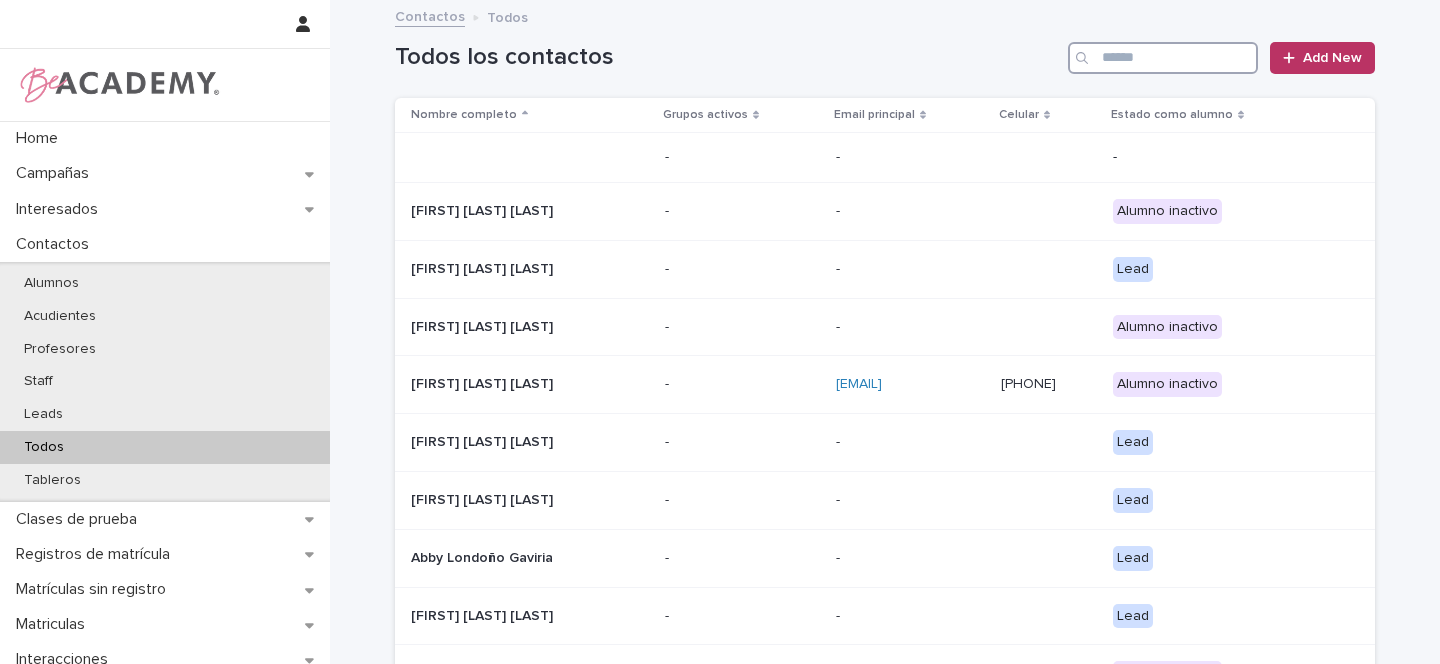 click at bounding box center (1163, 58) 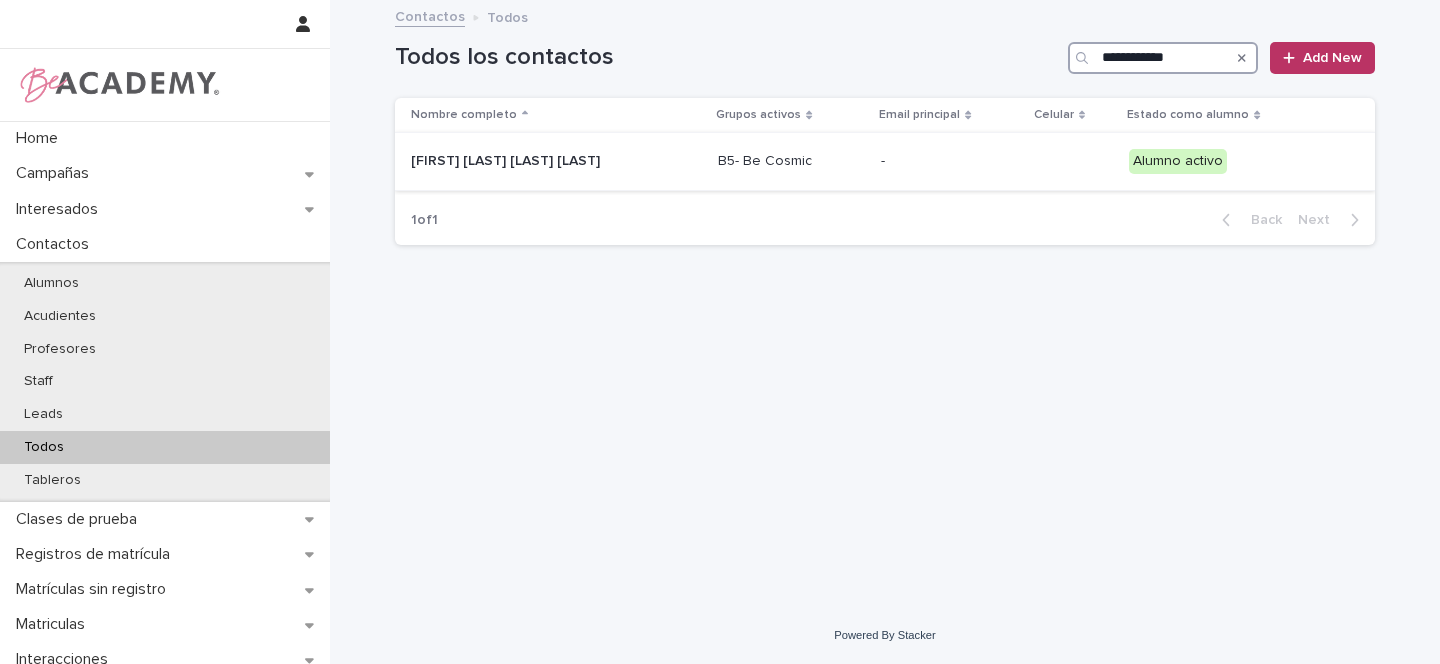 type on "**********" 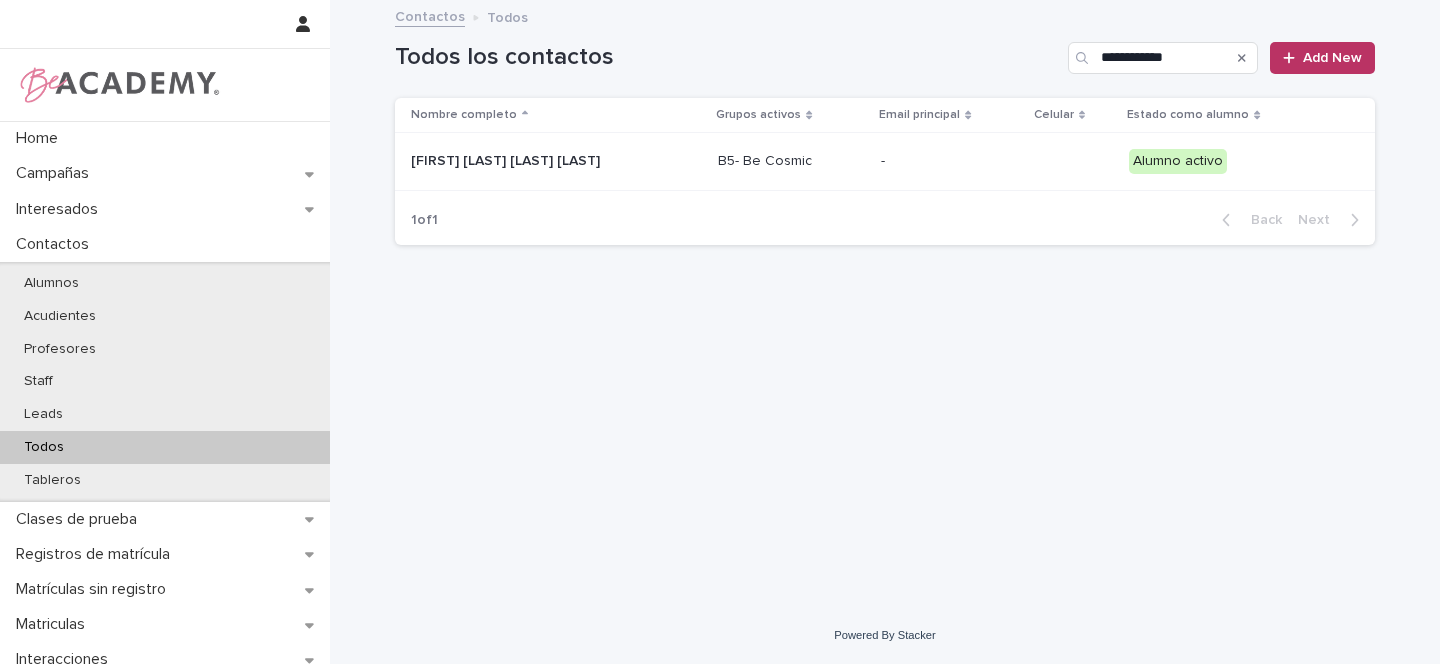 click on "Maria Renata Perea Bone" at bounding box center (556, 161) 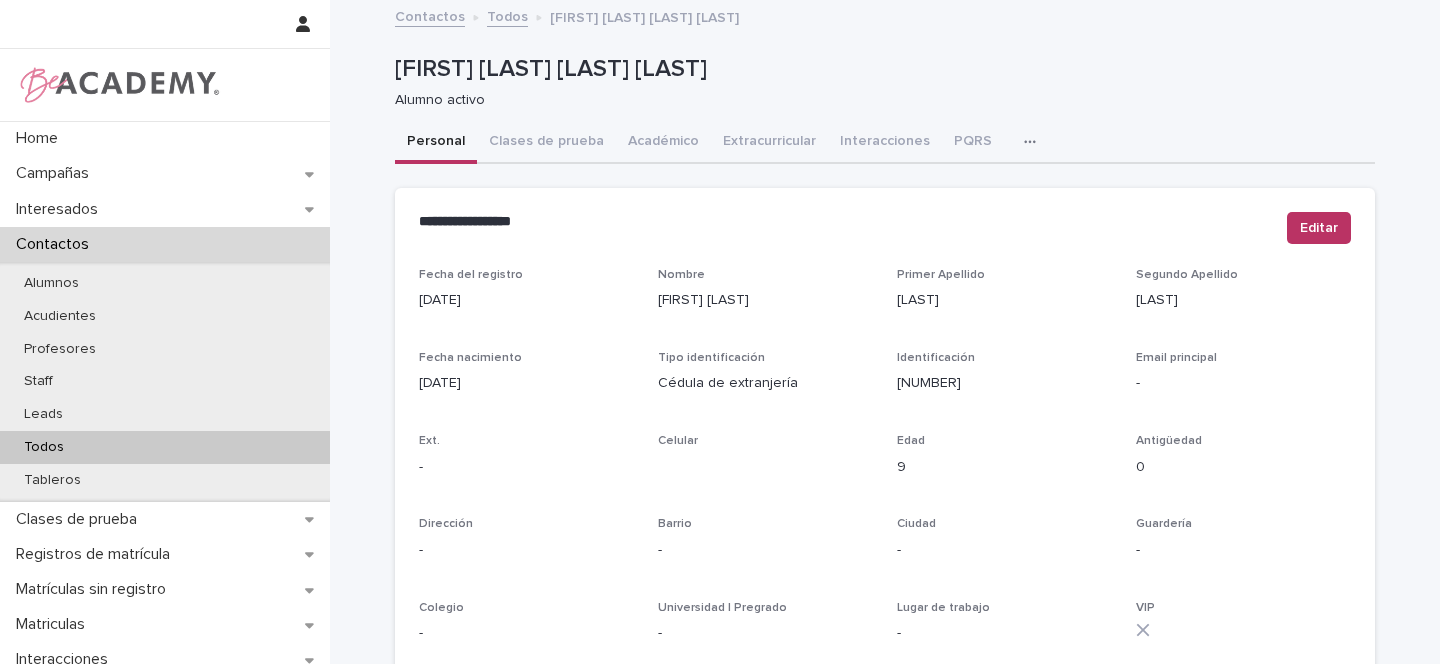 click on "Todos" at bounding box center [44, 447] 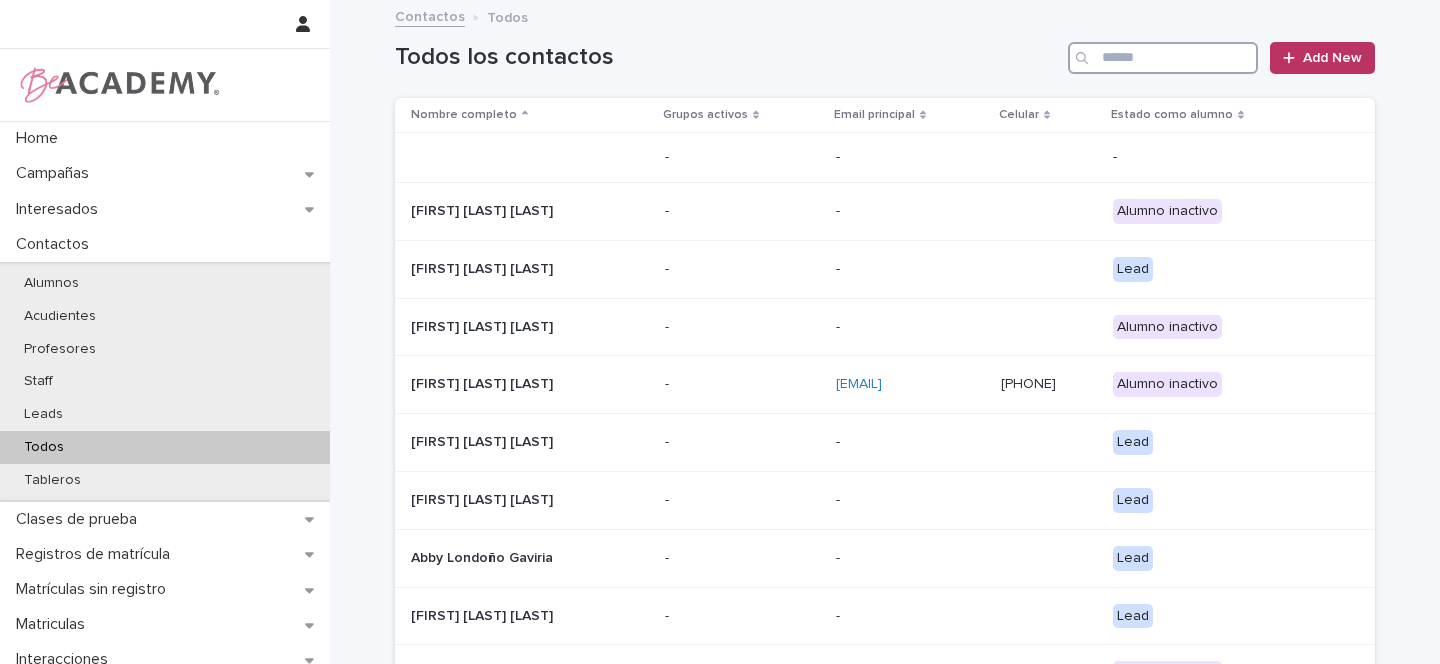 click at bounding box center (1163, 58) 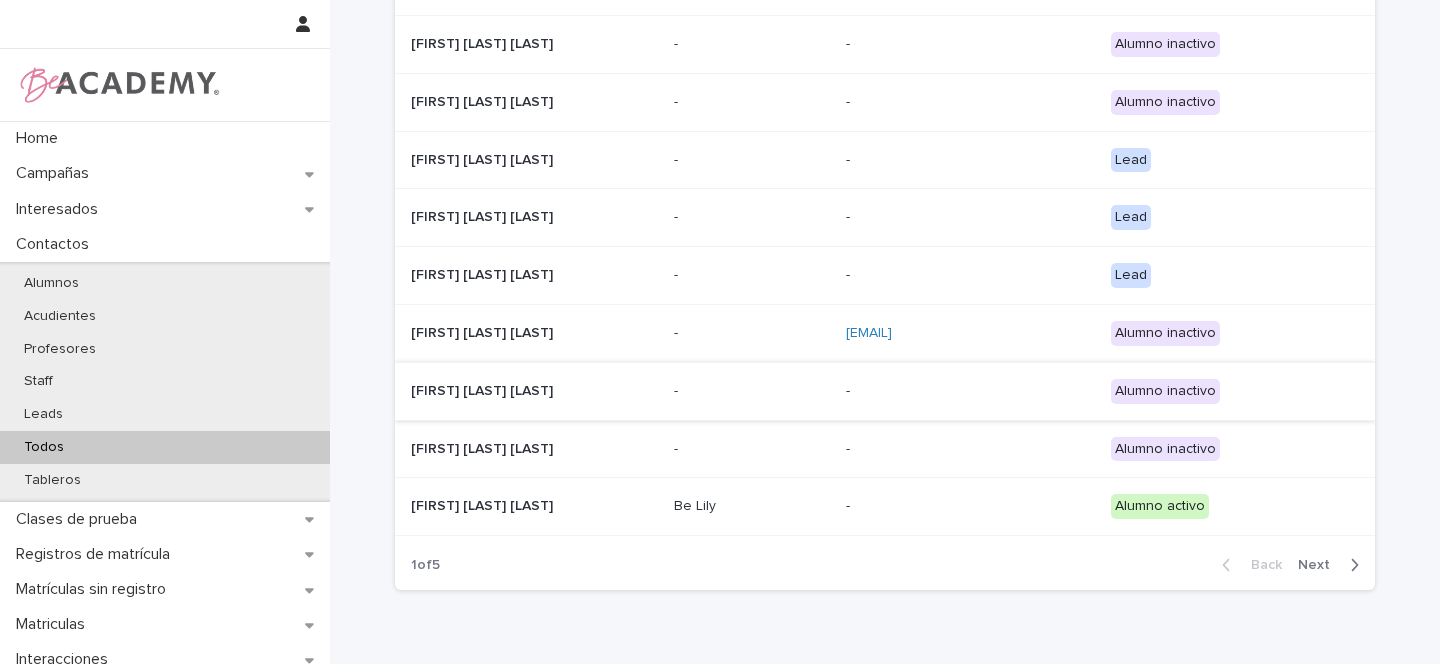 scroll, scrollTop: 181, scrollLeft: 0, axis: vertical 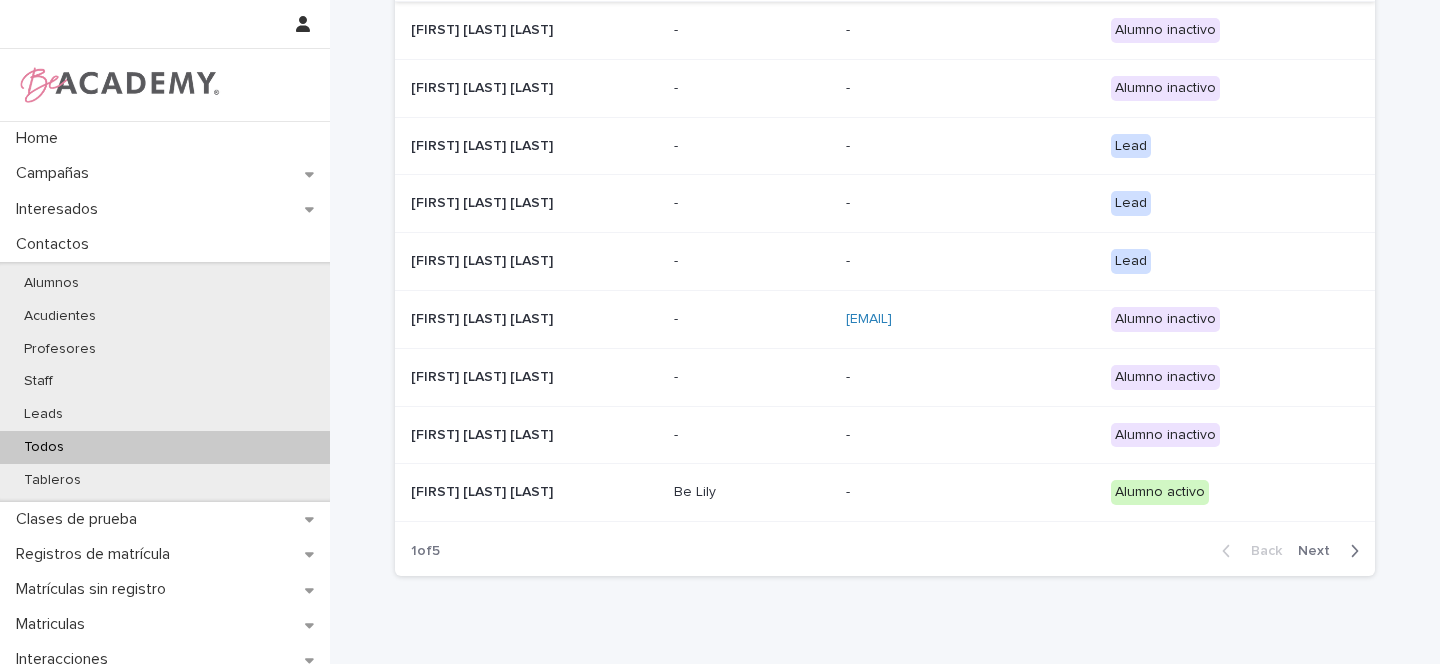 type on "*****" 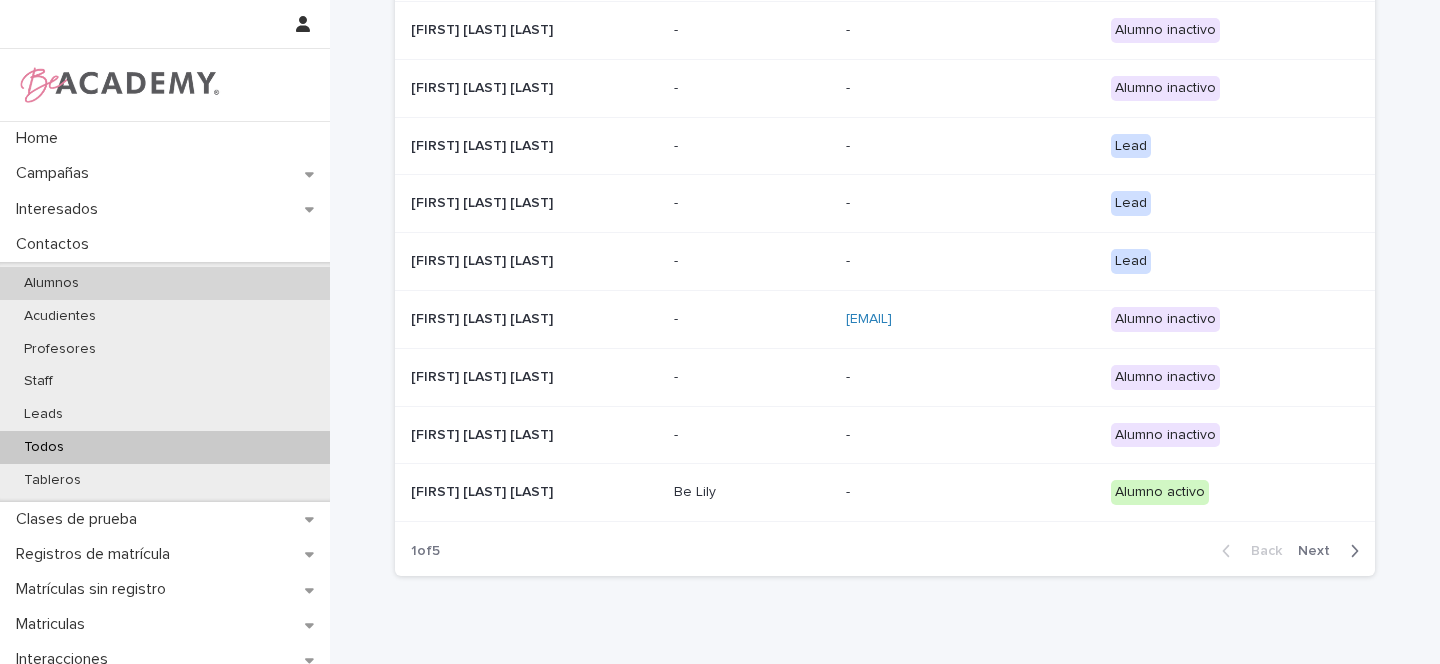 click on "Alumnos" at bounding box center (51, 283) 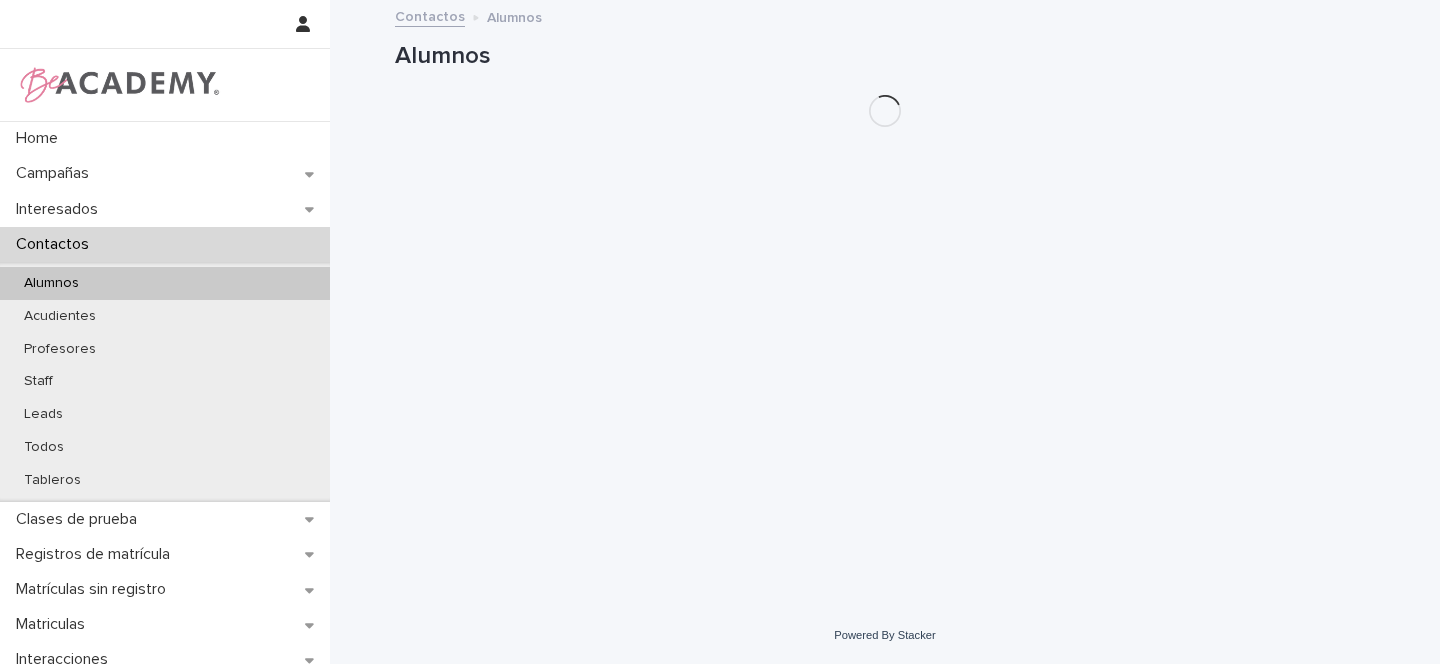 scroll, scrollTop: 0, scrollLeft: 0, axis: both 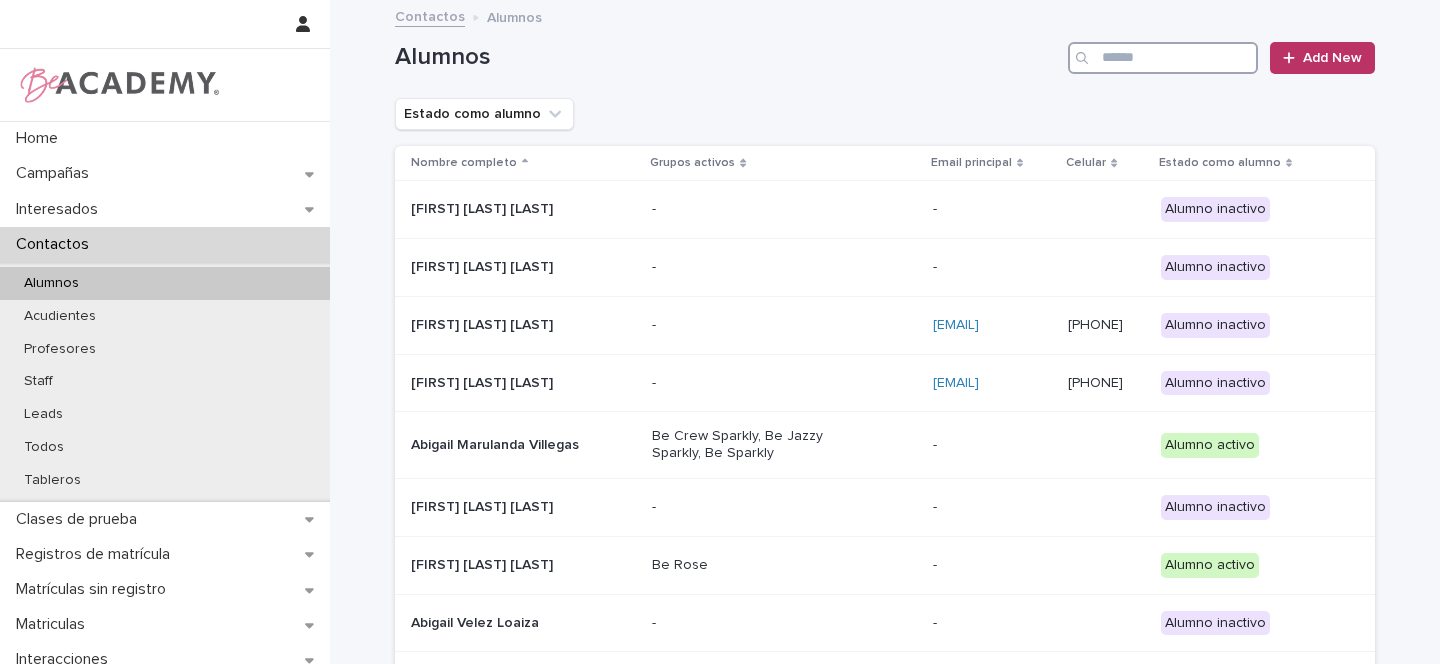 click at bounding box center (1163, 58) 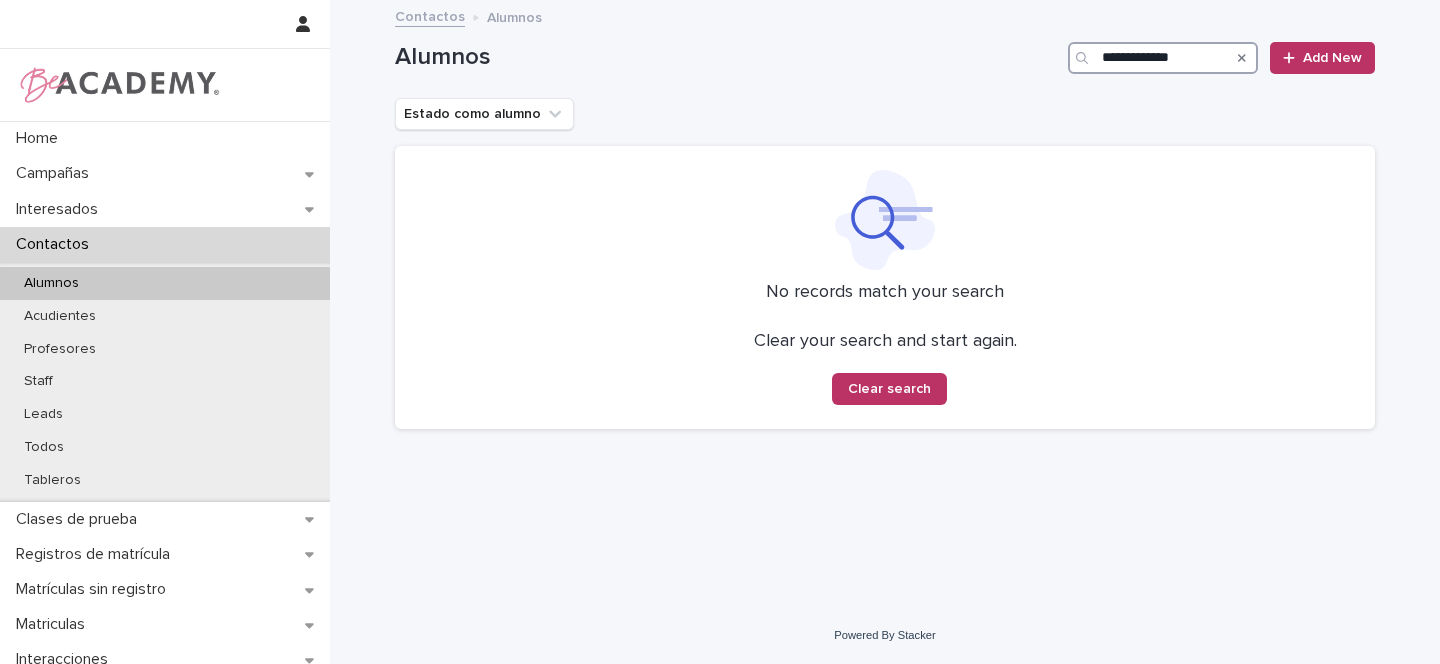 type on "**********" 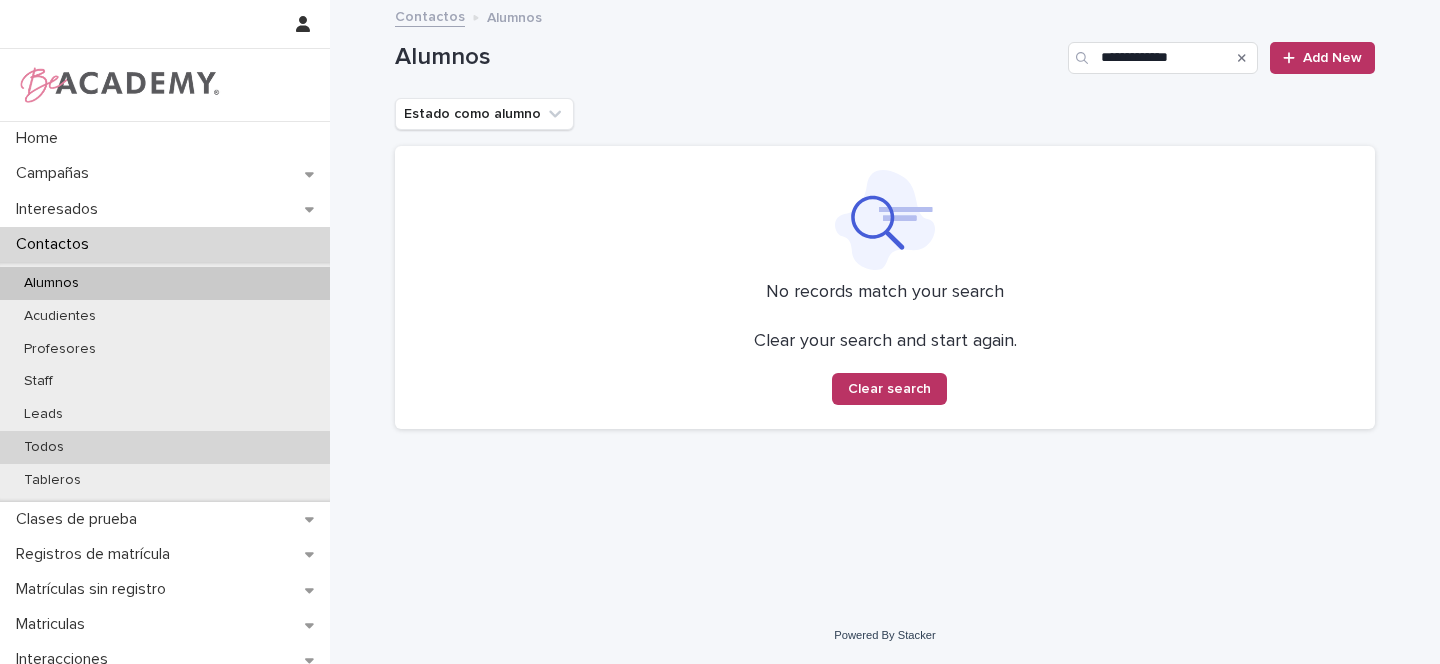 click on "Todos" at bounding box center [44, 447] 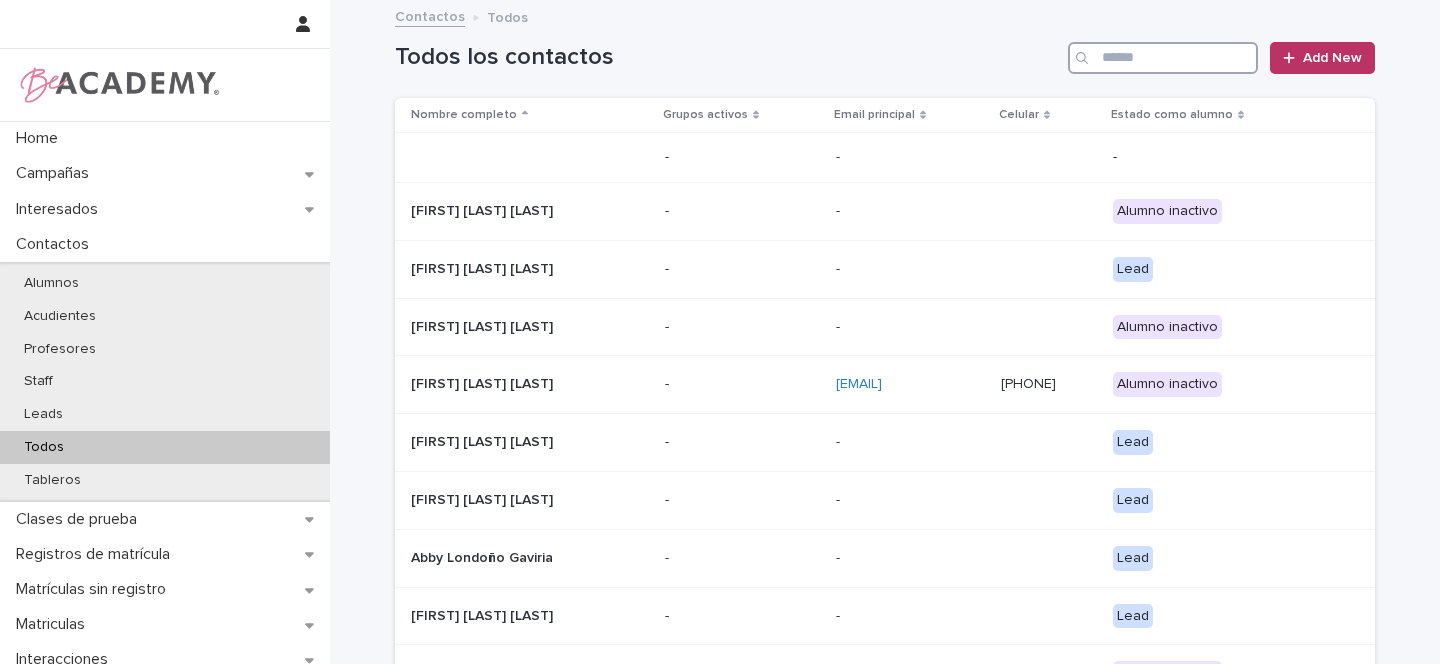 click at bounding box center [1163, 58] 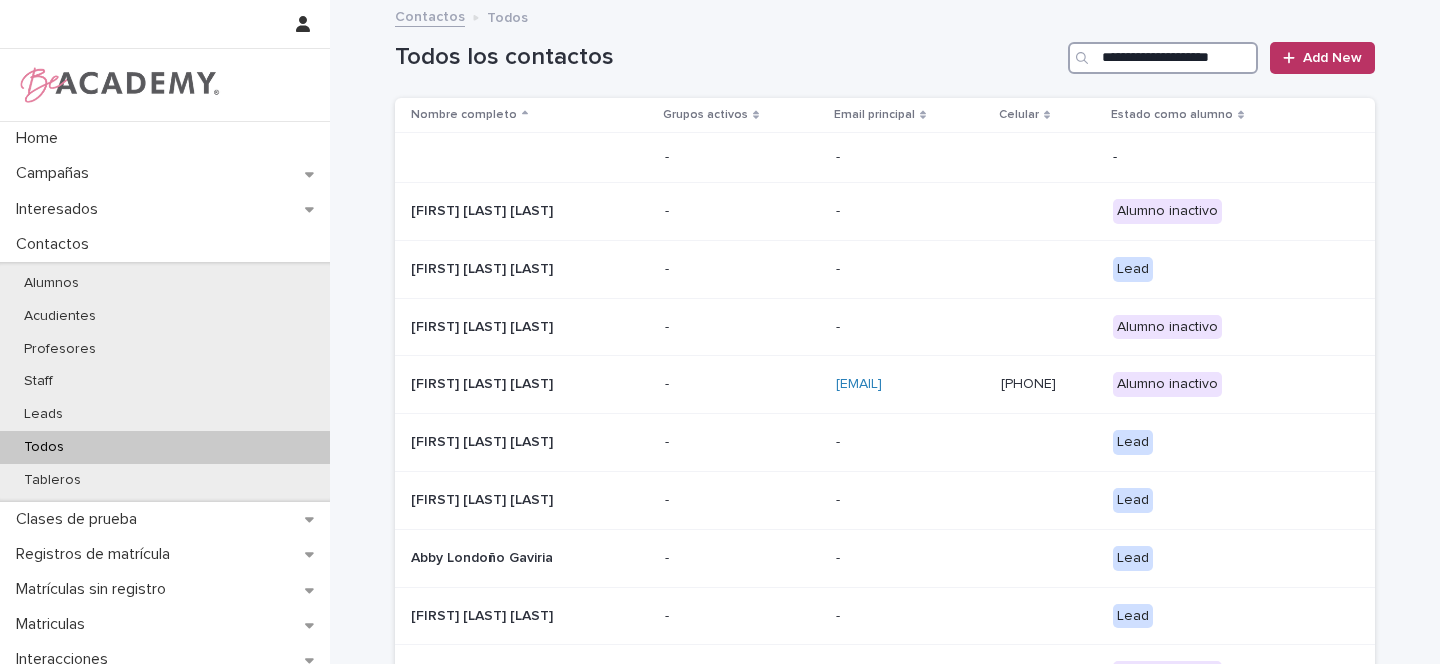 scroll, scrollTop: 0, scrollLeft: 25, axis: horizontal 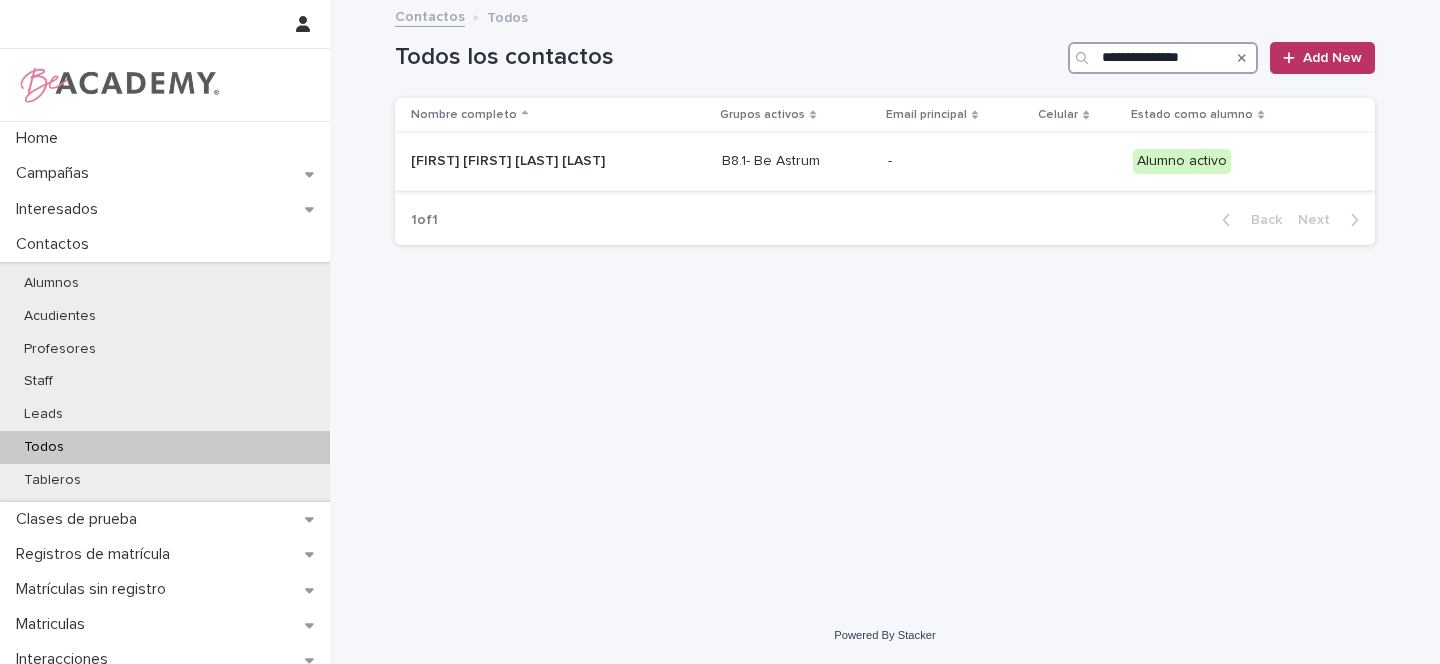 type on "**********" 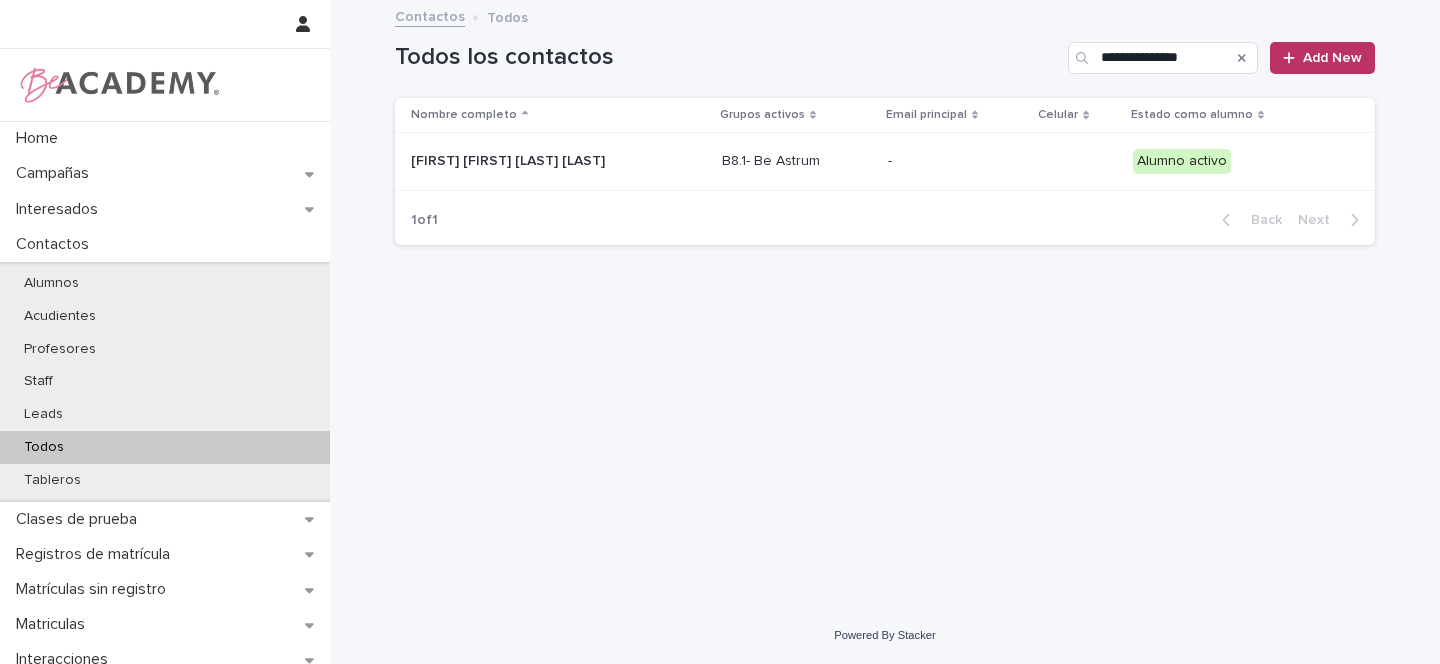 click on "Helen Sofia Segovia Montoya" at bounding box center [558, 161] 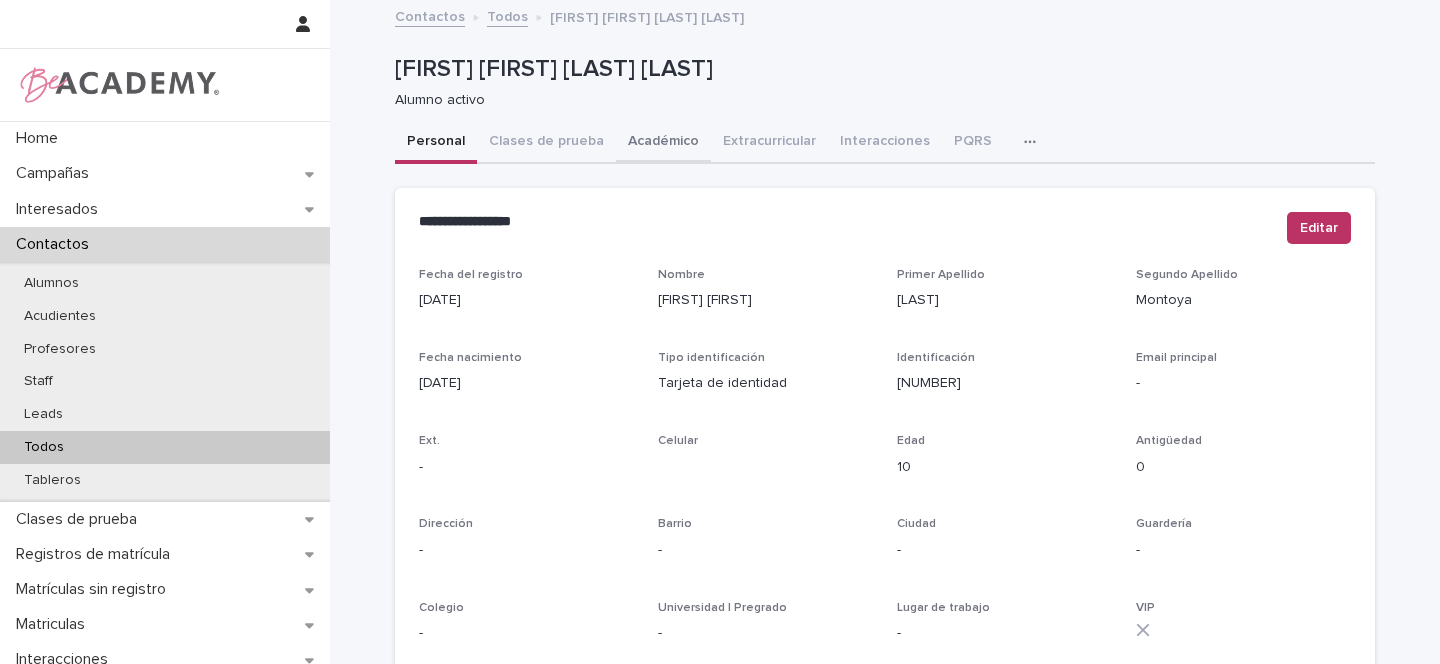 click on "Académico" at bounding box center (663, 143) 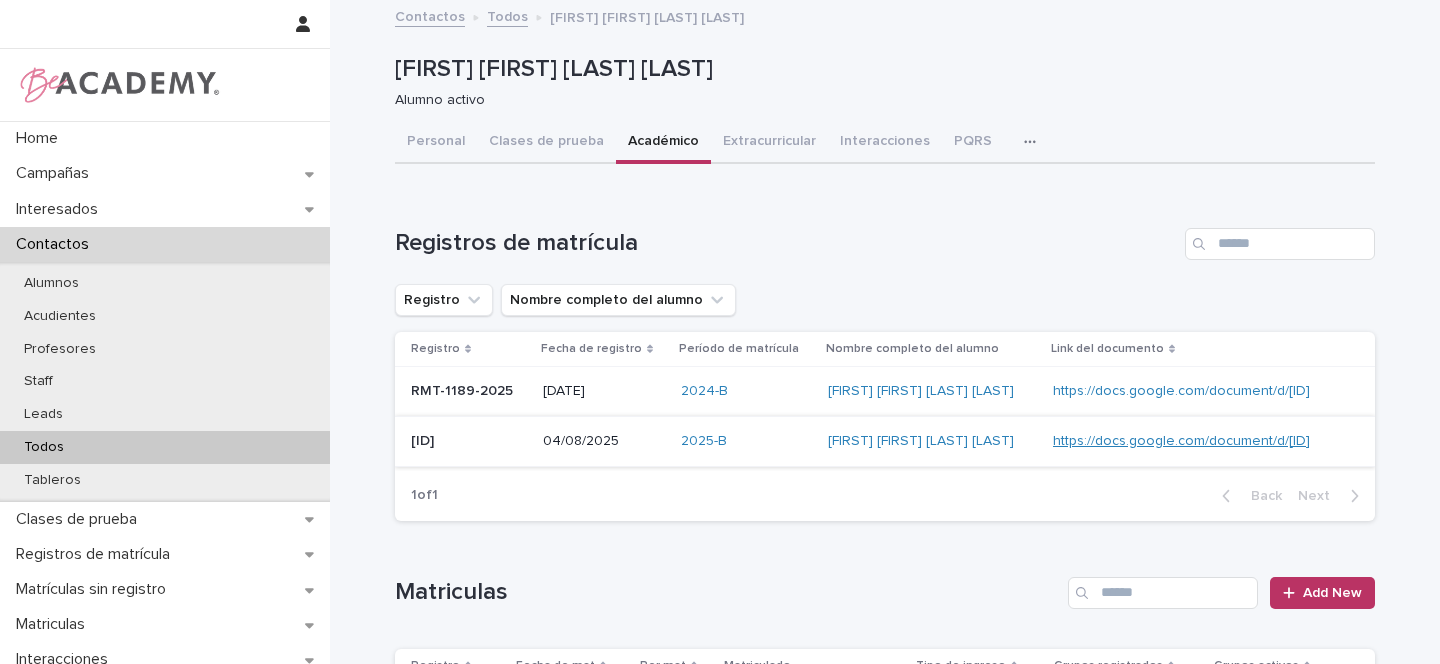click on "https://docs.google.com/document/d/1fDl9thVkcYNsoC7IyzVQ_HCivsOx3YO8Y6-MdgwtPxw" at bounding box center (1181, 441) 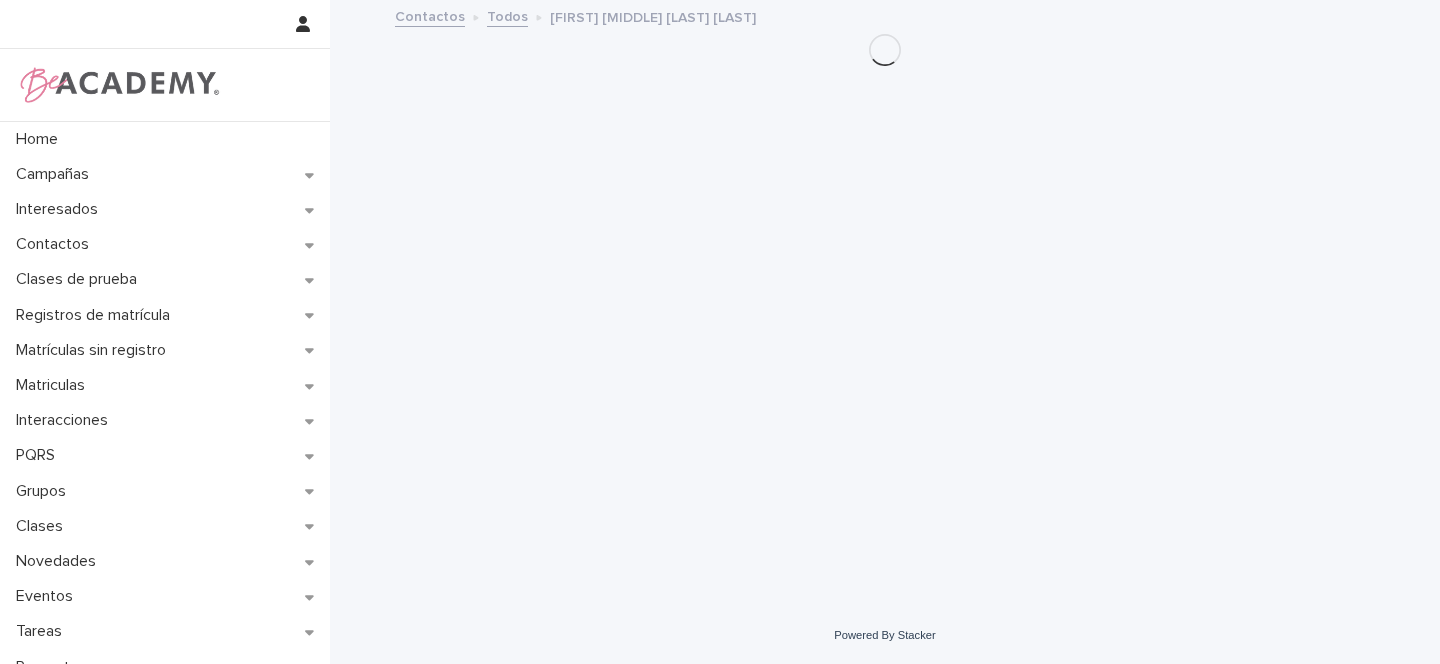 scroll, scrollTop: 0, scrollLeft: 0, axis: both 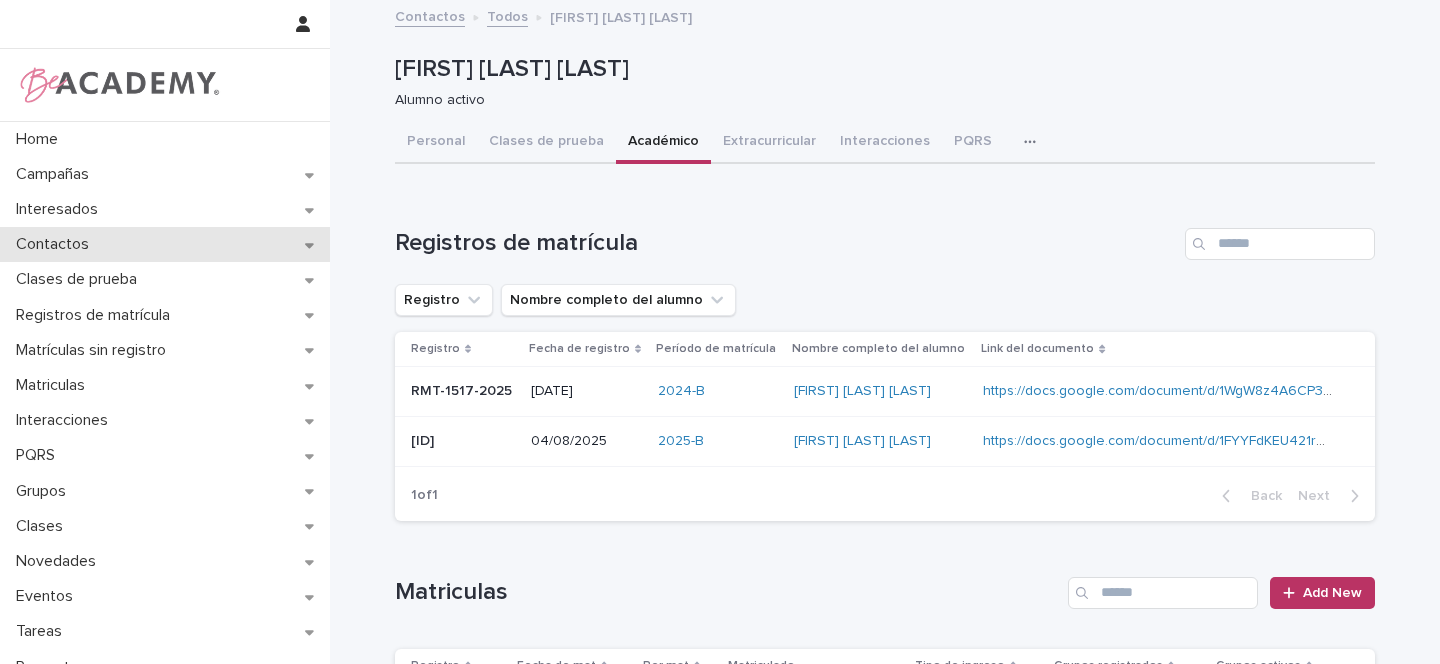 click on "Contactos" at bounding box center (165, 244) 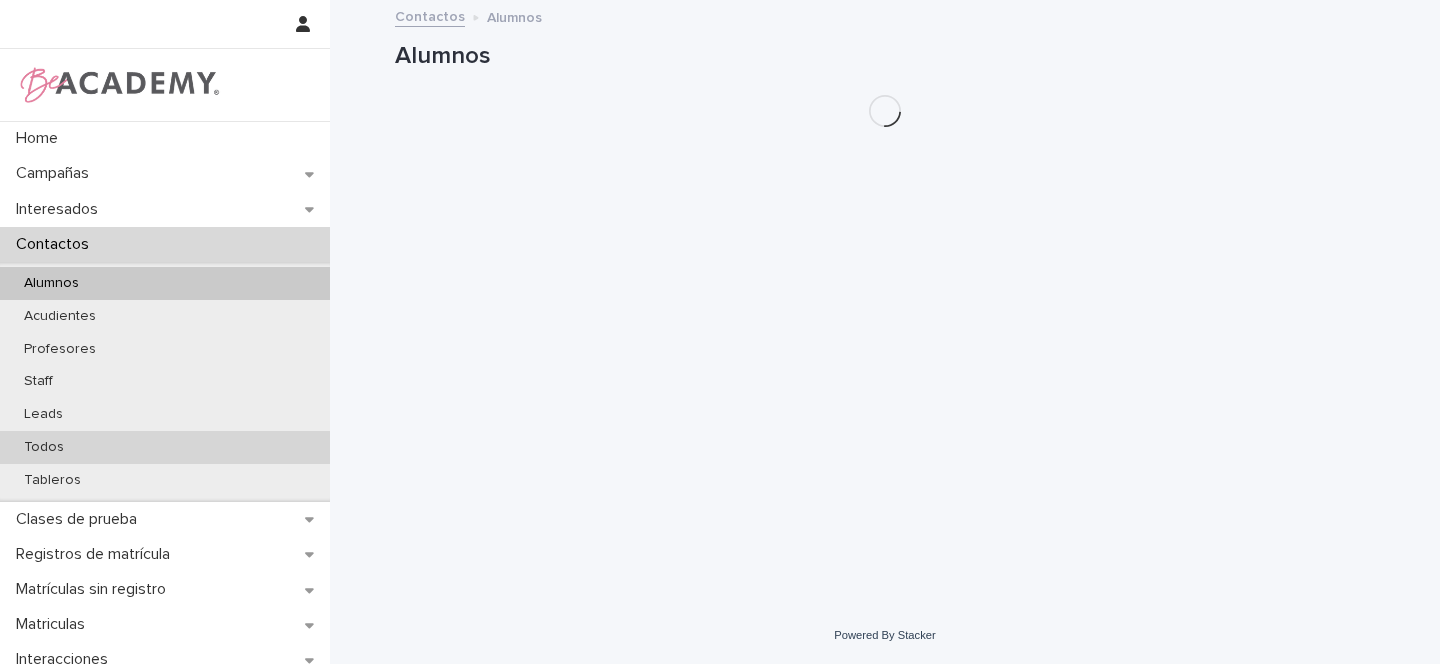 click on "Todos" at bounding box center (44, 447) 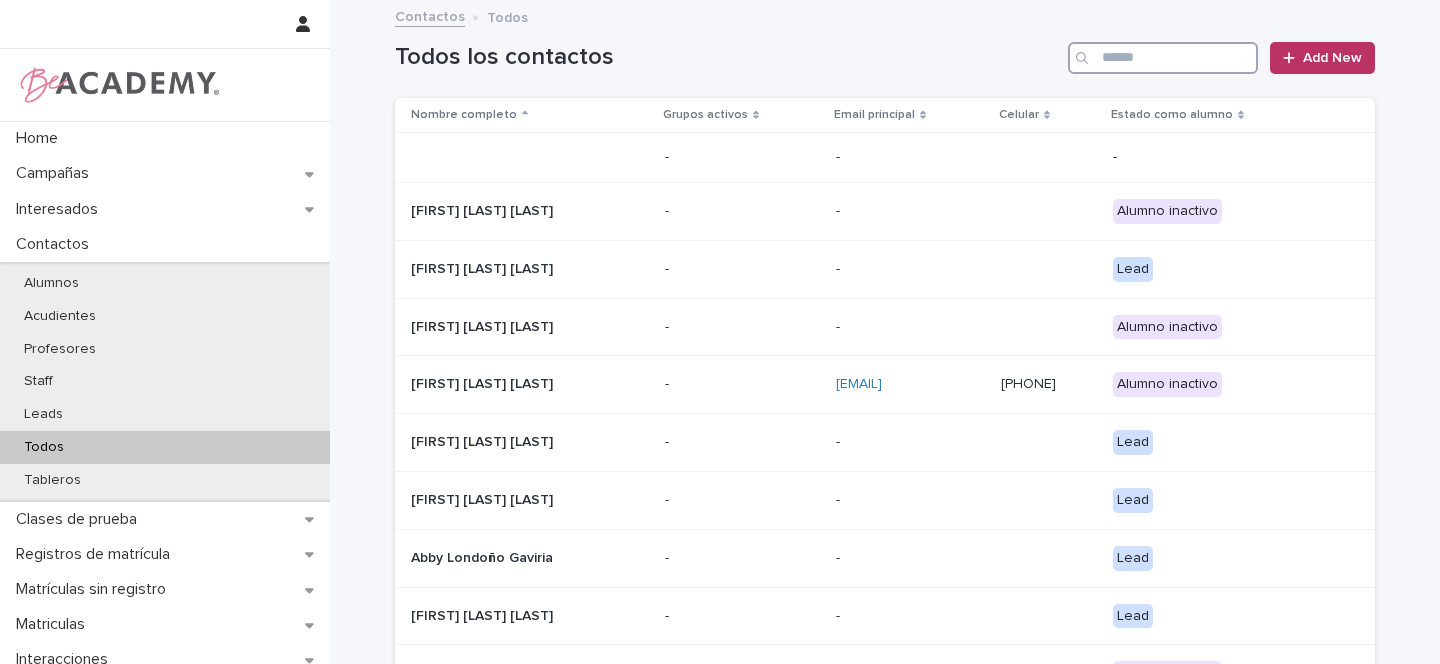 click at bounding box center (1163, 58) 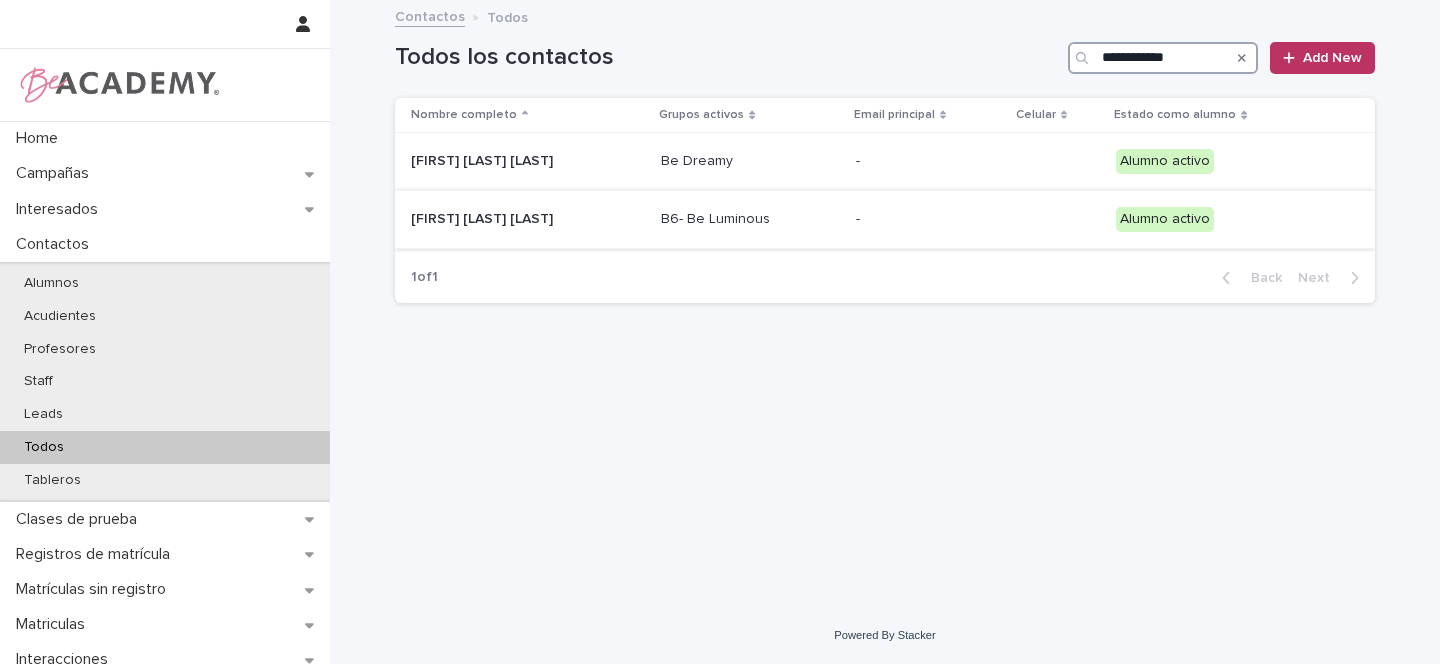type on "**********" 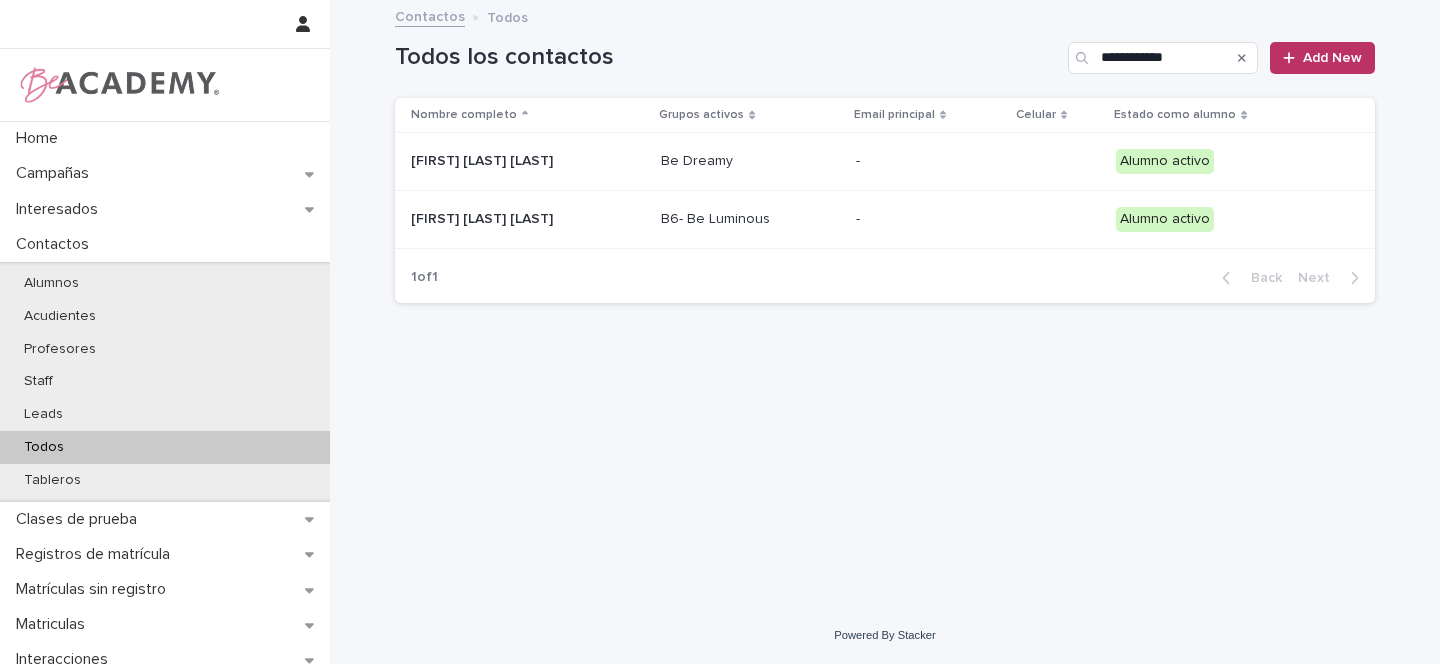 click on "[FIRST] [LAST] [LAST]" at bounding box center [511, 219] 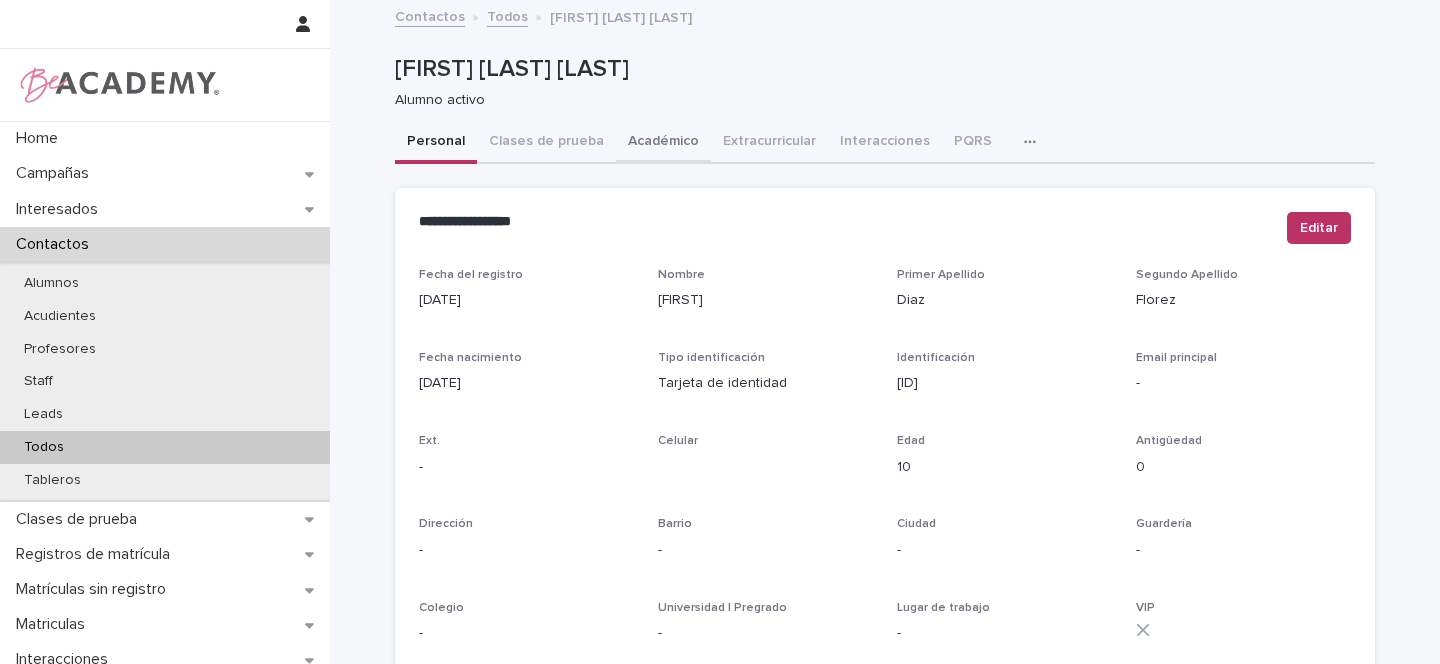 click on "Académico" at bounding box center [663, 143] 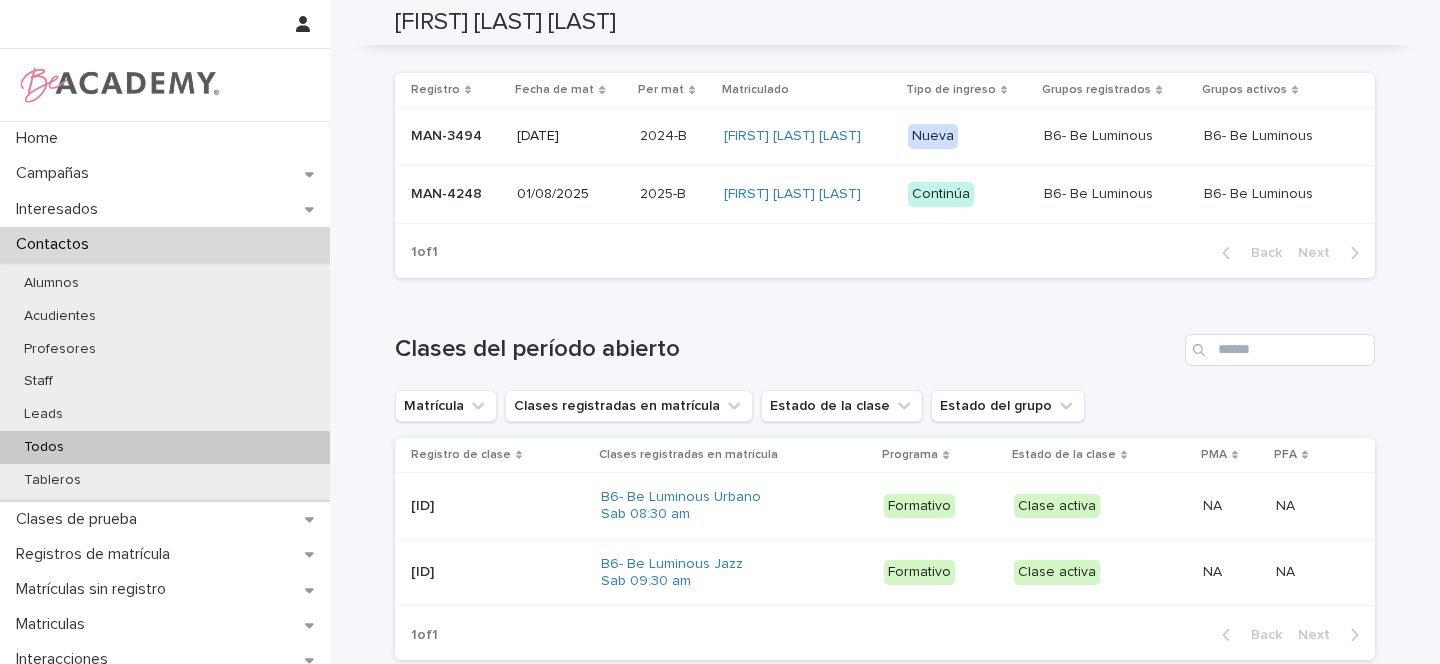 scroll, scrollTop: 236, scrollLeft: 0, axis: vertical 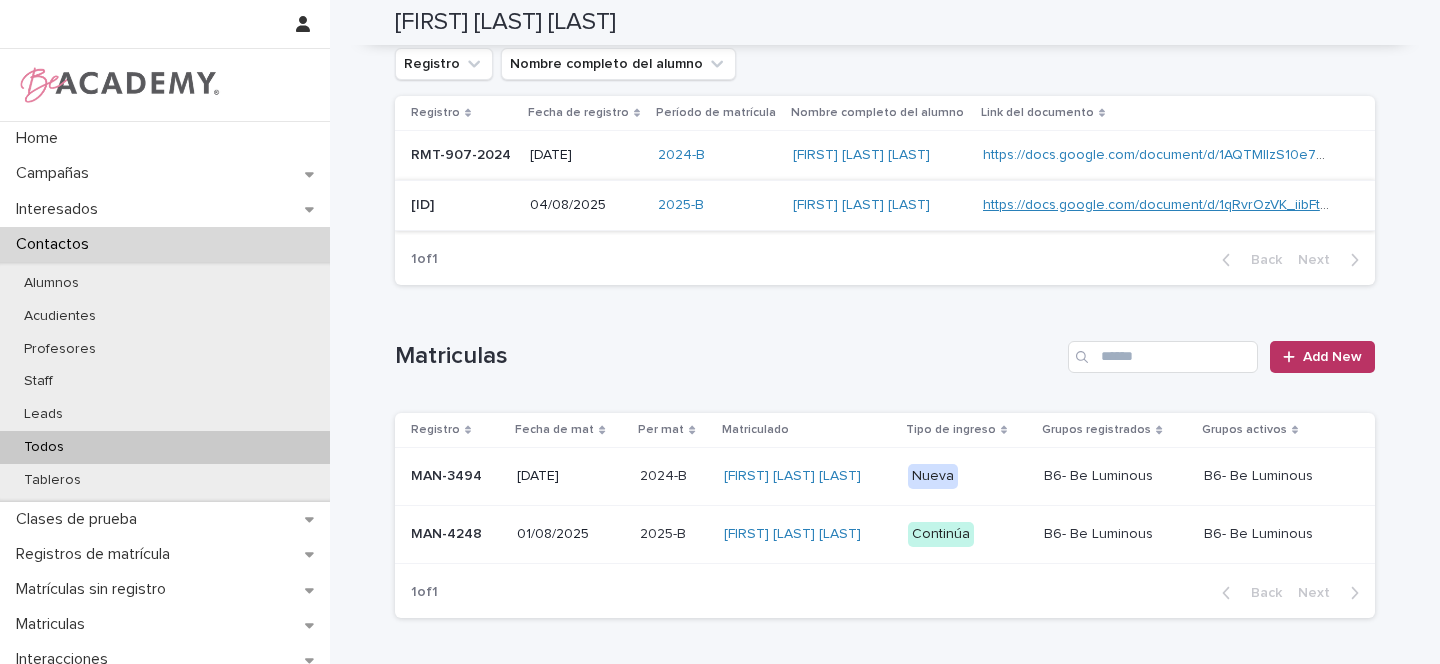 click on "https://docs.google.com/document/d/1qRvrOzVK_iibFtc452C2rDoj5hzXRIjOD-VnCNzPReY" at bounding box center [1263, 205] 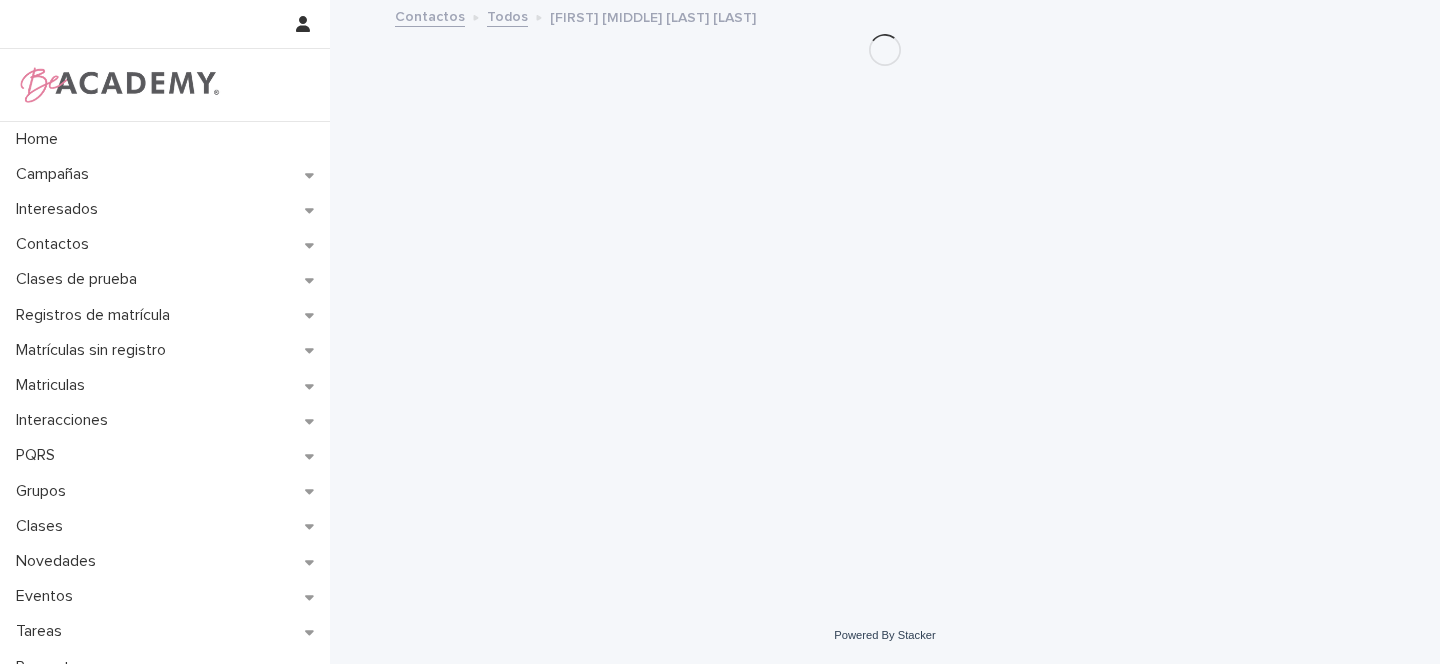 scroll, scrollTop: 0, scrollLeft: 0, axis: both 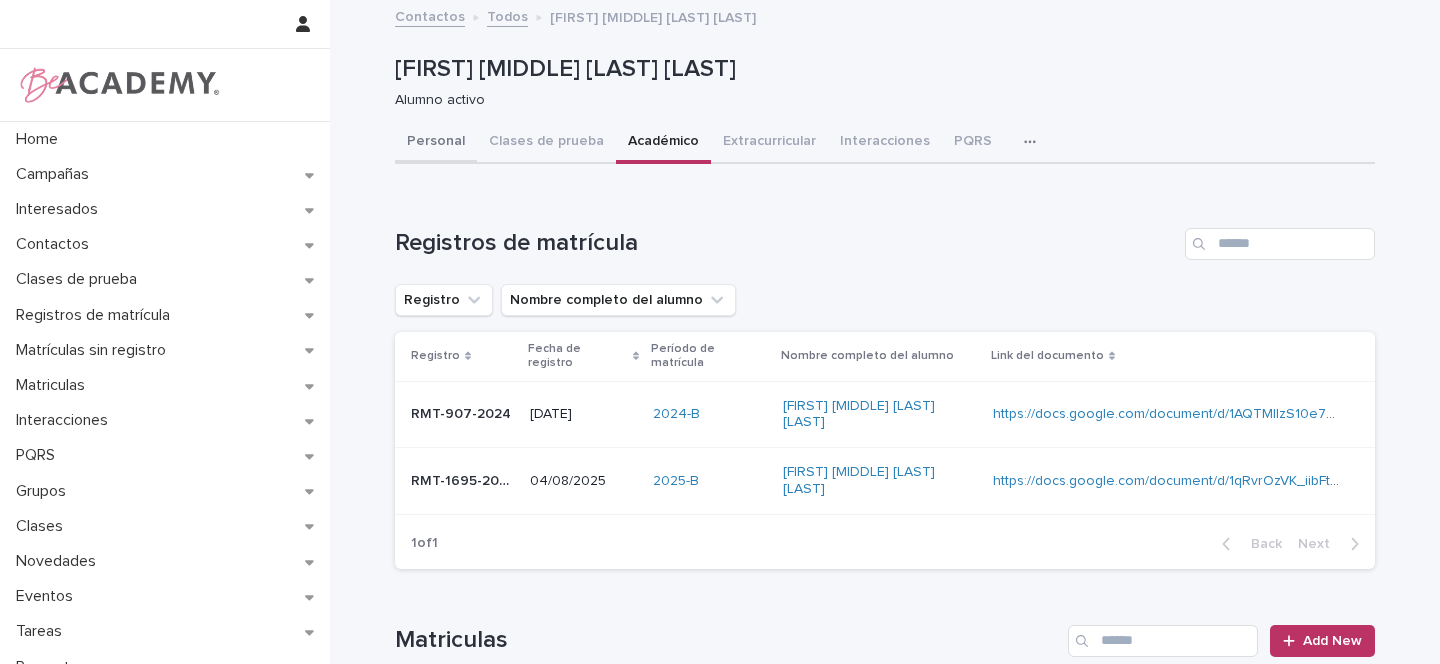 click on "Personal" at bounding box center (436, 143) 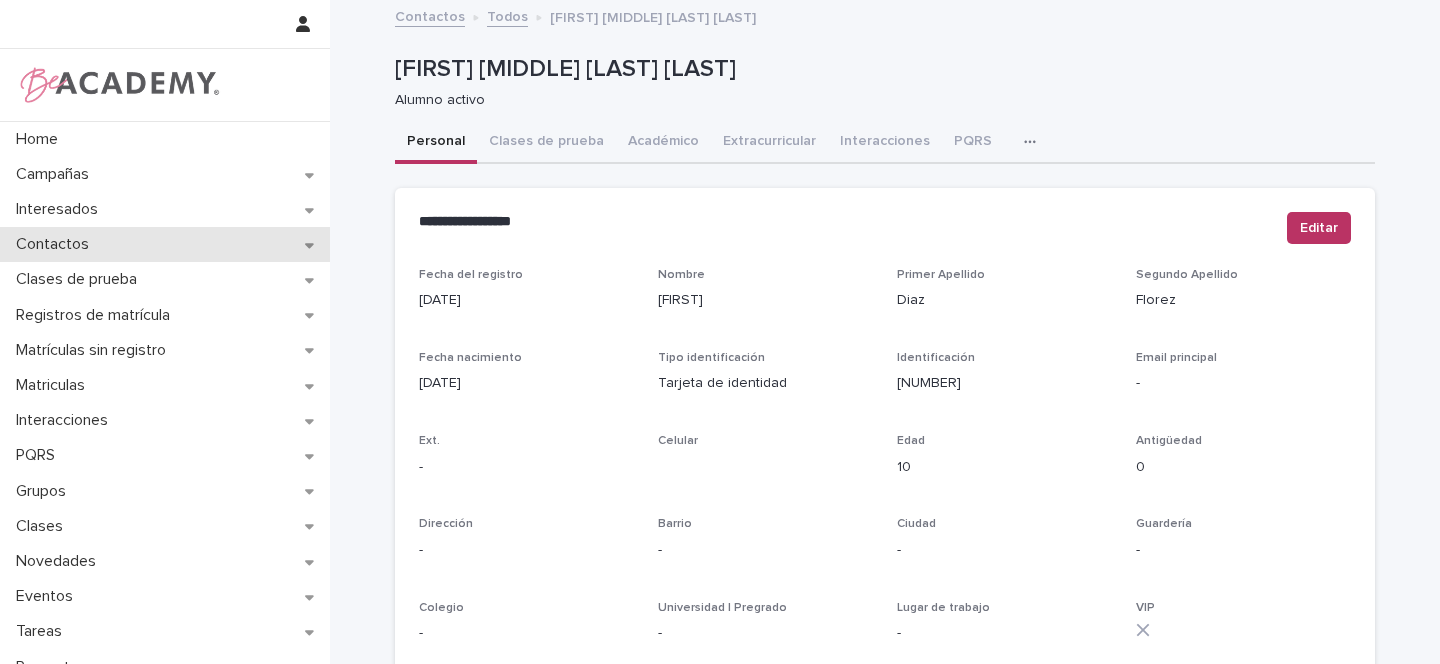 click on "Contactos" at bounding box center (165, 244) 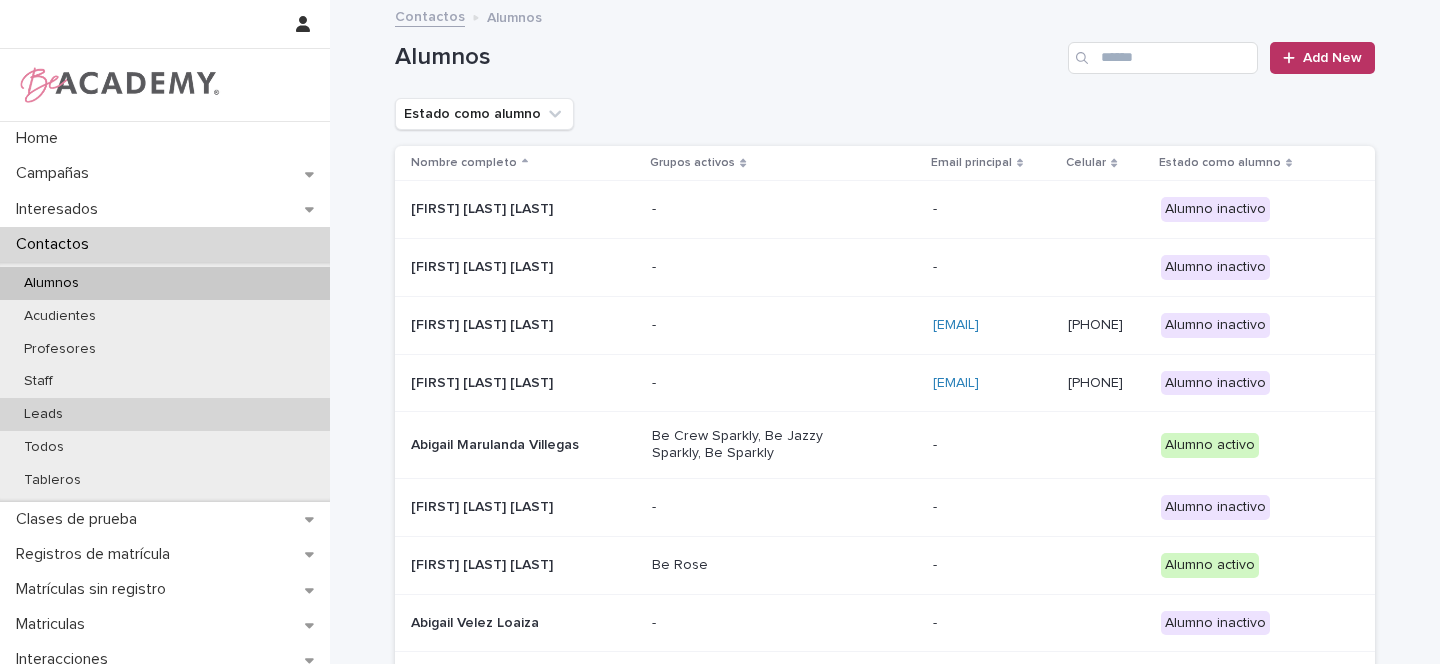 click on "Leads" at bounding box center [165, 414] 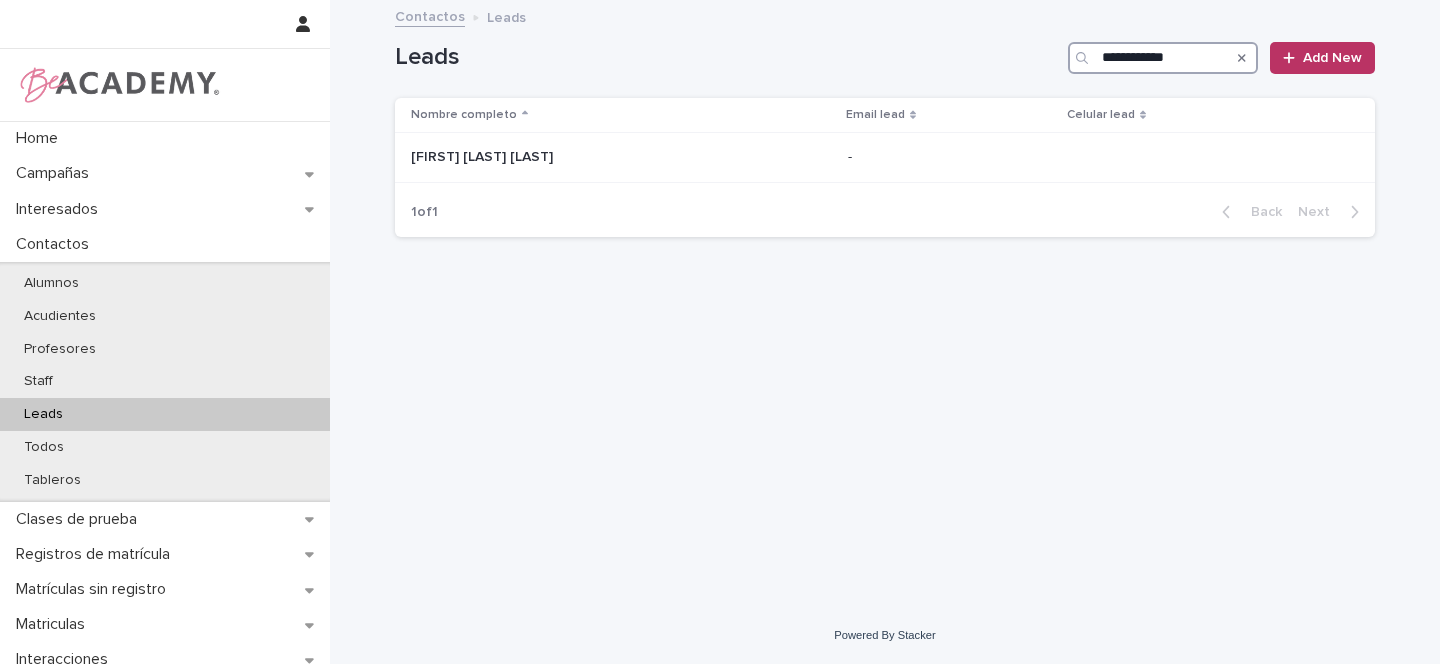 click on "**********" at bounding box center [1163, 58] 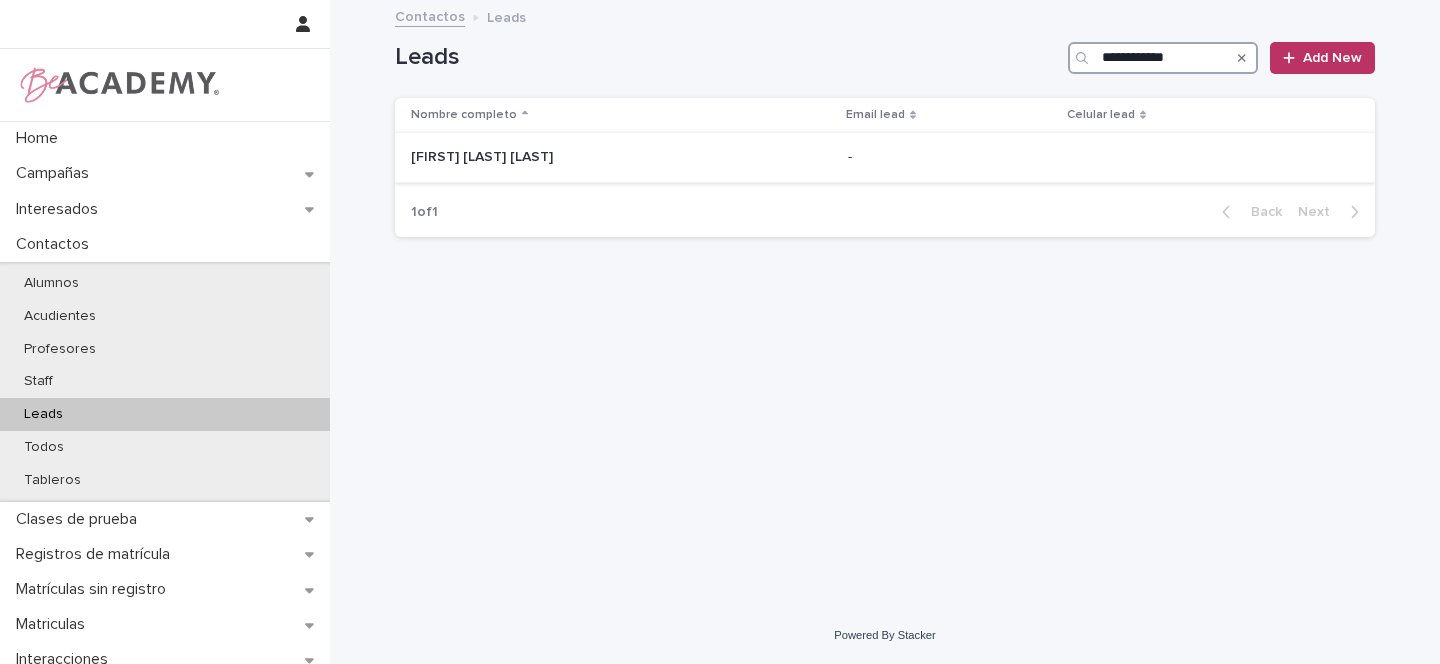 type on "**********" 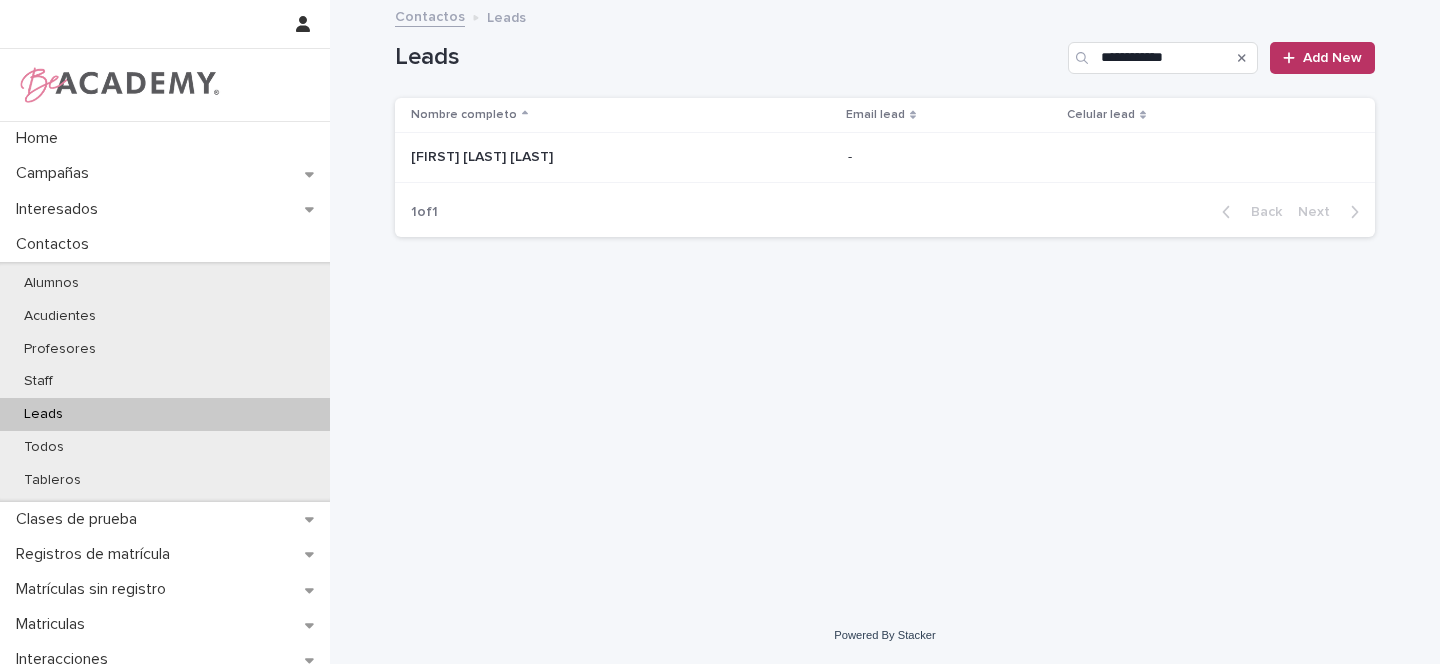 click on "[FIRST] [LAST] [LAST]" at bounding box center [577, 157] 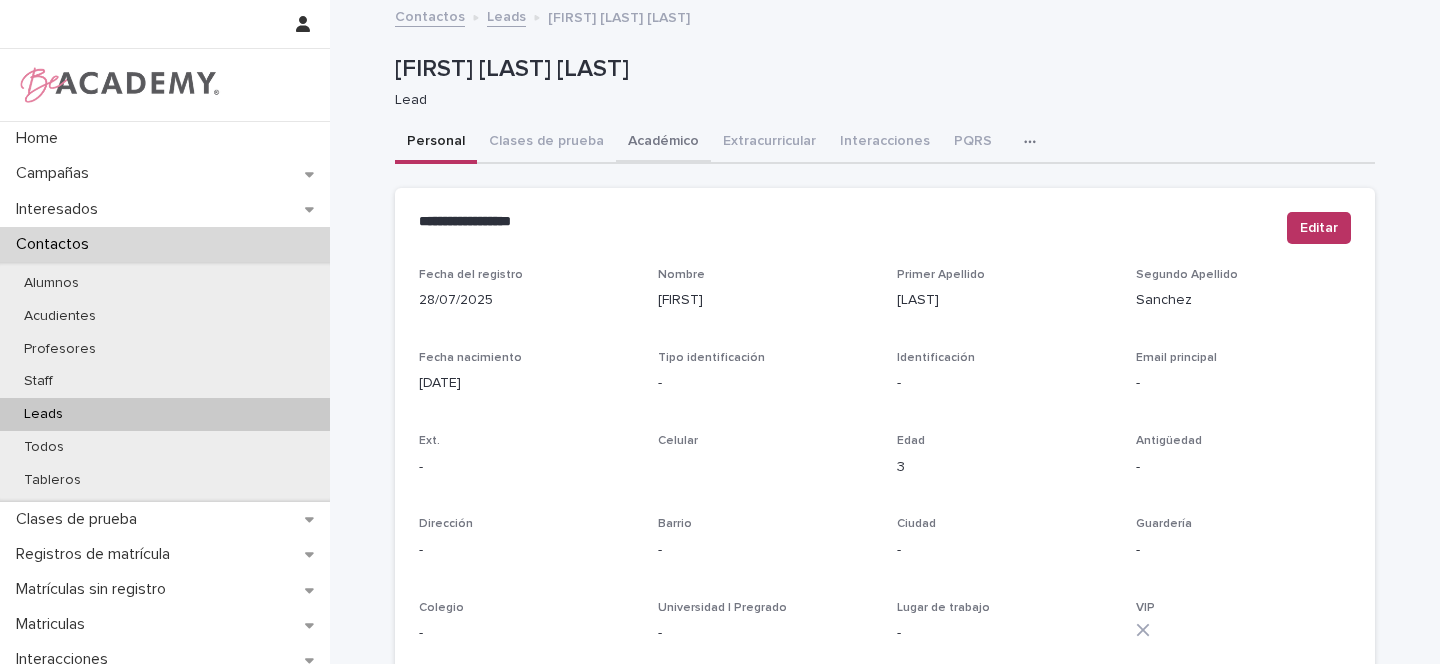 click on "Académico" at bounding box center [663, 143] 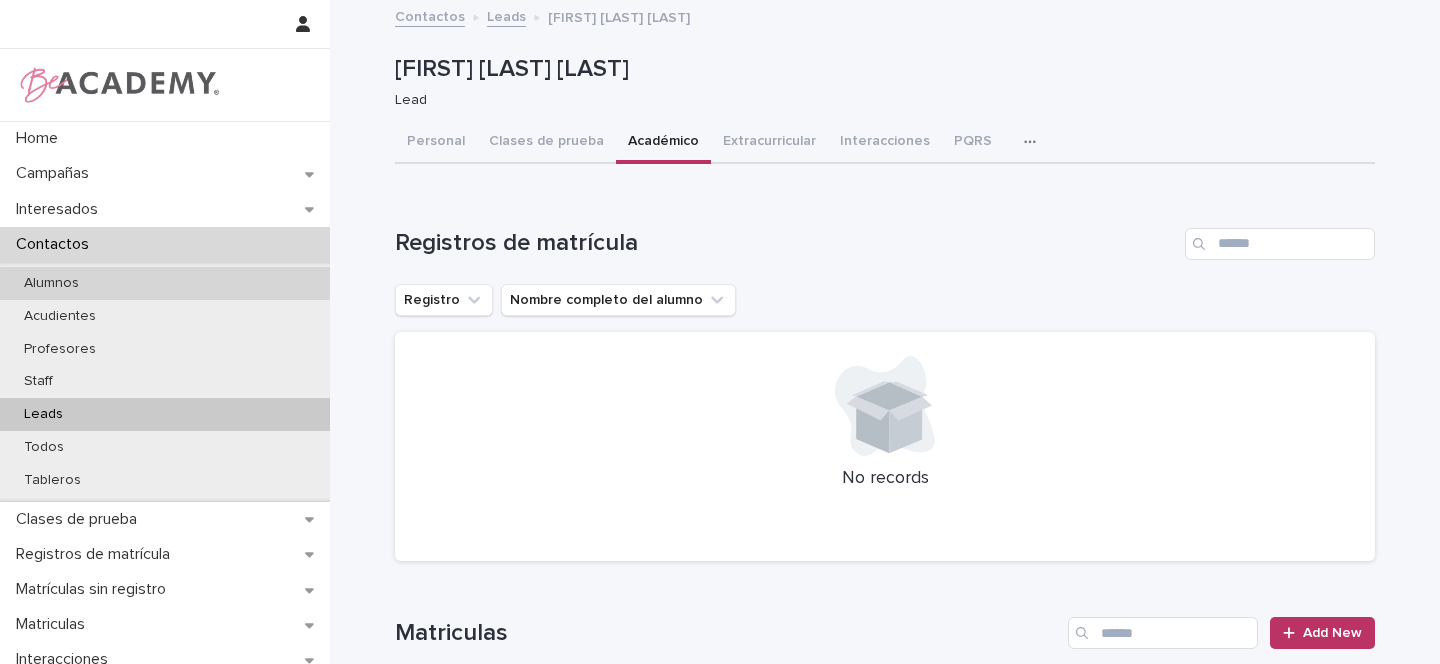 click on "Alumnos" at bounding box center [51, 283] 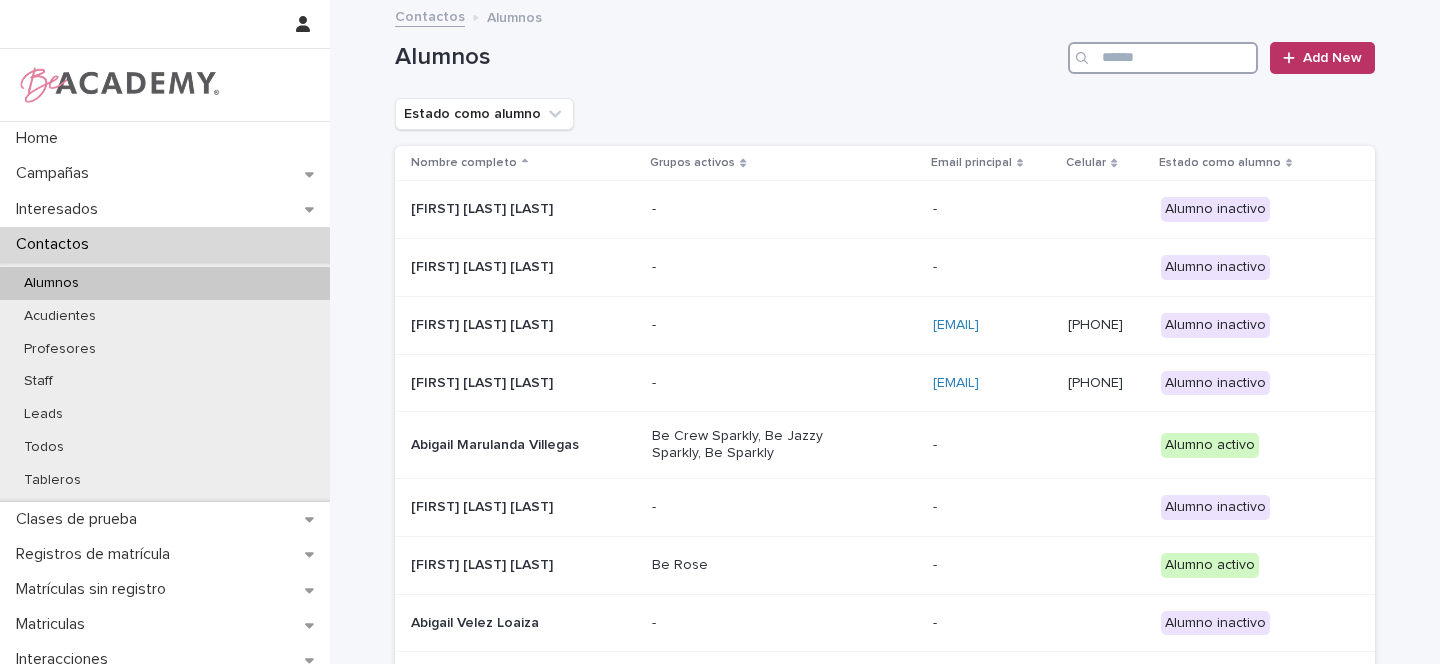 click at bounding box center [1163, 58] 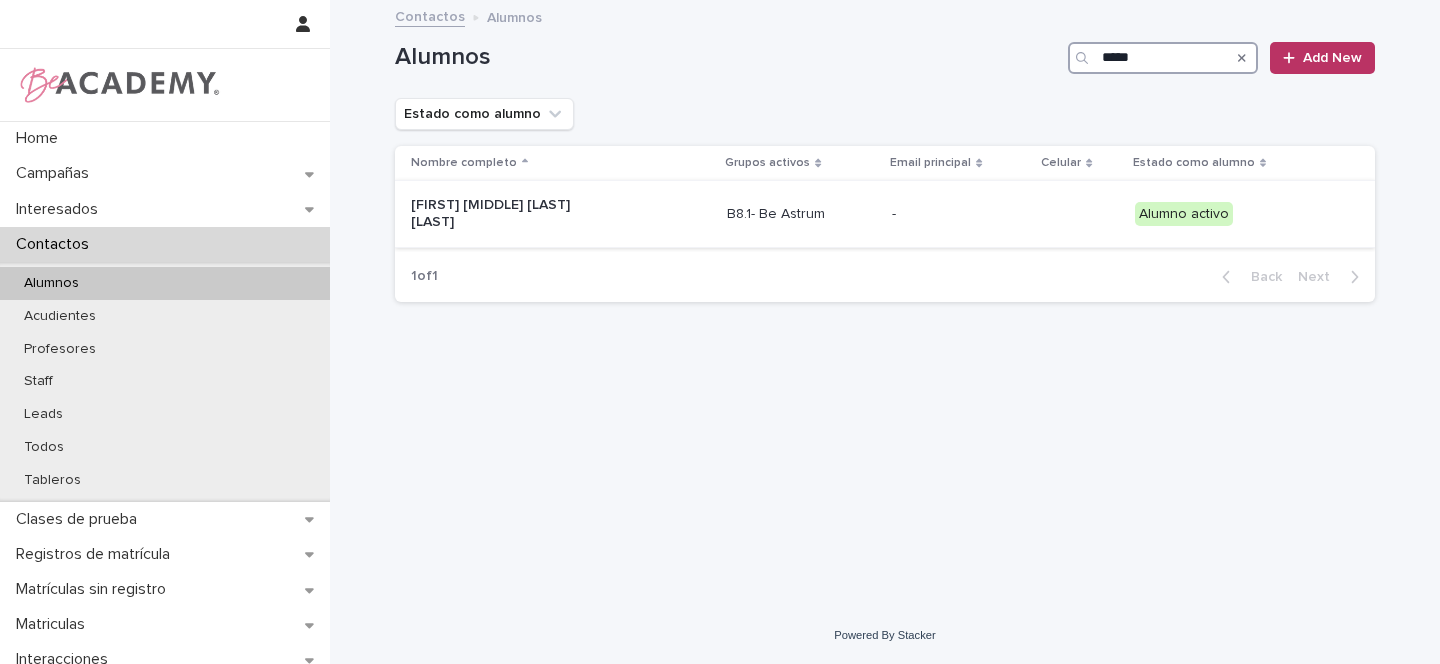 type on "*****" 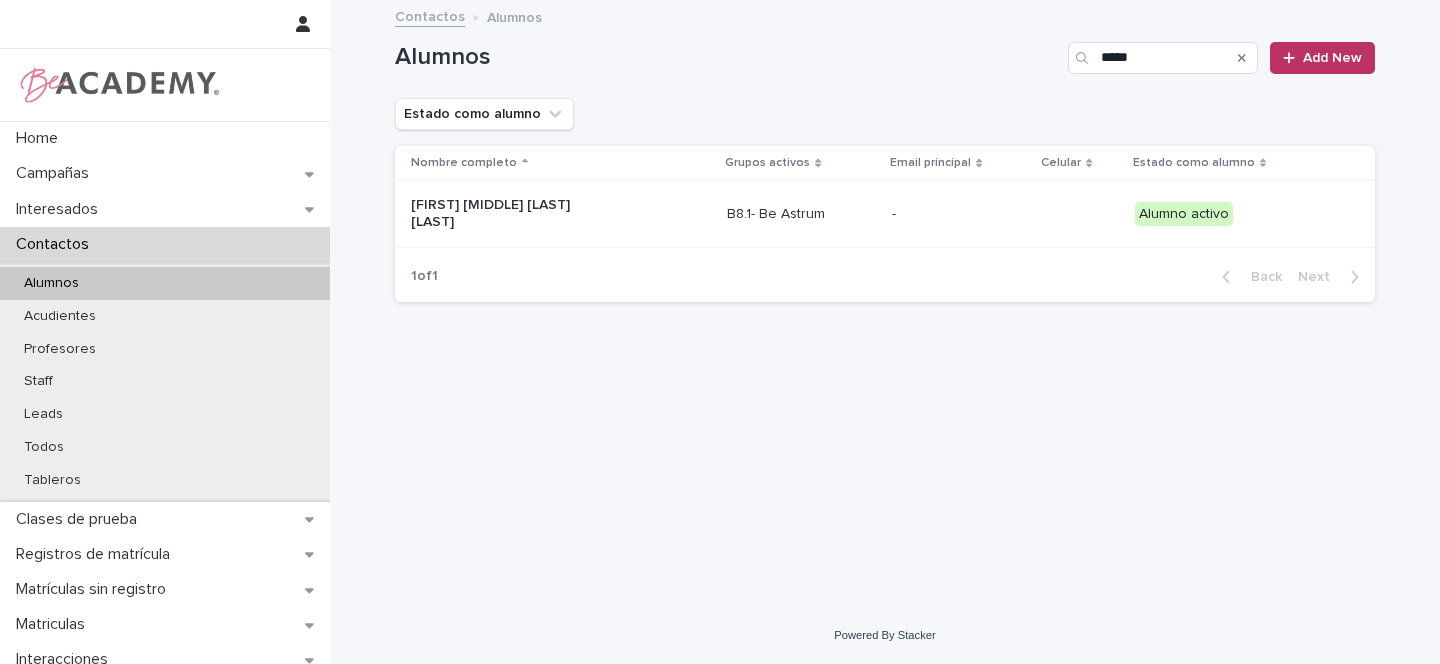 click on "[FIRST] [MIDDLE] [LAST] [LAST]" at bounding box center [561, 214] 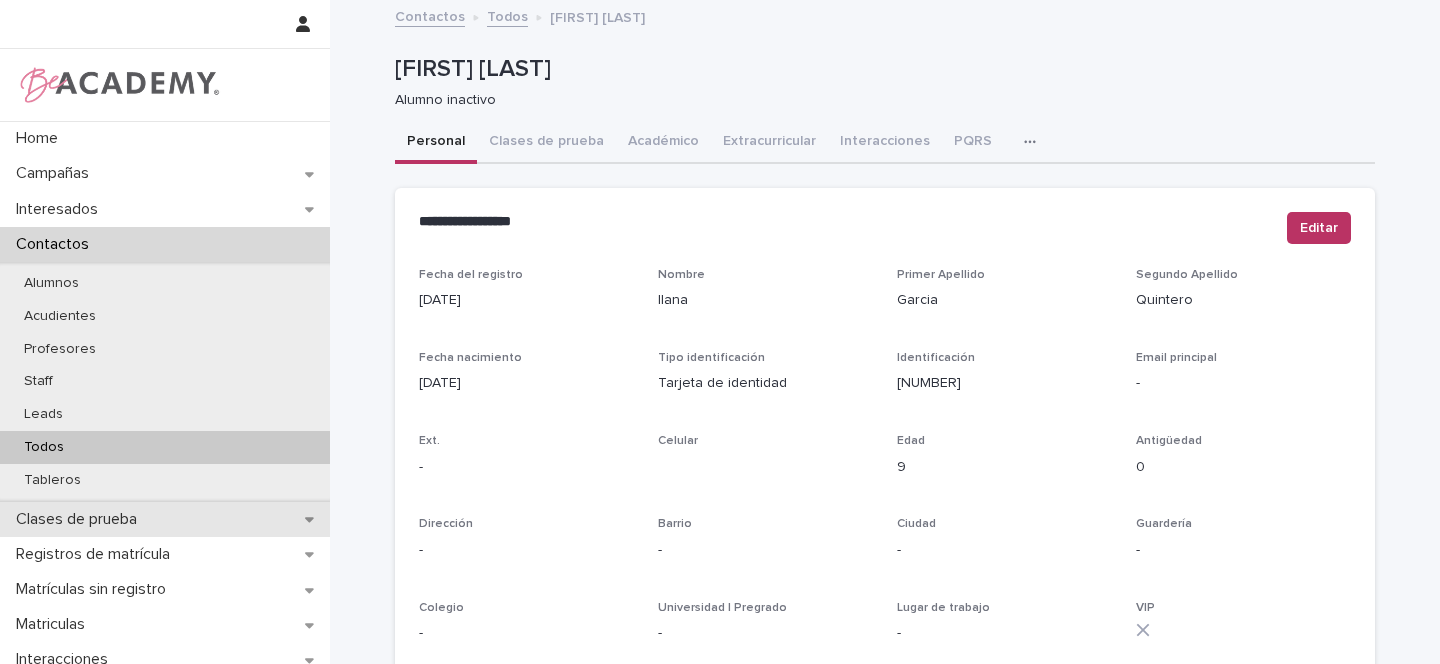 scroll, scrollTop: 0, scrollLeft: 0, axis: both 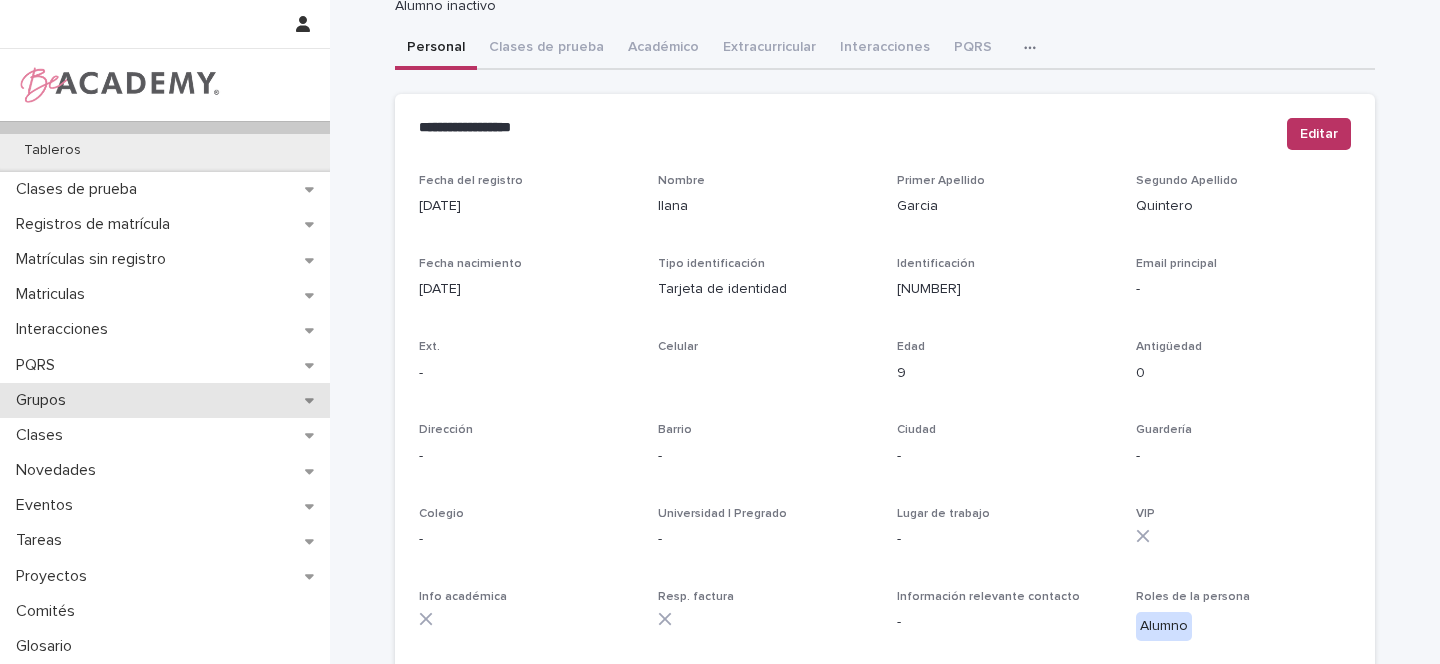 click 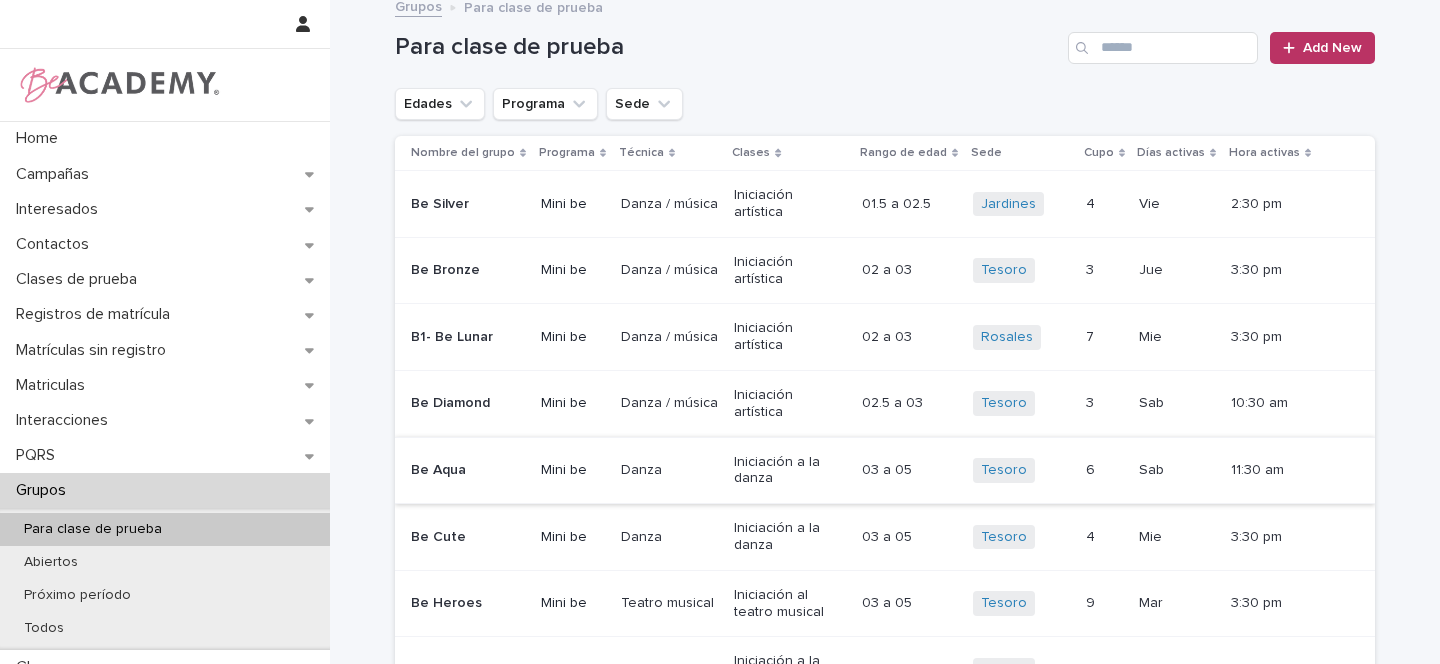 scroll, scrollTop: 23, scrollLeft: 0, axis: vertical 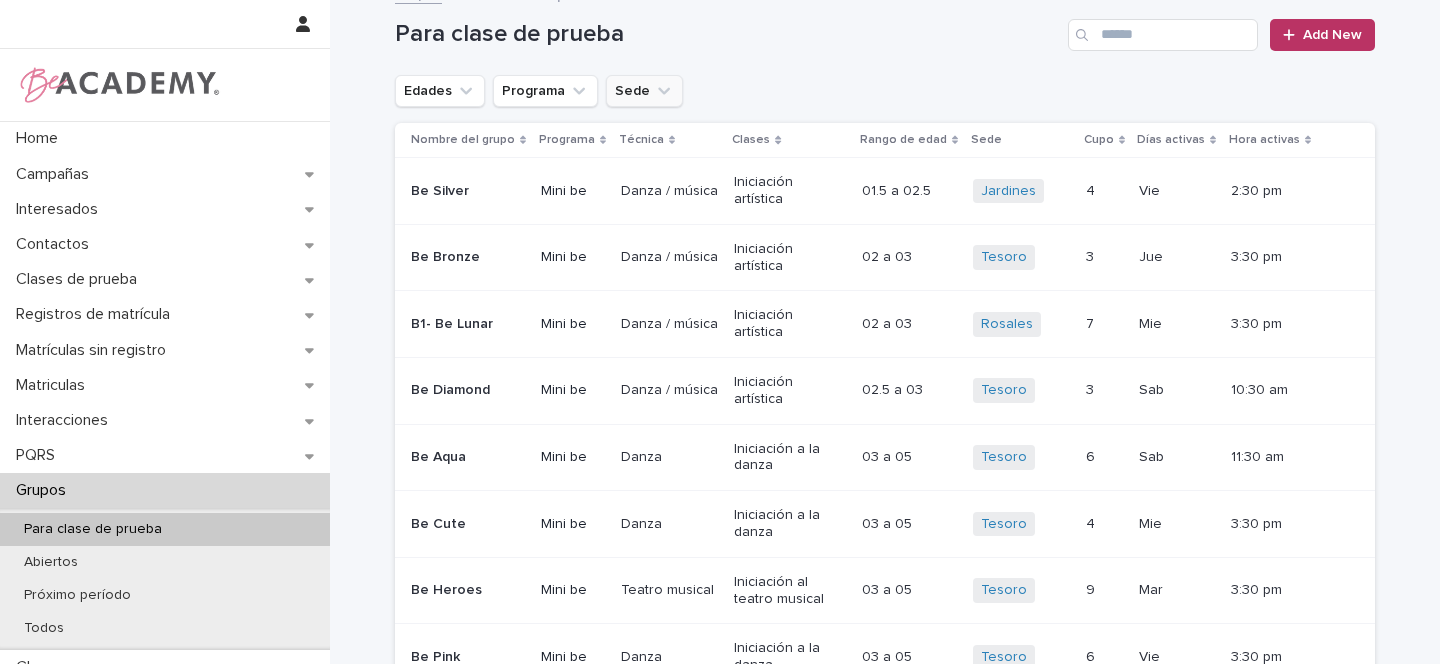 click on "Sede" at bounding box center [644, 91] 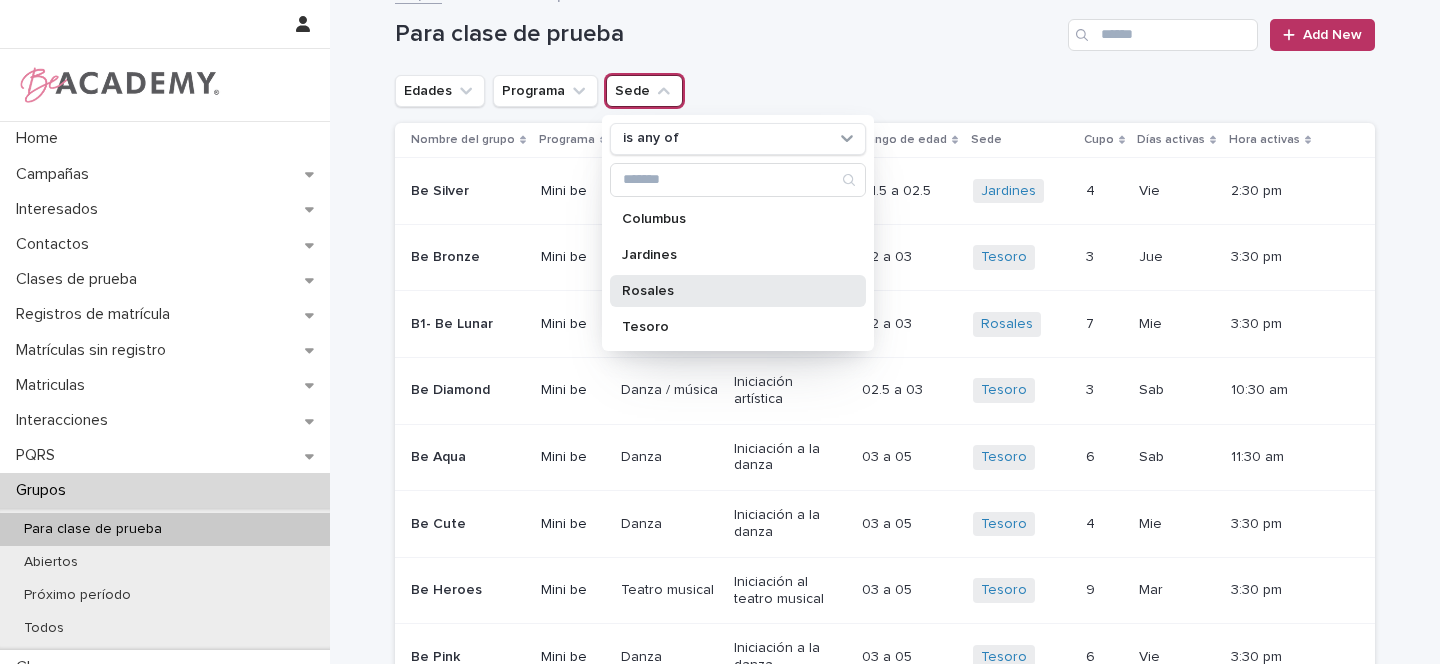 click on "Rosales" at bounding box center [728, 291] 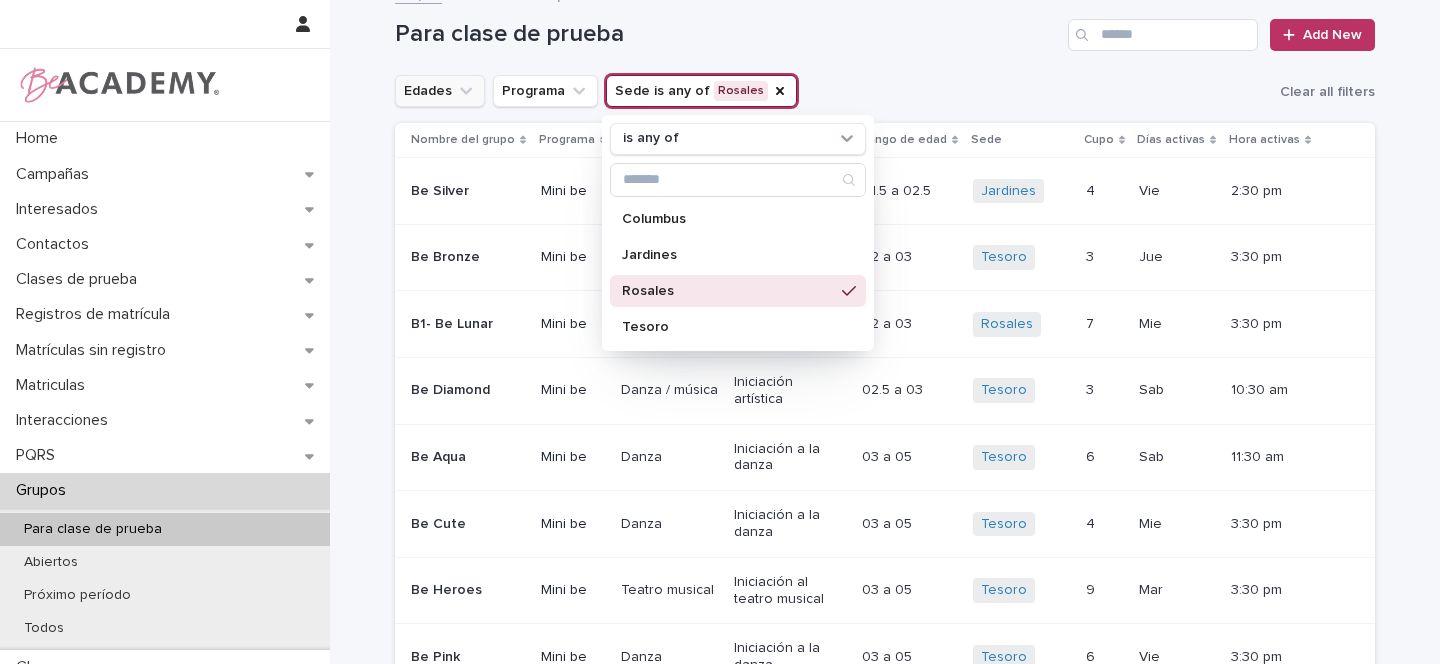 click 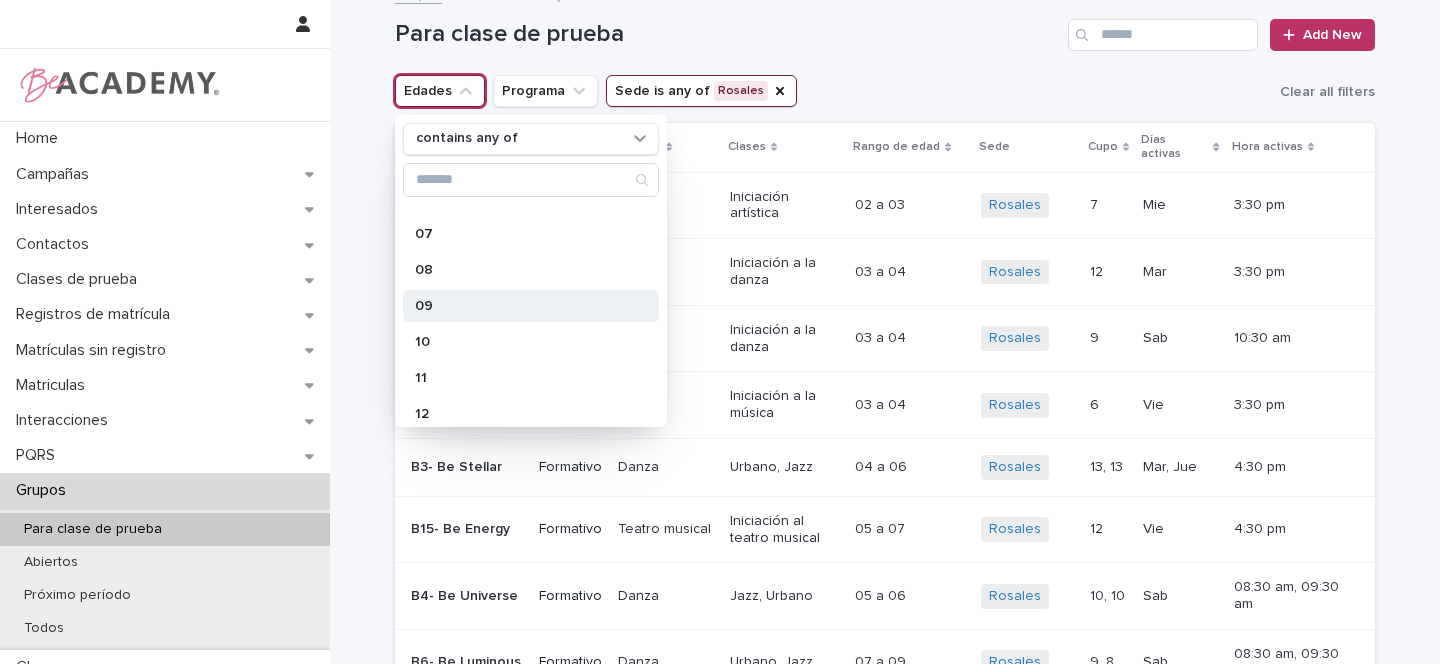 scroll, scrollTop: 309, scrollLeft: 0, axis: vertical 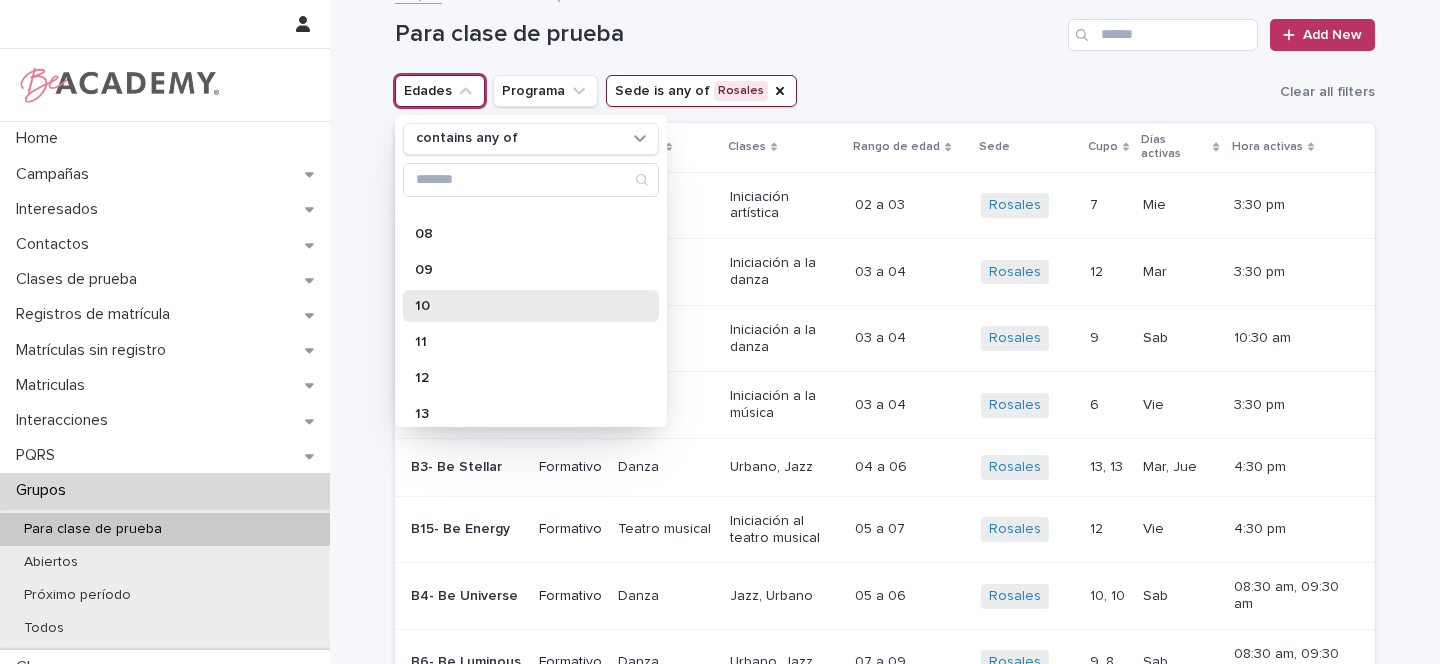 click on "10" at bounding box center [531, 306] 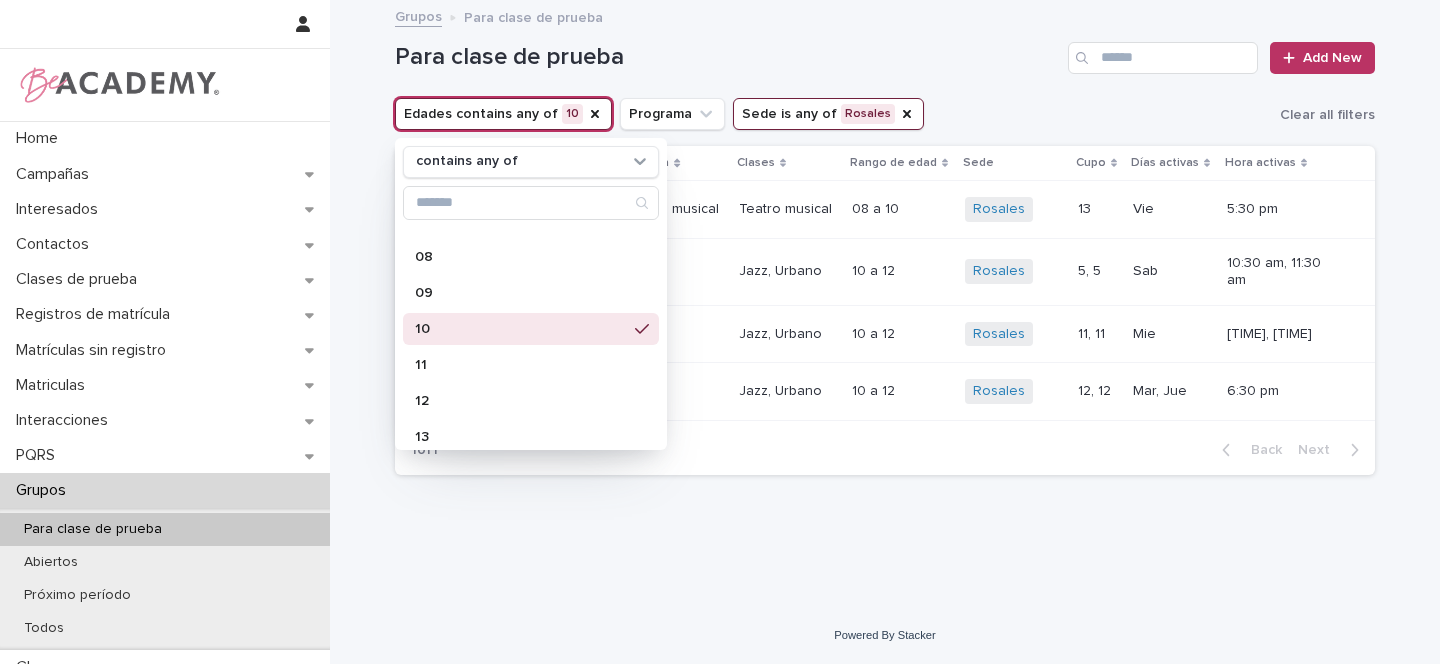 scroll, scrollTop: 0, scrollLeft: 0, axis: both 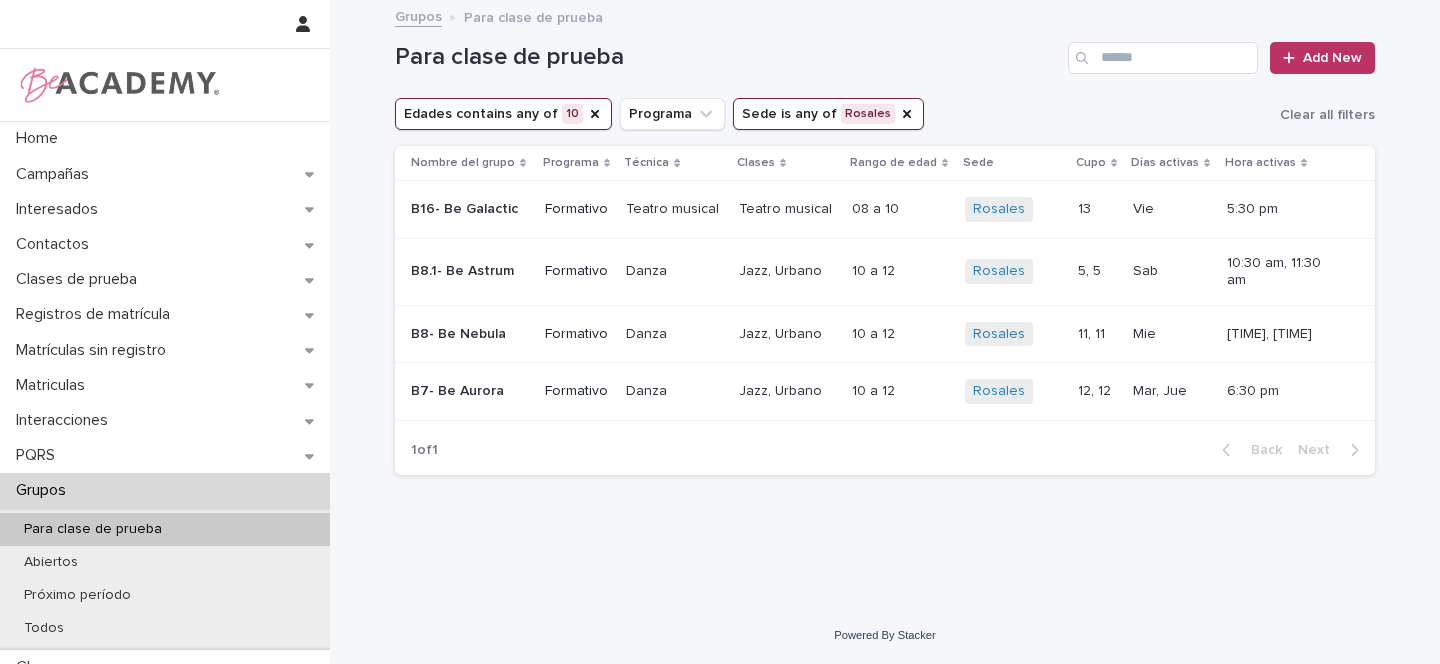 click at bounding box center (1097, 271) 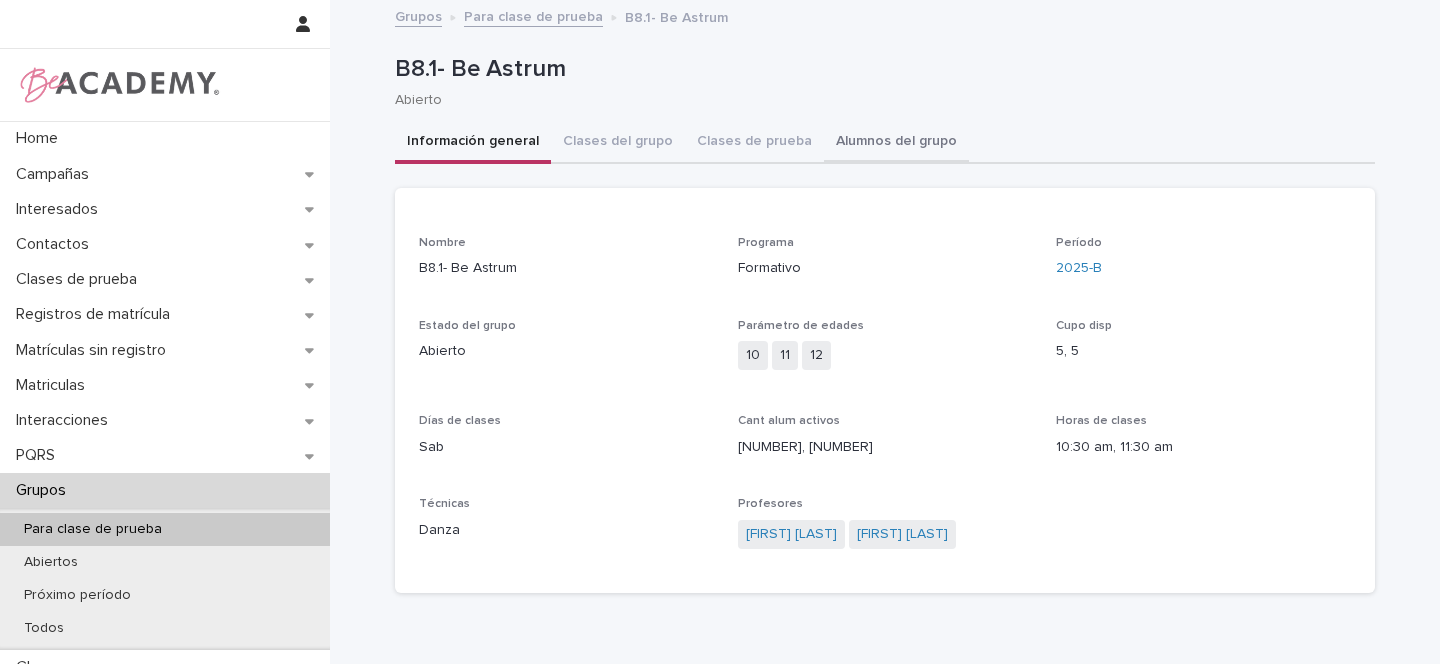 drag, startPoint x: 858, startPoint y: 144, endPoint x: 882, endPoint y: 163, distance: 30.610456 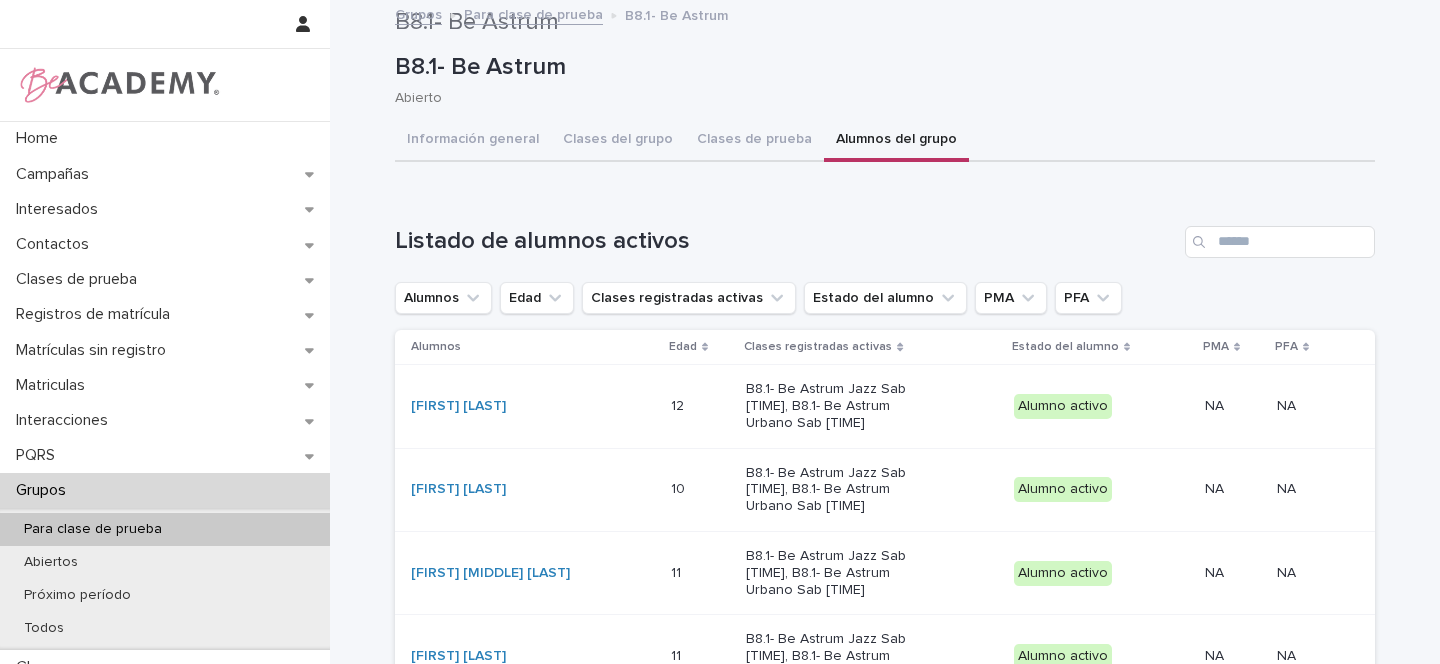 scroll, scrollTop: 0, scrollLeft: 0, axis: both 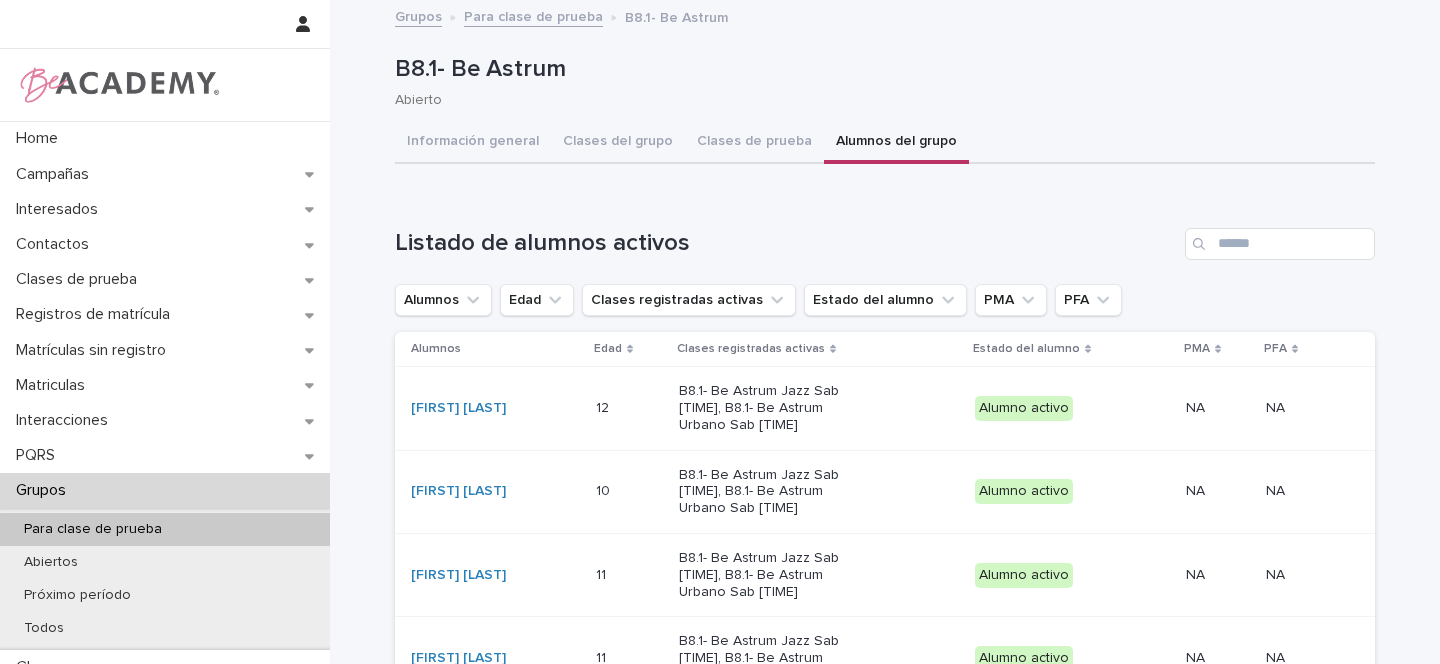 click on "Para clase de prueba" at bounding box center (93, 529) 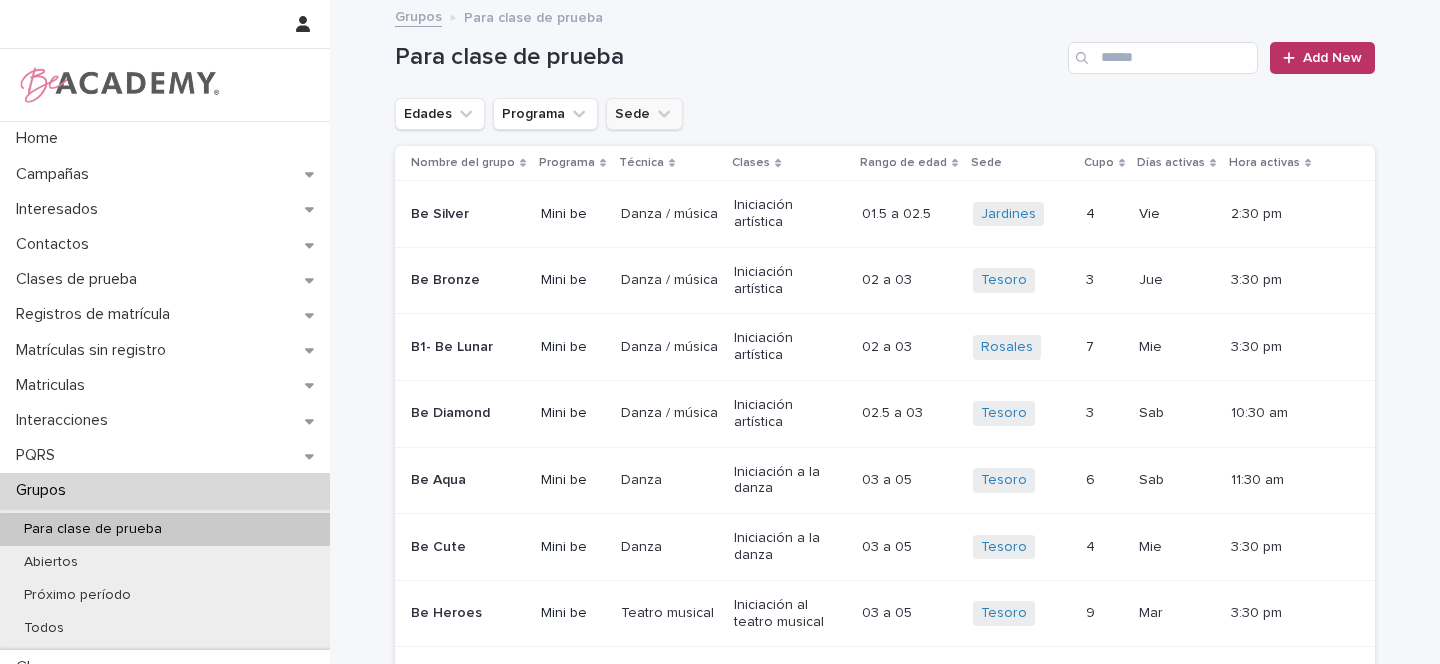 click 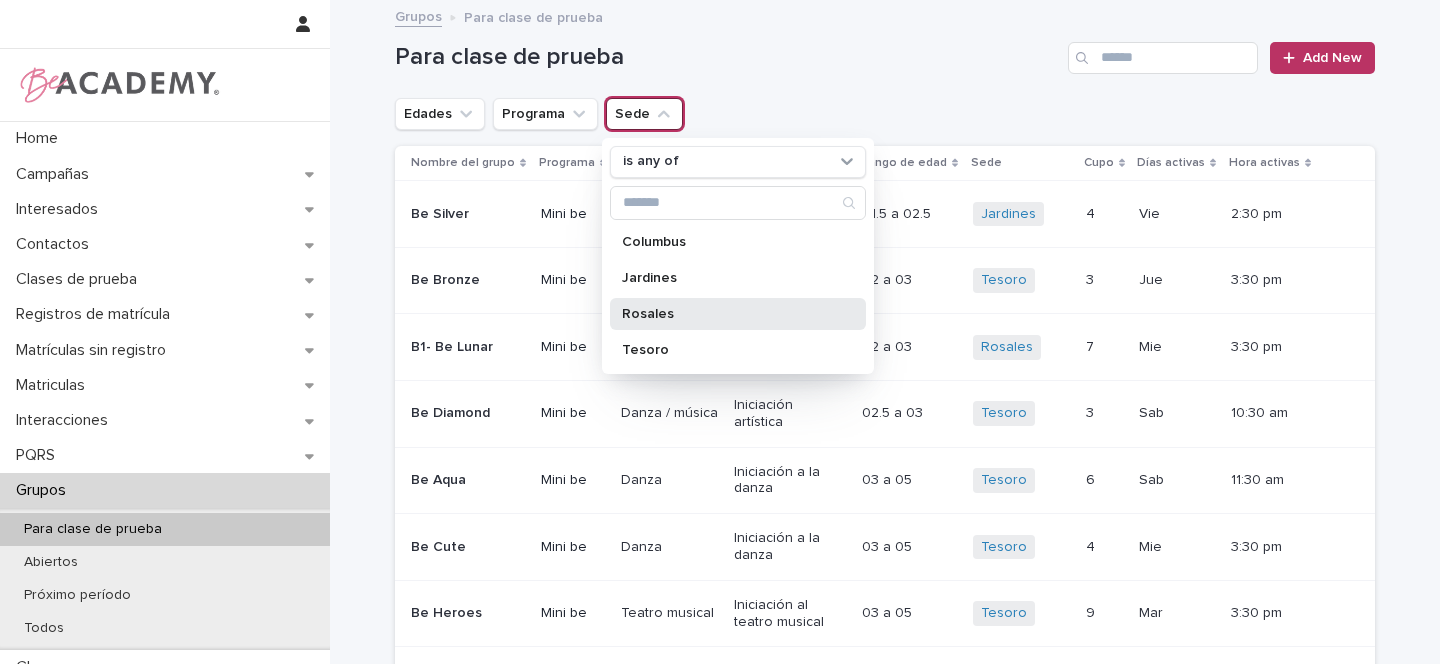 click on "Rosales" at bounding box center (728, 314) 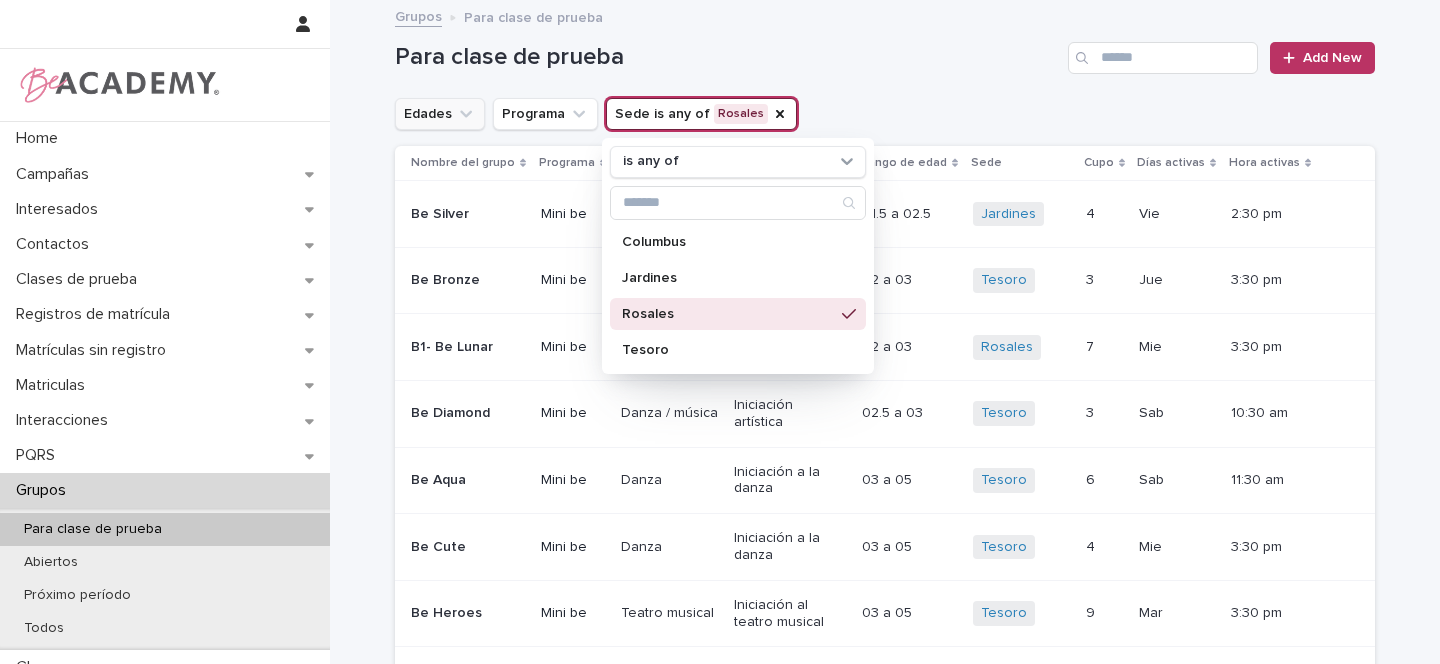 click 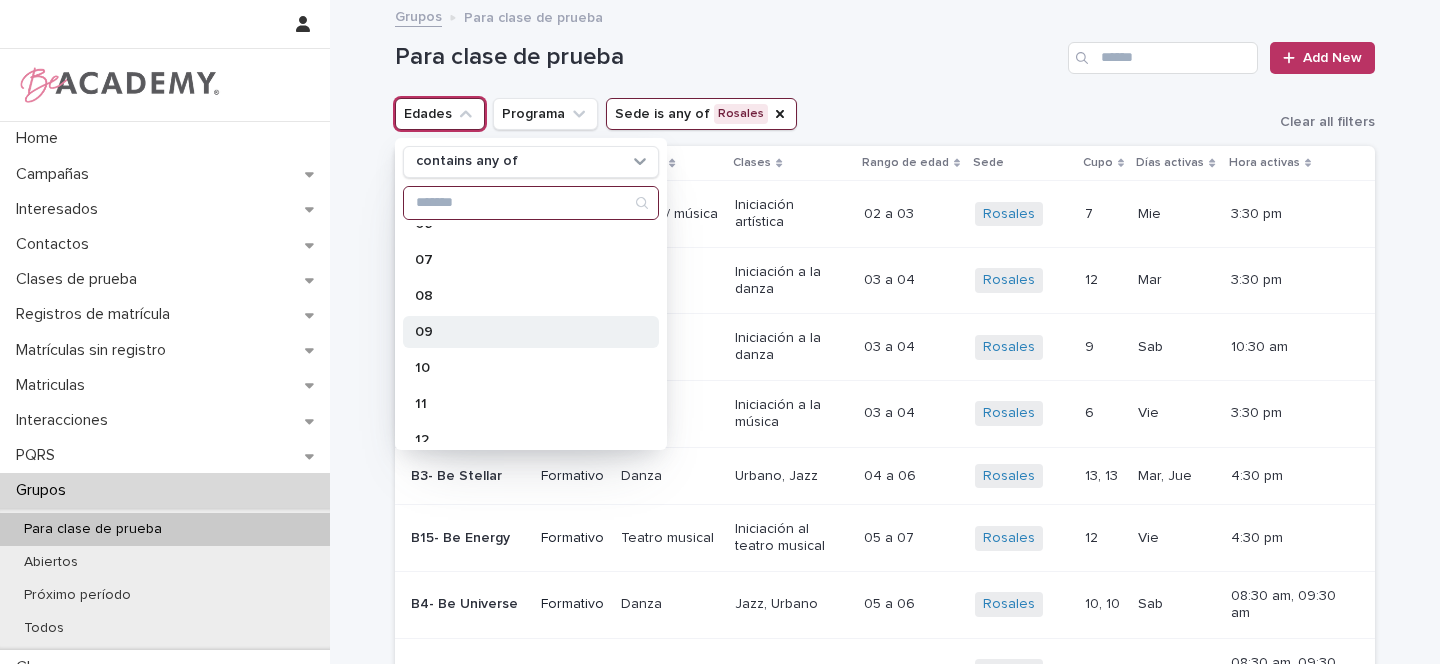 scroll, scrollTop: 380, scrollLeft: 0, axis: vertical 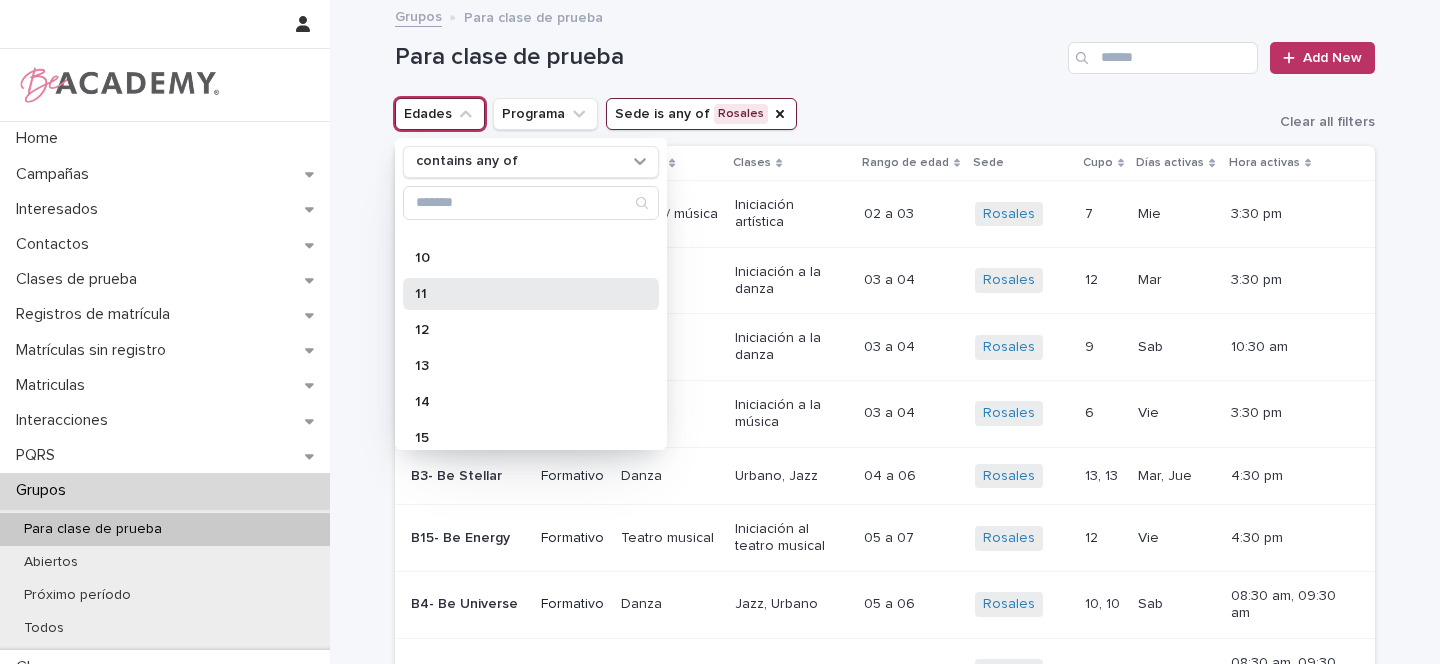 click on "11" at bounding box center [521, 294] 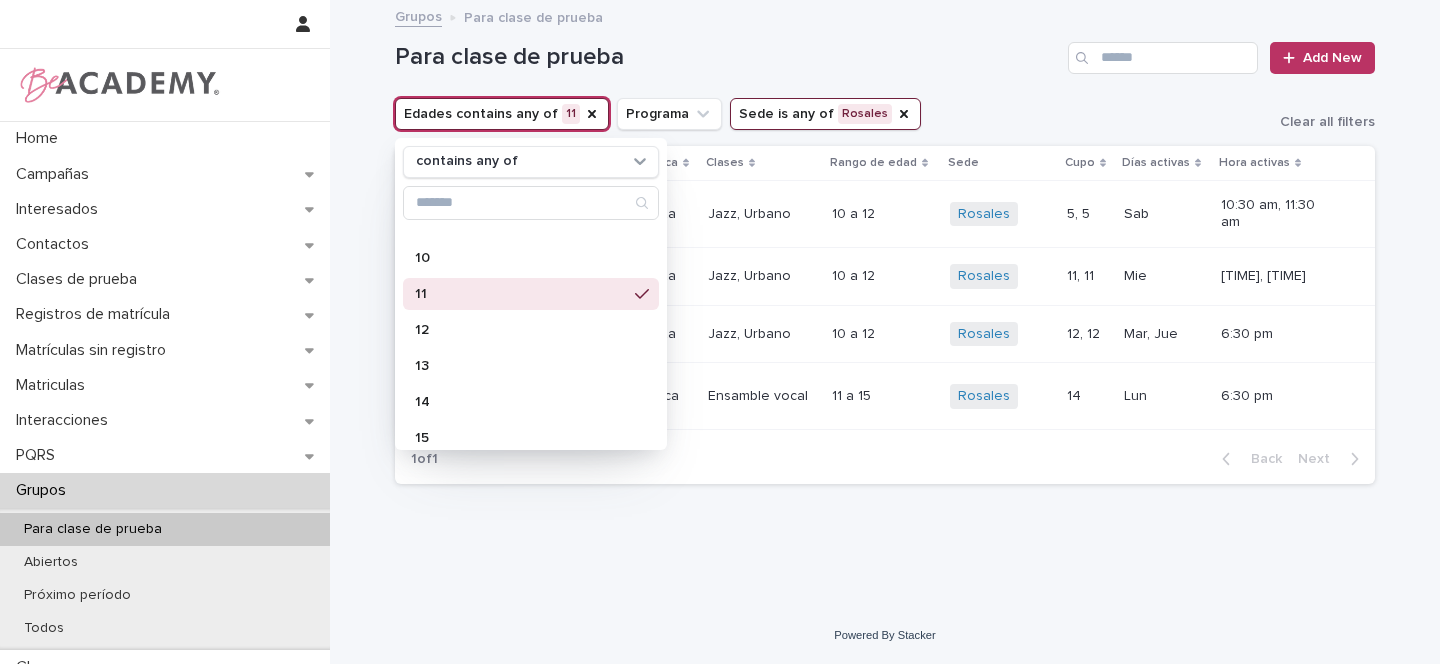 click on "Loading... Saving… Loading... Saving… Para clase de prueba Add New Edades contains any of 11 contains any of 01   01.5 02   02.5 03   04   05   06   07   08   09   10   11   12   13   14   15   16   17   18   Programa Sede is any of Rosales Clear all filters Nombre del grupo Programa Técnica Clases Rango de edad Sede Cupo Días activas Hora activas B8.1- Be Astrum Formativo Danza Jazz, Urbano 10   a 12   10   a 12     Rosales   + 0 5, 5 5, 5   Sab Sab   10:30 am, 11:30 am B8- Be Nebula Formativo Danza Jazz, Urbano 10   a 12   10   a 12     Rosales   + 0 11, 11 11, 11   Mie Mie   4:30 pm, 5:30 pm B7- Be Aurora Formativo Danza Jazz, Urbano 10   a 12   10   a 12     Rosales   + 0 12, 12 12, 12   Mar, Jue Mar, Jue   6:30 pm B17- Be The Pulse Formativo Música Ensamble vocal 11   a 15   11   a 15     Rosales   + 0 14 14   Lun Lun   6:30 pm 1  of  1 Back Next" at bounding box center (885, 304) 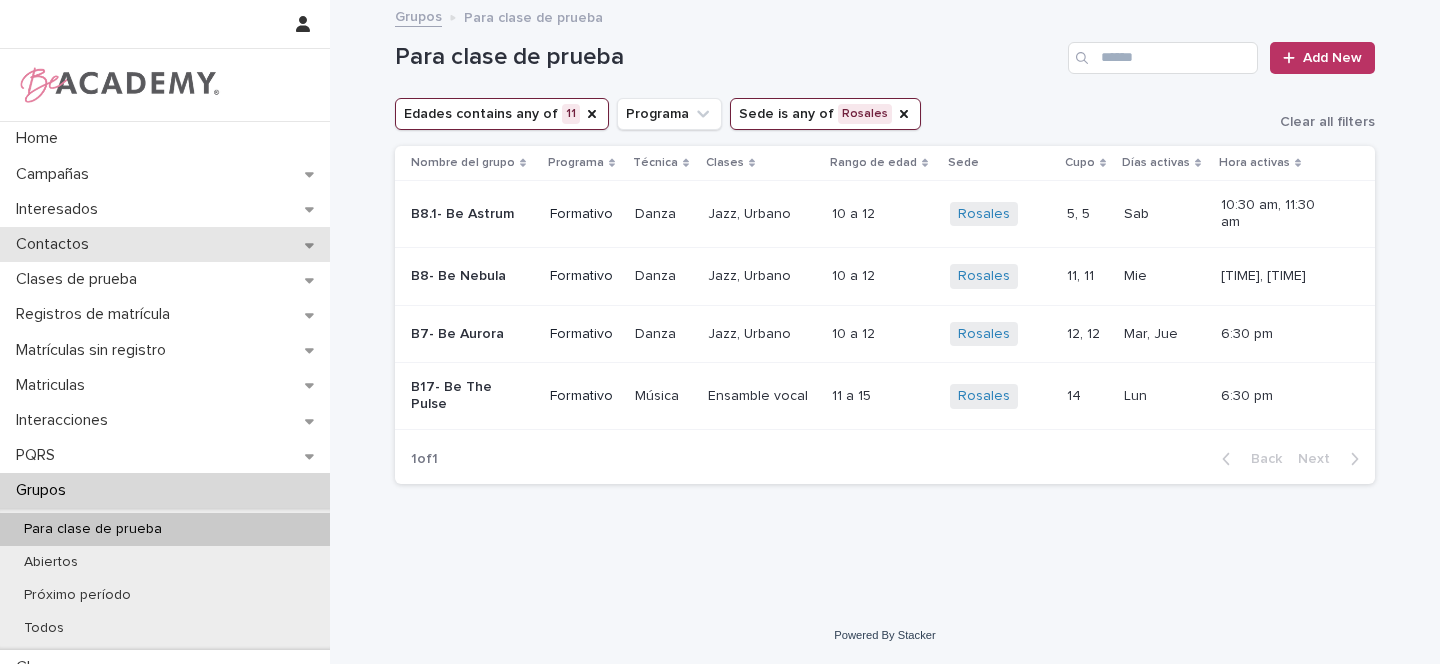 click 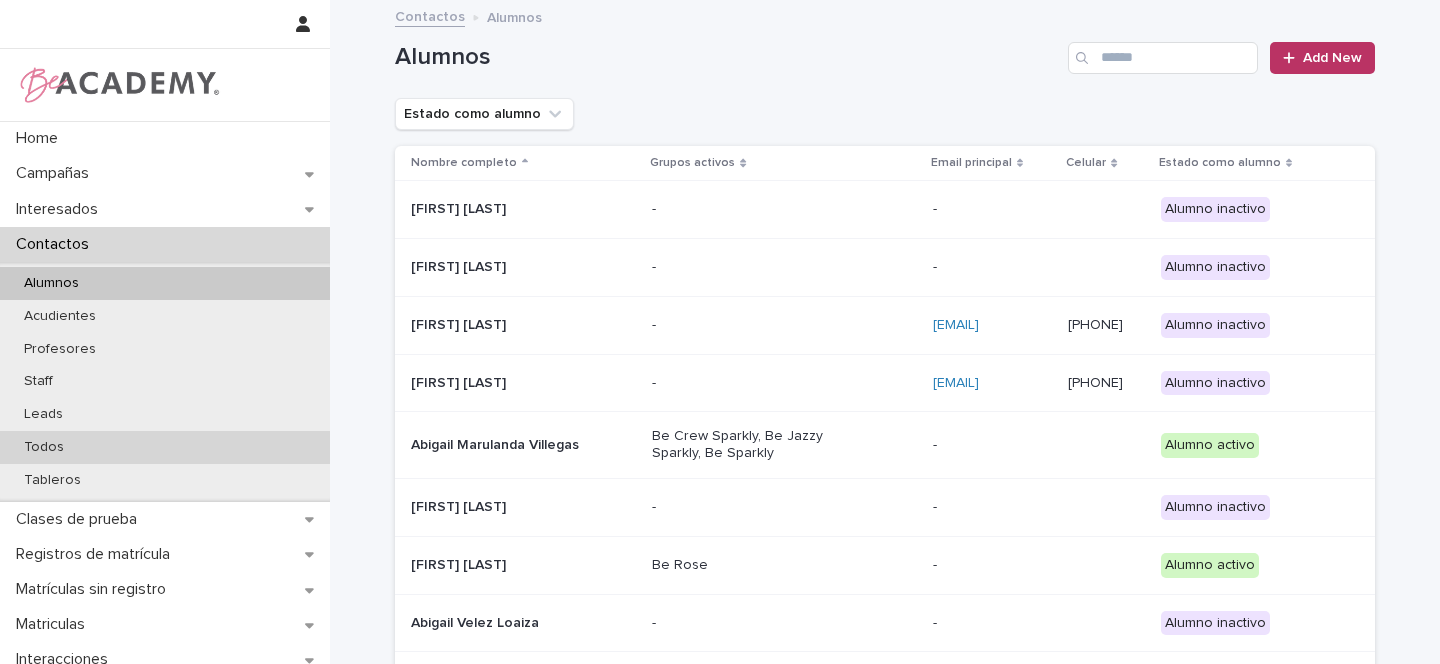 click on "Todos" at bounding box center (44, 447) 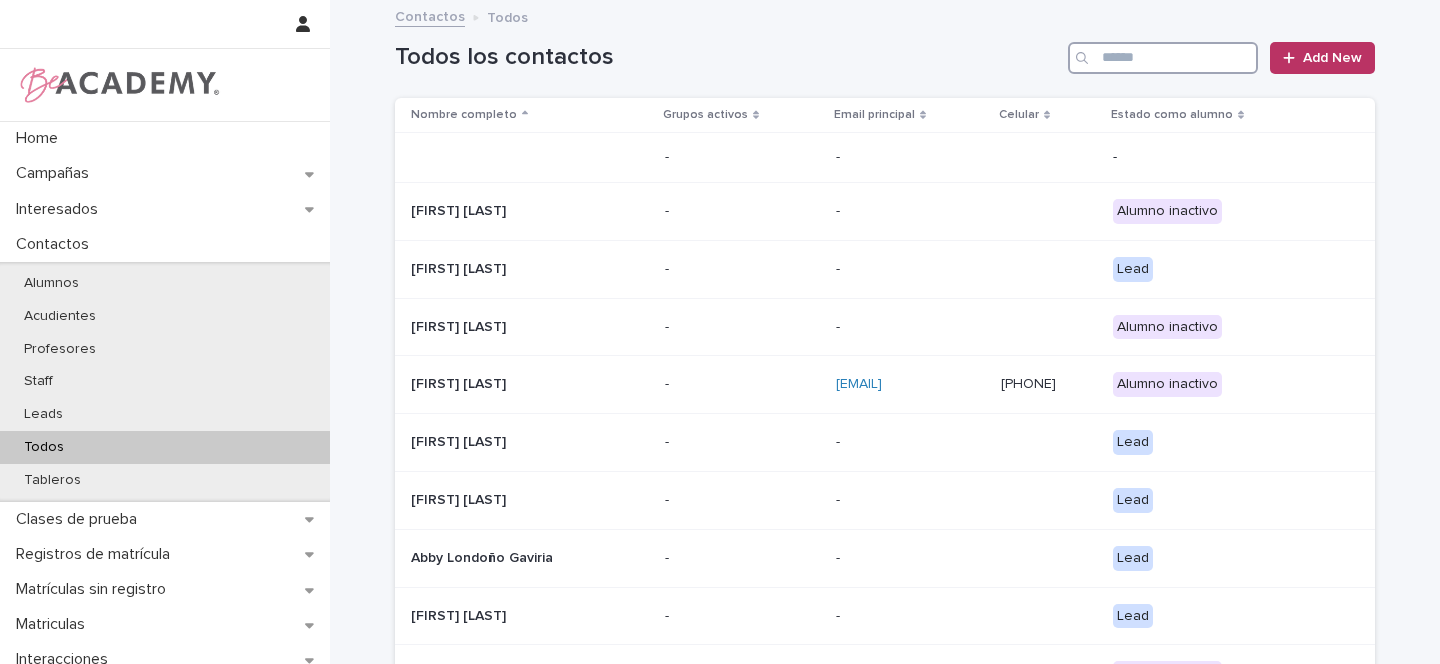 click at bounding box center (1163, 58) 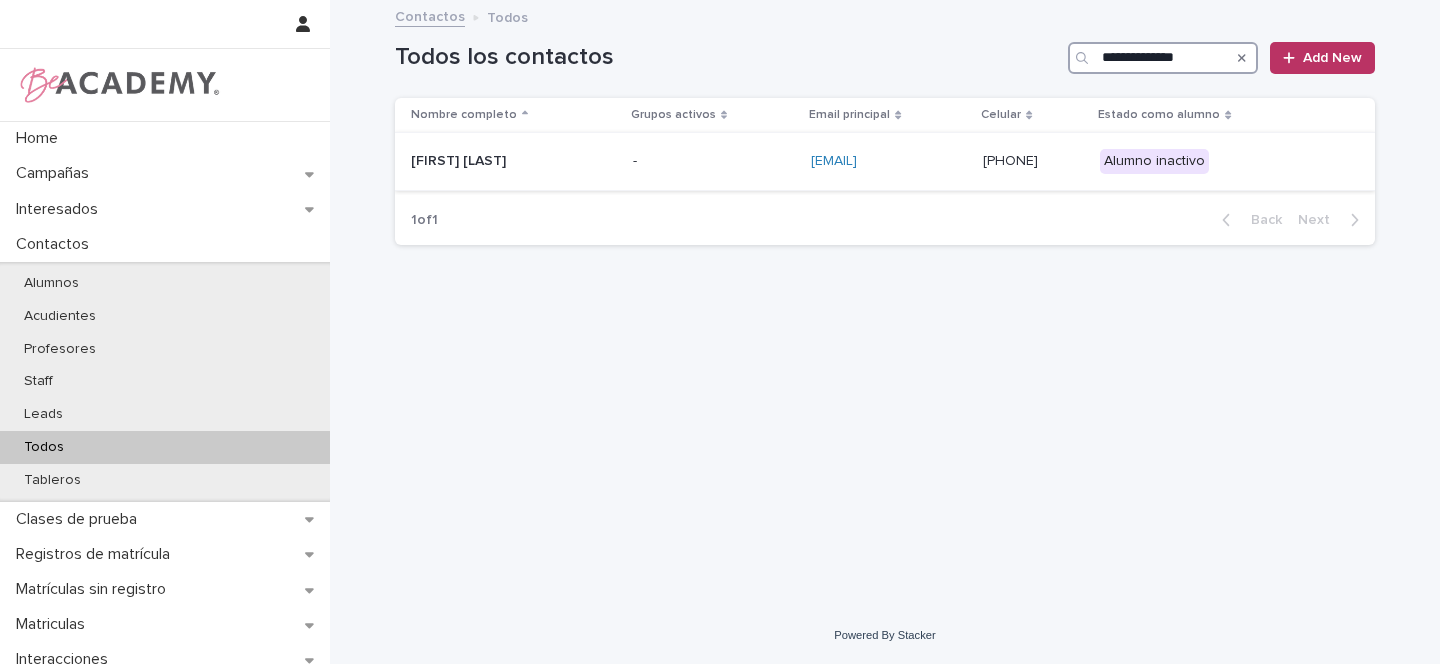 type on "**********" 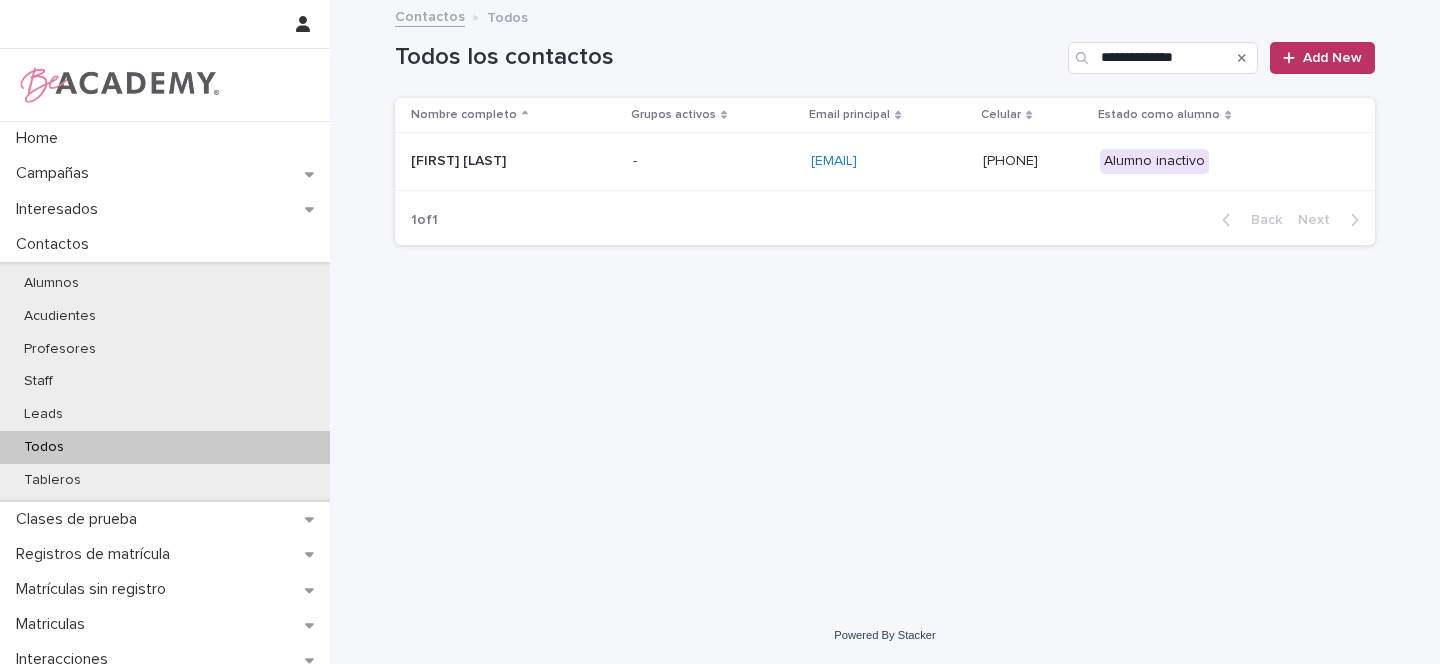 click on "[FIRST] [LAST] [LAST]" at bounding box center (511, 161) 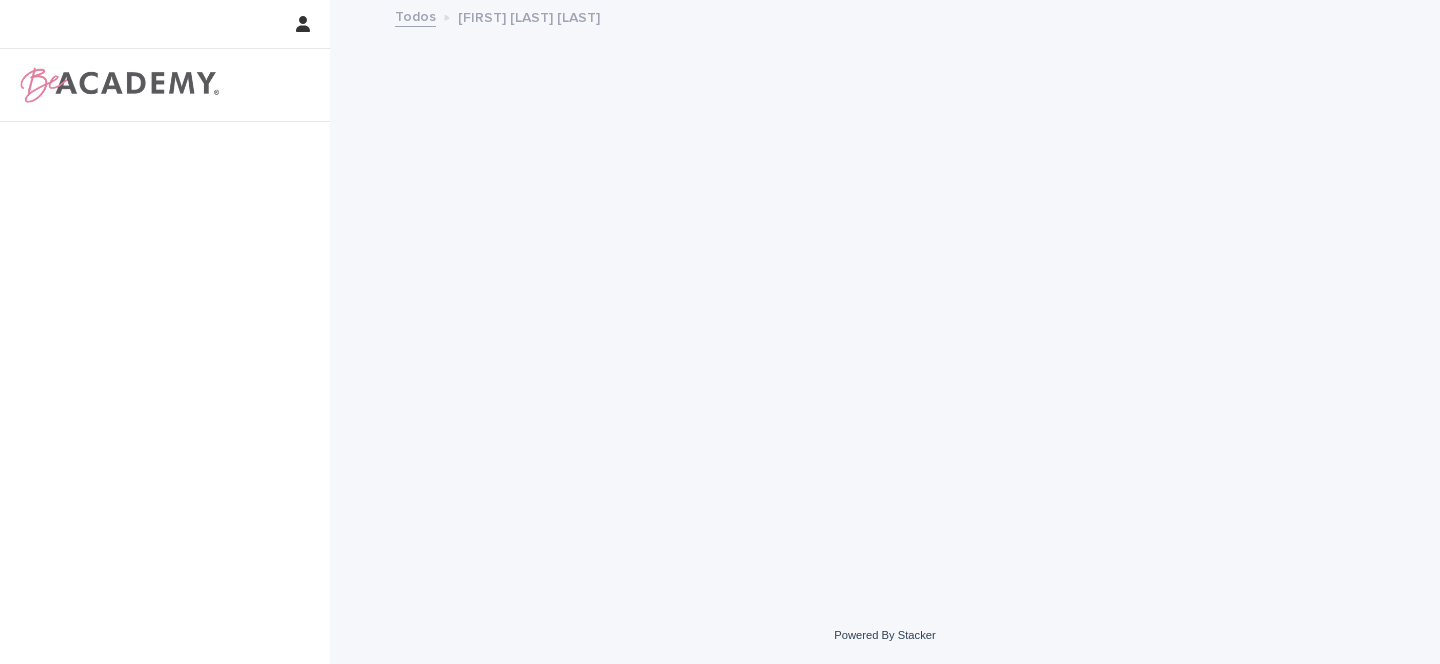 scroll, scrollTop: 0, scrollLeft: 0, axis: both 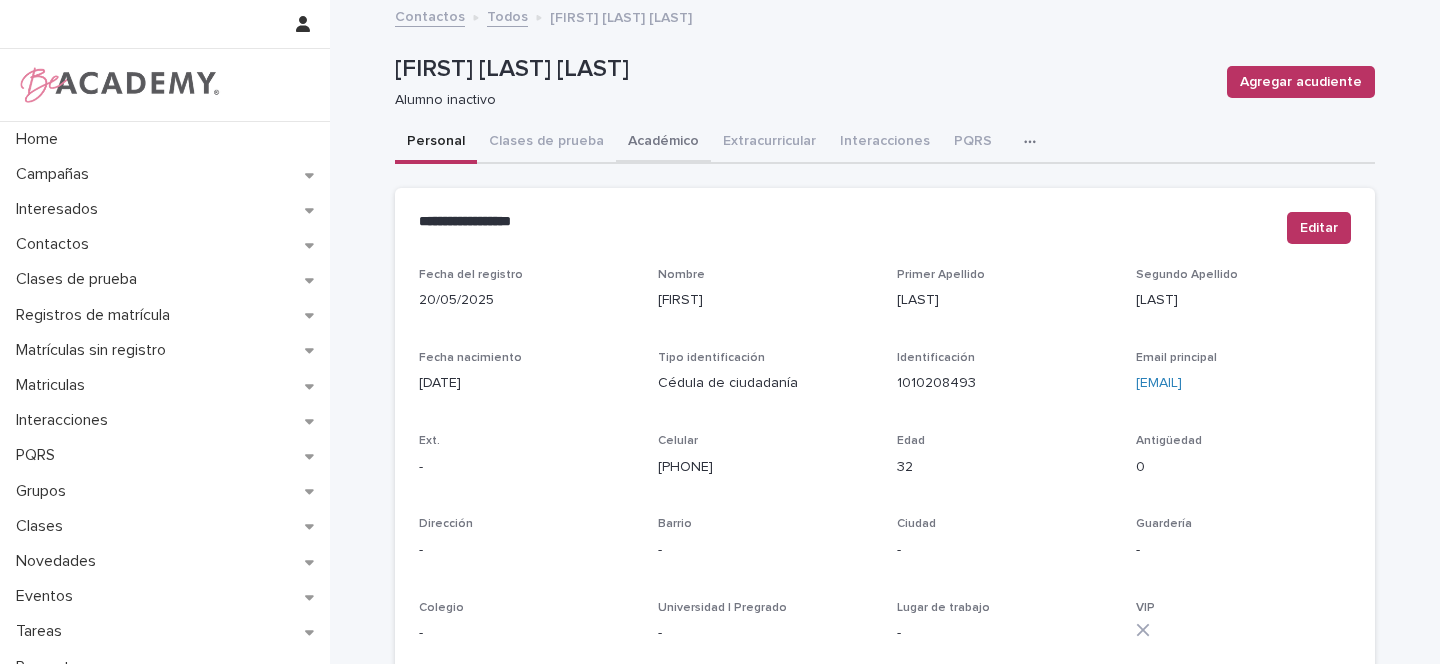 click on "Académico" at bounding box center (663, 143) 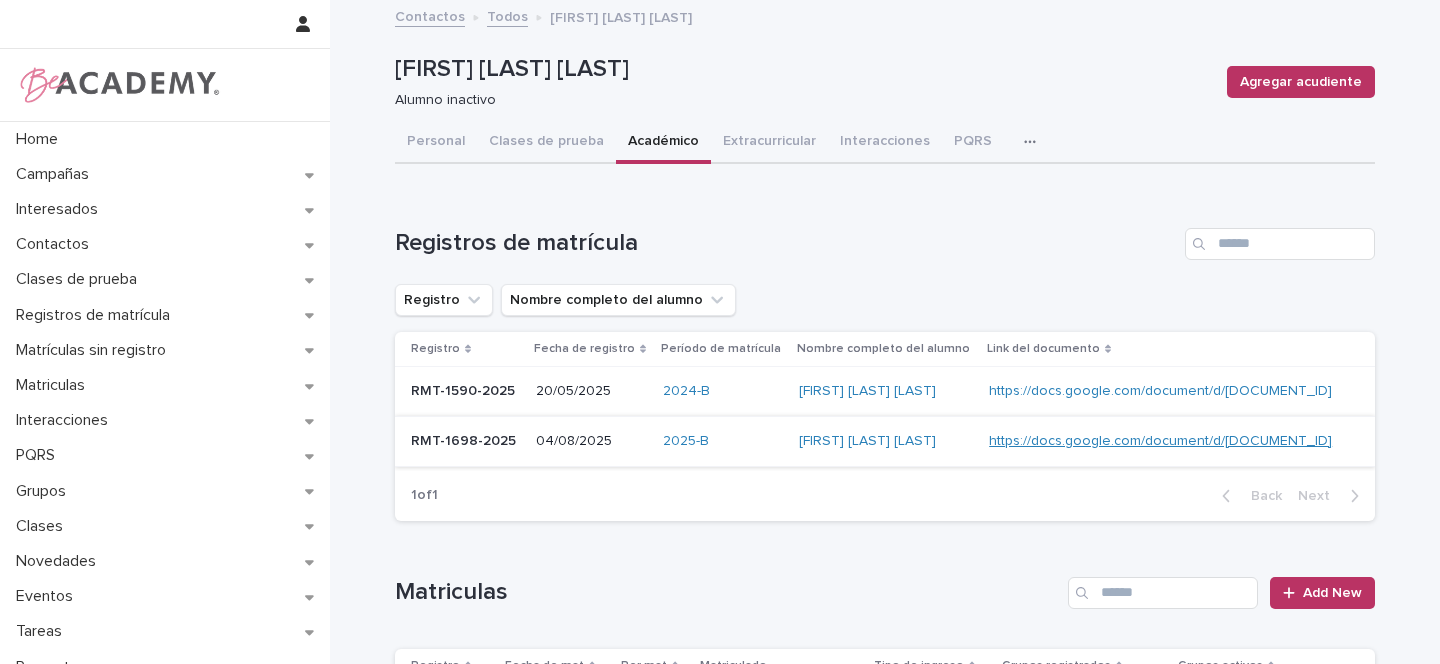 click on "https://docs.google.com/document/d/1NxL9NCn1hSdP_hpoG8LL-HSKMxRgzlYdT7MzeId93dQ" at bounding box center [1160, 441] 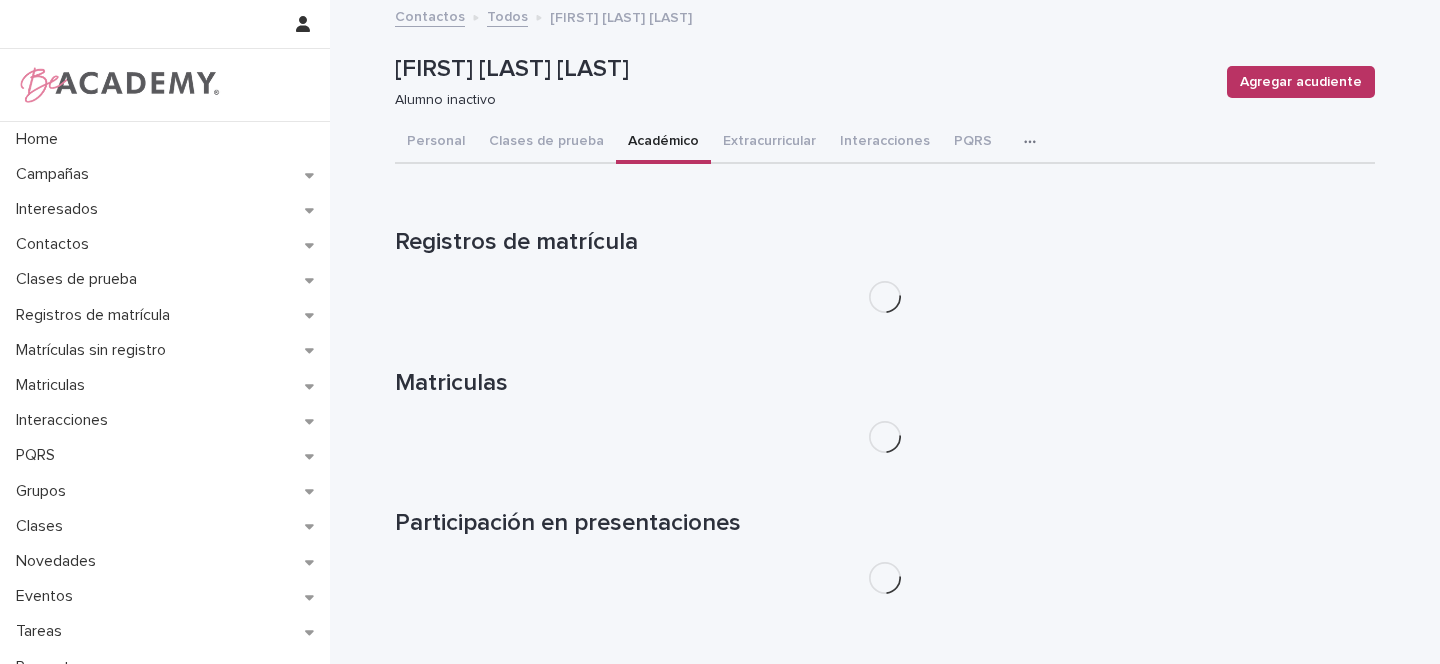 scroll, scrollTop: 0, scrollLeft: 0, axis: both 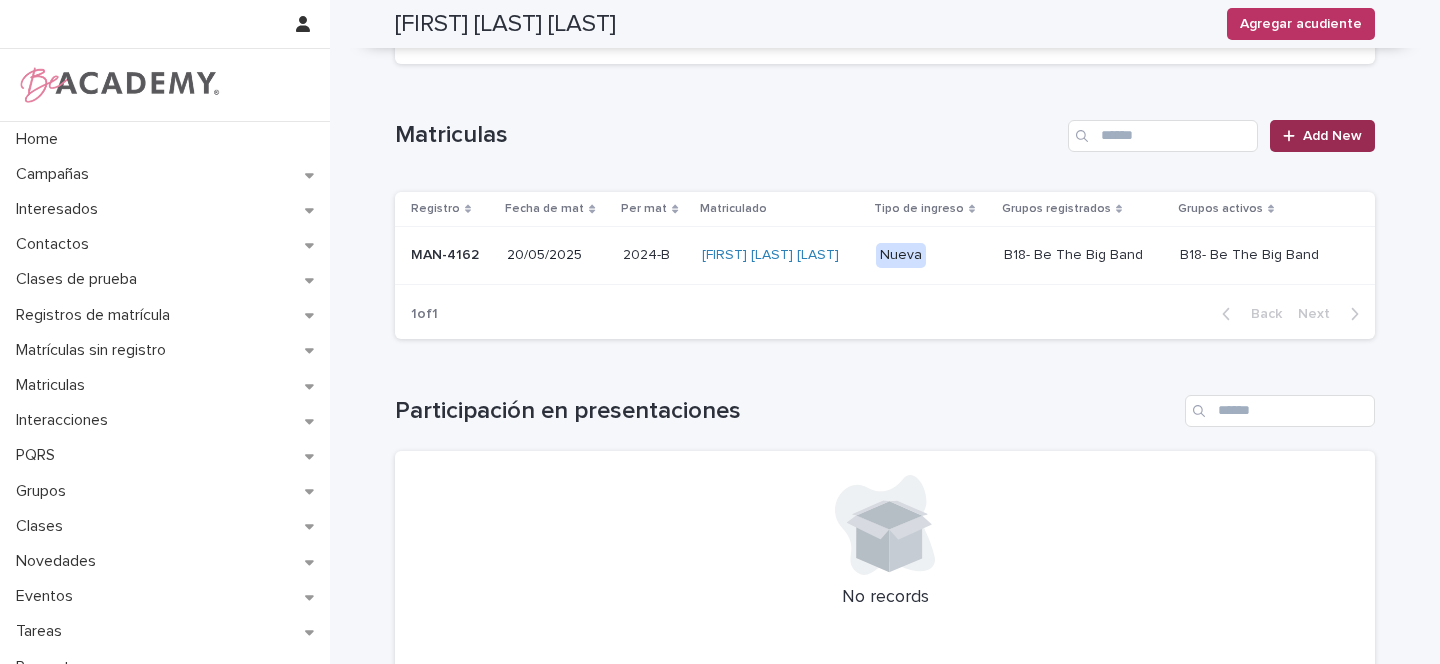 click on "Add New" at bounding box center (1332, 136) 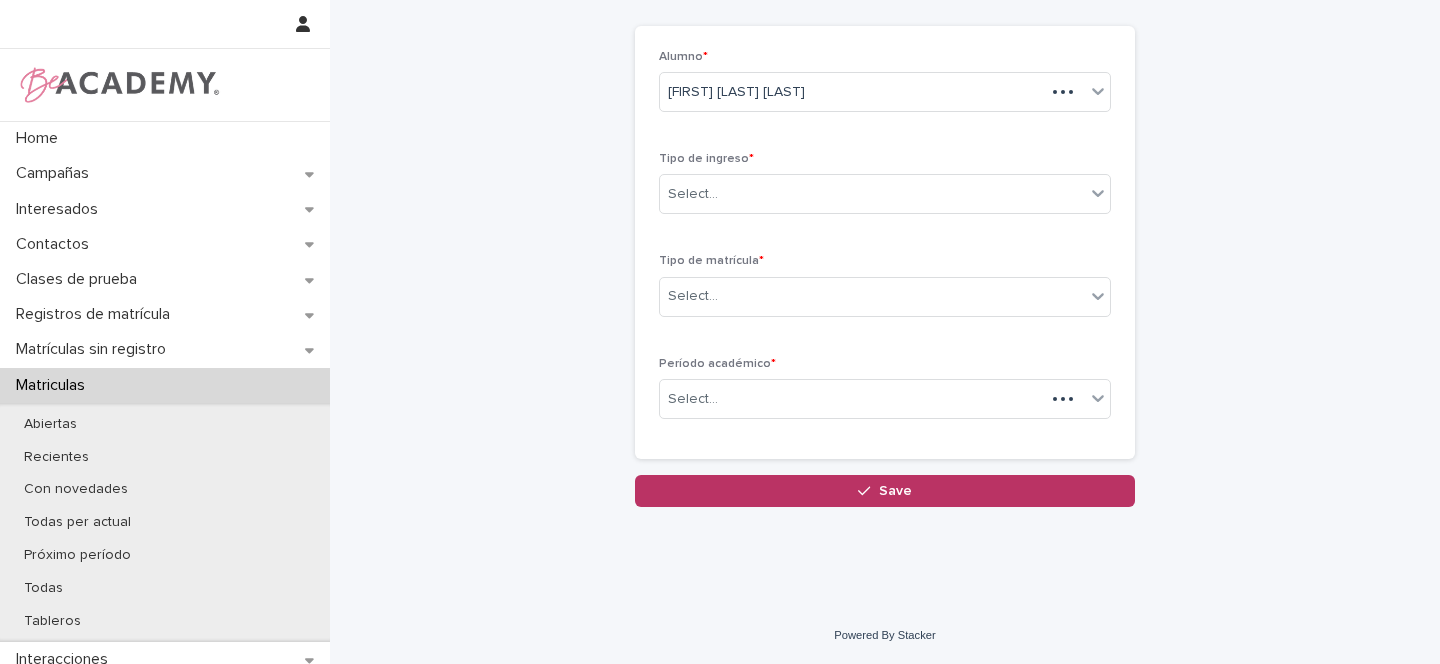 scroll, scrollTop: 89, scrollLeft: 0, axis: vertical 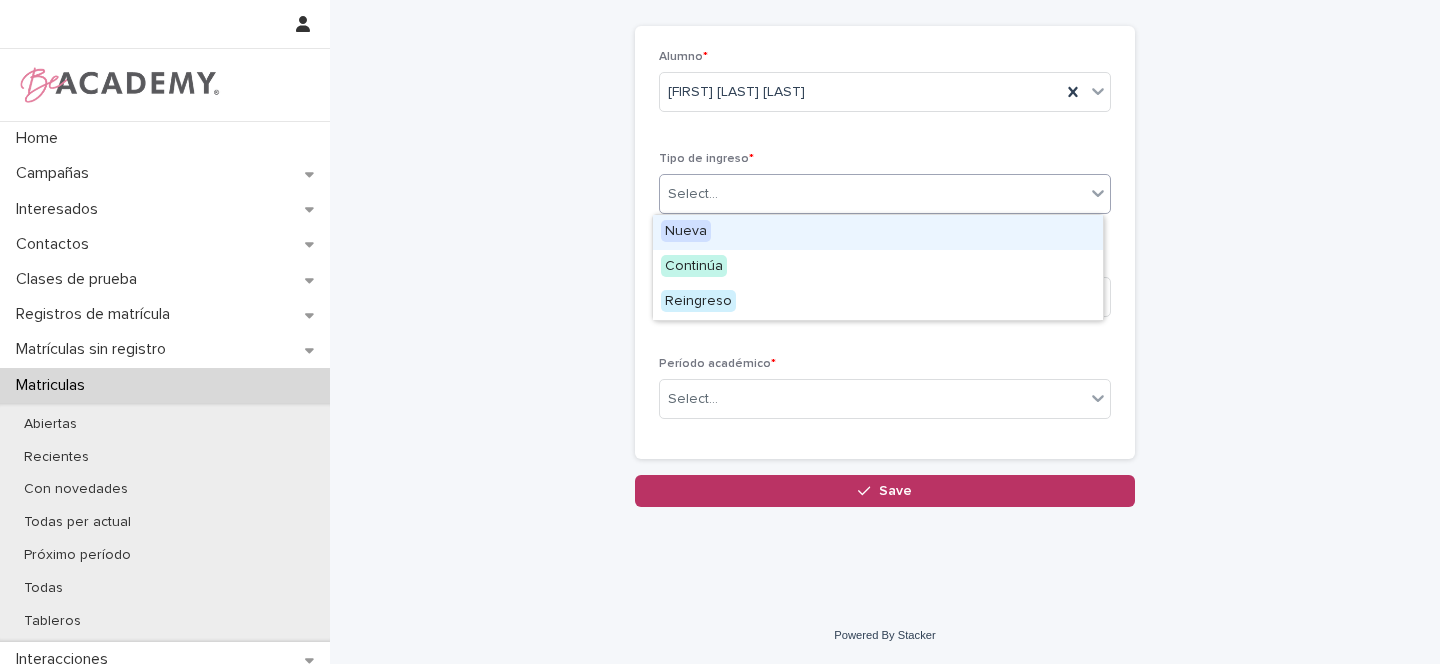 click on "Select..." at bounding box center [693, 194] 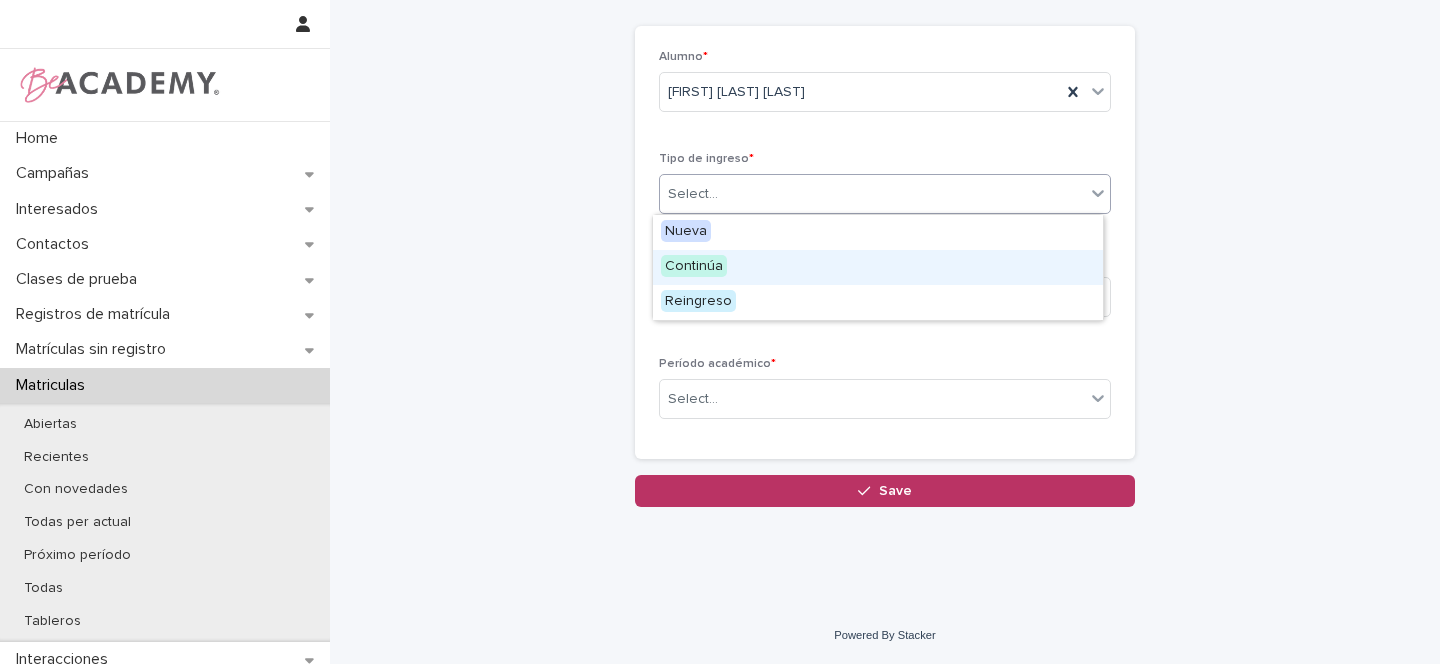 click on "Continúa" at bounding box center (694, 266) 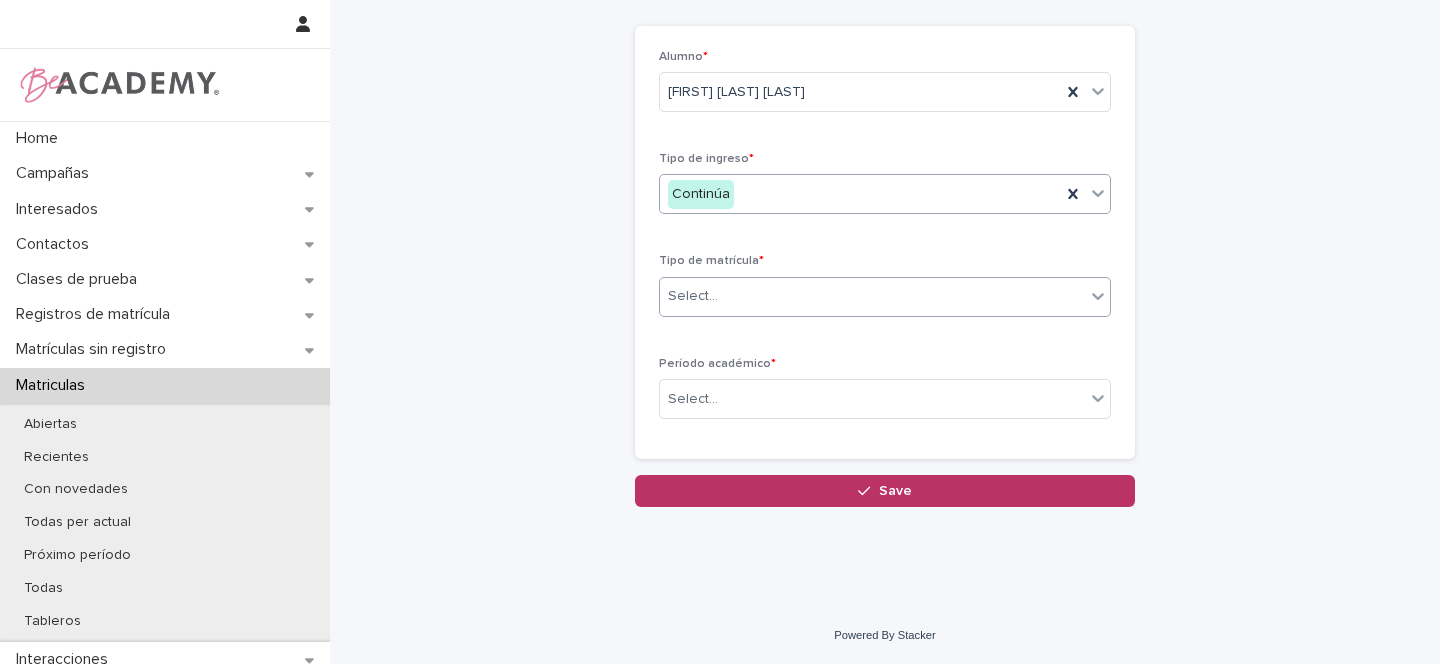 click on "Select..." at bounding box center [693, 296] 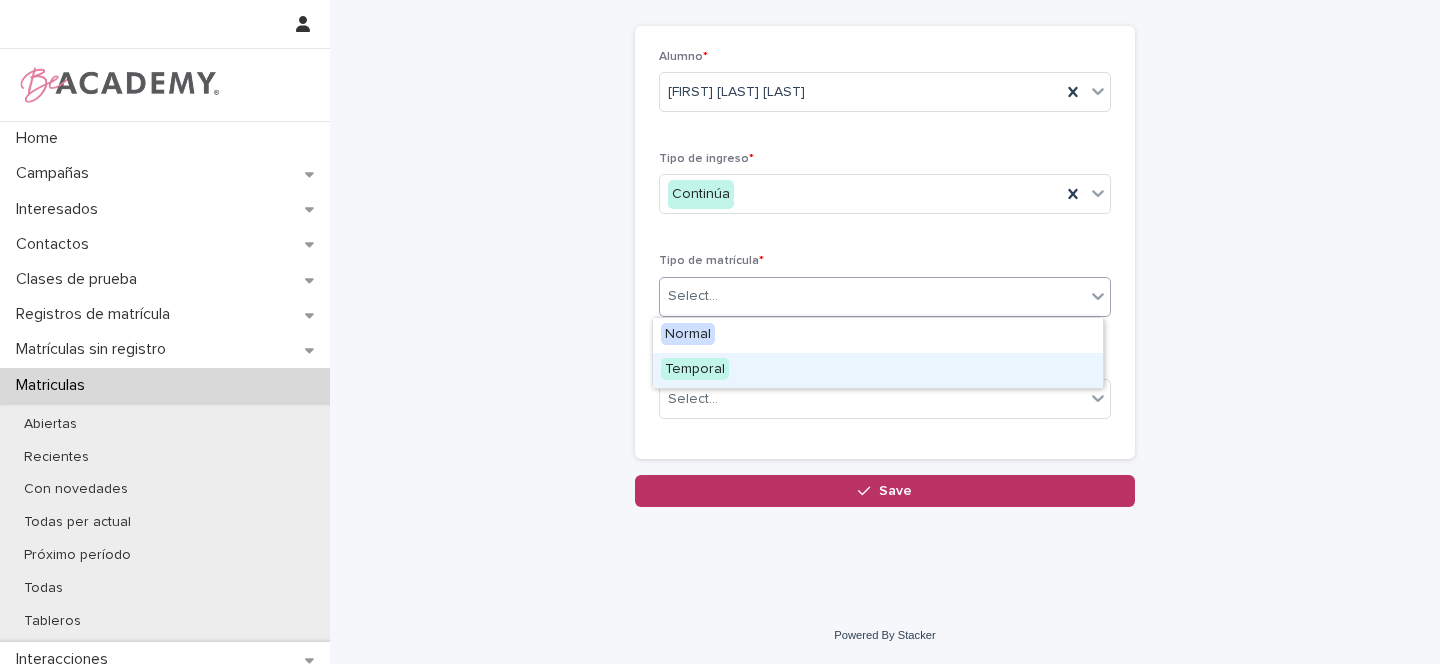 click on "Temporal" at bounding box center [695, 369] 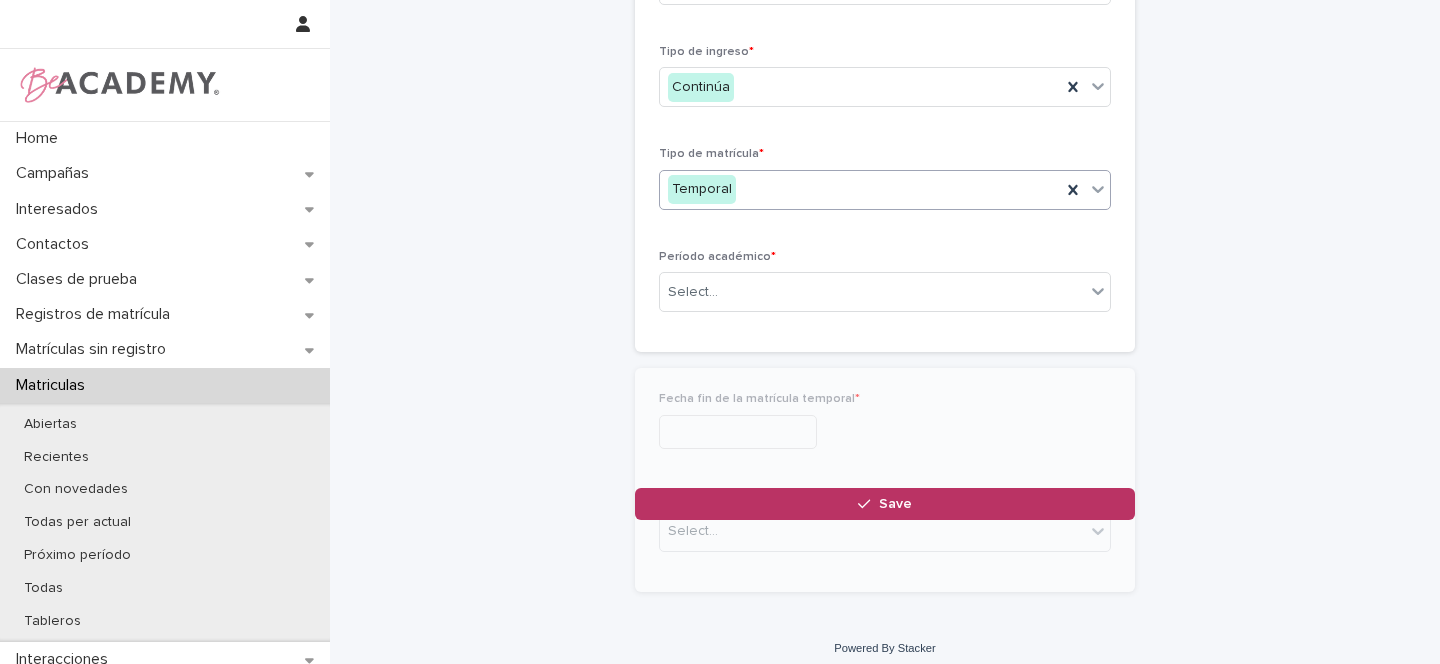 scroll, scrollTop: 208, scrollLeft: 0, axis: vertical 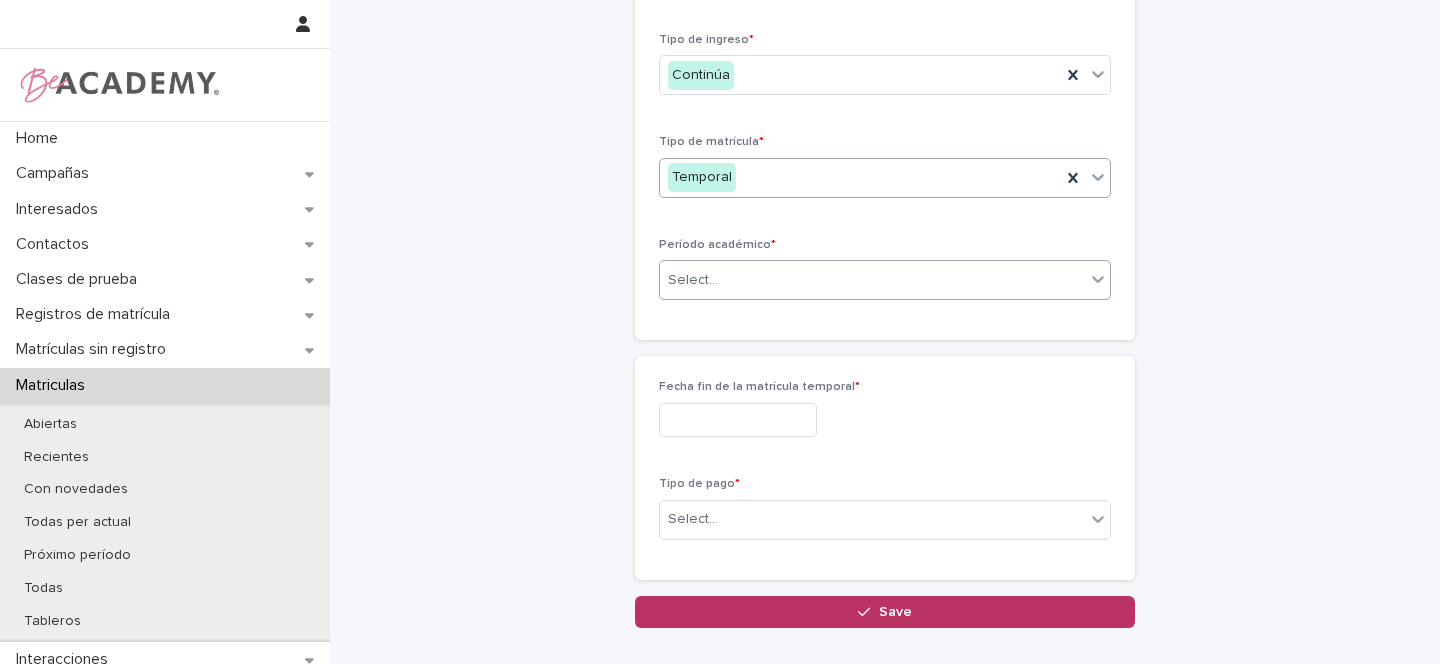 click on "Select..." at bounding box center [693, 280] 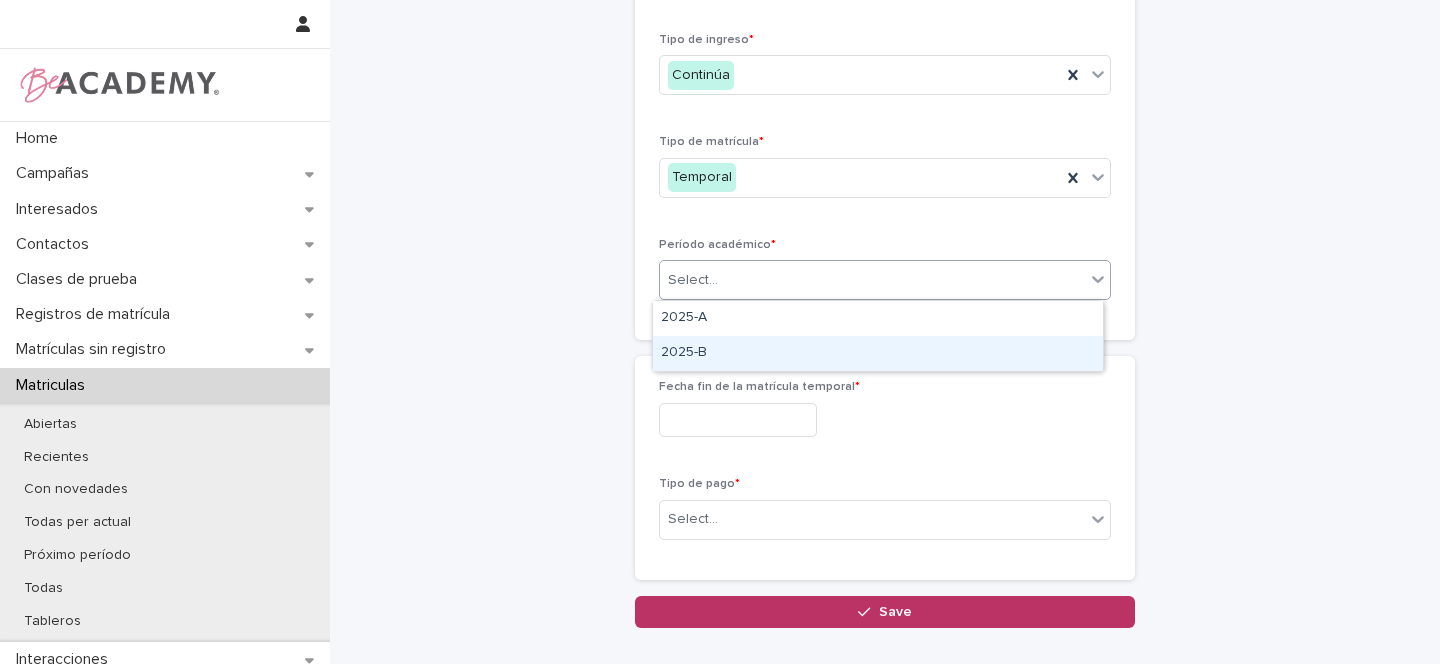 click on "2025-B" at bounding box center (878, 353) 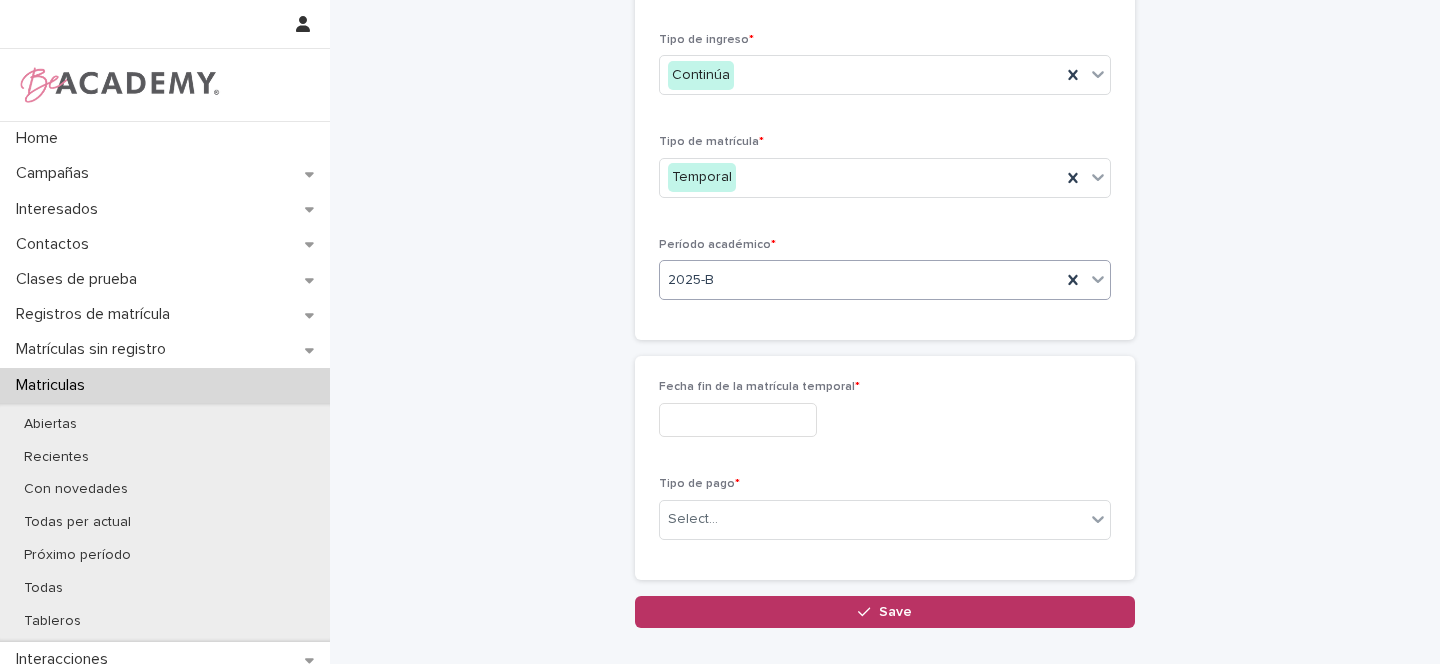 click at bounding box center [738, 420] 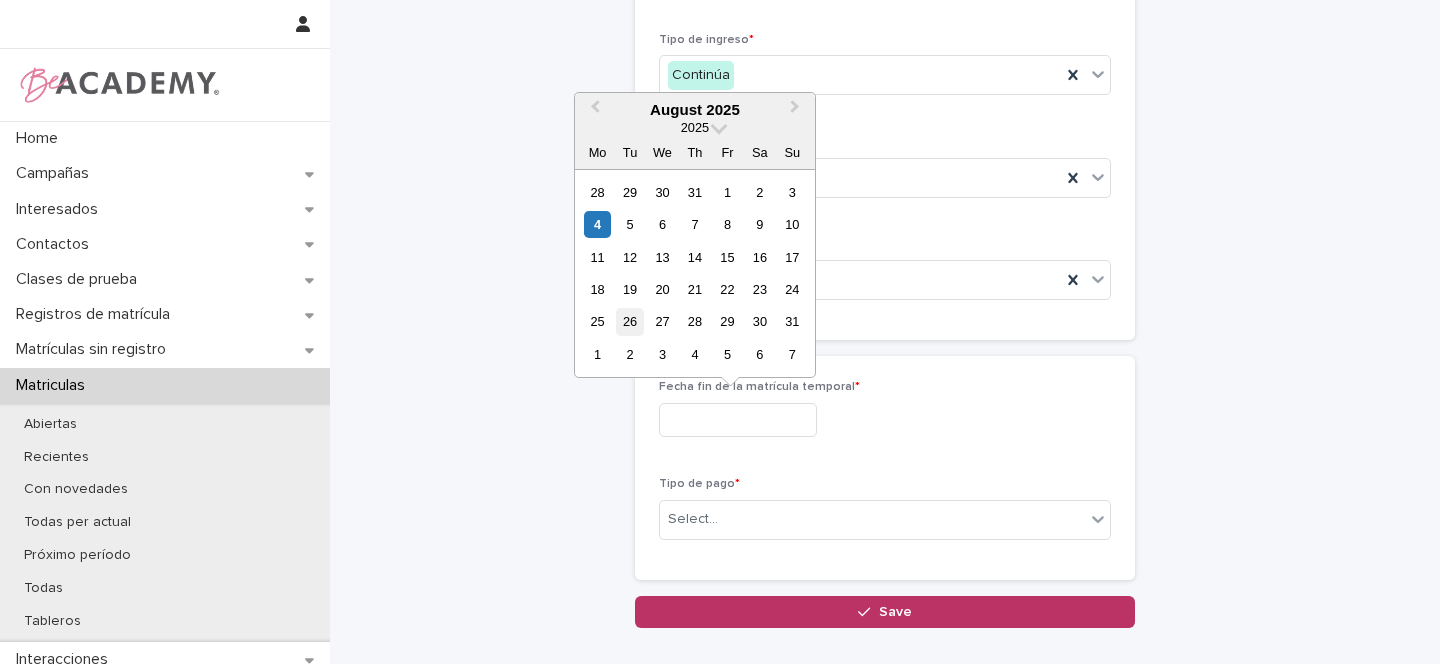 click on "26" at bounding box center (629, 321) 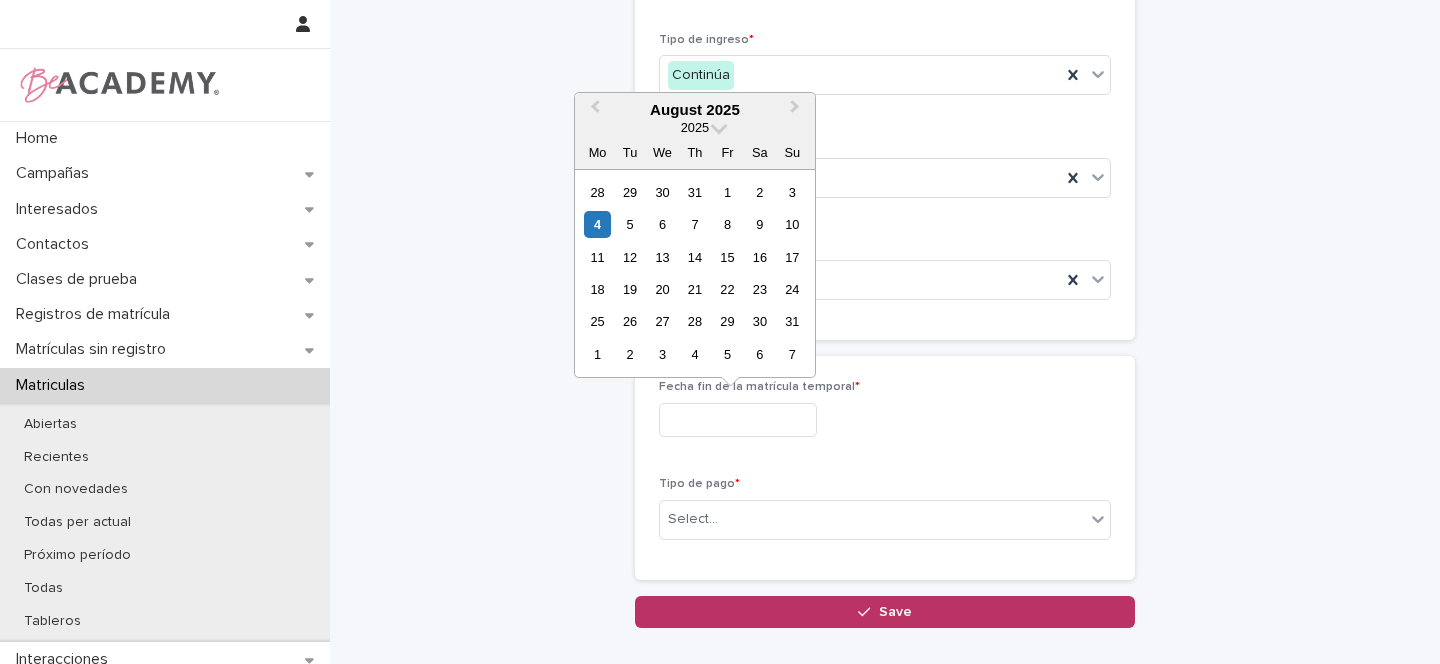 type on "**********" 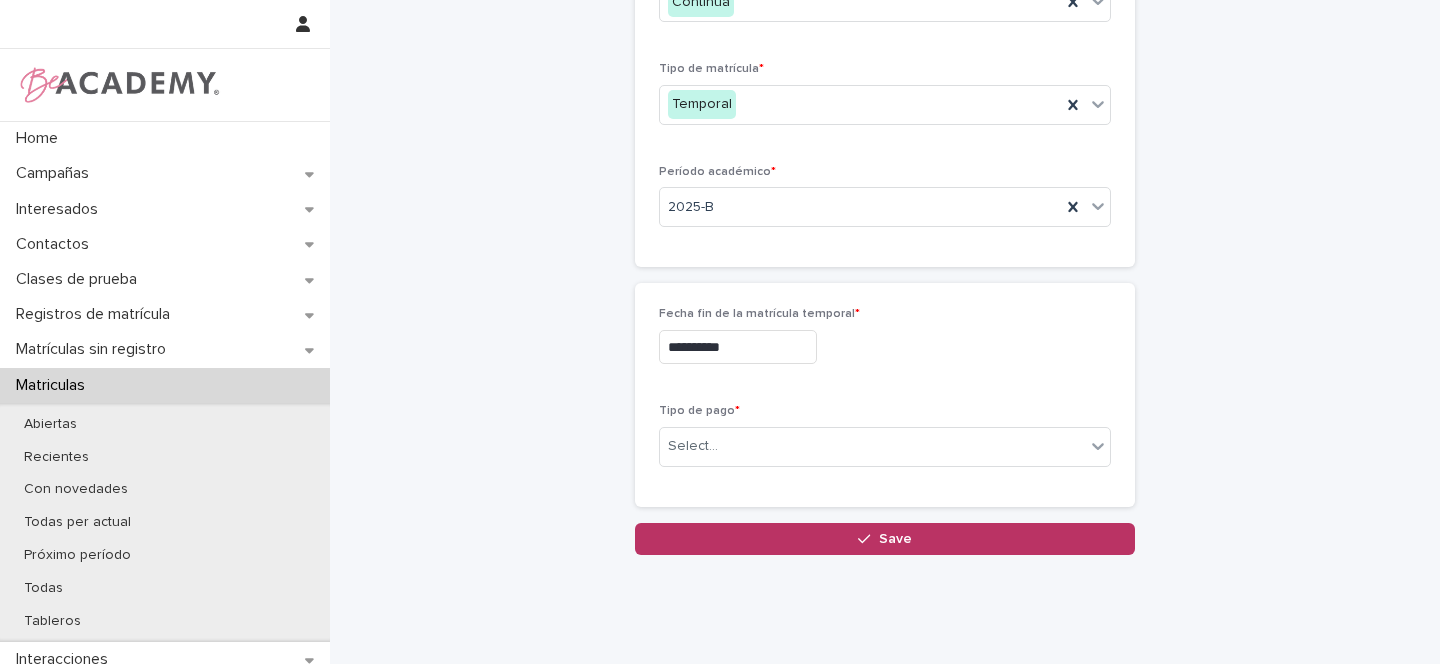 scroll, scrollTop: 316, scrollLeft: 0, axis: vertical 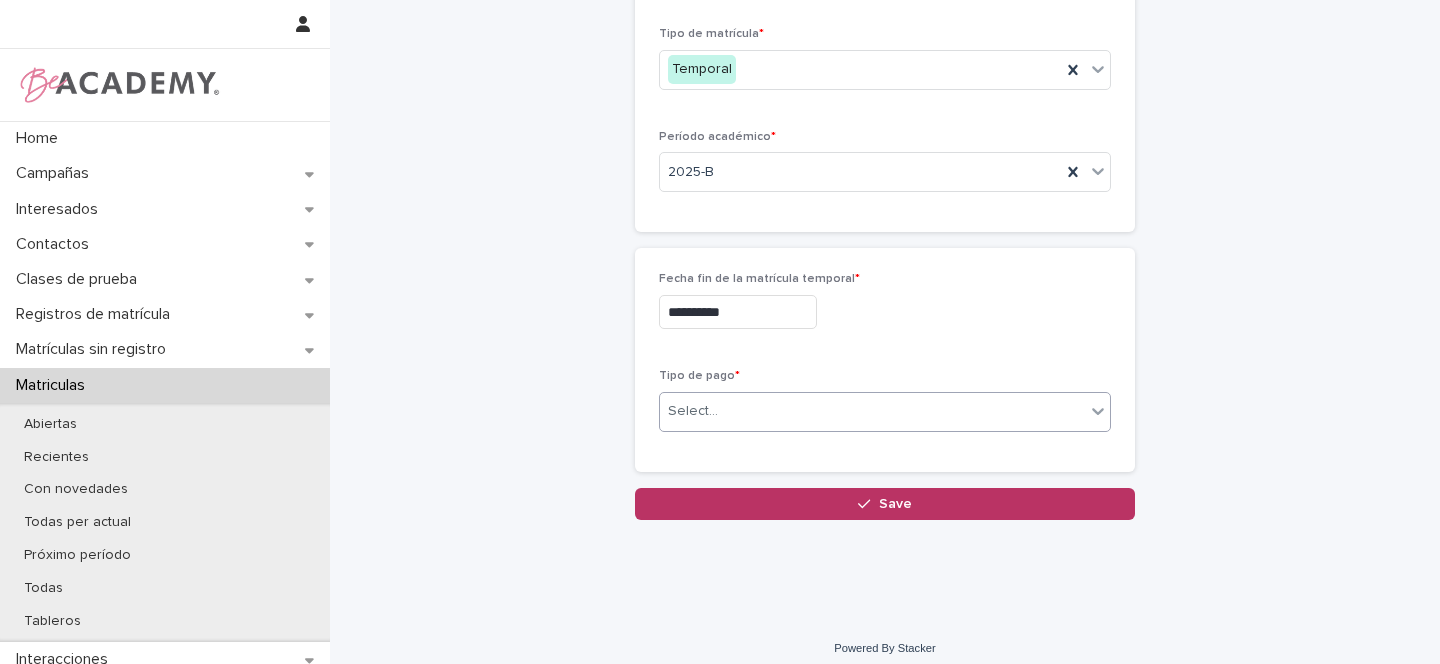 click on "Select..." at bounding box center (693, 411) 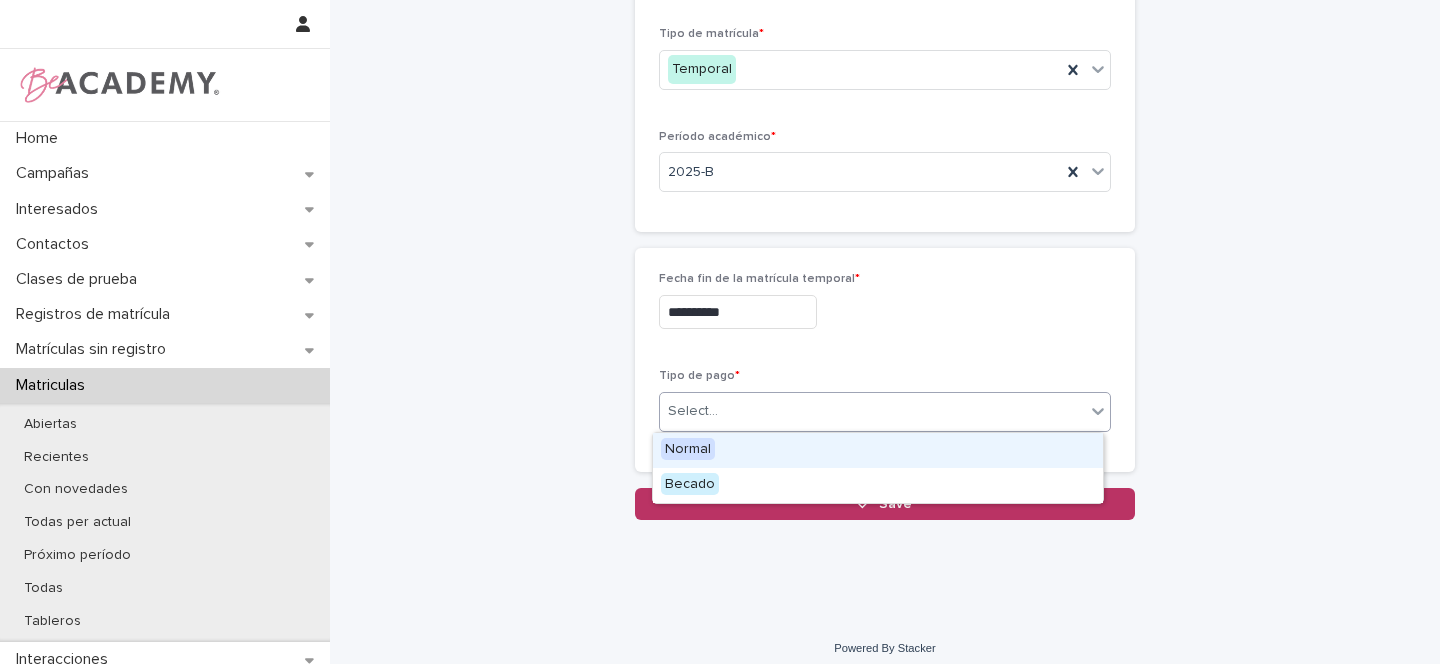 click on "Normal" at bounding box center [688, 449] 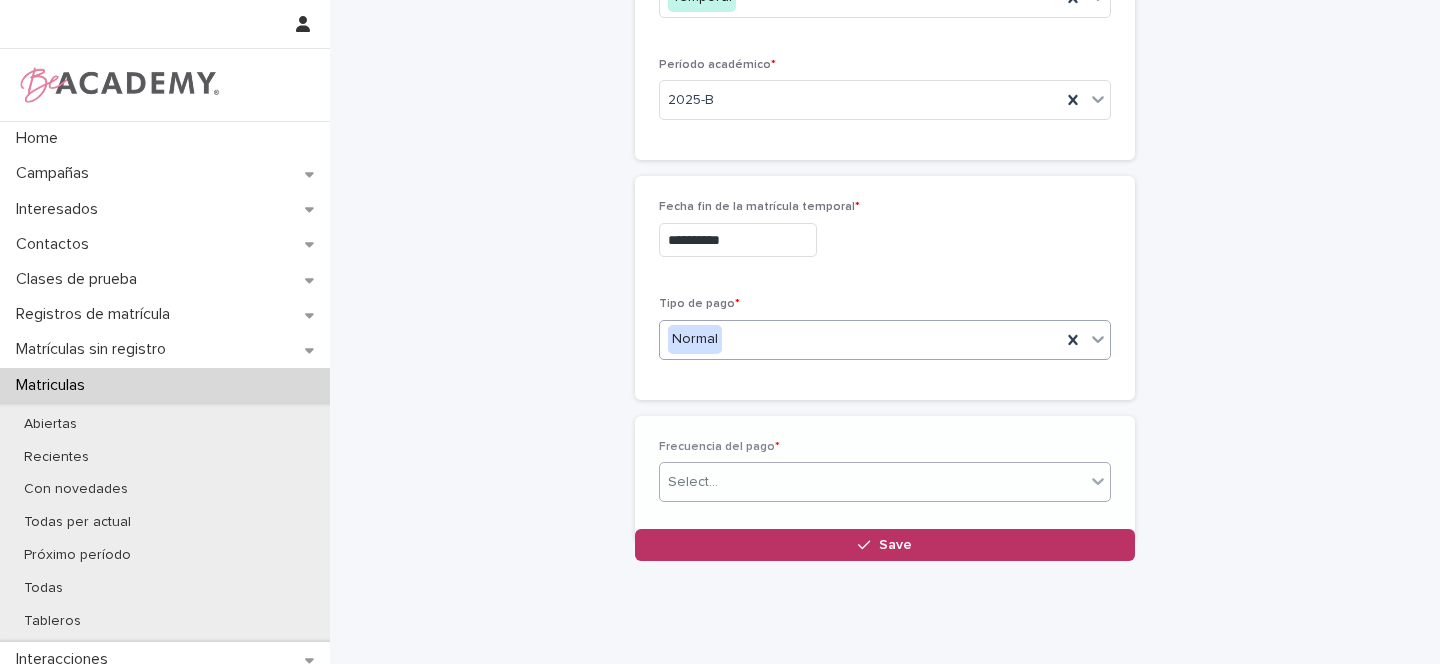 scroll, scrollTop: 388, scrollLeft: 0, axis: vertical 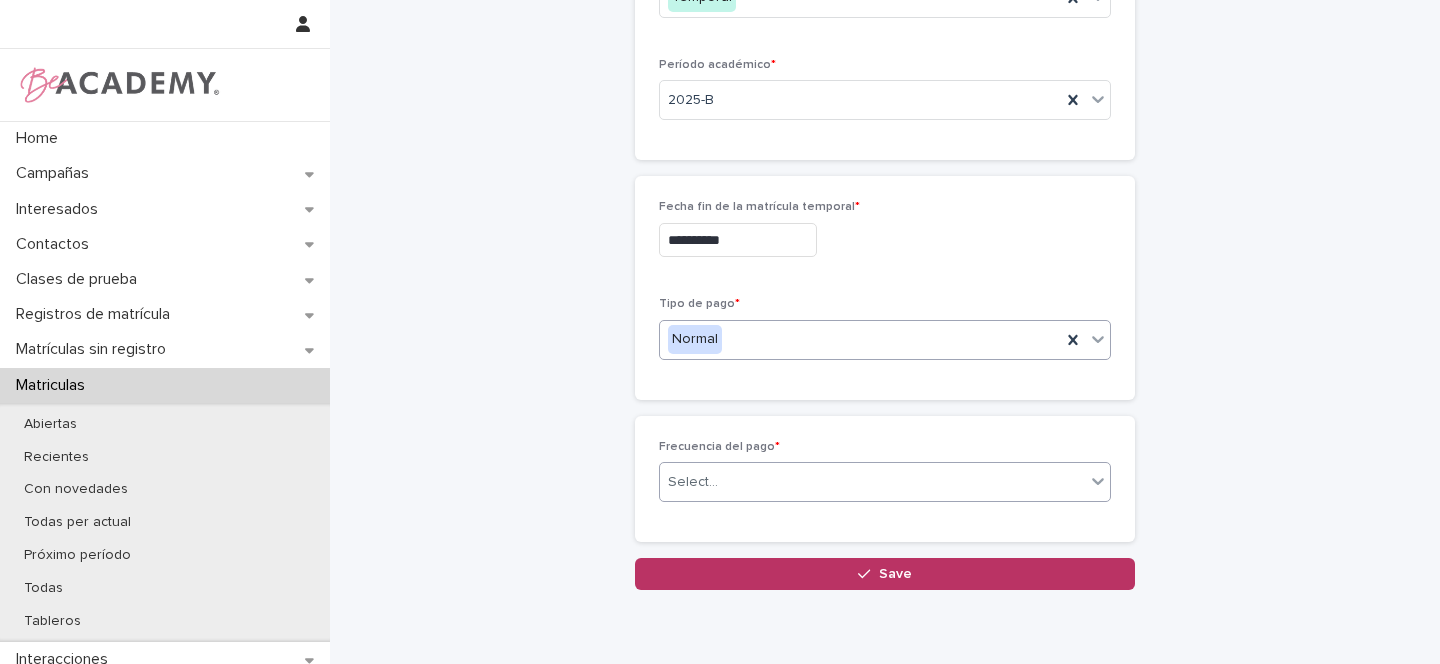 click on "Select..." at bounding box center (693, 482) 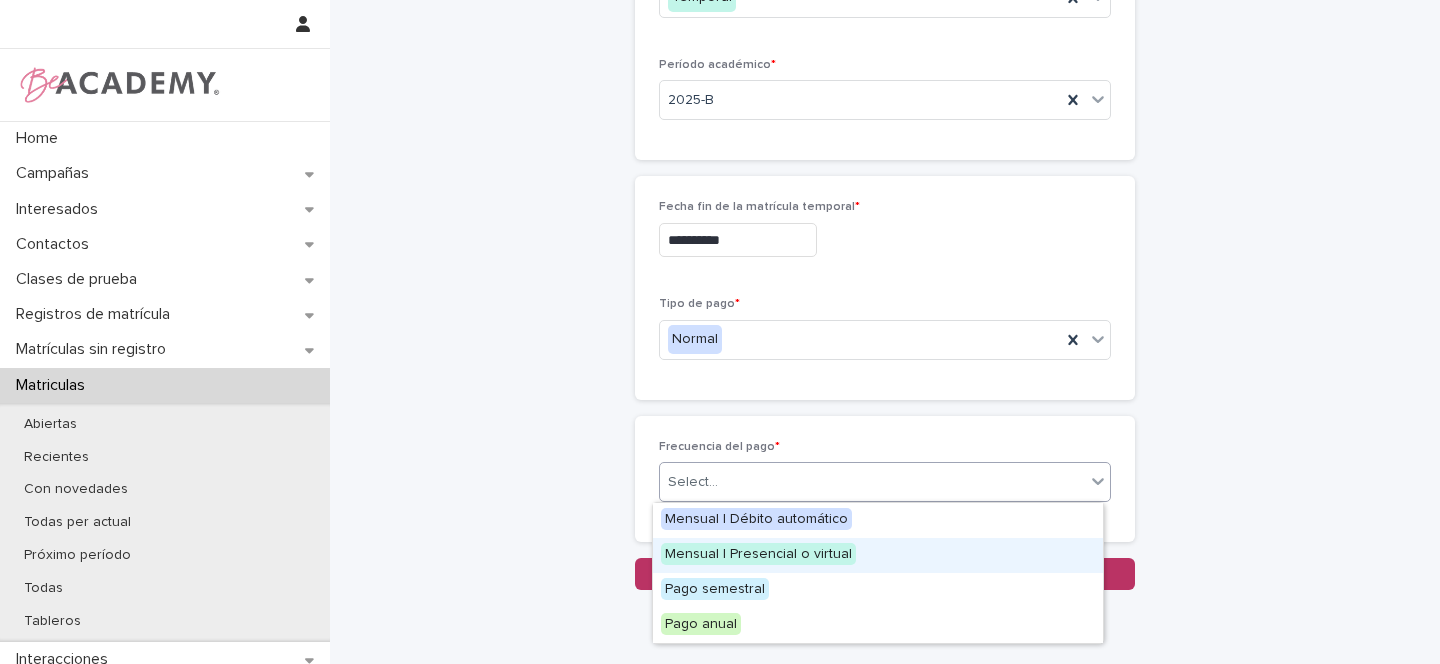 click on "Mensual | Presencial o virtual" at bounding box center [758, 554] 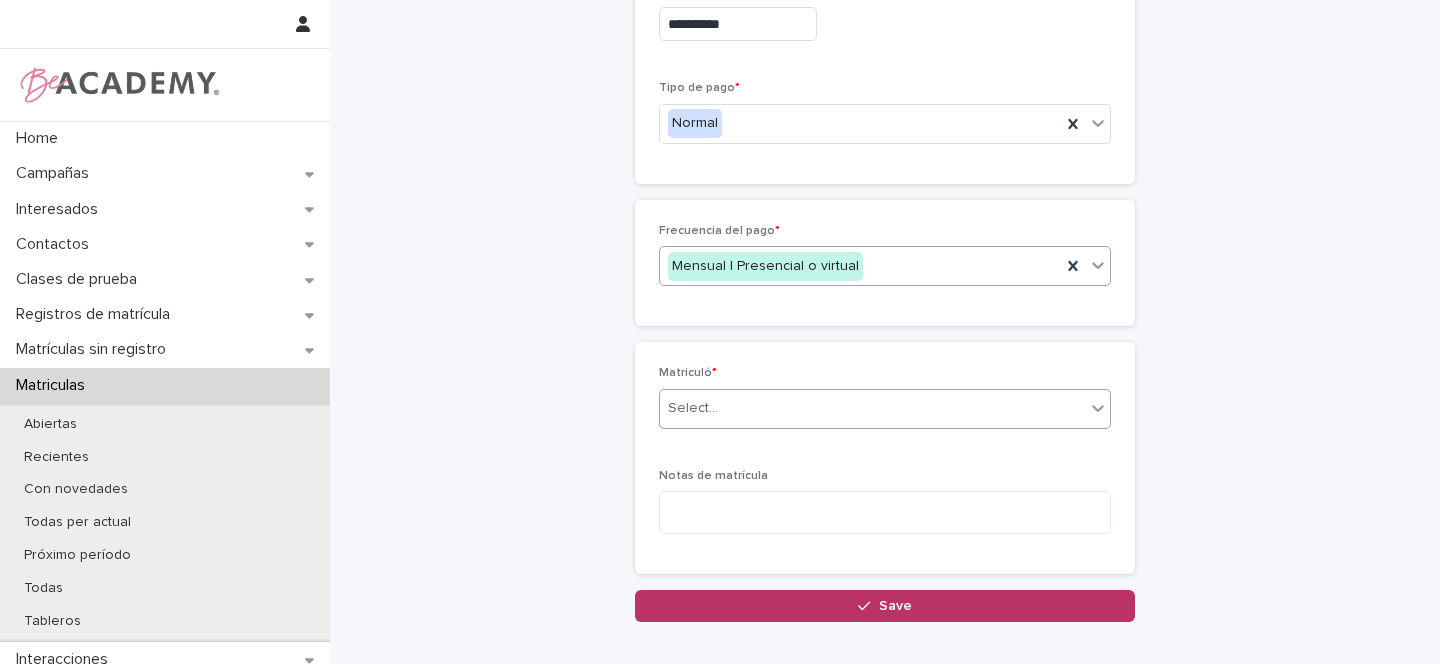 scroll, scrollTop: 612, scrollLeft: 0, axis: vertical 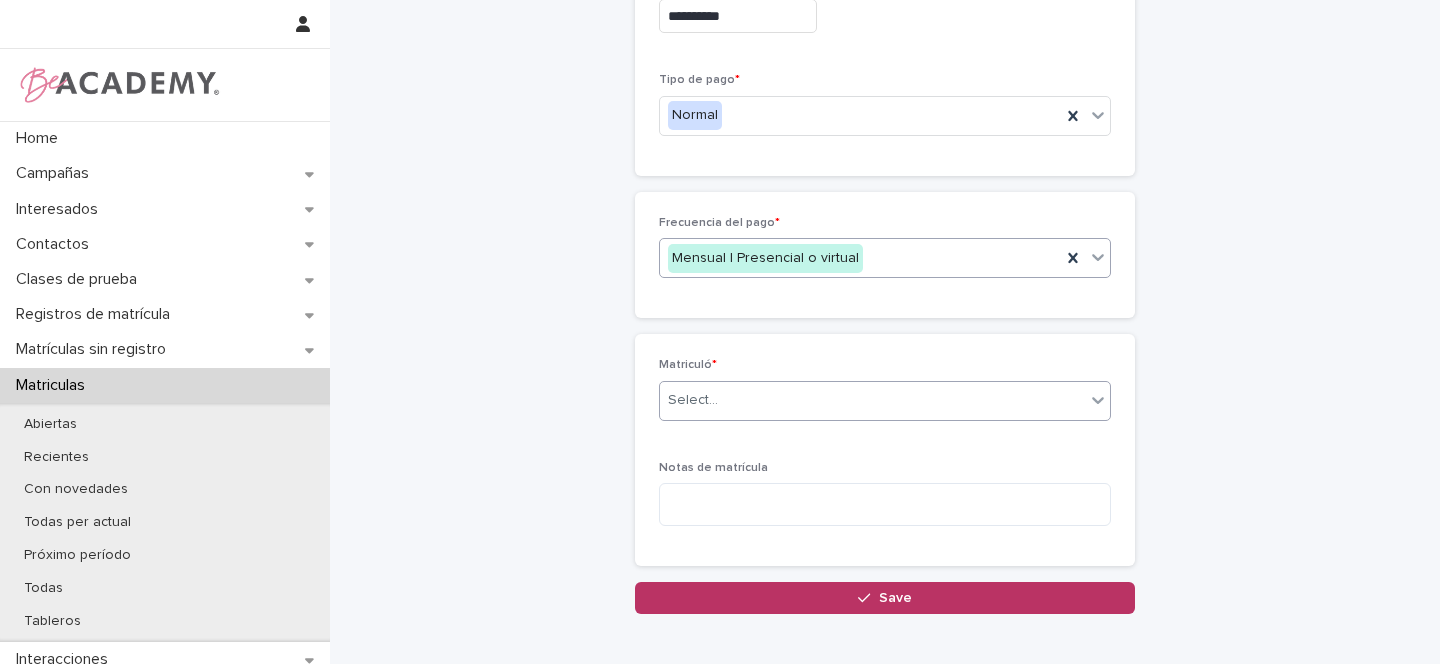 click on "Select..." at bounding box center [693, 400] 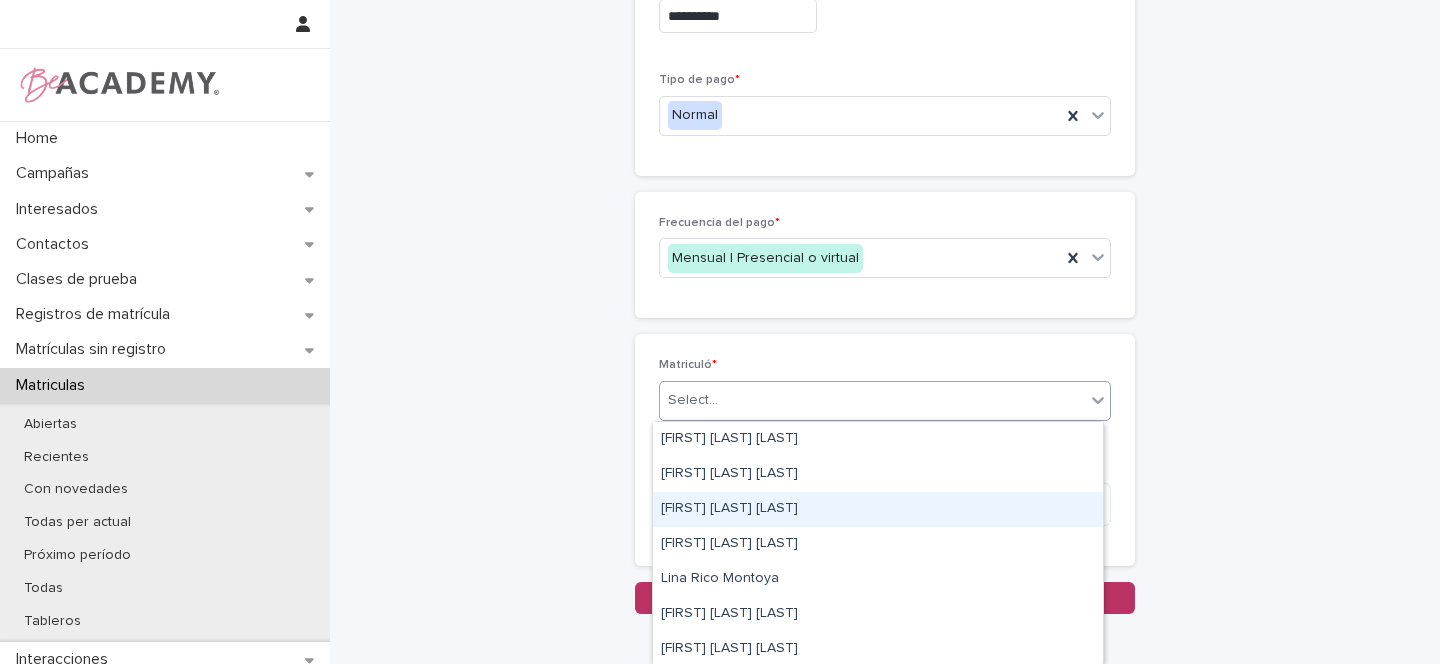 click on "[FIRST] [LAST] [LAST]" at bounding box center (878, 509) 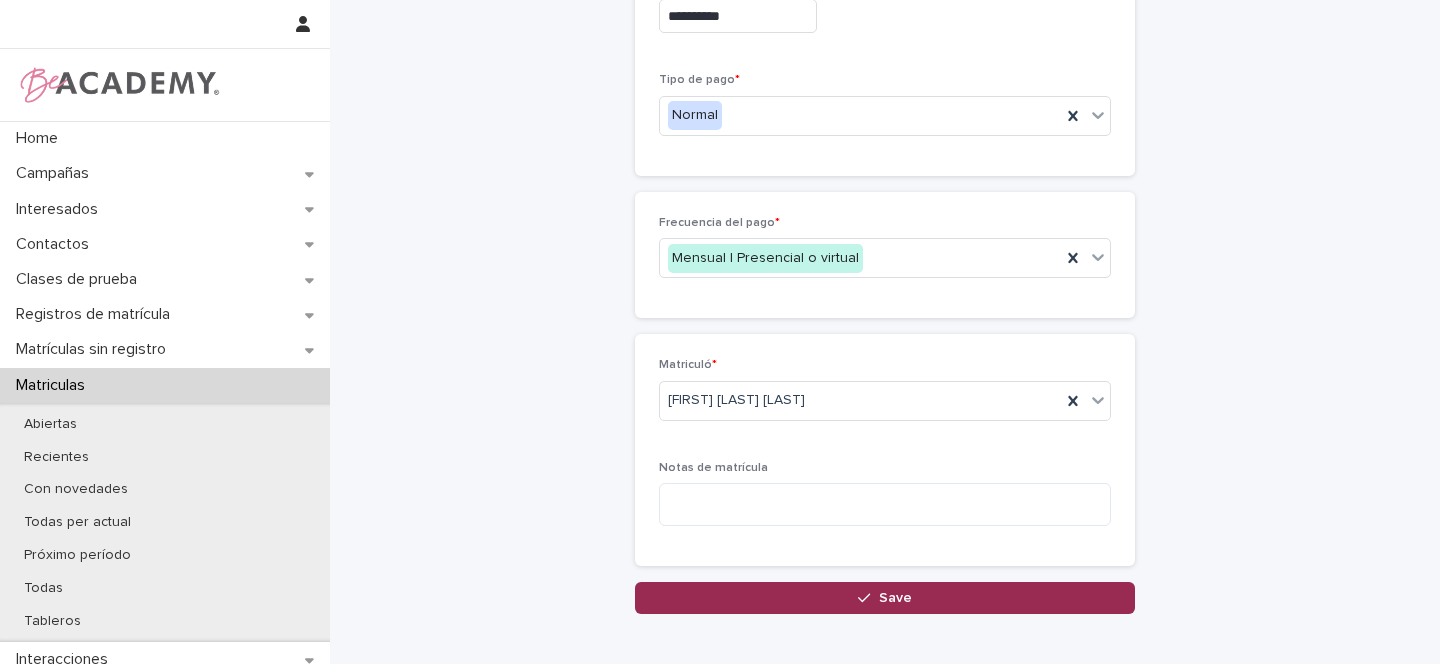 click on "Save" at bounding box center (895, 598) 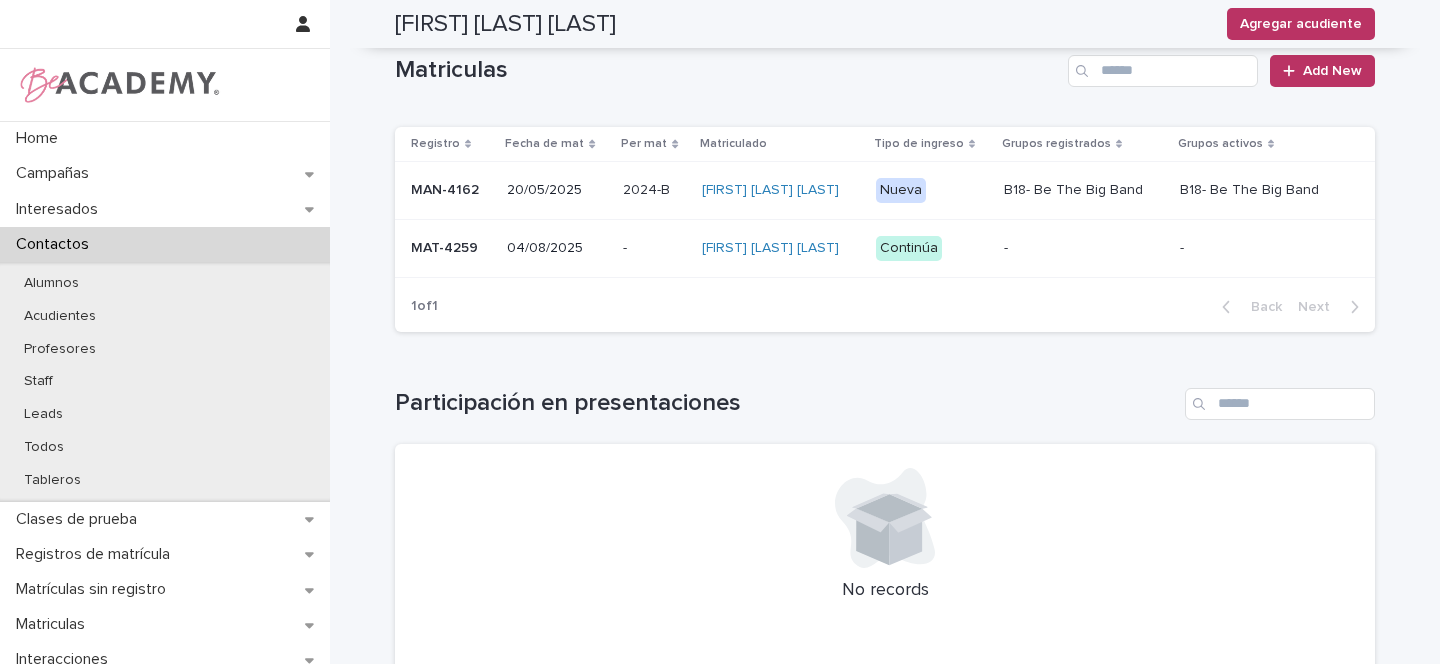 scroll, scrollTop: 534, scrollLeft: 0, axis: vertical 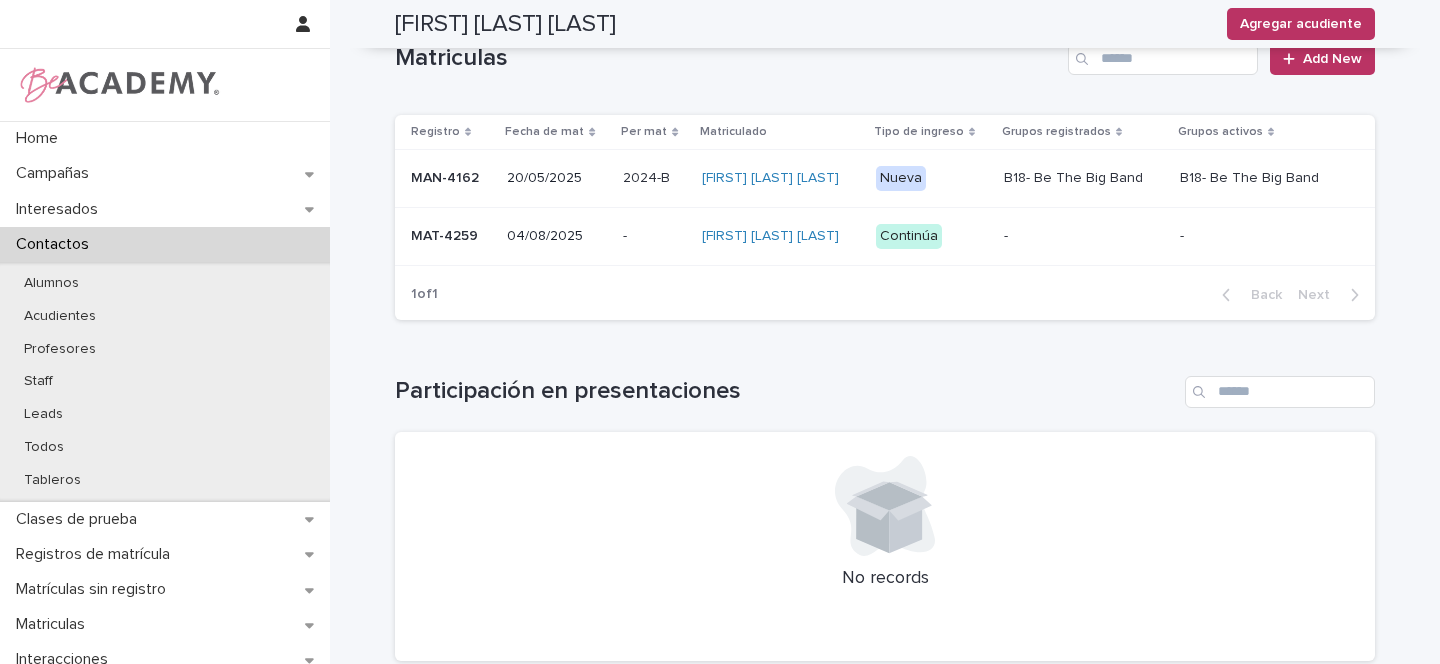 click on "MAT-4259" at bounding box center [447, 236] 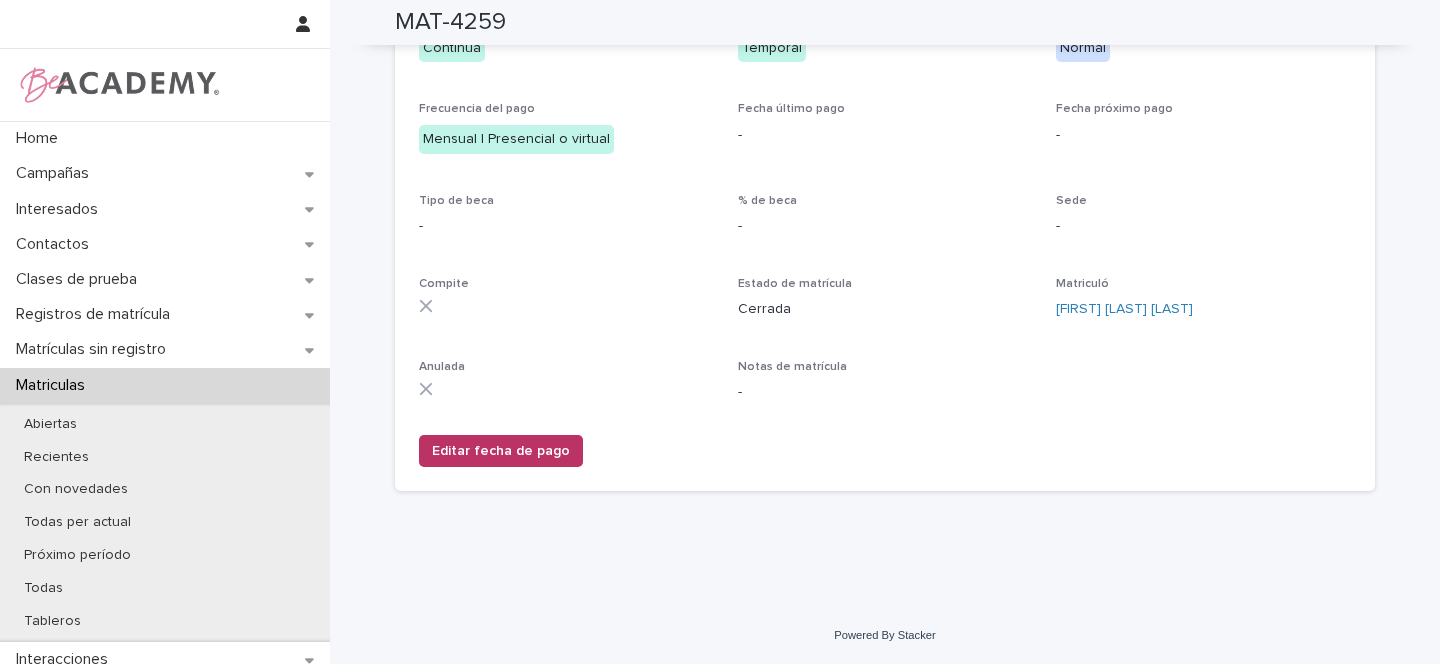 scroll, scrollTop: 0, scrollLeft: 0, axis: both 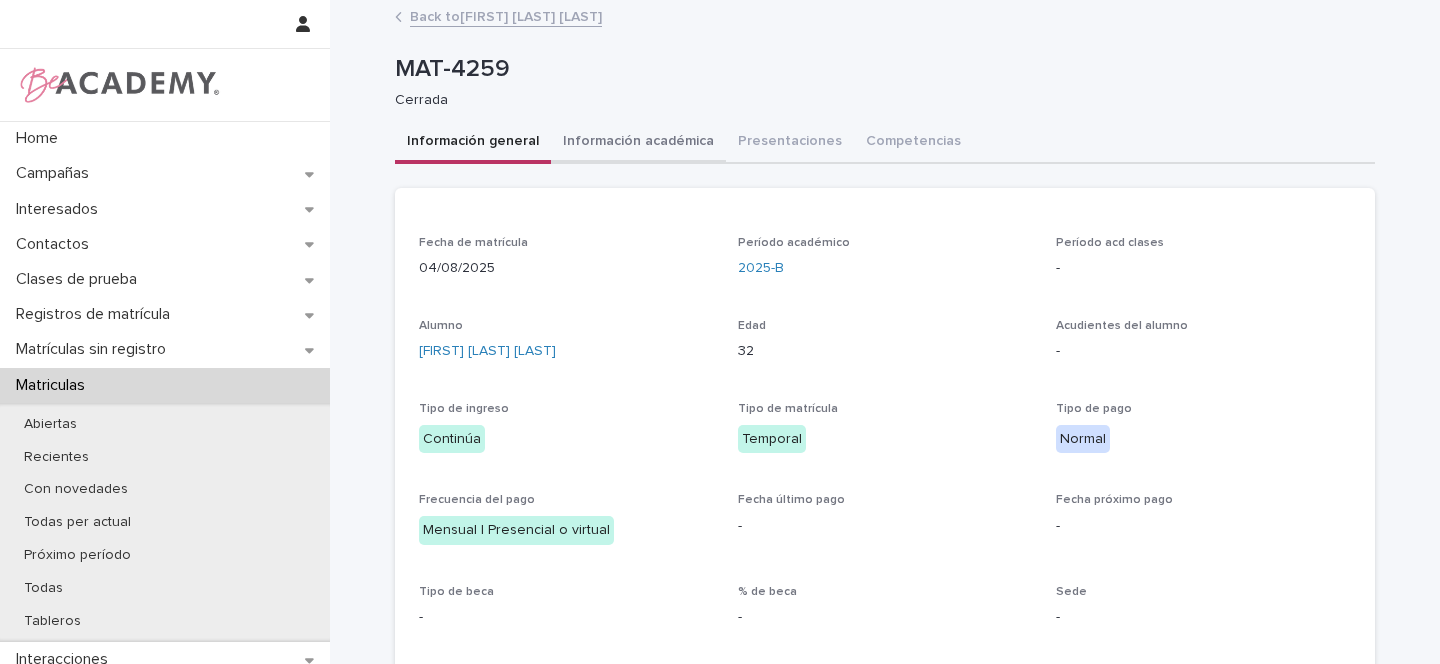 click on "Información académica" at bounding box center [638, 143] 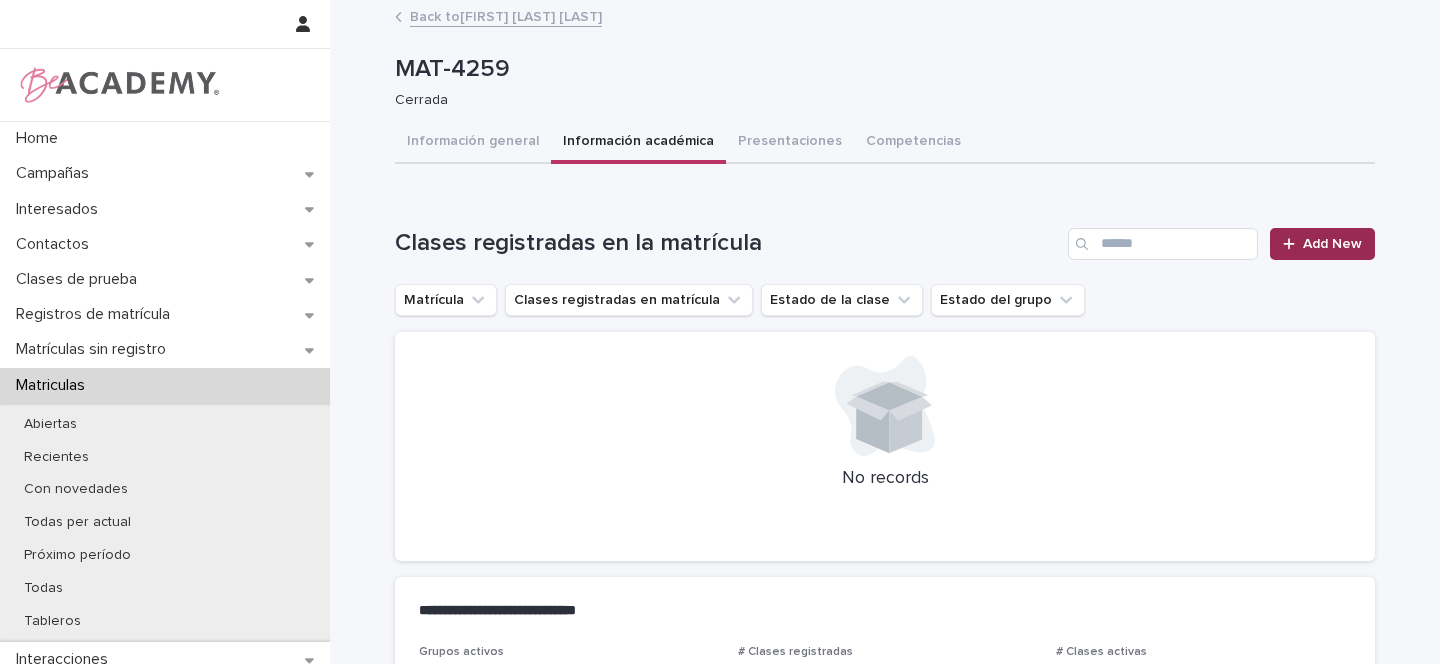 click on "Add New" at bounding box center (1332, 244) 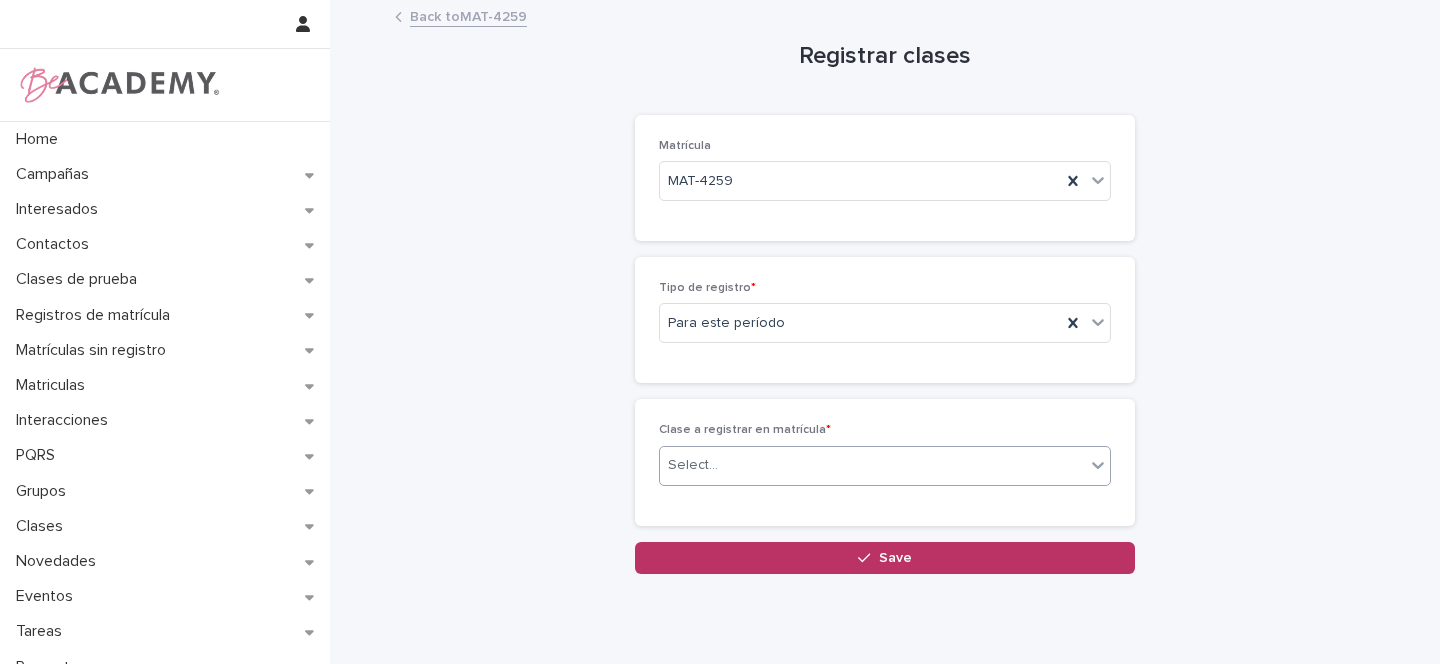 click on "Select..." at bounding box center (693, 465) 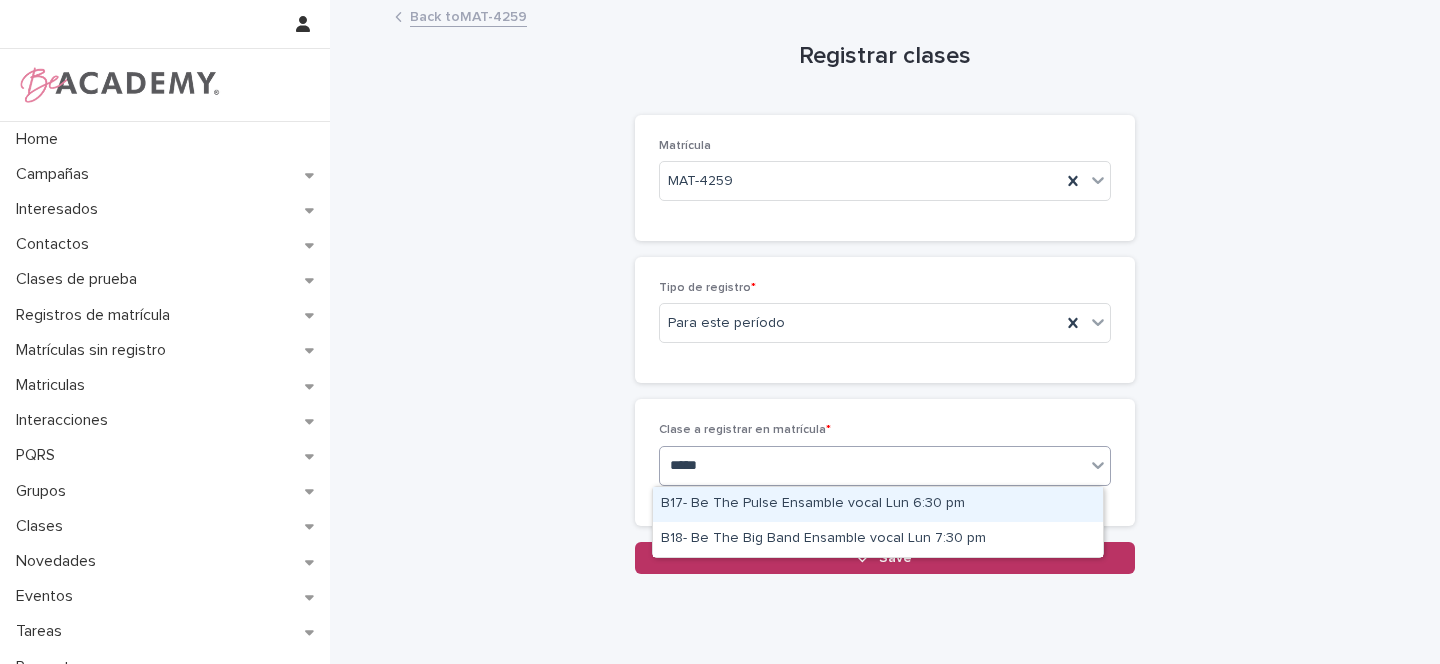 type on "******" 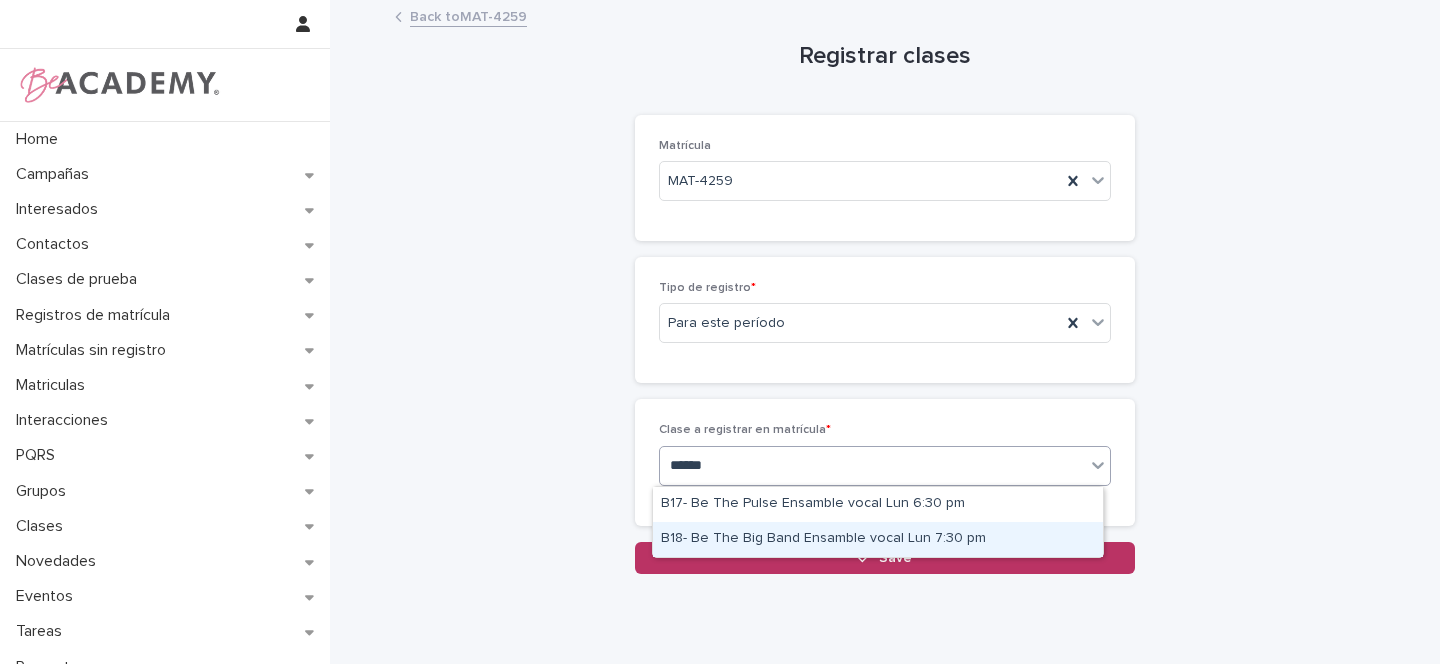 click on "B18- Be The Big Band Ensamble vocal Lun 7:30 pm" at bounding box center [878, 539] 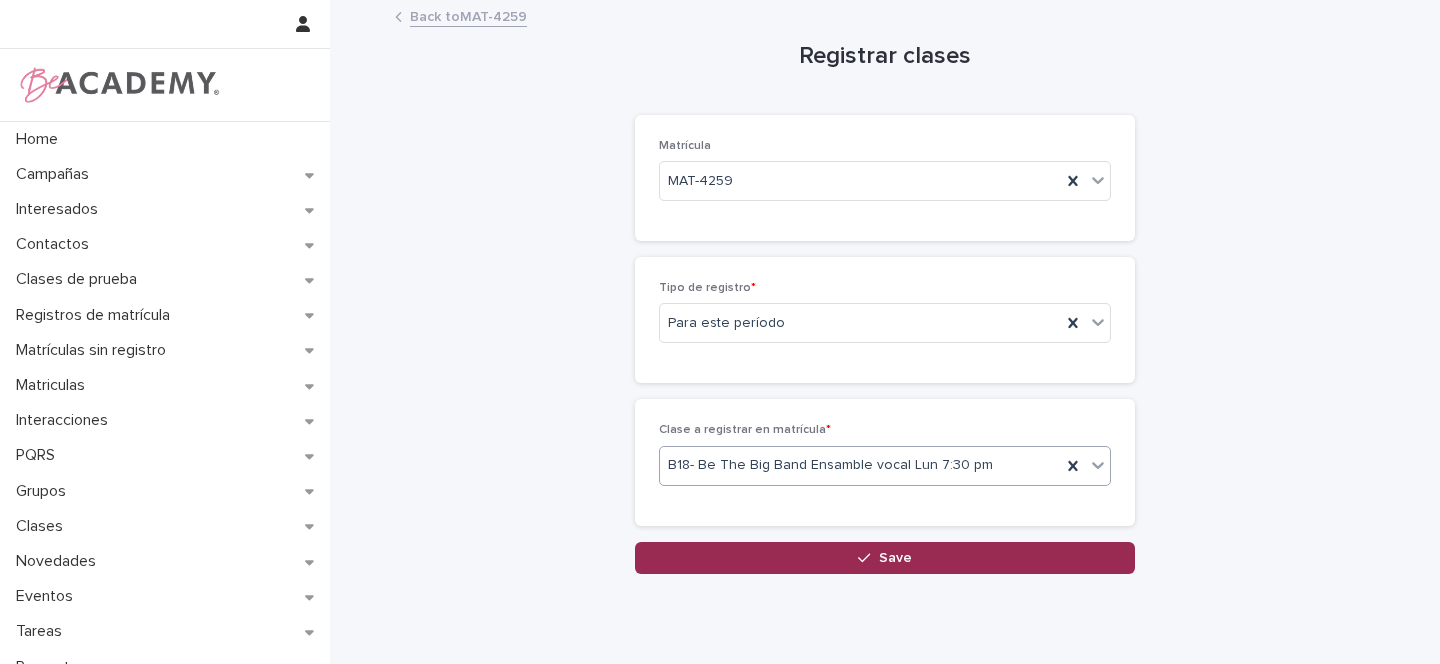 click on "Save" at bounding box center [895, 558] 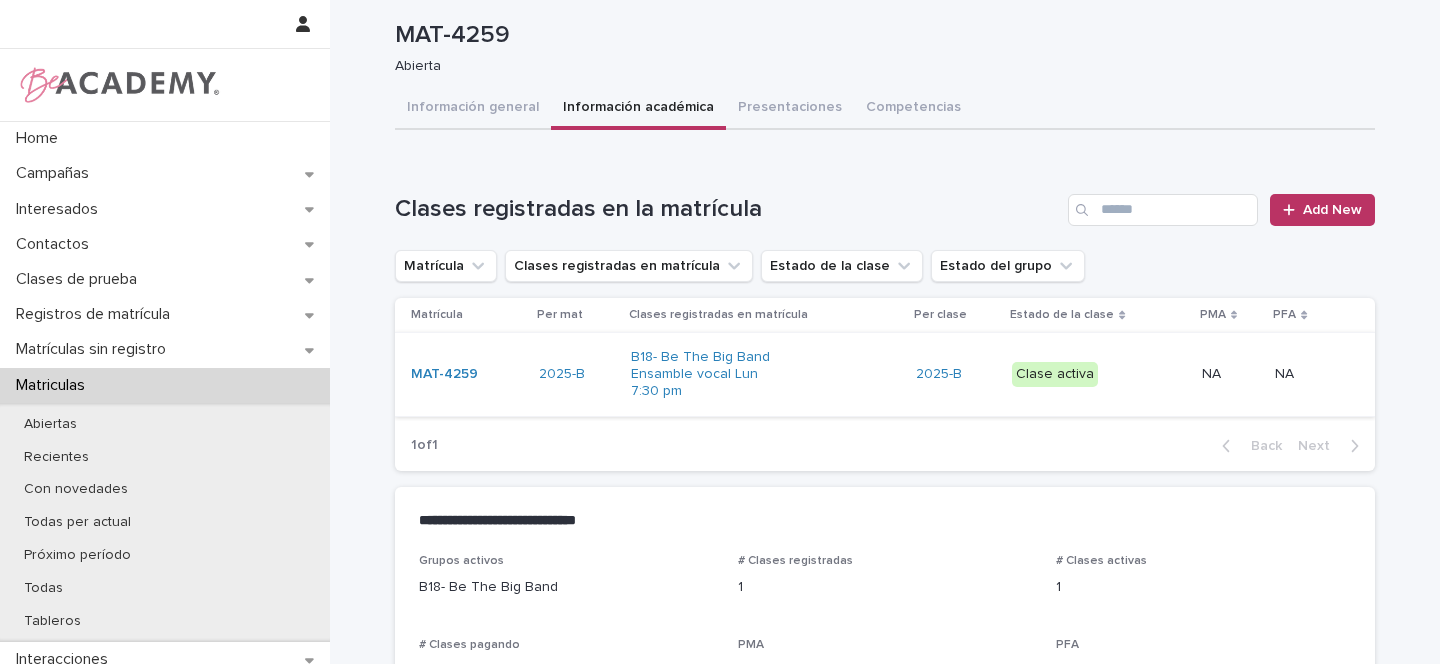 scroll, scrollTop: 0, scrollLeft: 0, axis: both 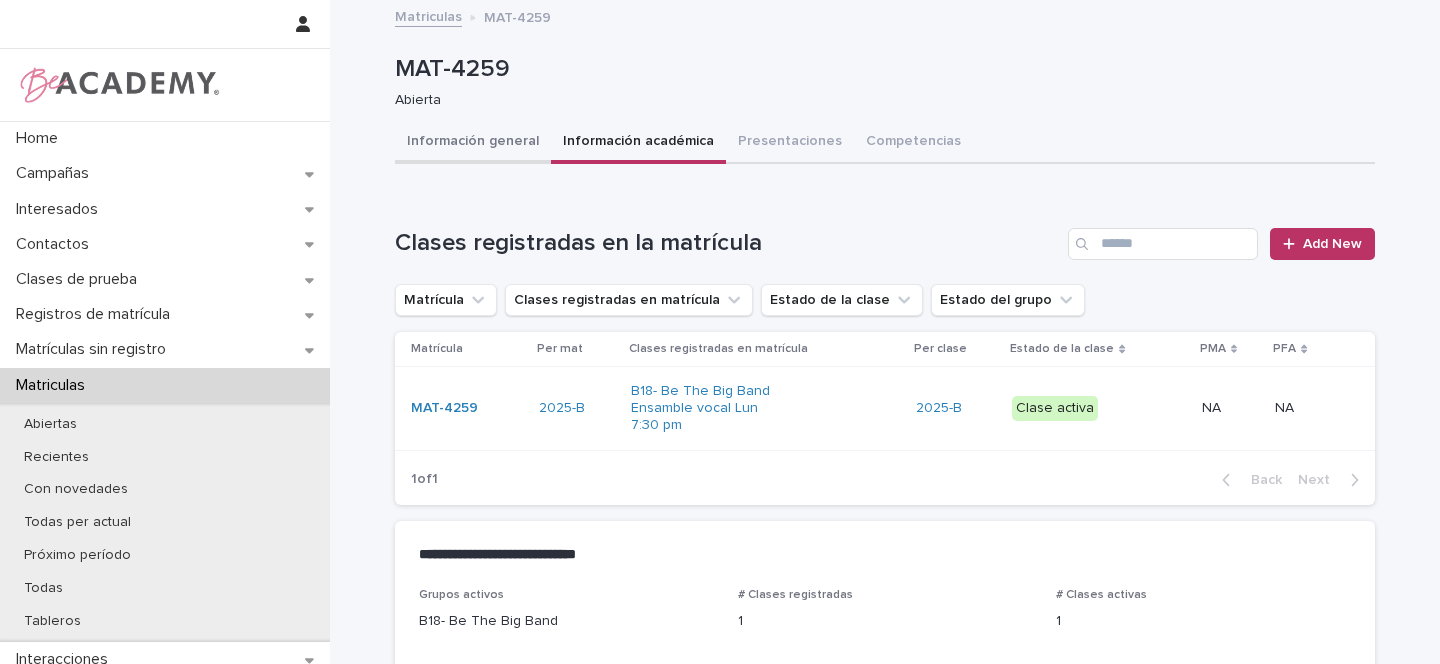 click on "Información general" at bounding box center [473, 143] 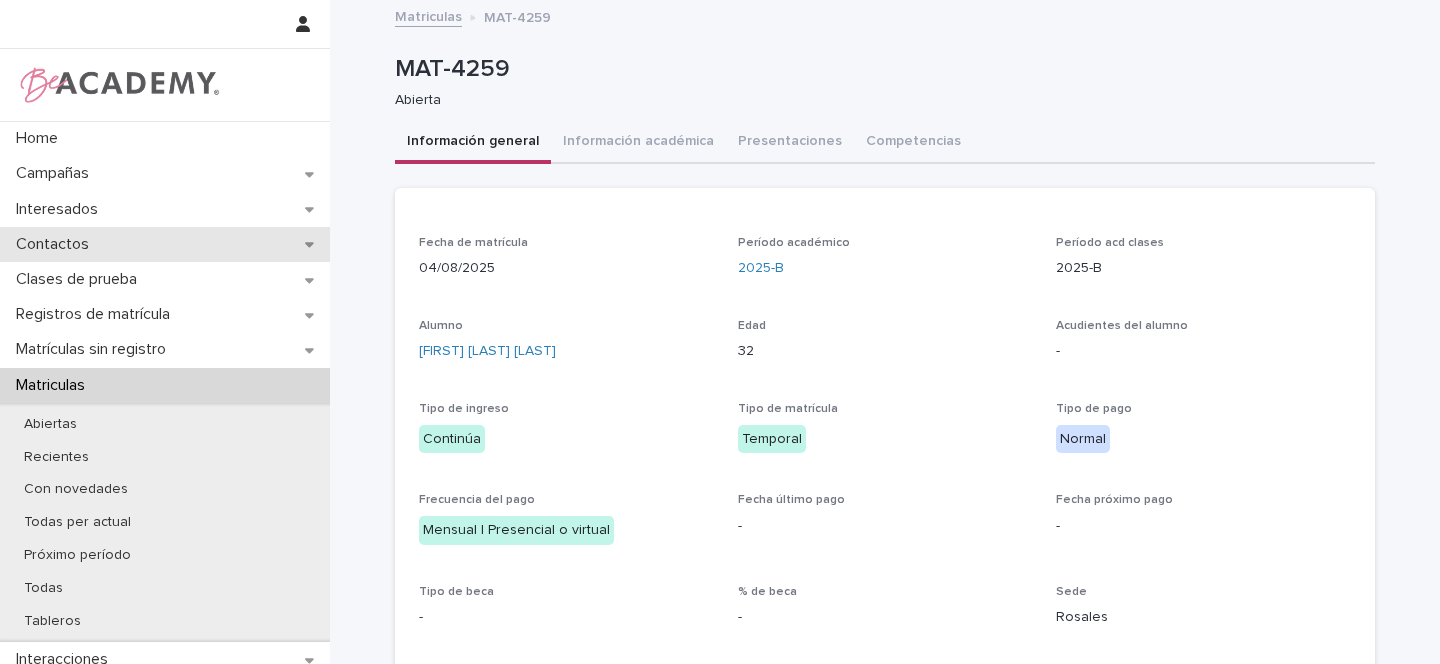 click 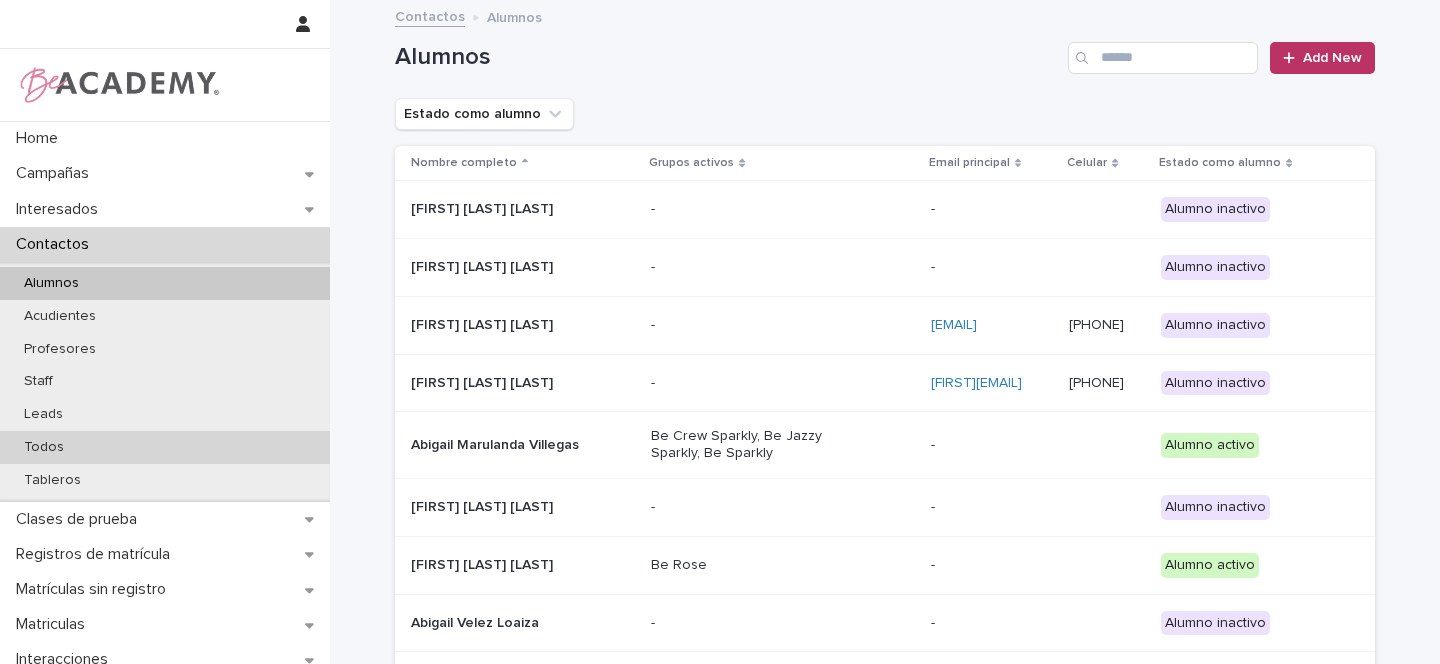 click on "Todos" at bounding box center (44, 447) 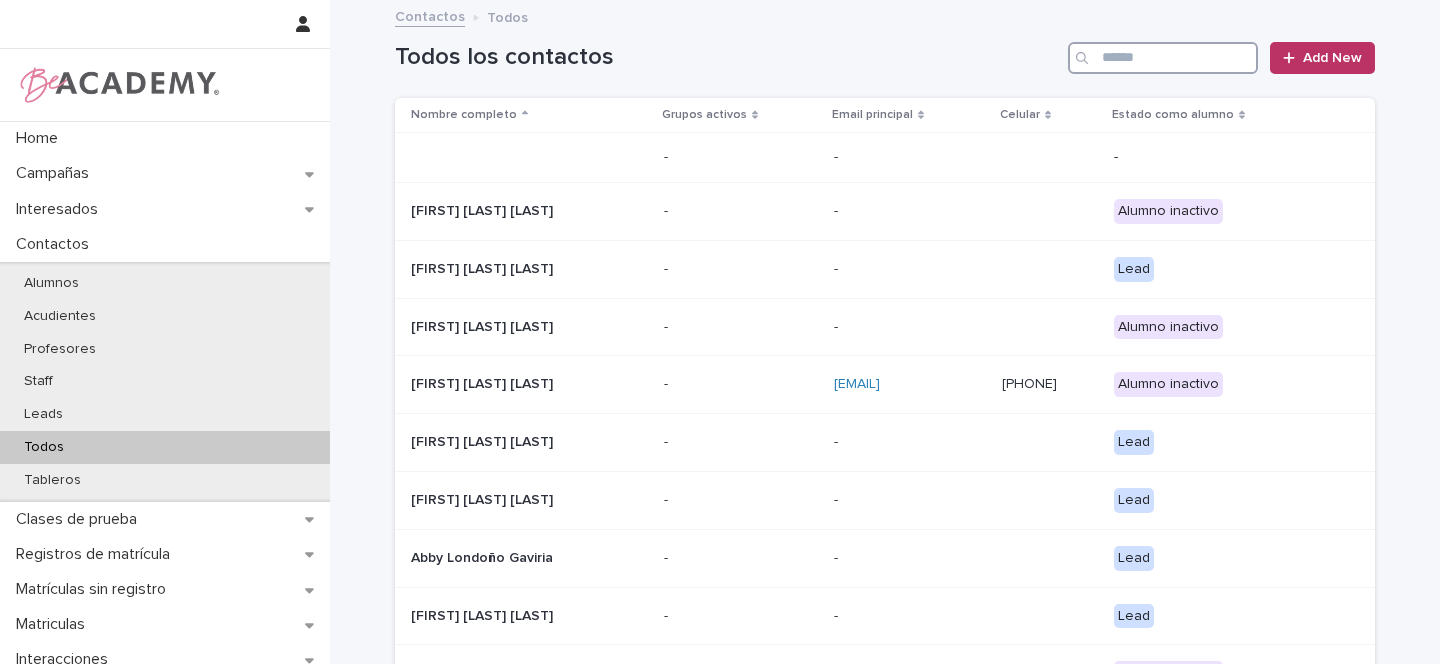 click at bounding box center [1163, 58] 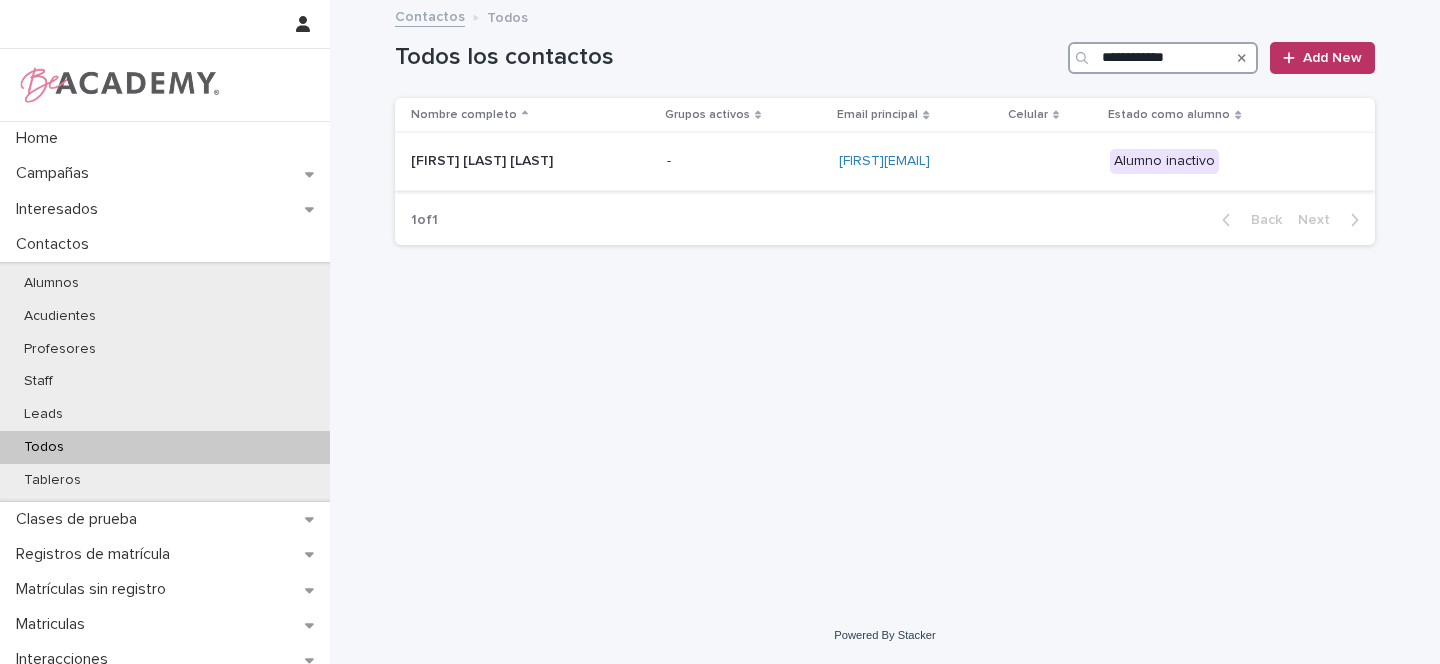 type on "**********" 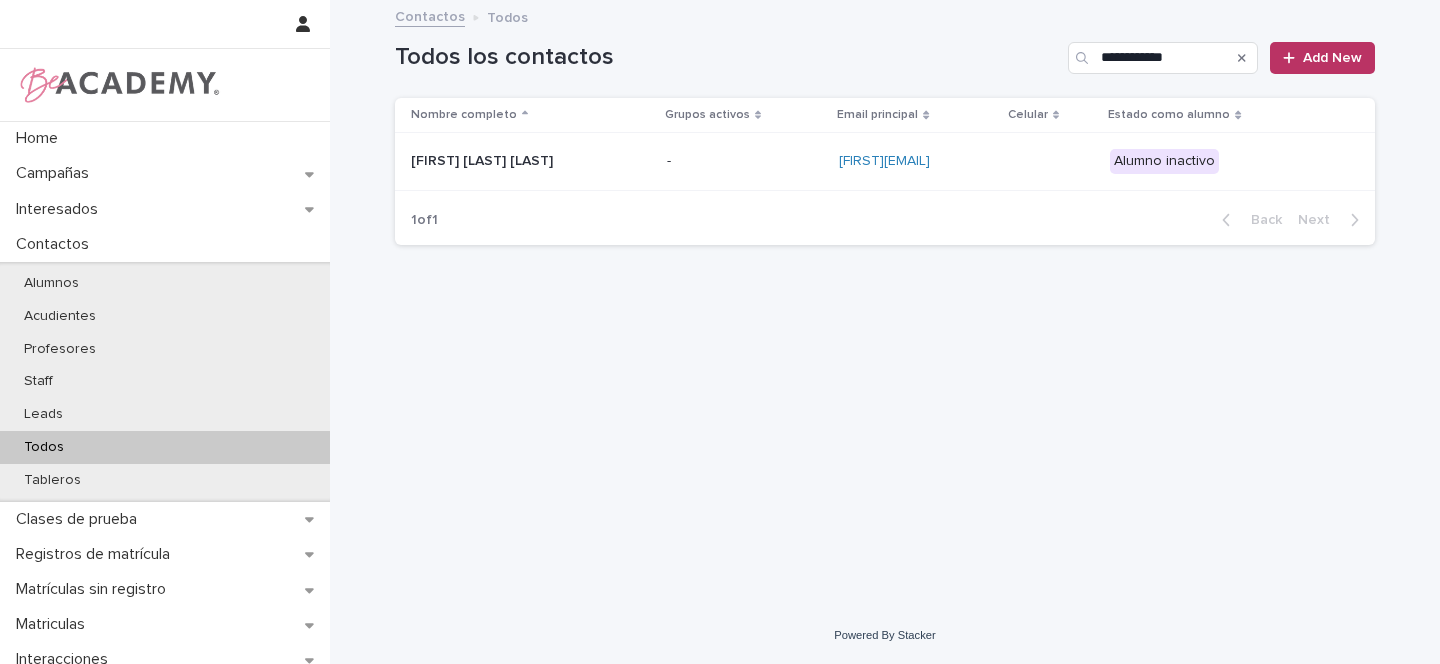 click on "[FIRST] [LAST] [LAST]" at bounding box center [511, 161] 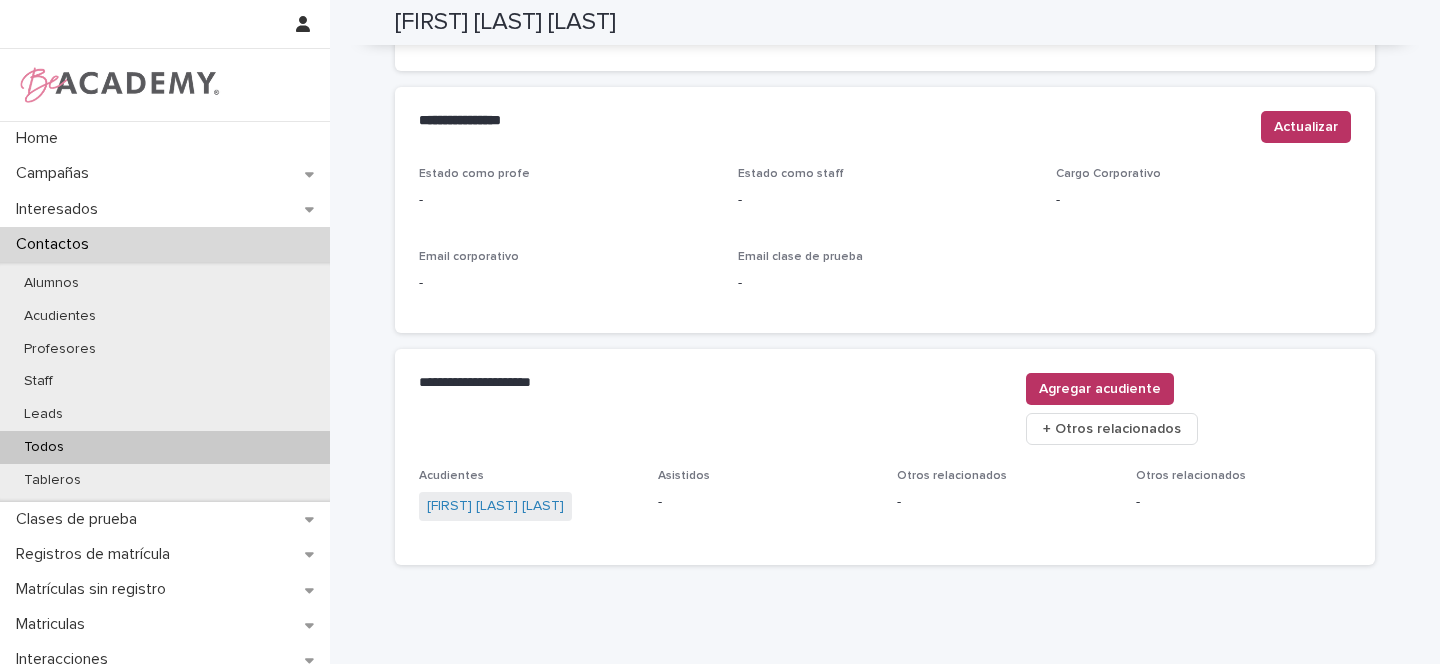 scroll, scrollTop: 824, scrollLeft: 0, axis: vertical 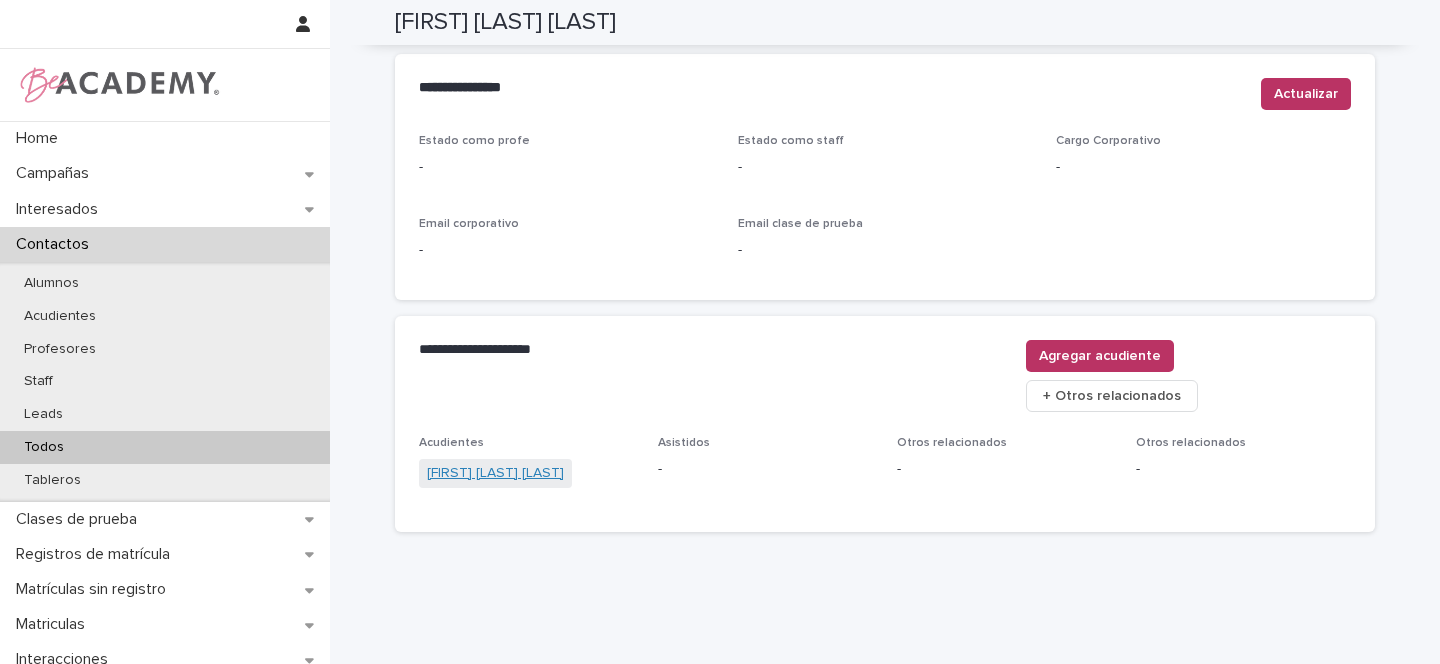 click on "[FIRST] [LAST] [LAST]" at bounding box center (495, 473) 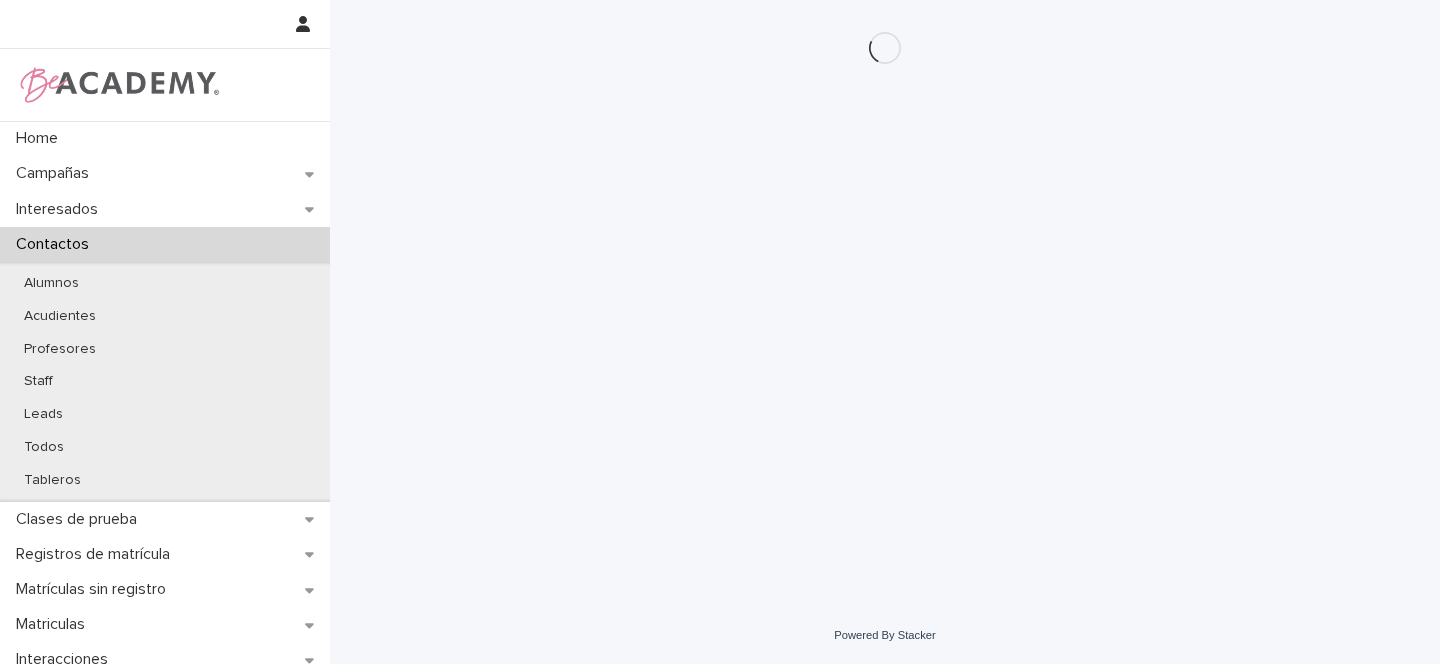 scroll, scrollTop: 0, scrollLeft: 0, axis: both 